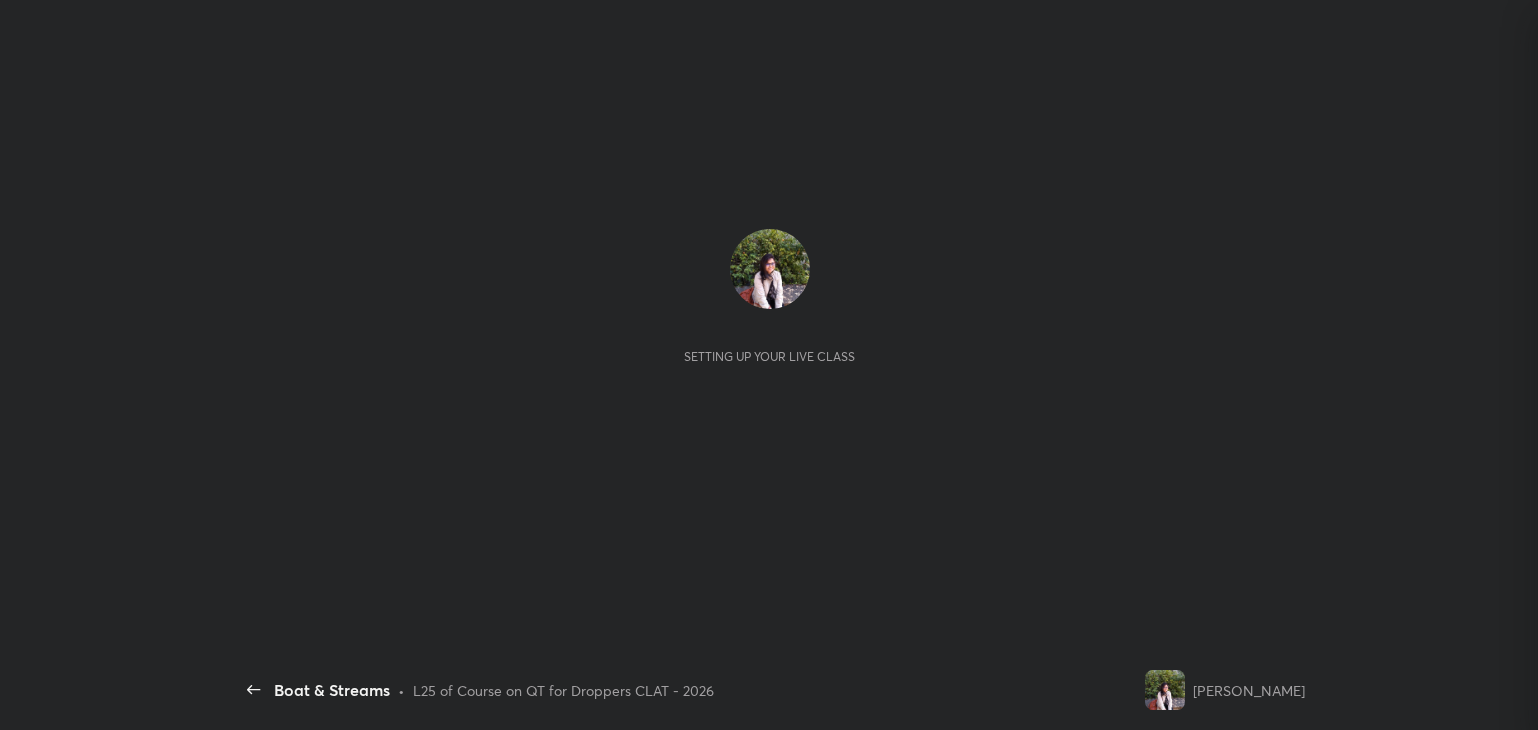 scroll, scrollTop: 0, scrollLeft: 0, axis: both 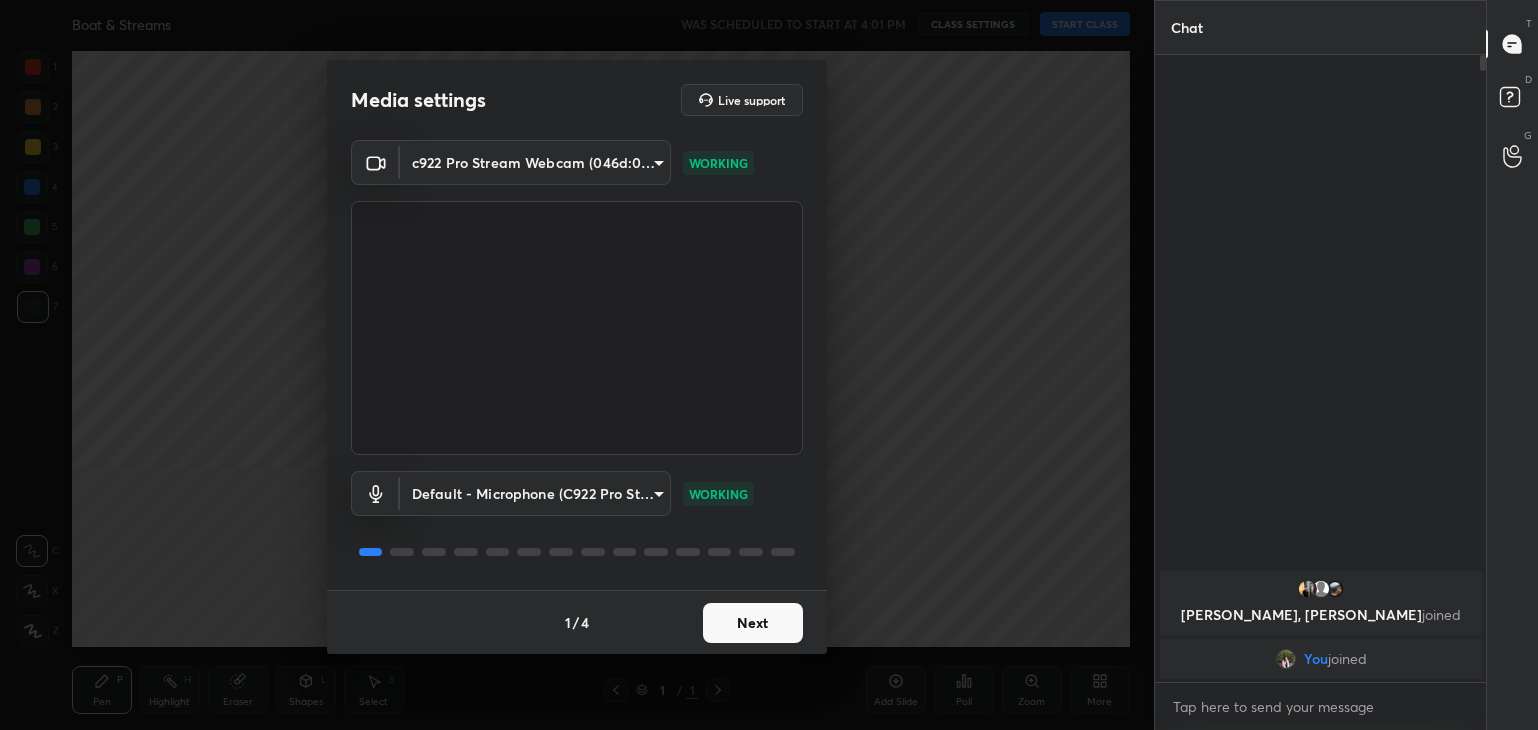 click on "Next" at bounding box center [753, 623] 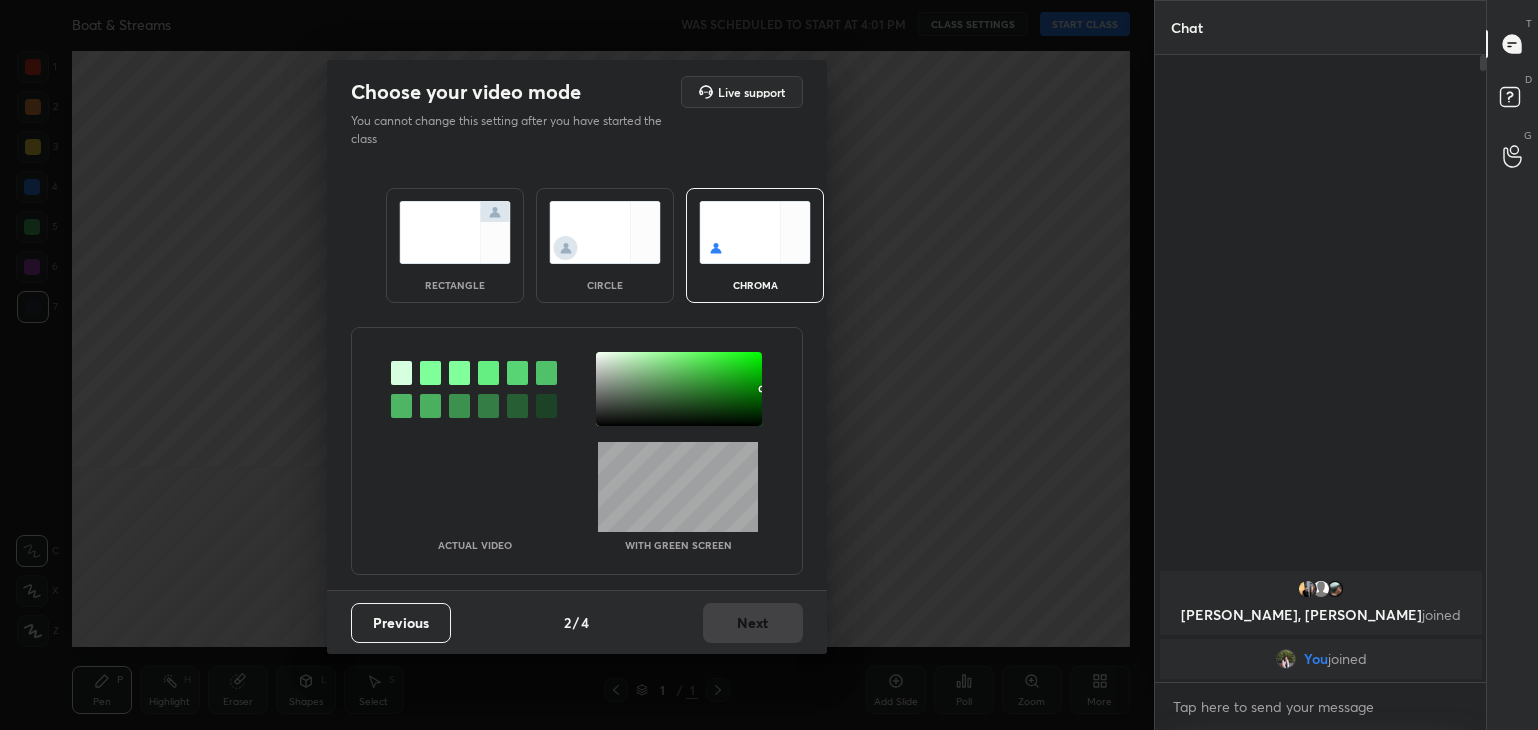 click at bounding box center (605, 232) 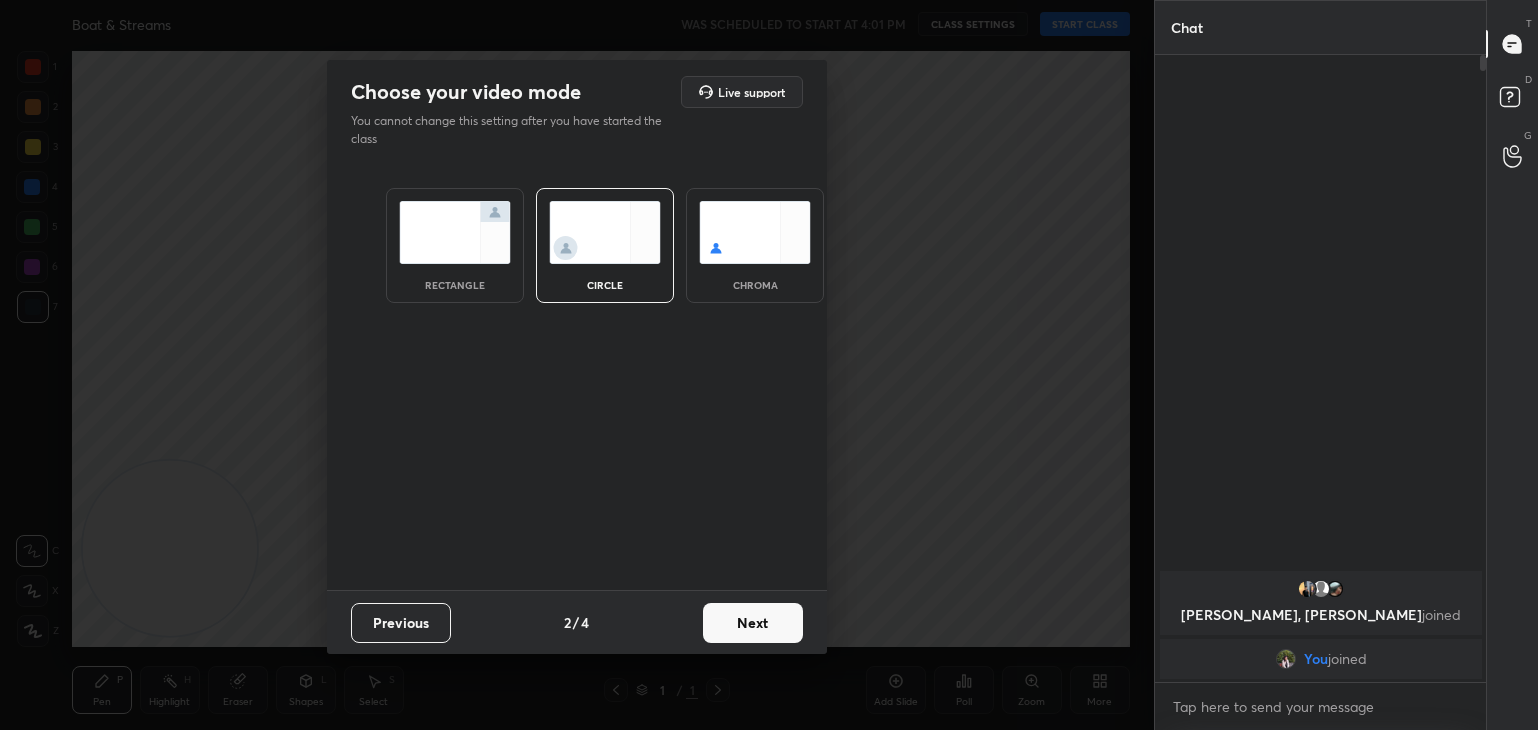 click on "Next" at bounding box center [753, 623] 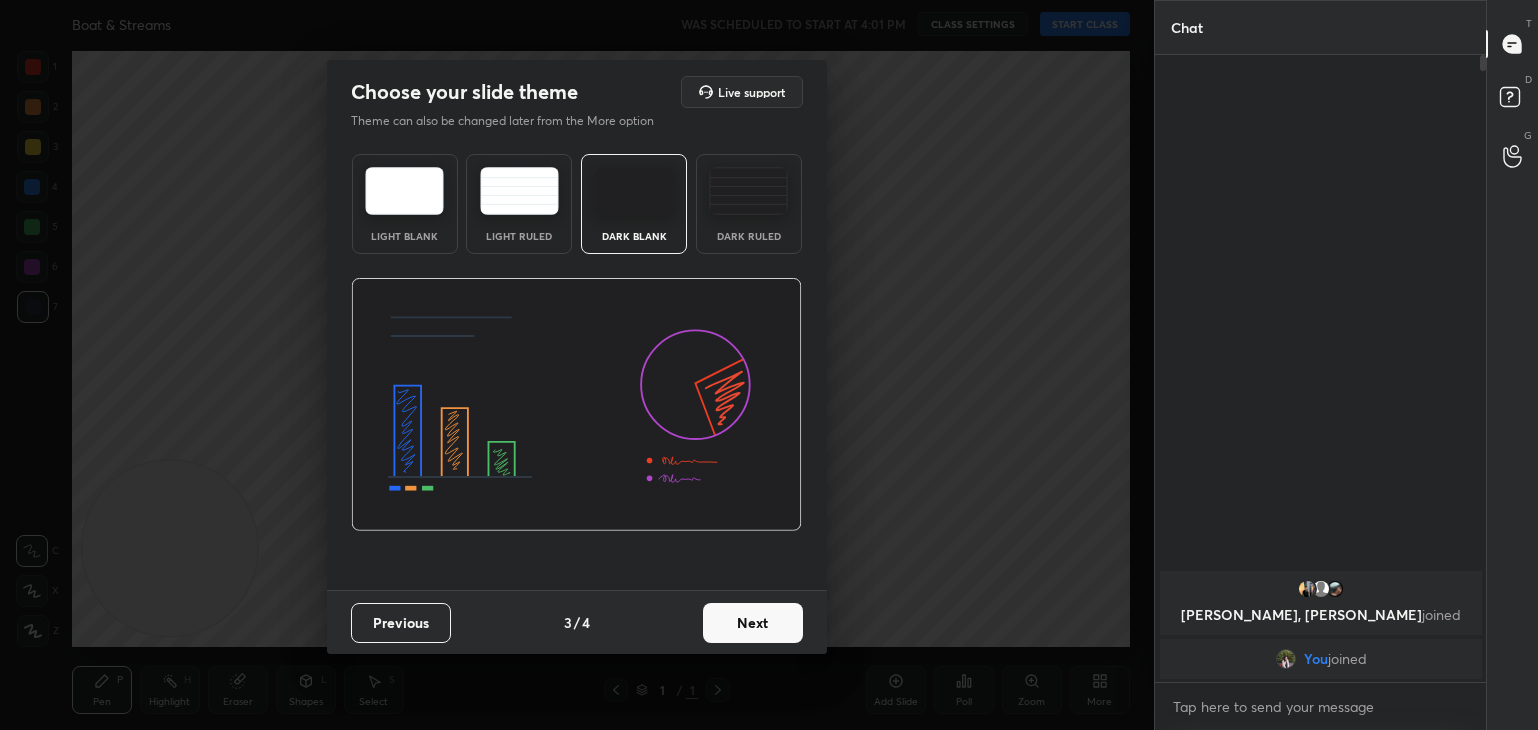 click on "Next" at bounding box center (753, 623) 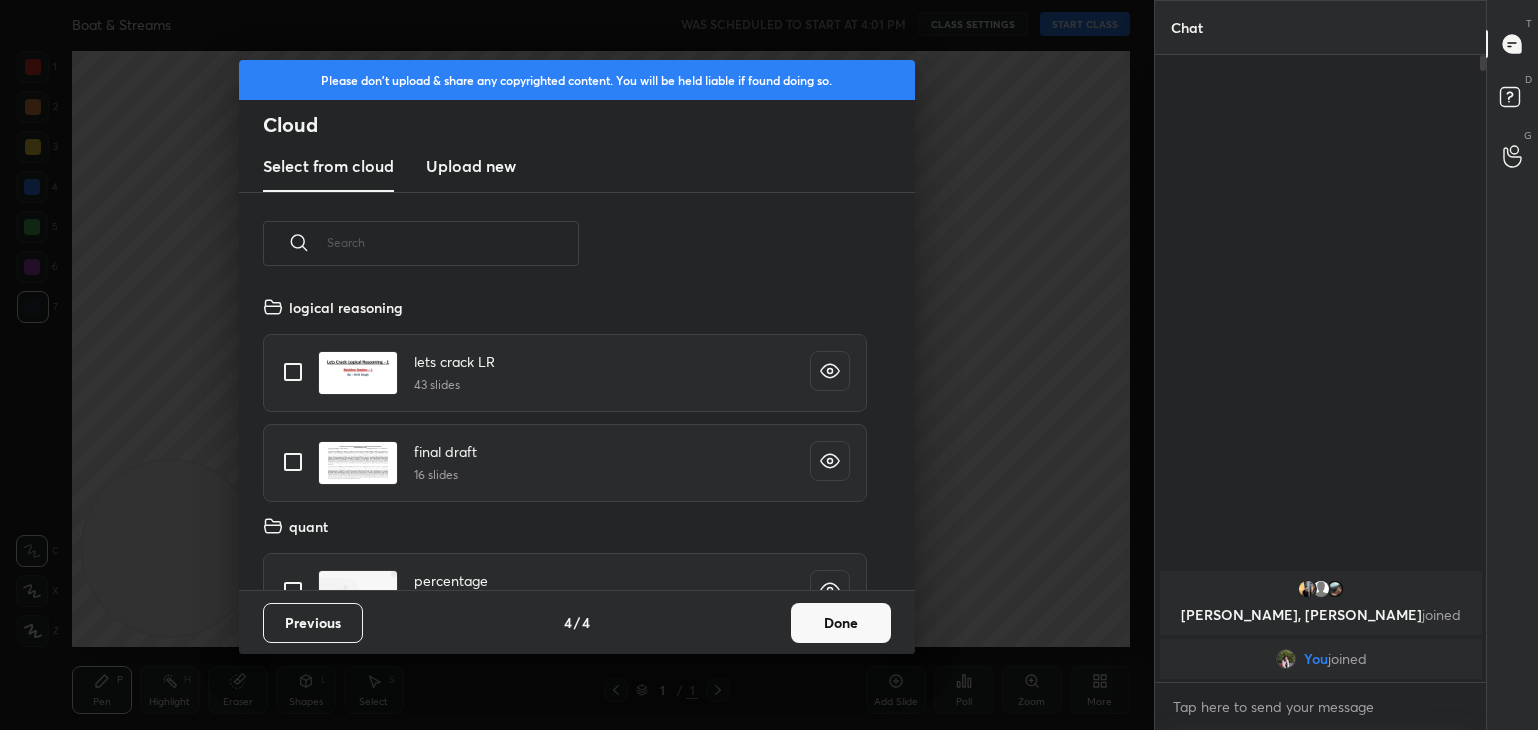 scroll, scrollTop: 6, scrollLeft: 10, axis: both 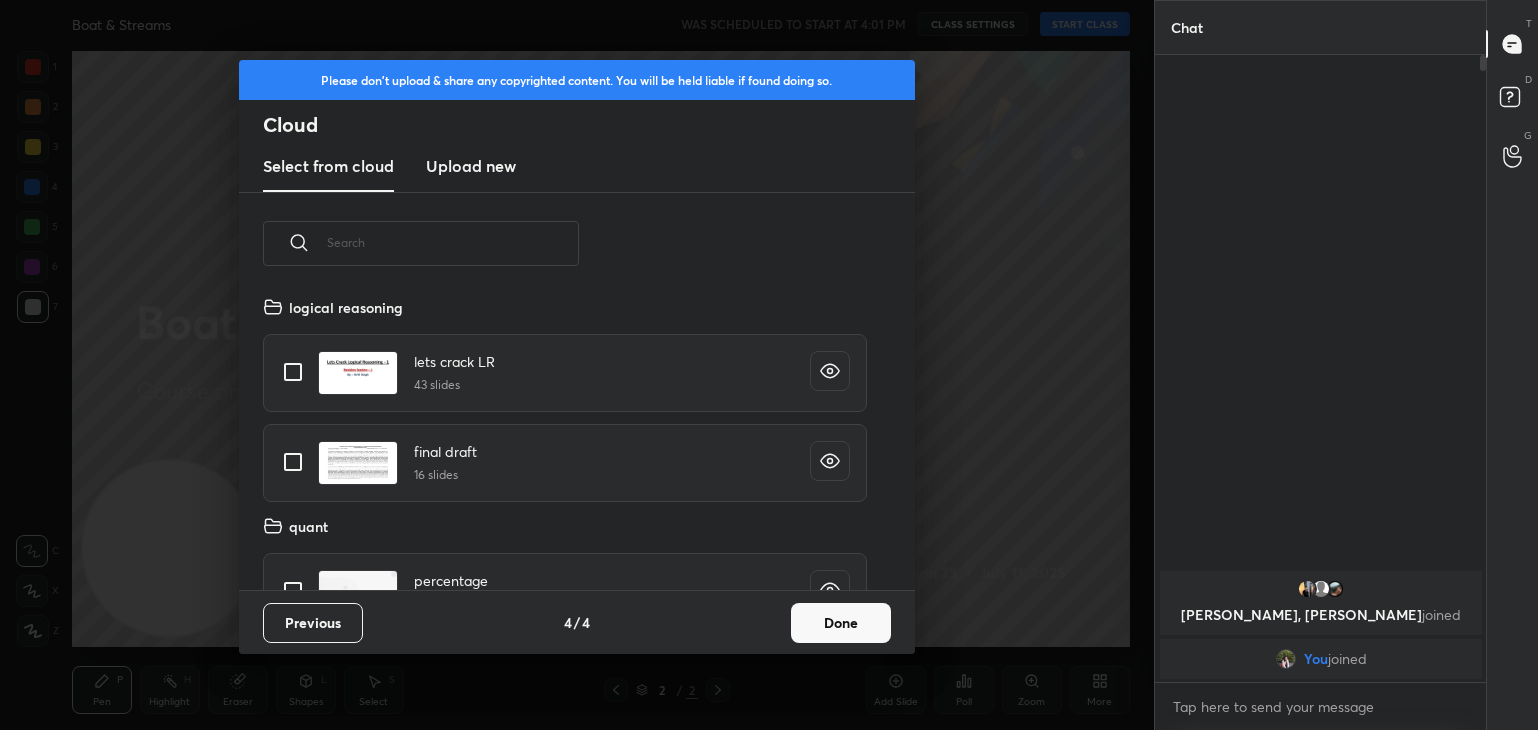 click on "Done" at bounding box center [841, 623] 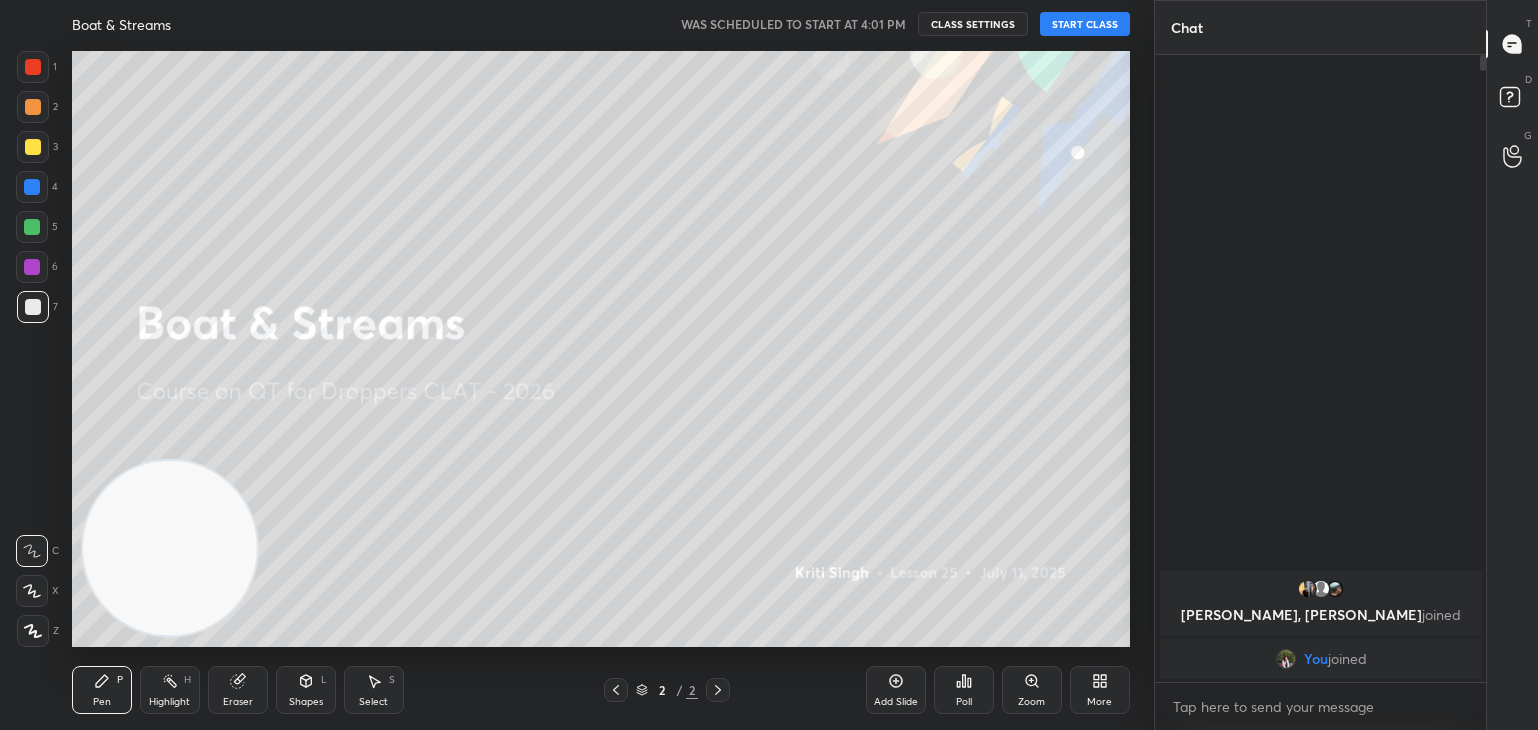 click on "START CLASS" at bounding box center (1085, 24) 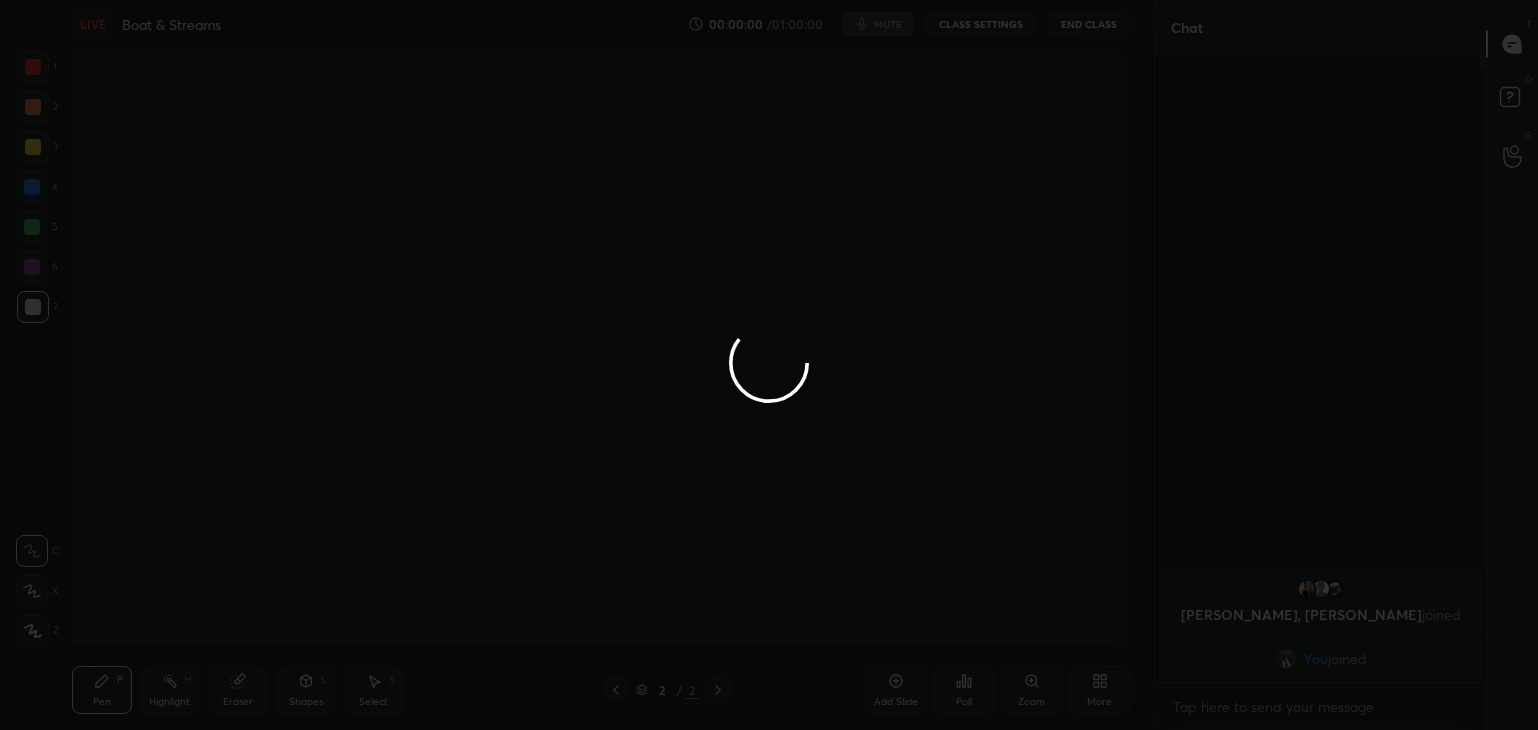 type on "x" 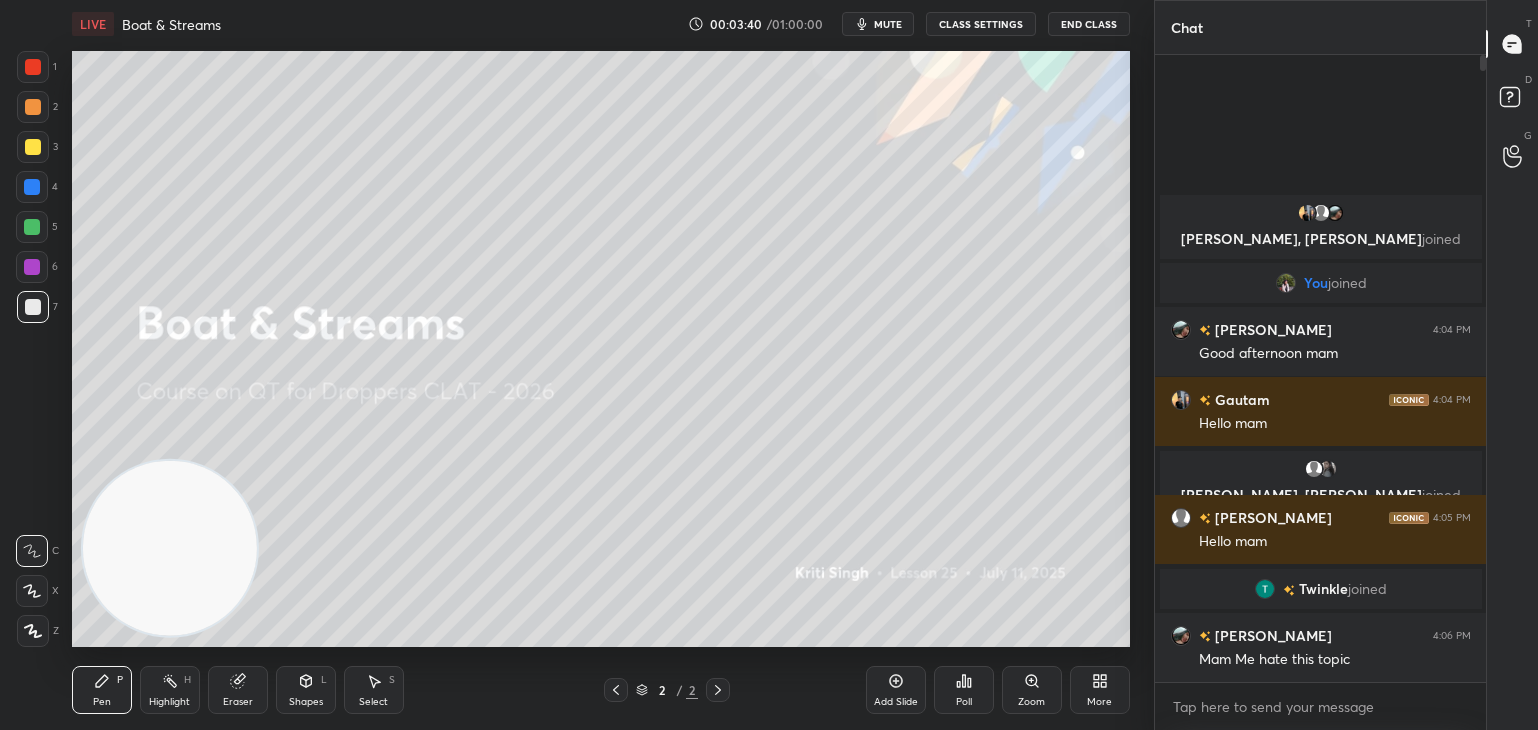 click on "More" at bounding box center (1100, 690) 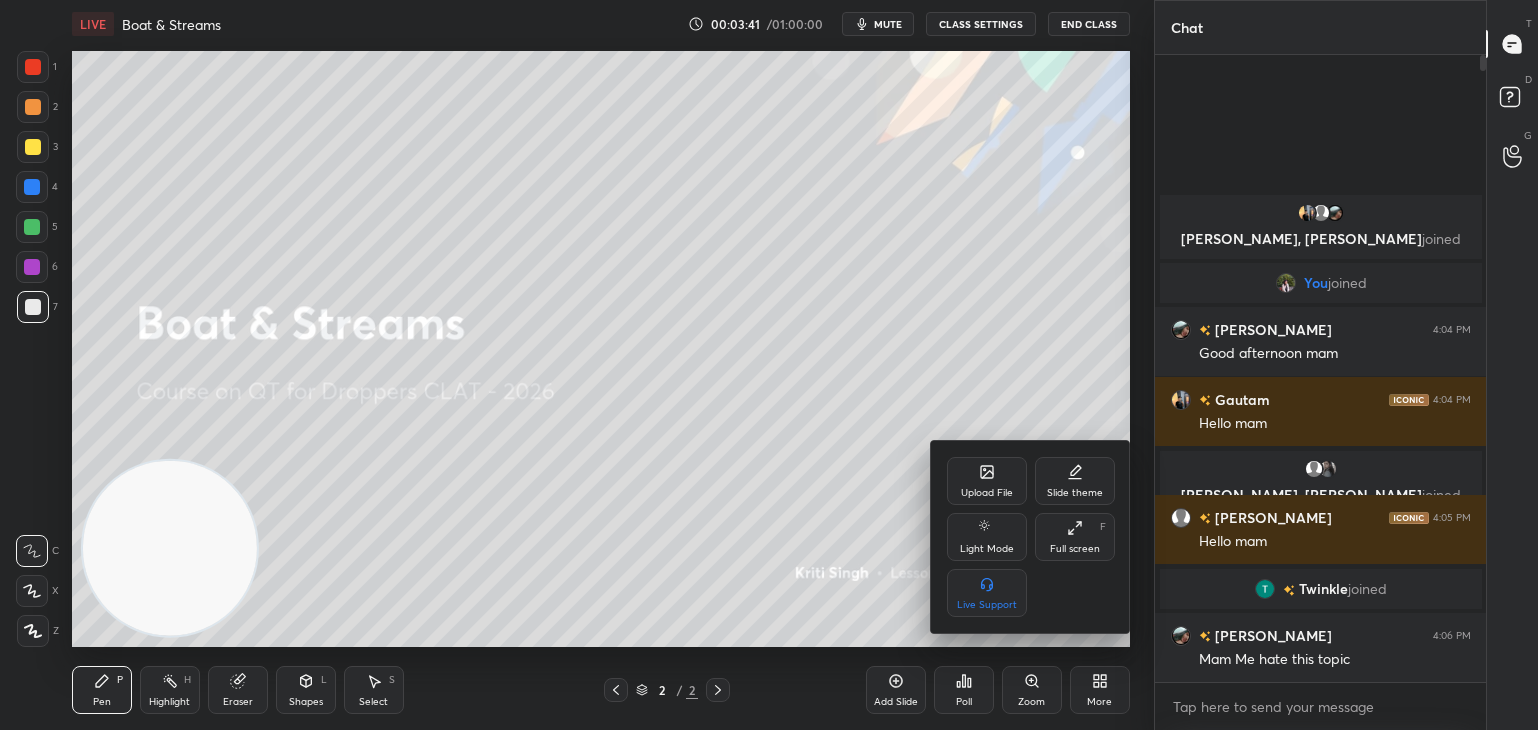click 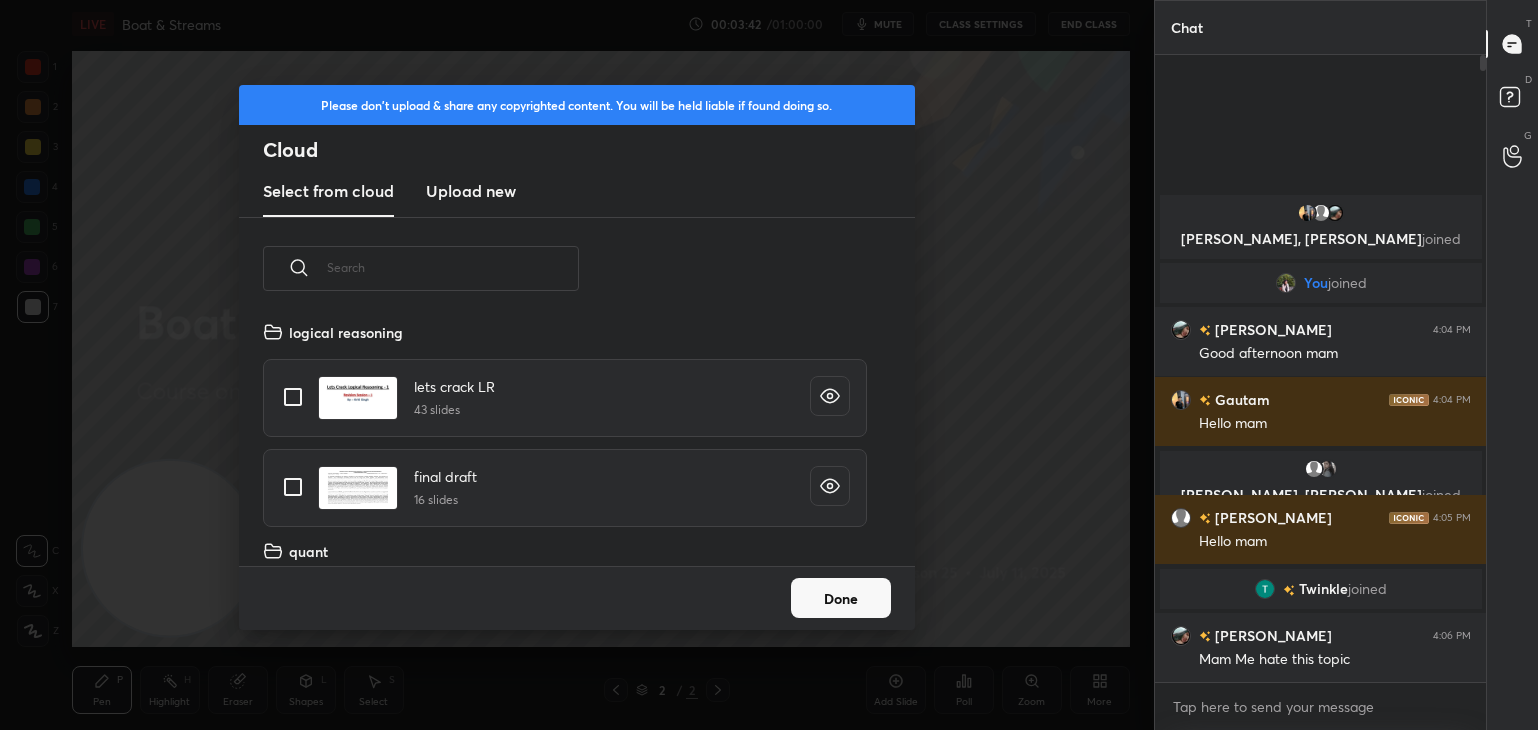 scroll, scrollTop: 5, scrollLeft: 10, axis: both 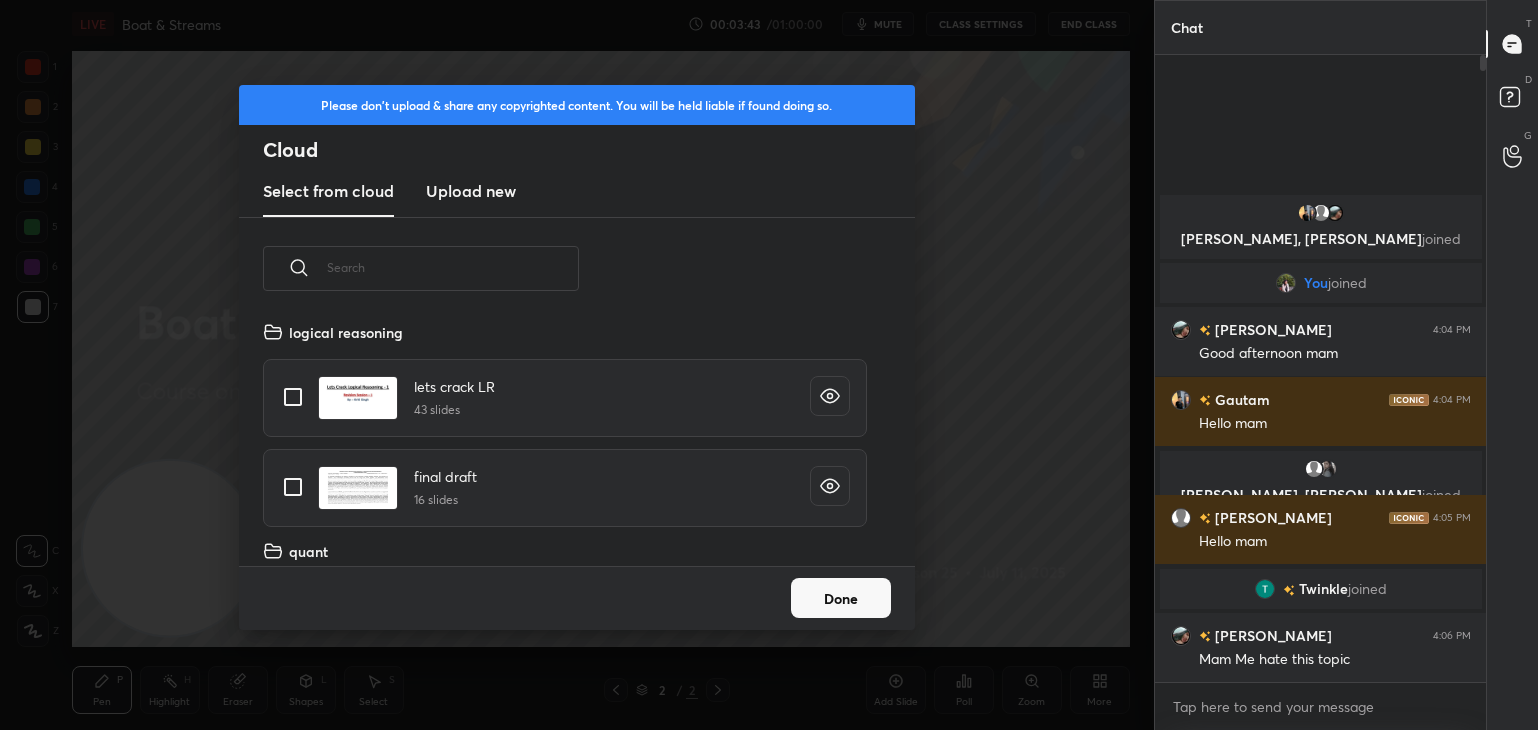 click on "Upload new" at bounding box center [471, 191] 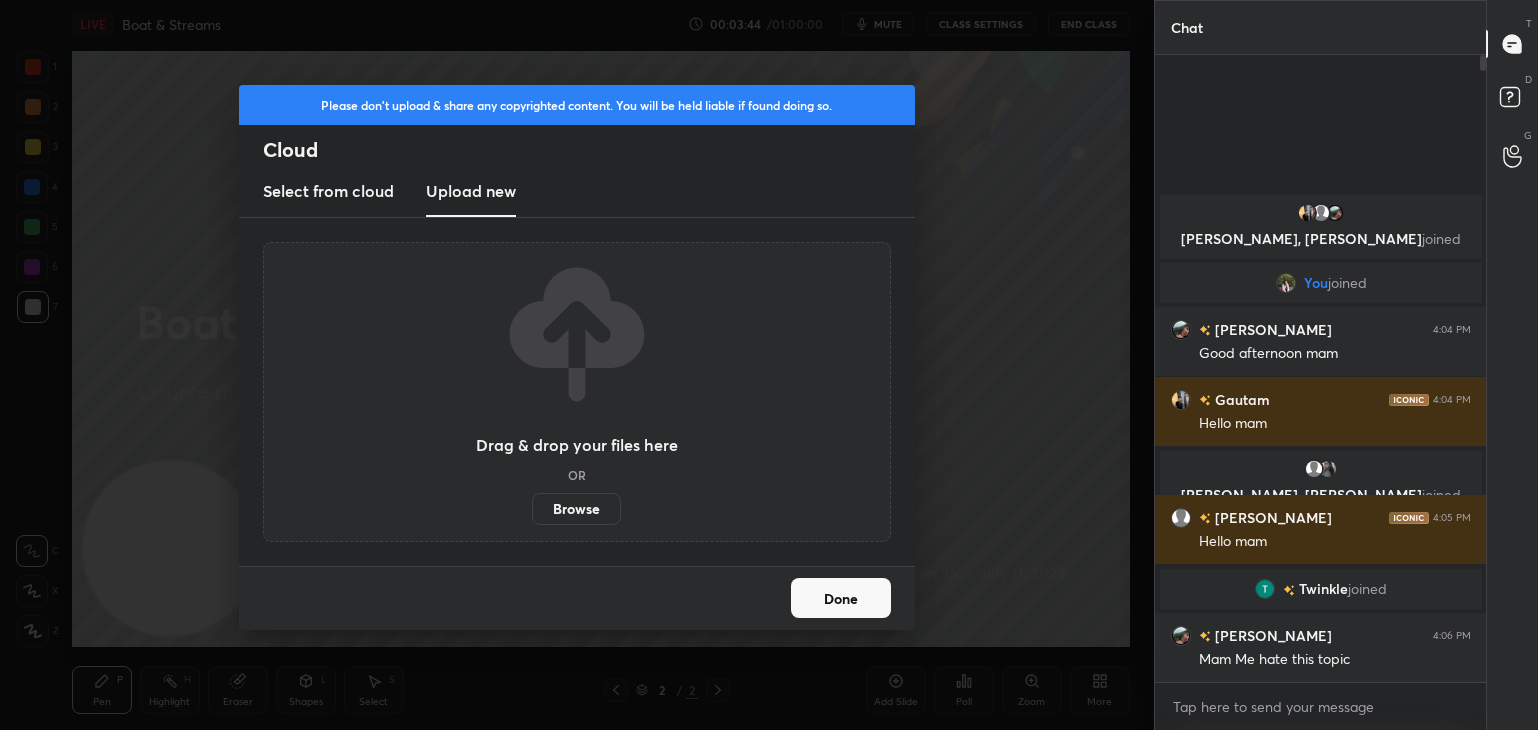 click on "Browse" at bounding box center [576, 509] 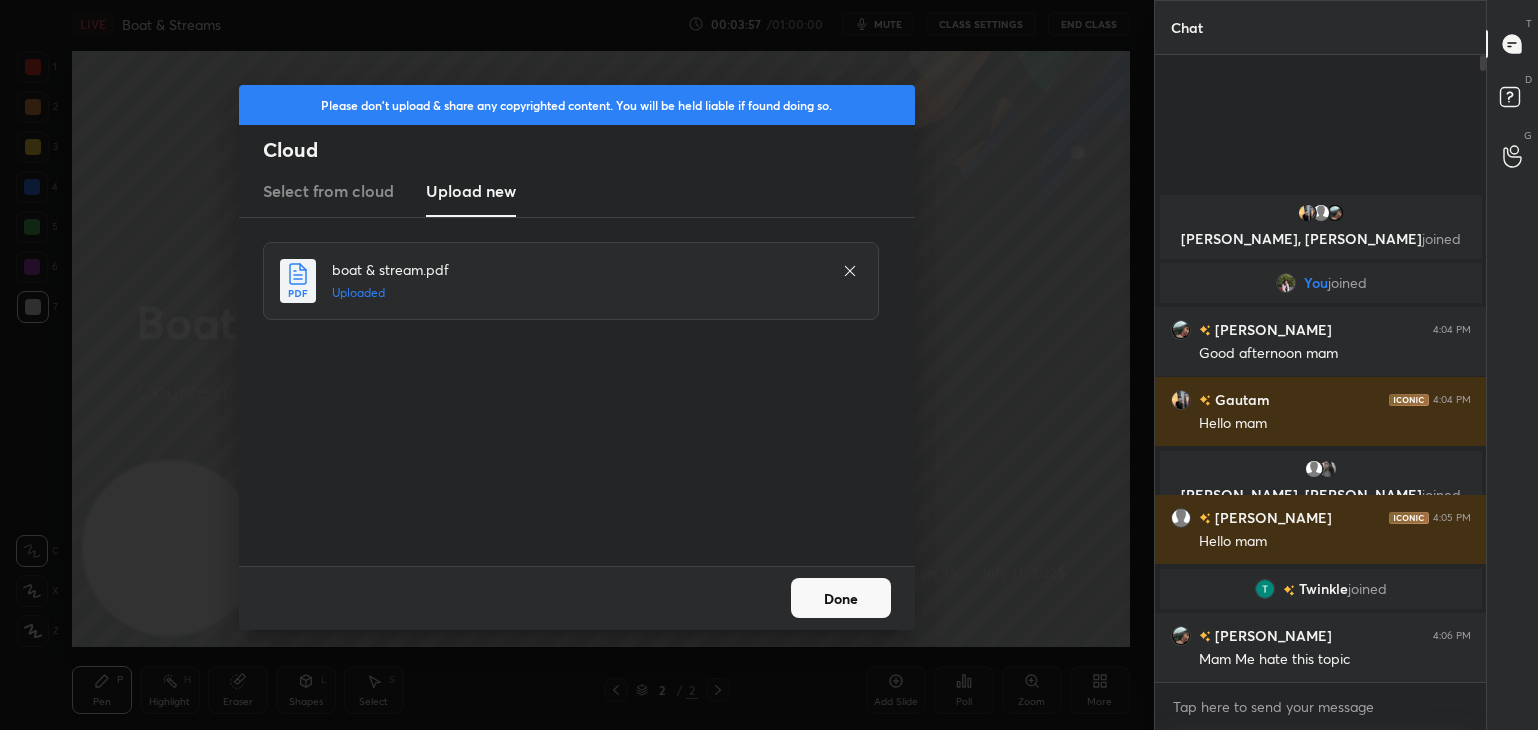 click on "Done" at bounding box center [841, 598] 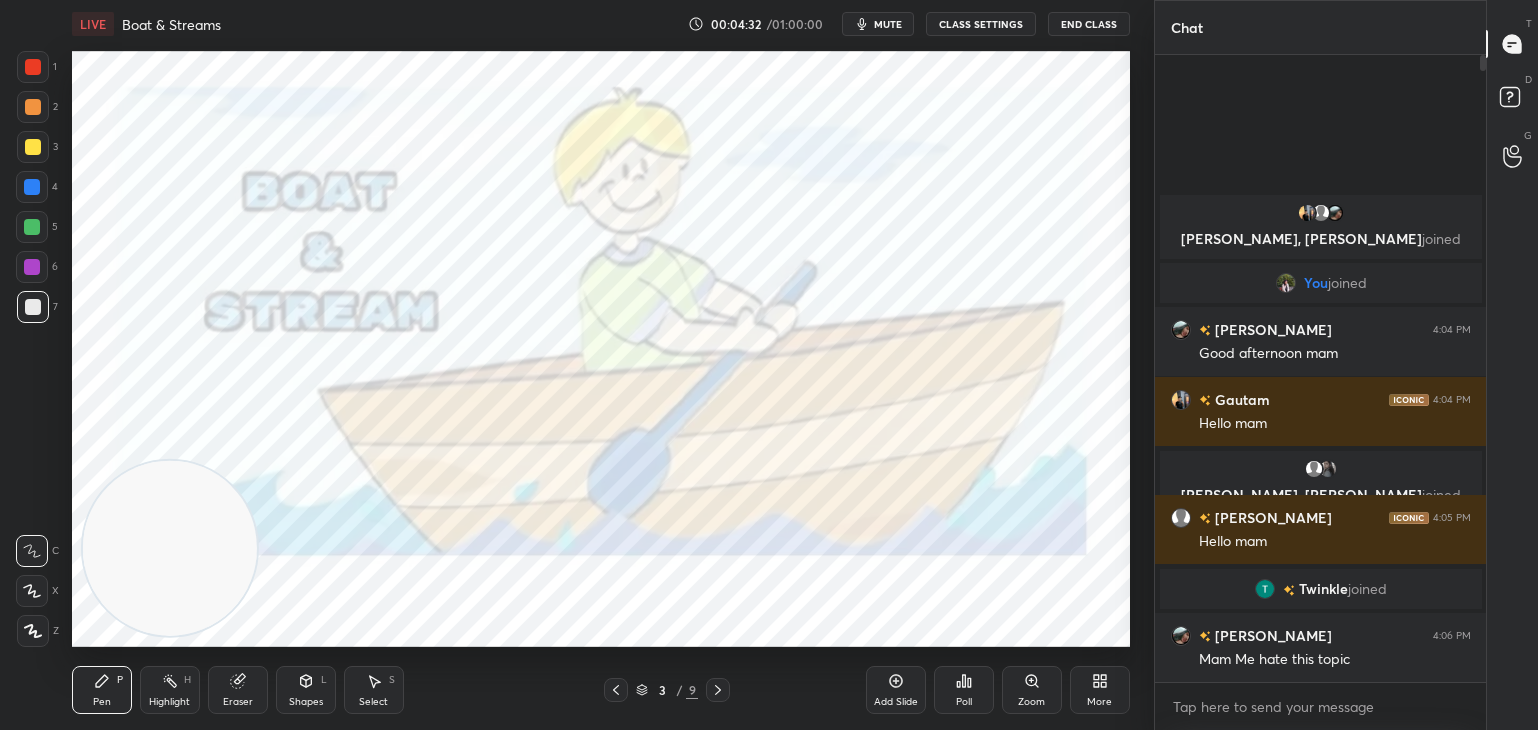 click at bounding box center (33, 67) 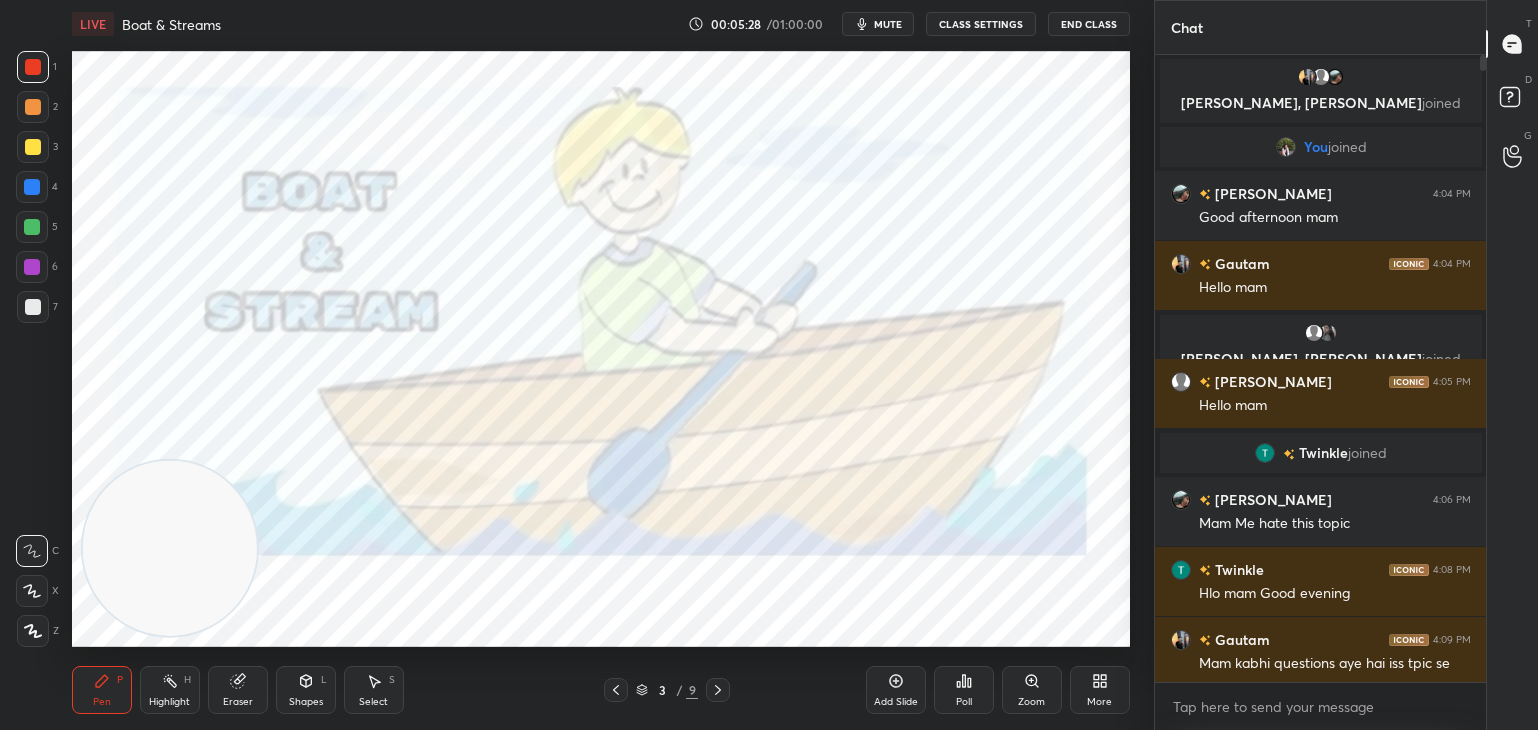 click at bounding box center [32, 187] 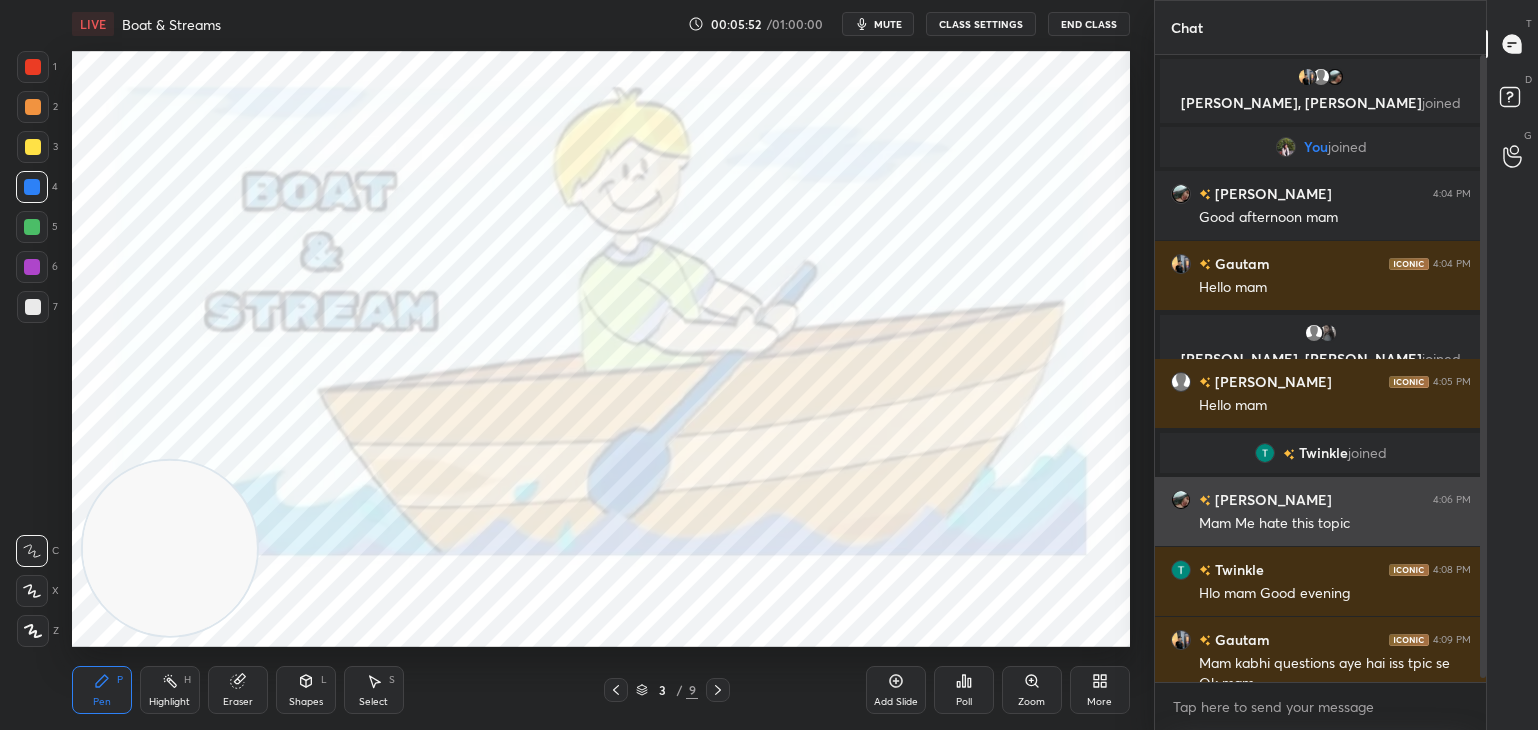 click on "Yukta 4:06 PM Mam Me hate this topic" at bounding box center [1321, 511] 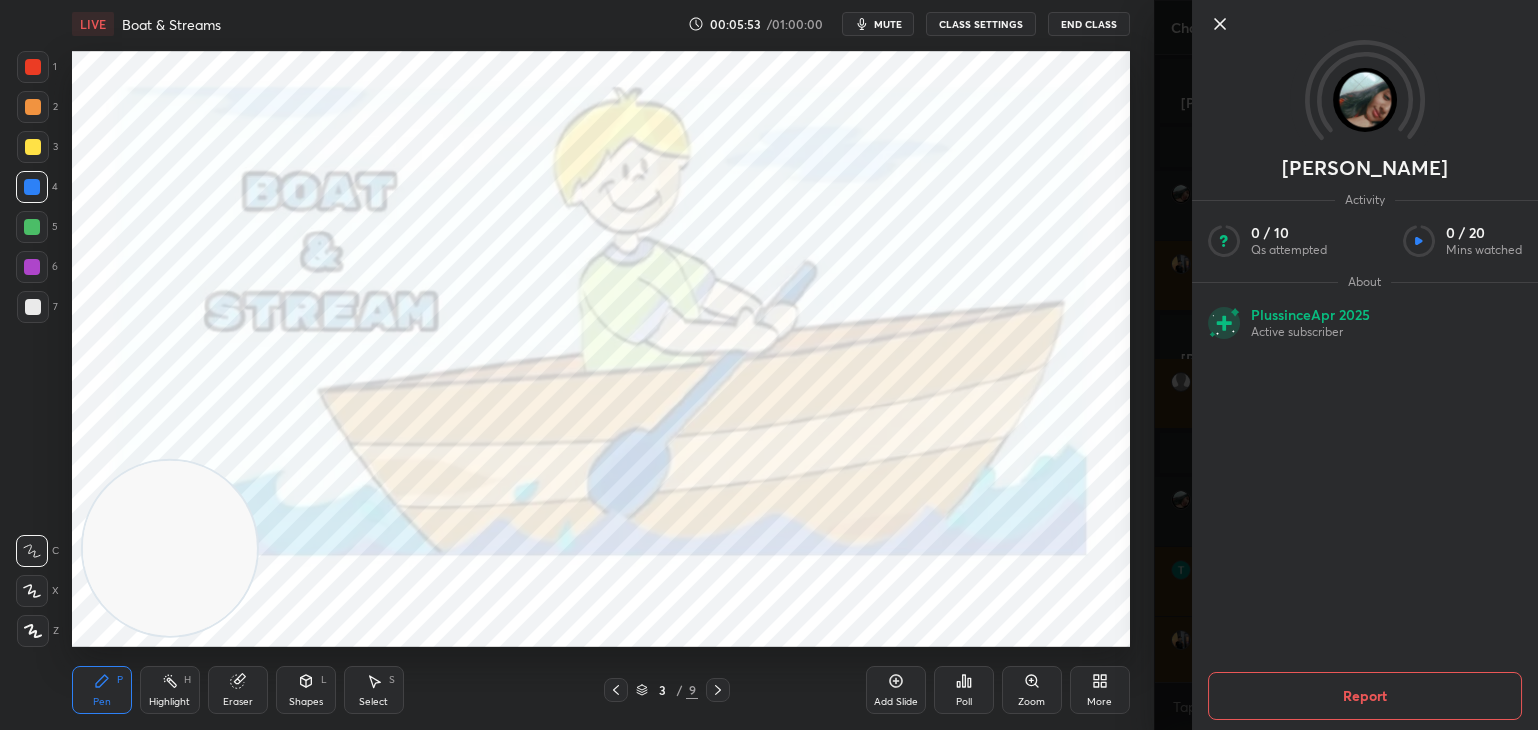 click 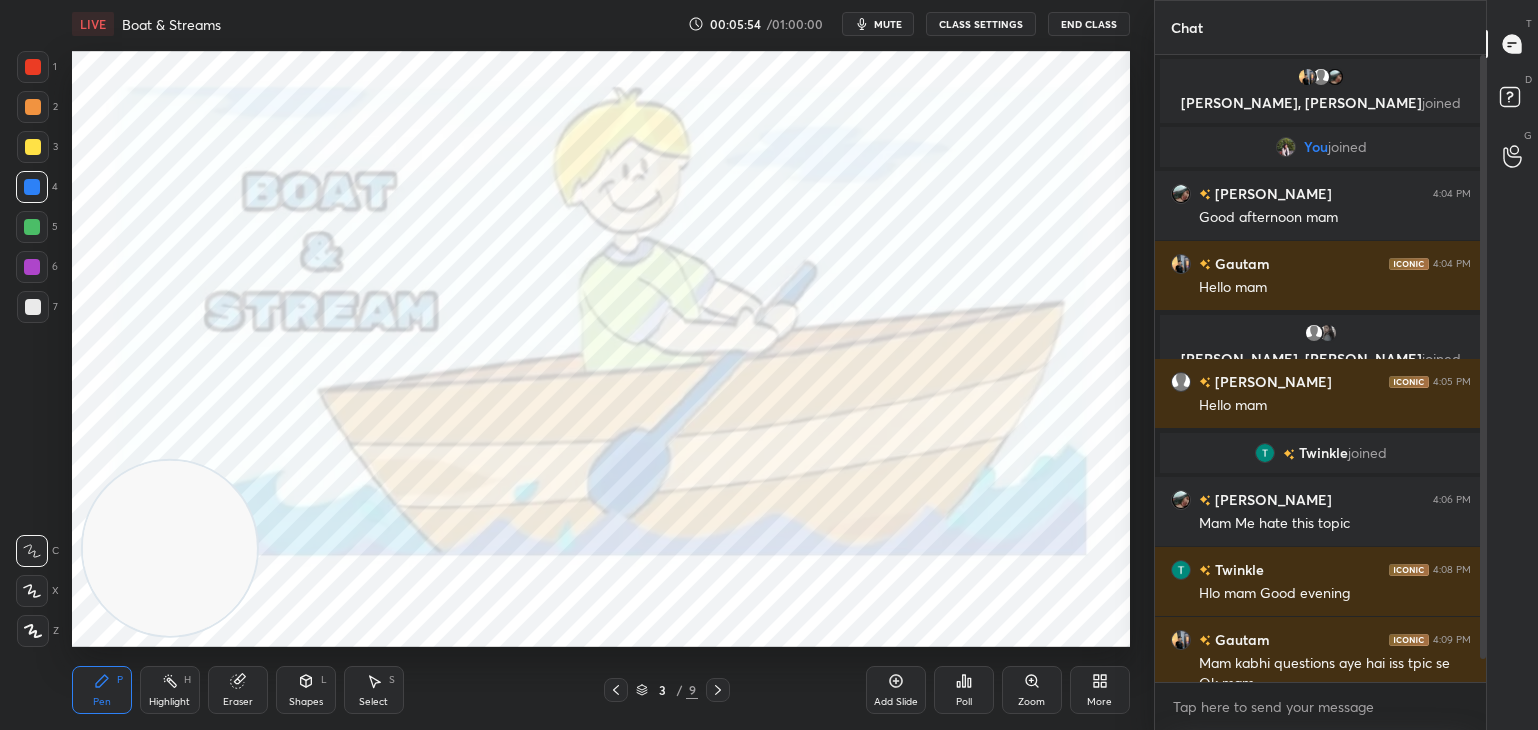 scroll, scrollTop: 24, scrollLeft: 0, axis: vertical 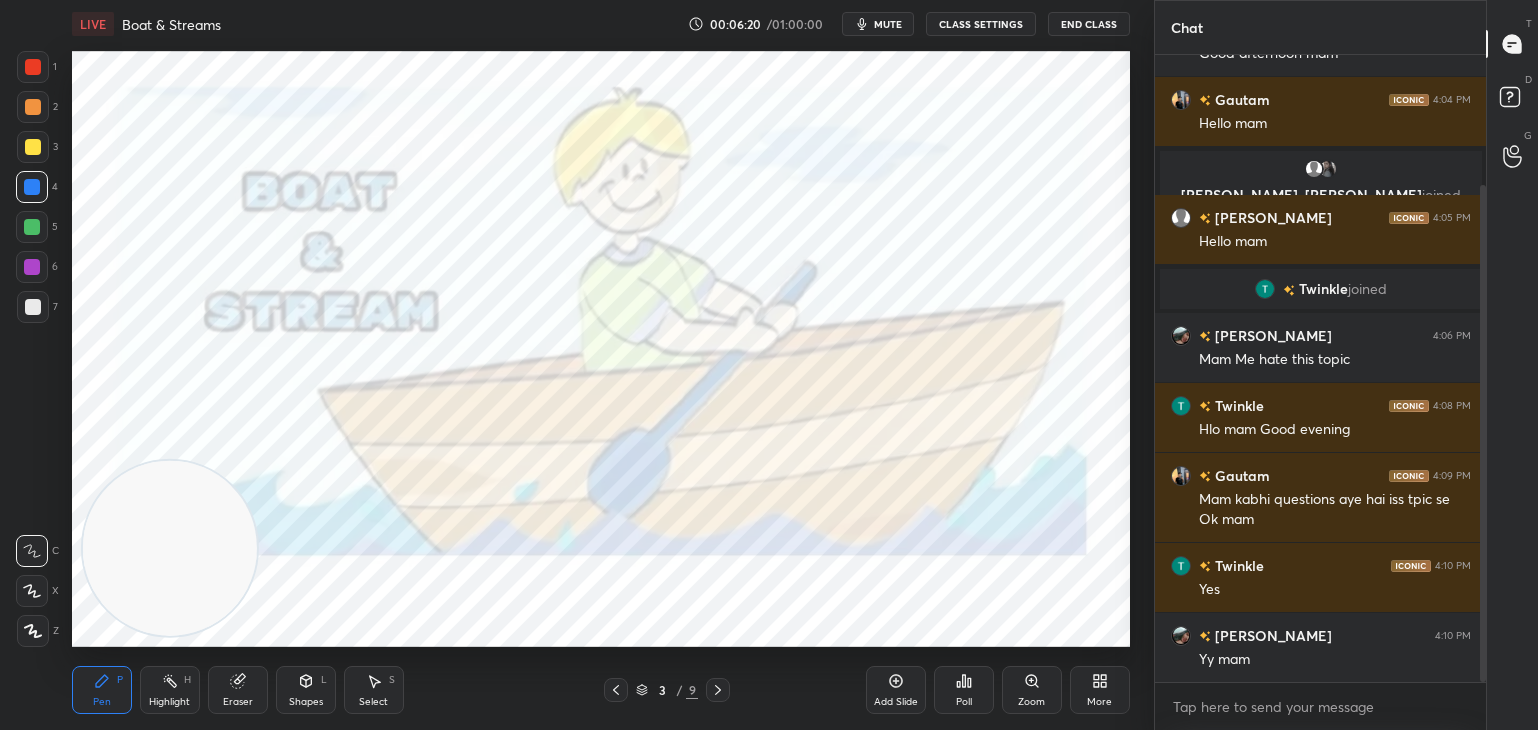 click on "Add Slide" at bounding box center (896, 702) 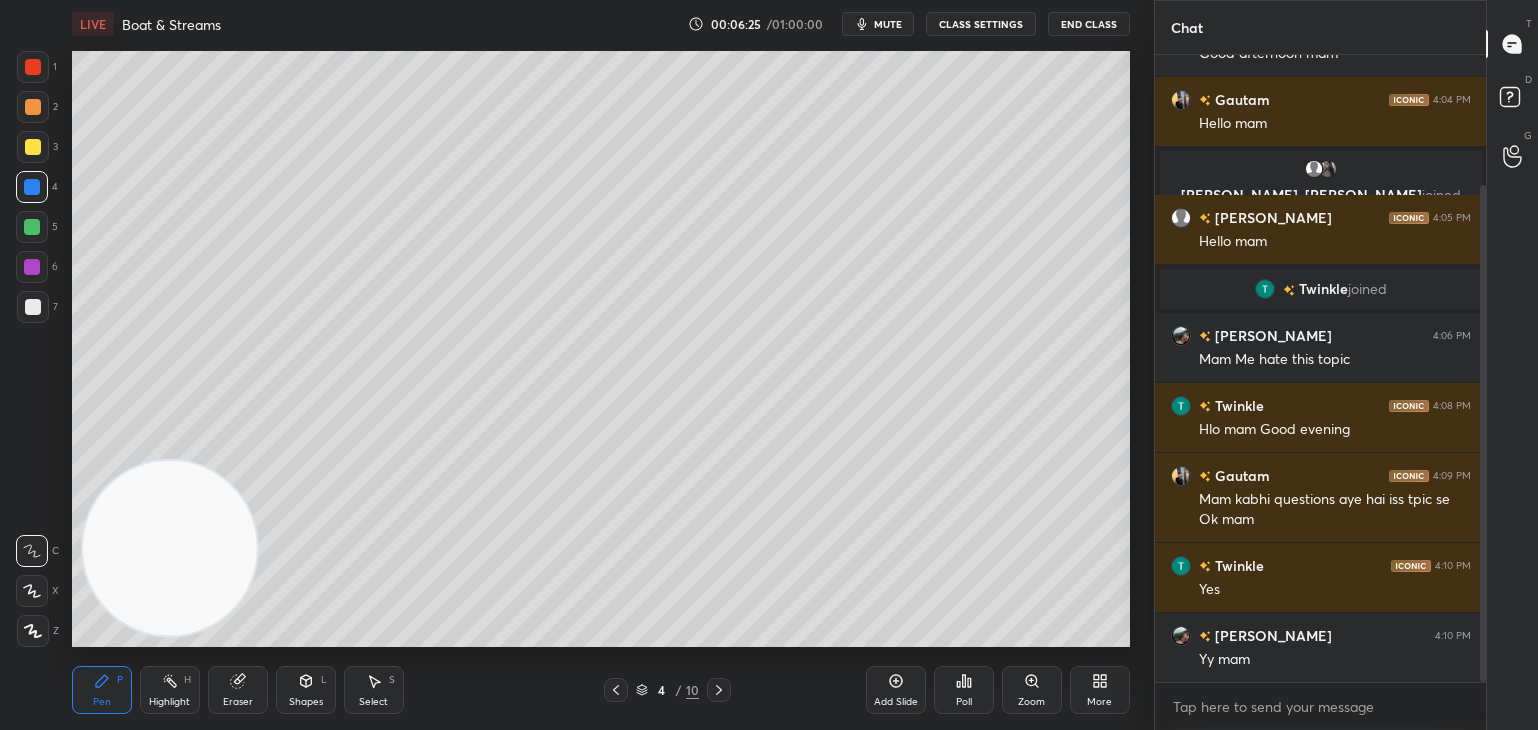 click at bounding box center (33, 147) 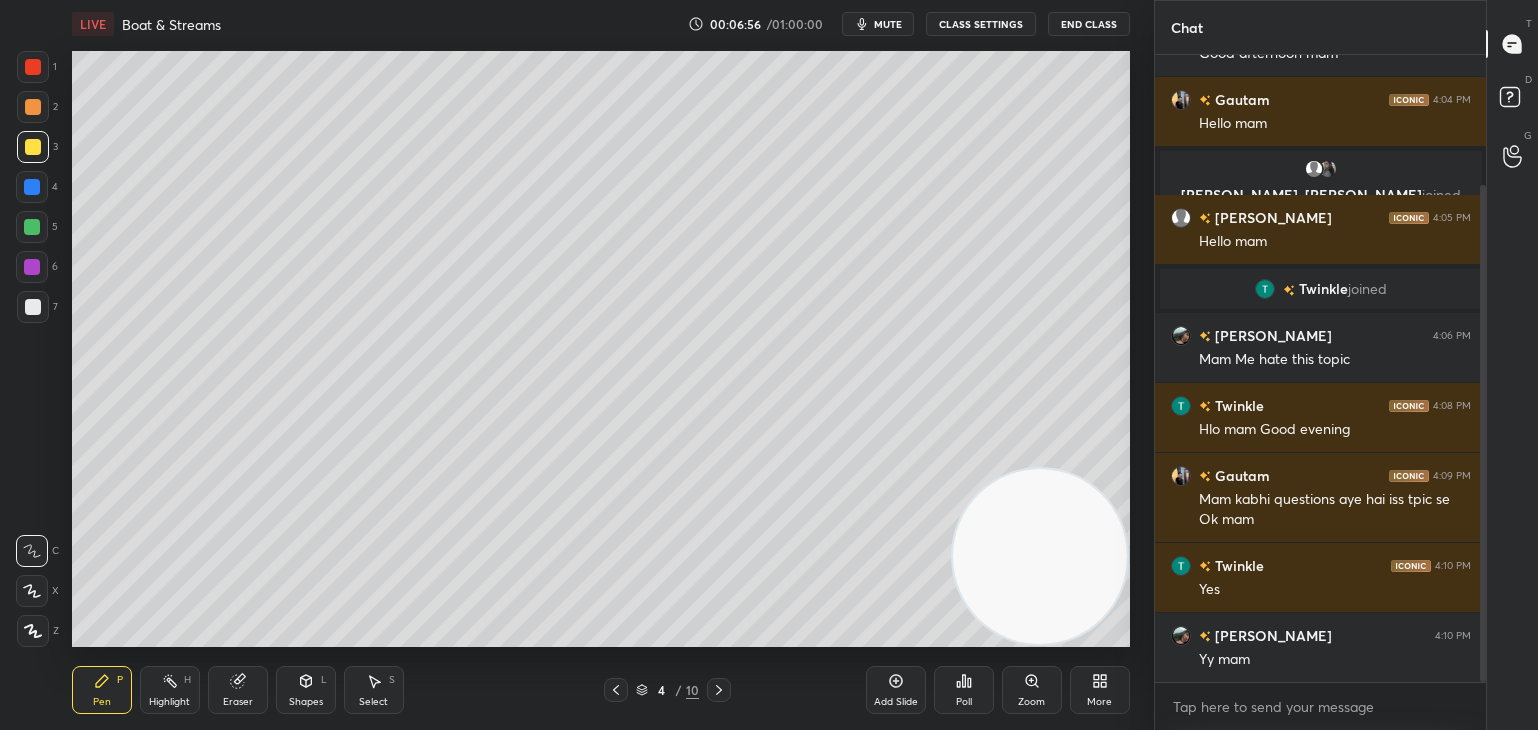 click 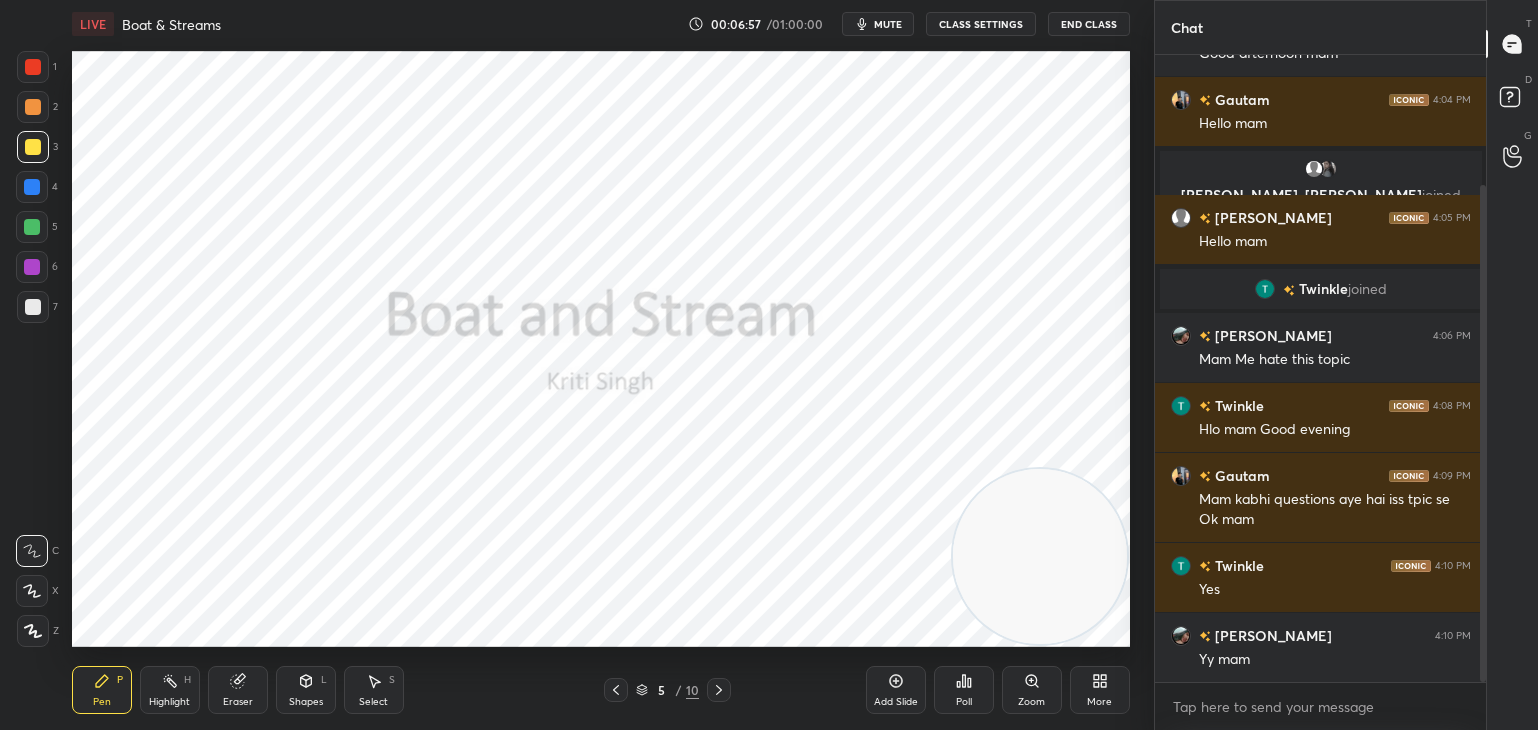 click at bounding box center [719, 690] 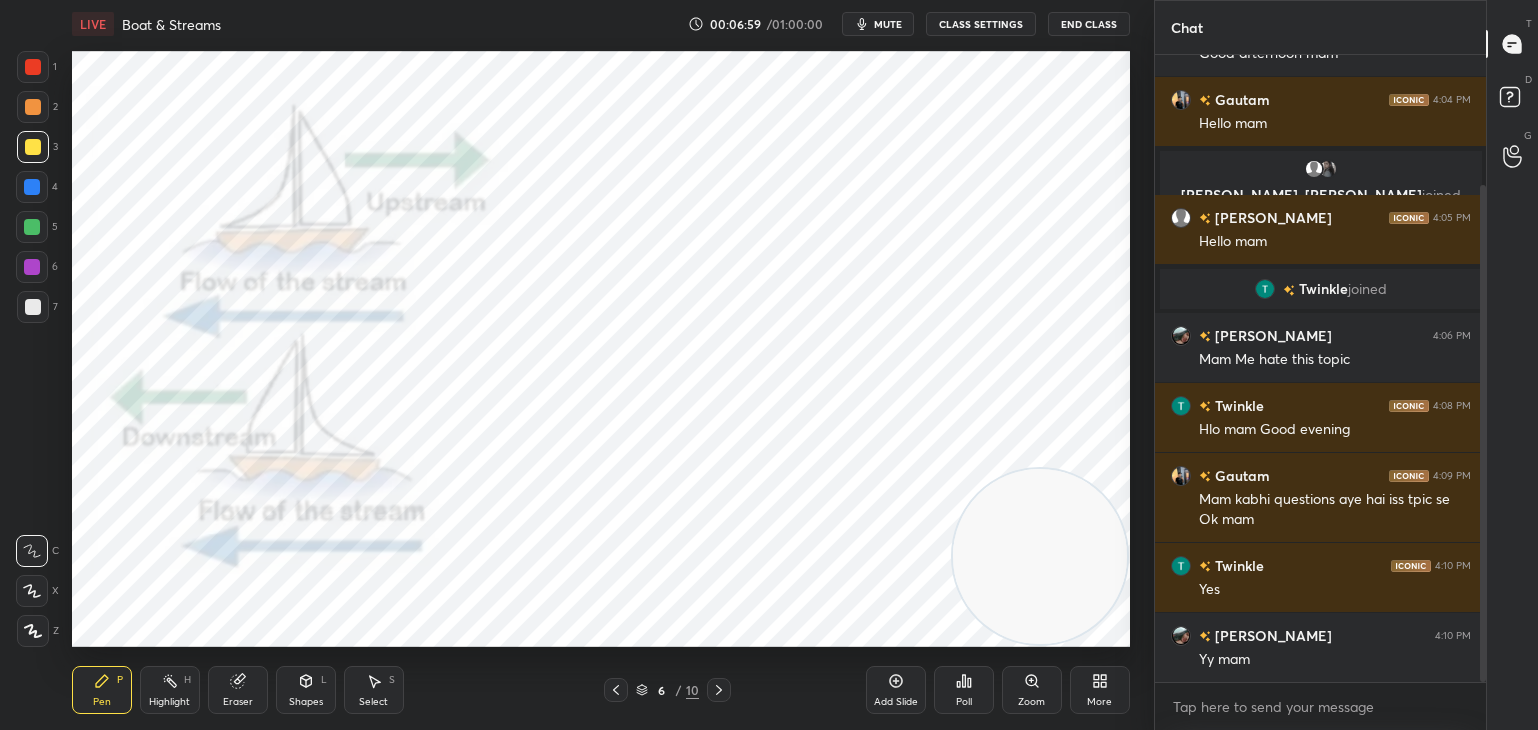 click at bounding box center (33, 67) 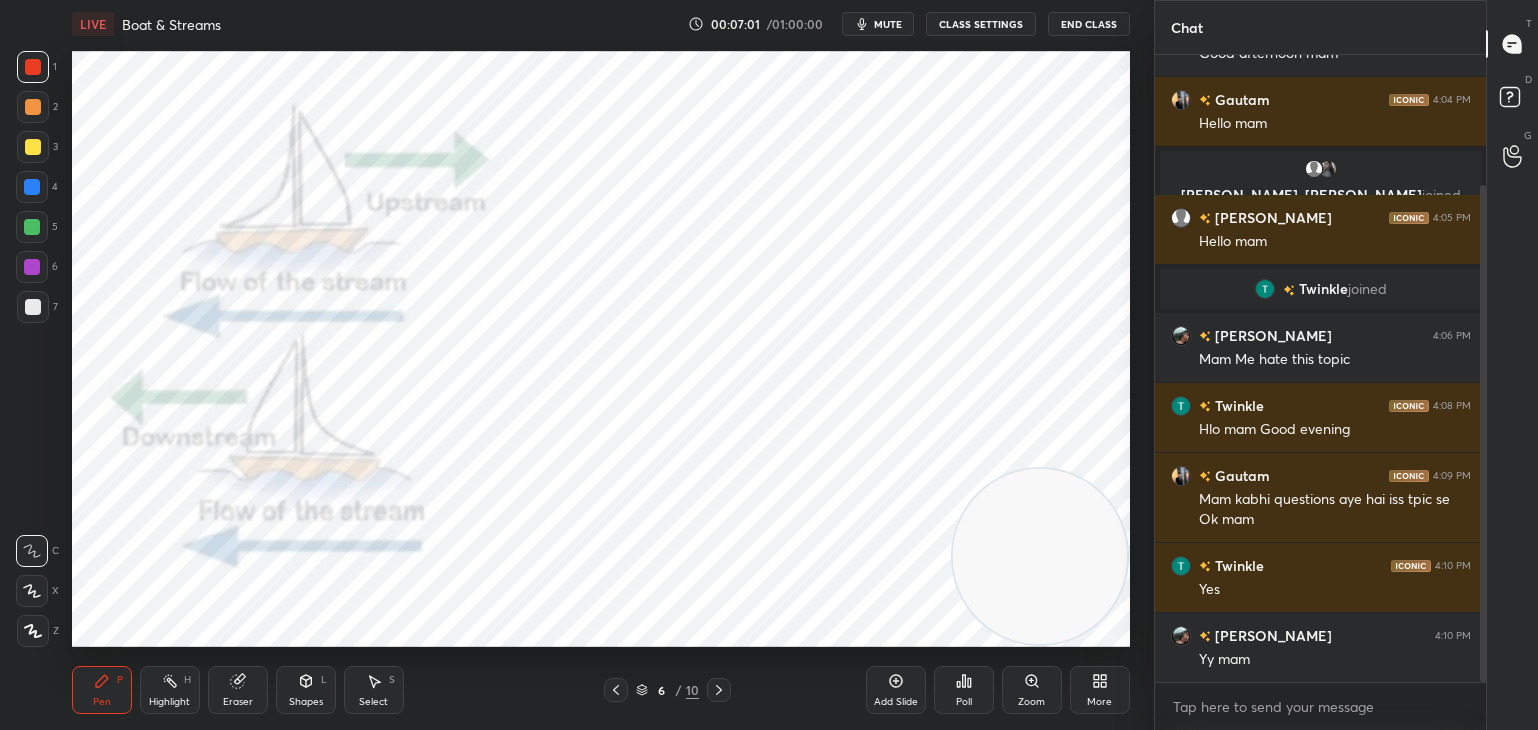 click 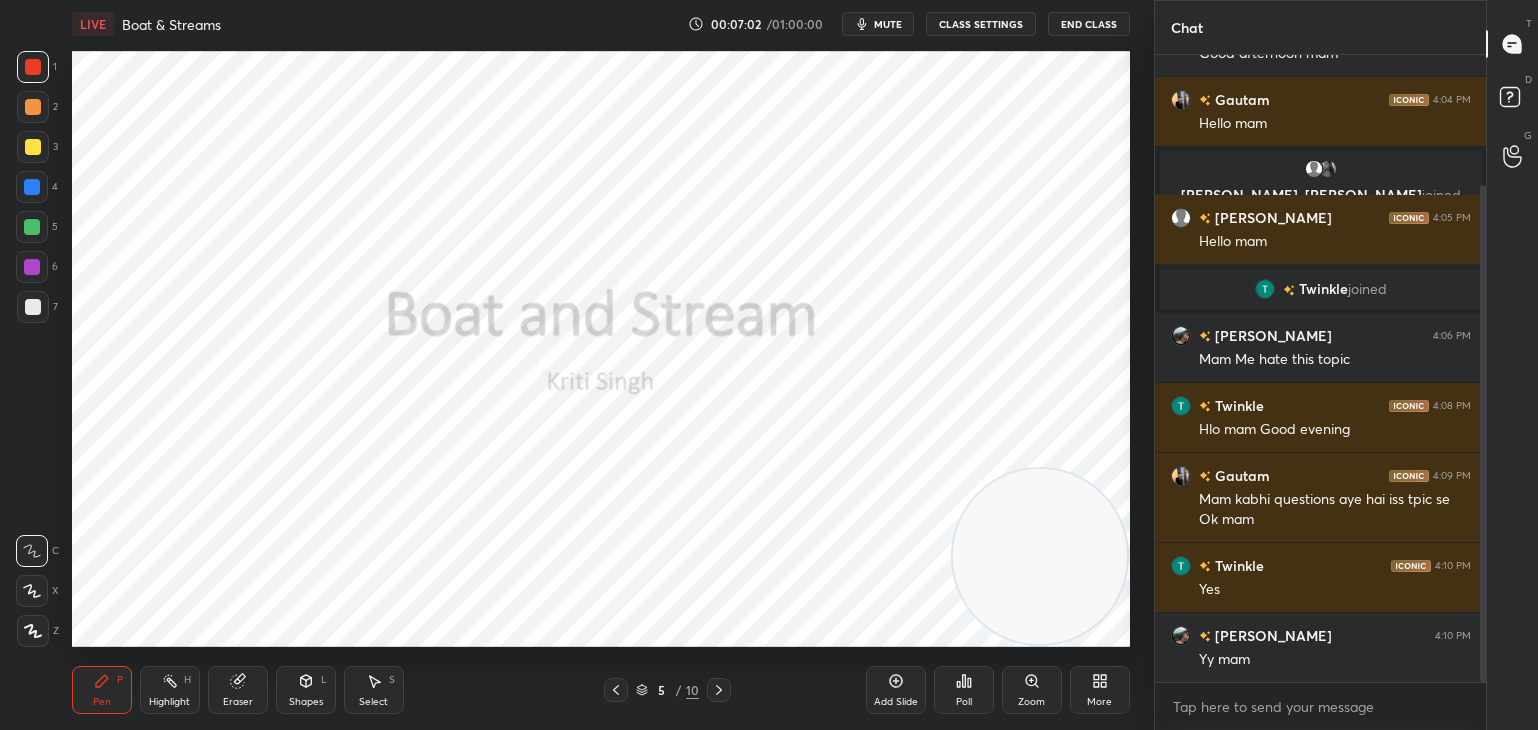 click 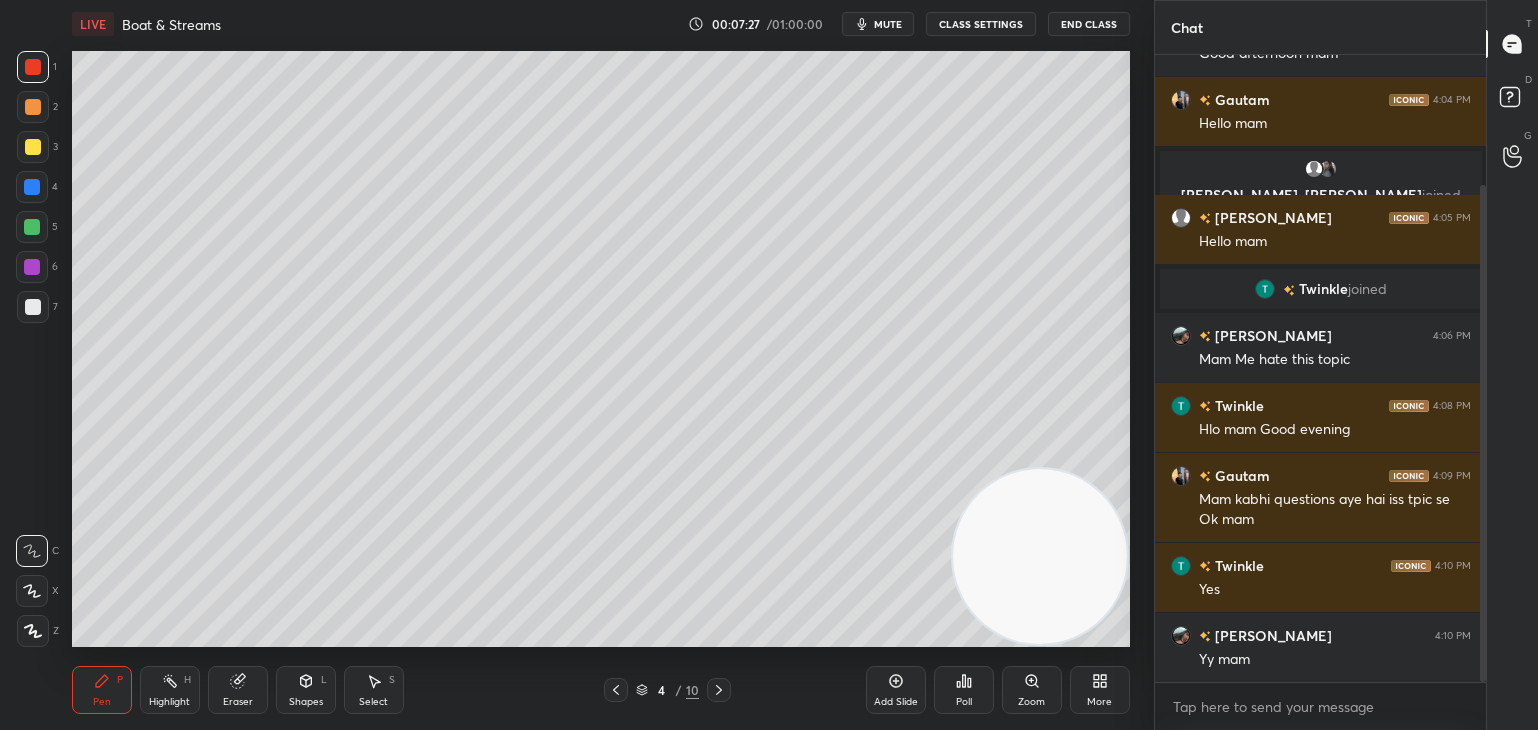 click at bounding box center [33, 147] 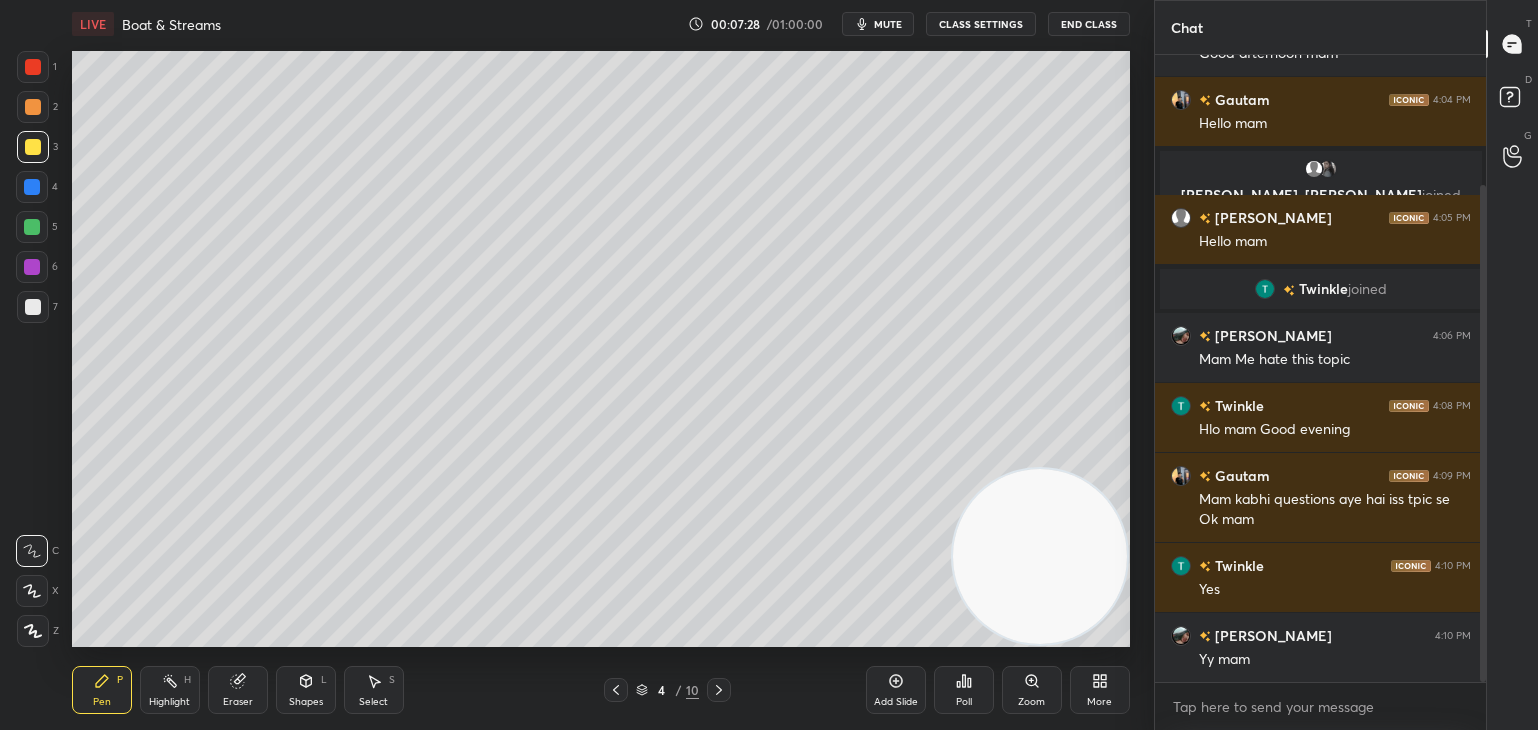 click at bounding box center (32, 591) 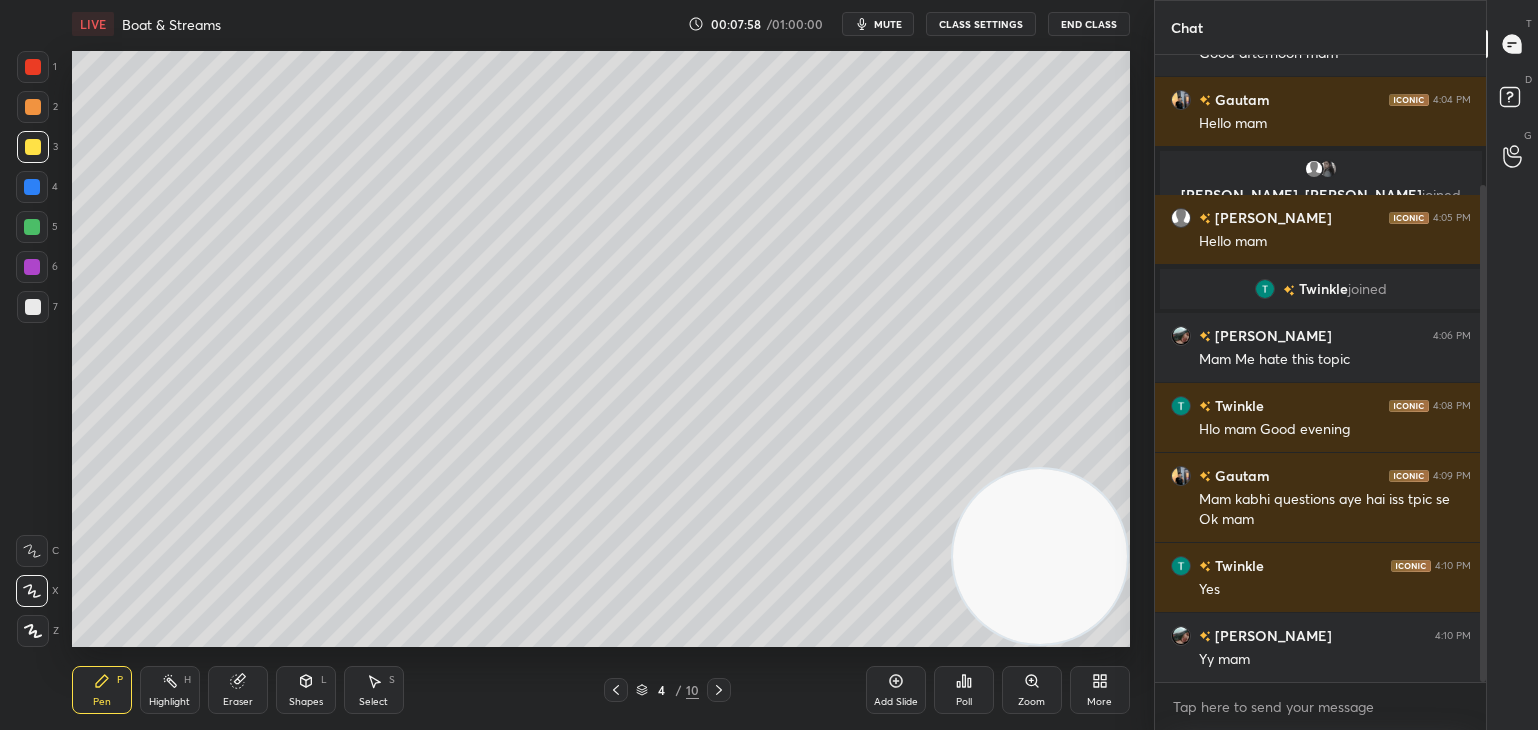 click 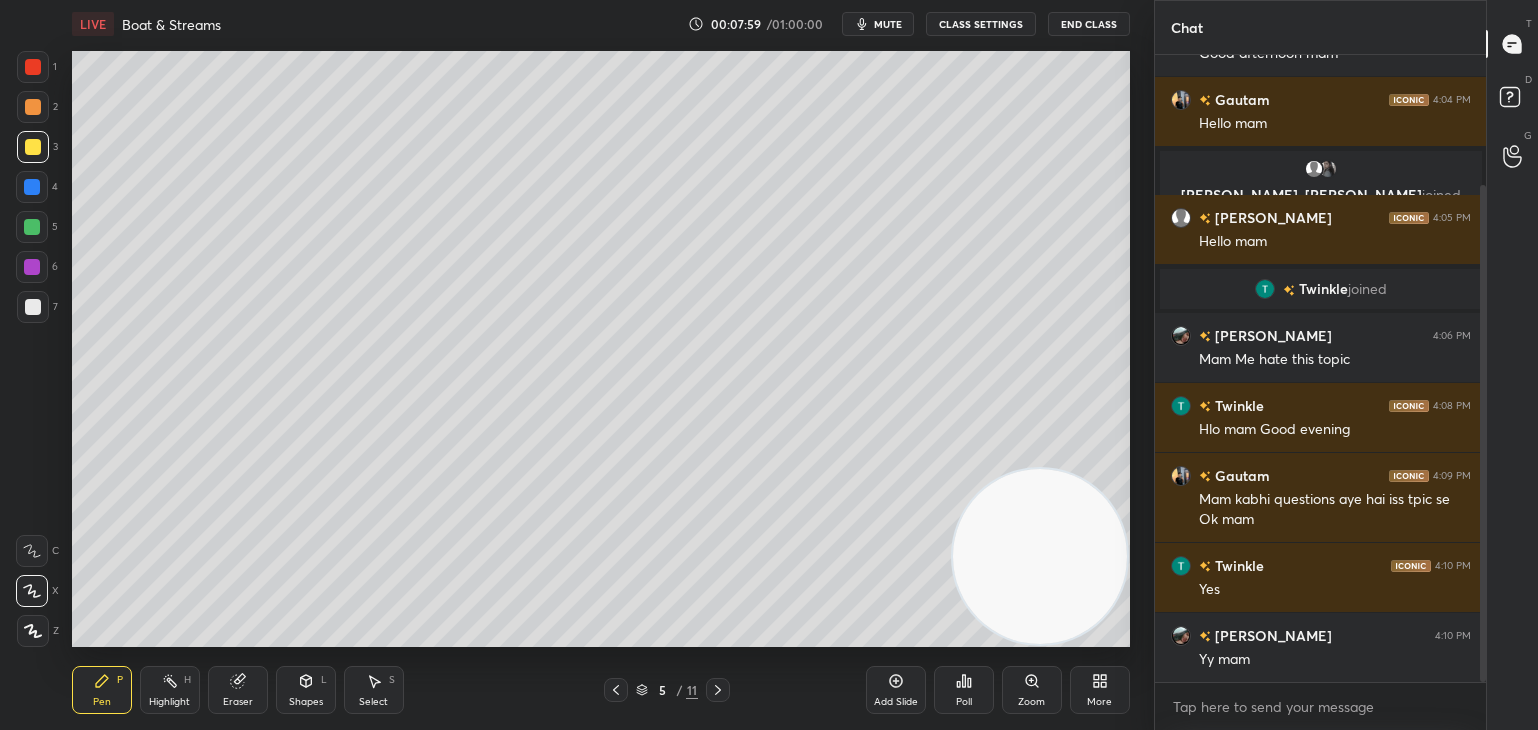 click at bounding box center (33, 107) 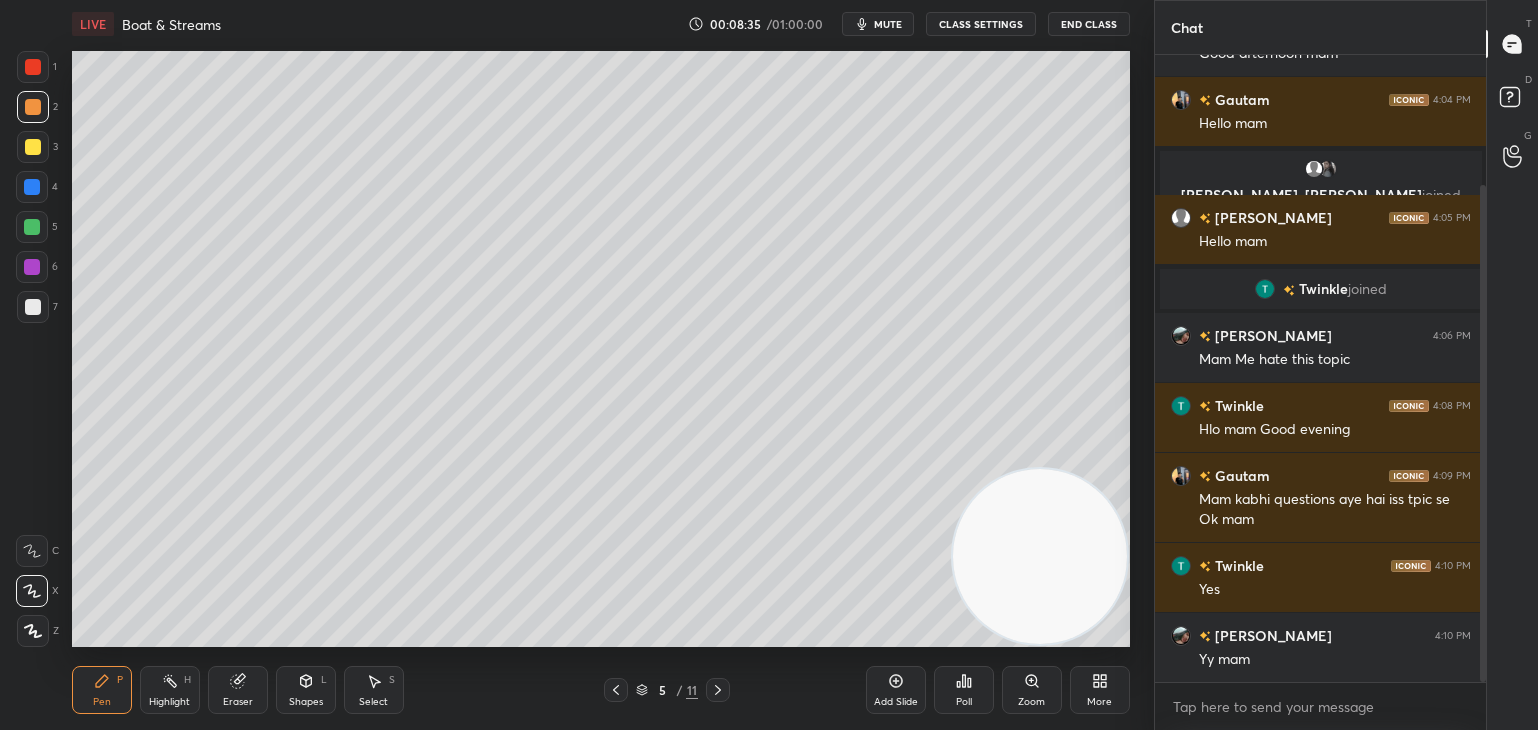 click 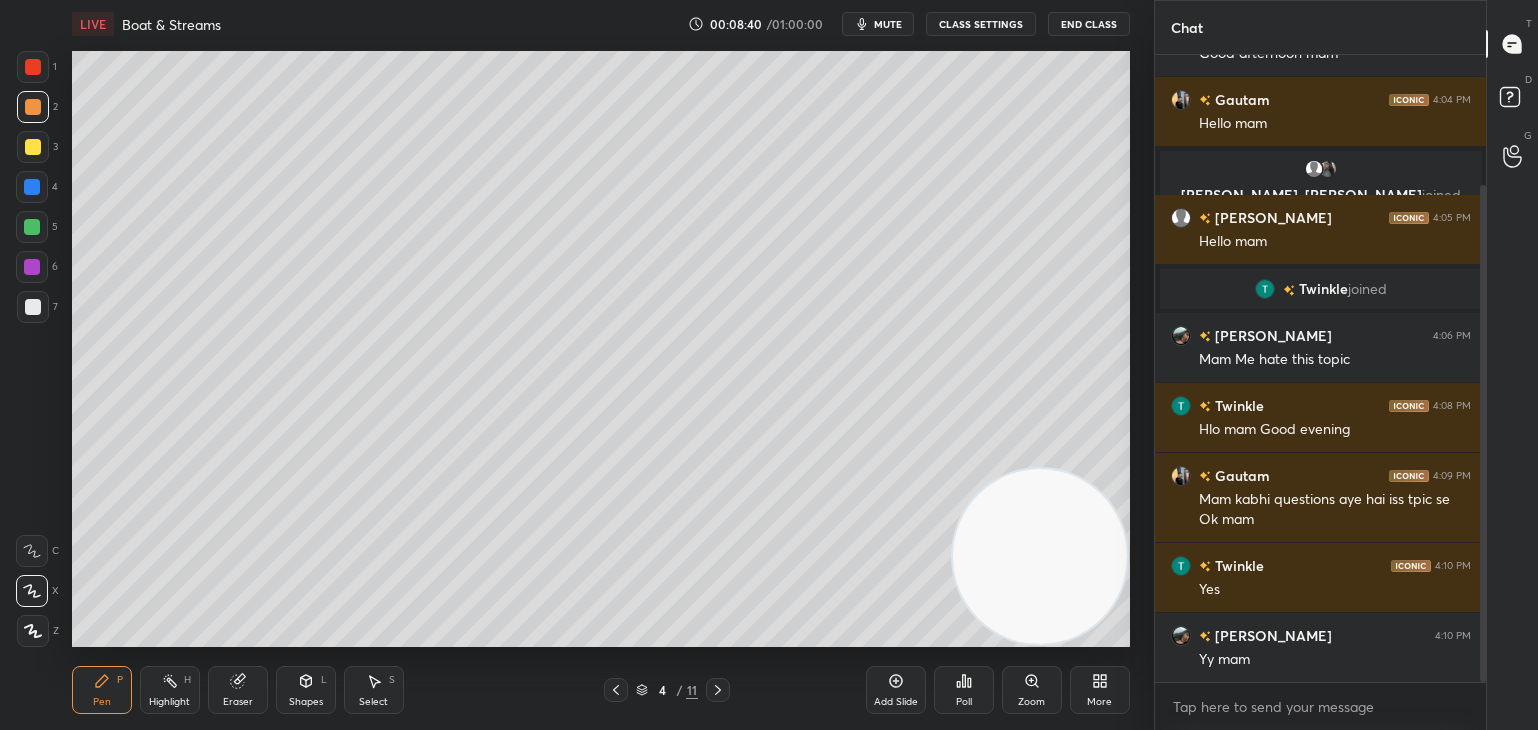 click on "4" at bounding box center (37, 187) 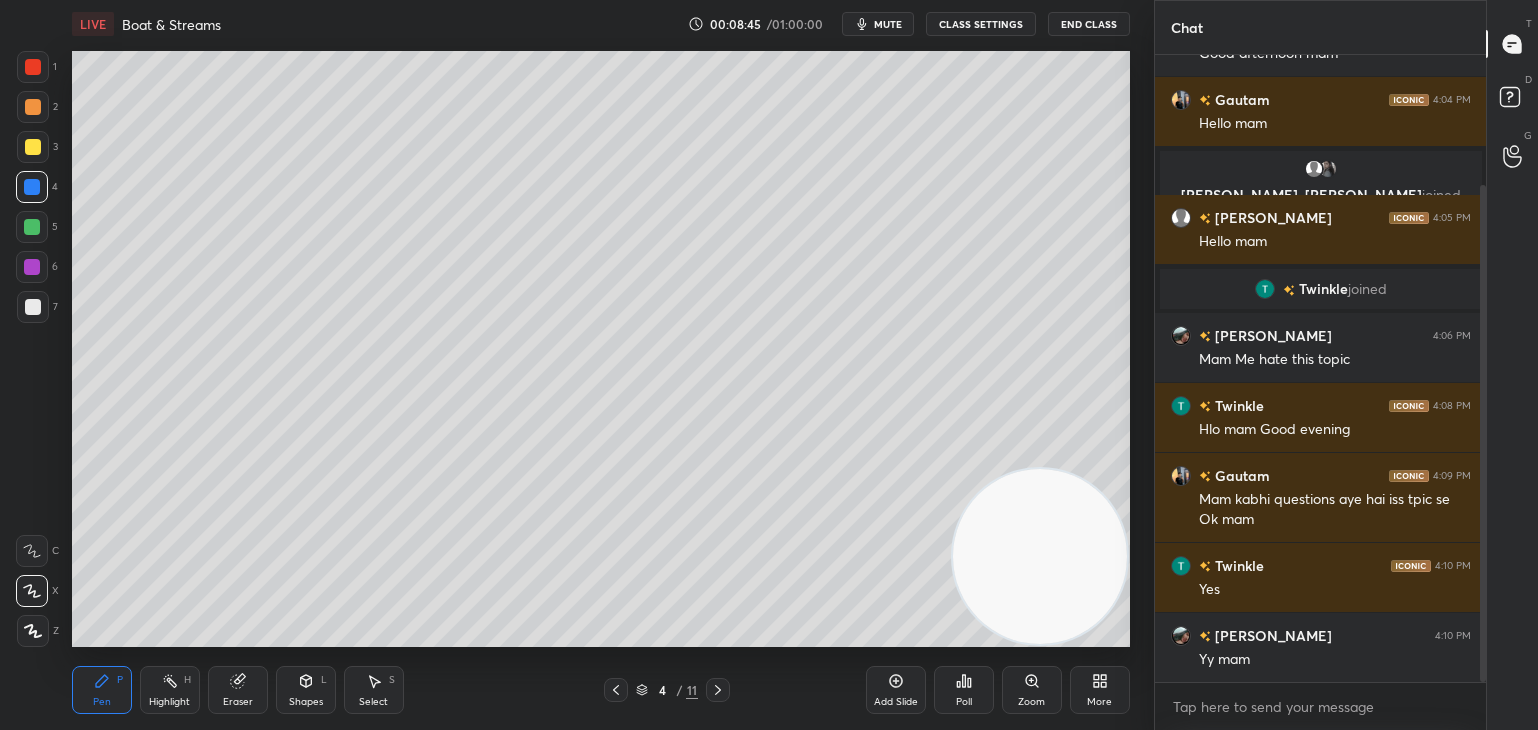 click at bounding box center (33, 107) 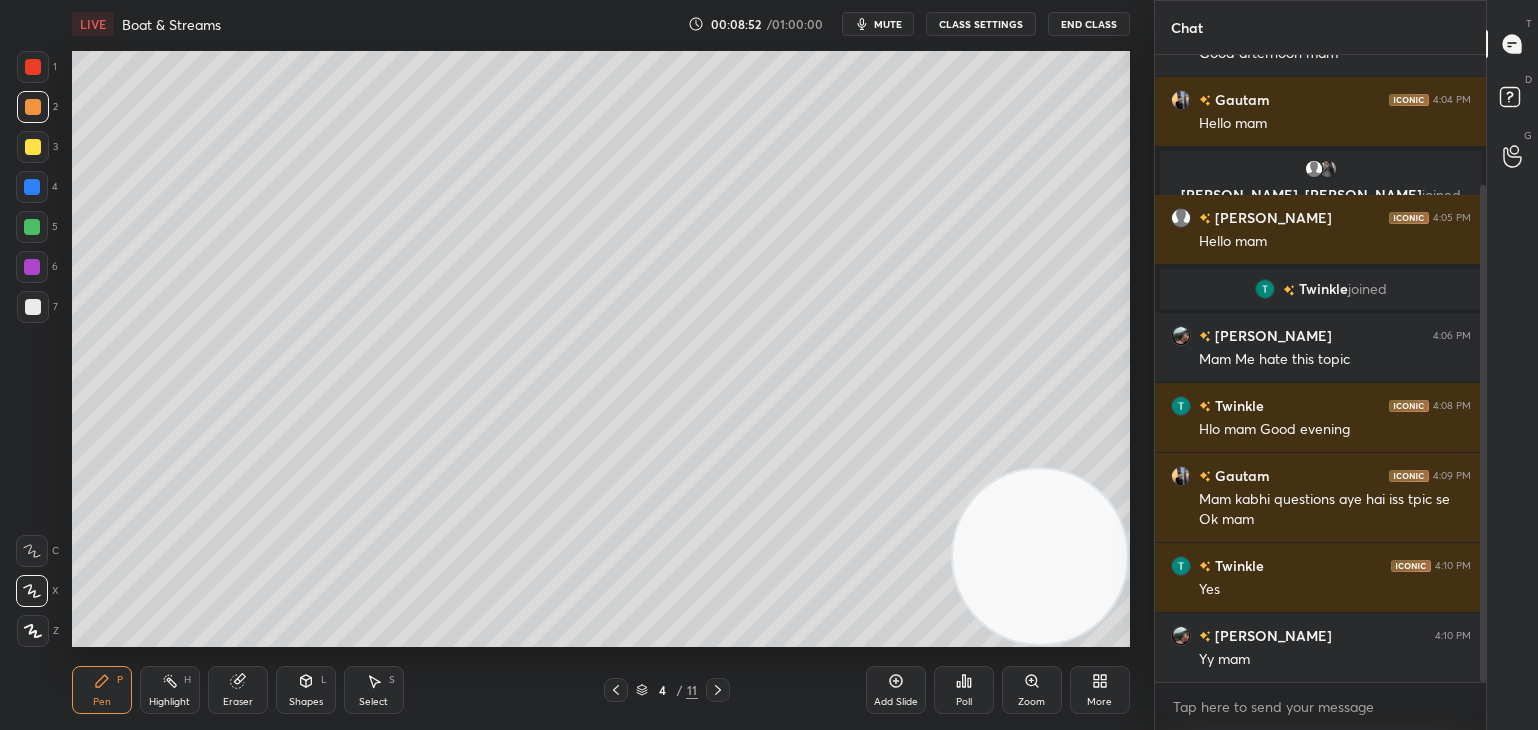 click at bounding box center [32, 227] 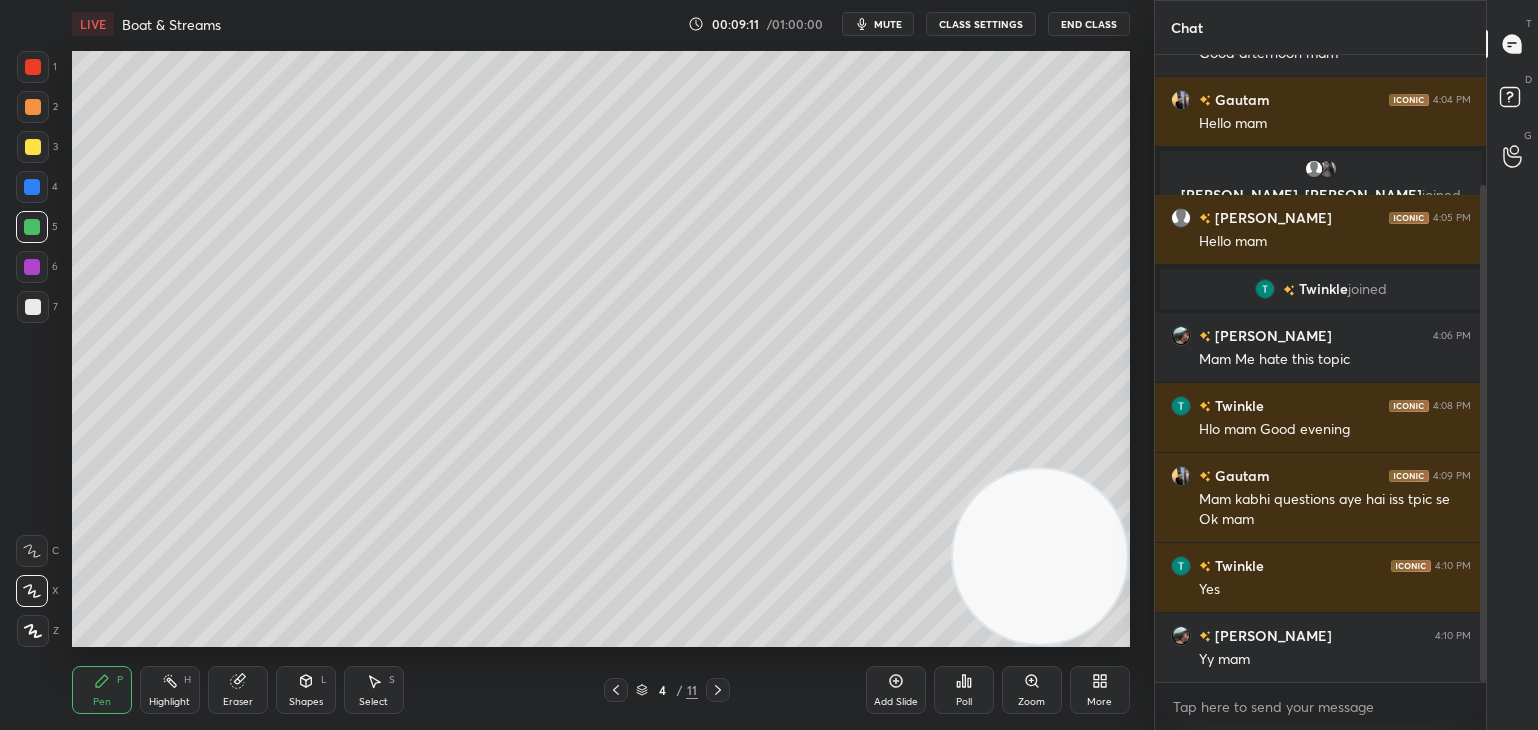click at bounding box center [32, 187] 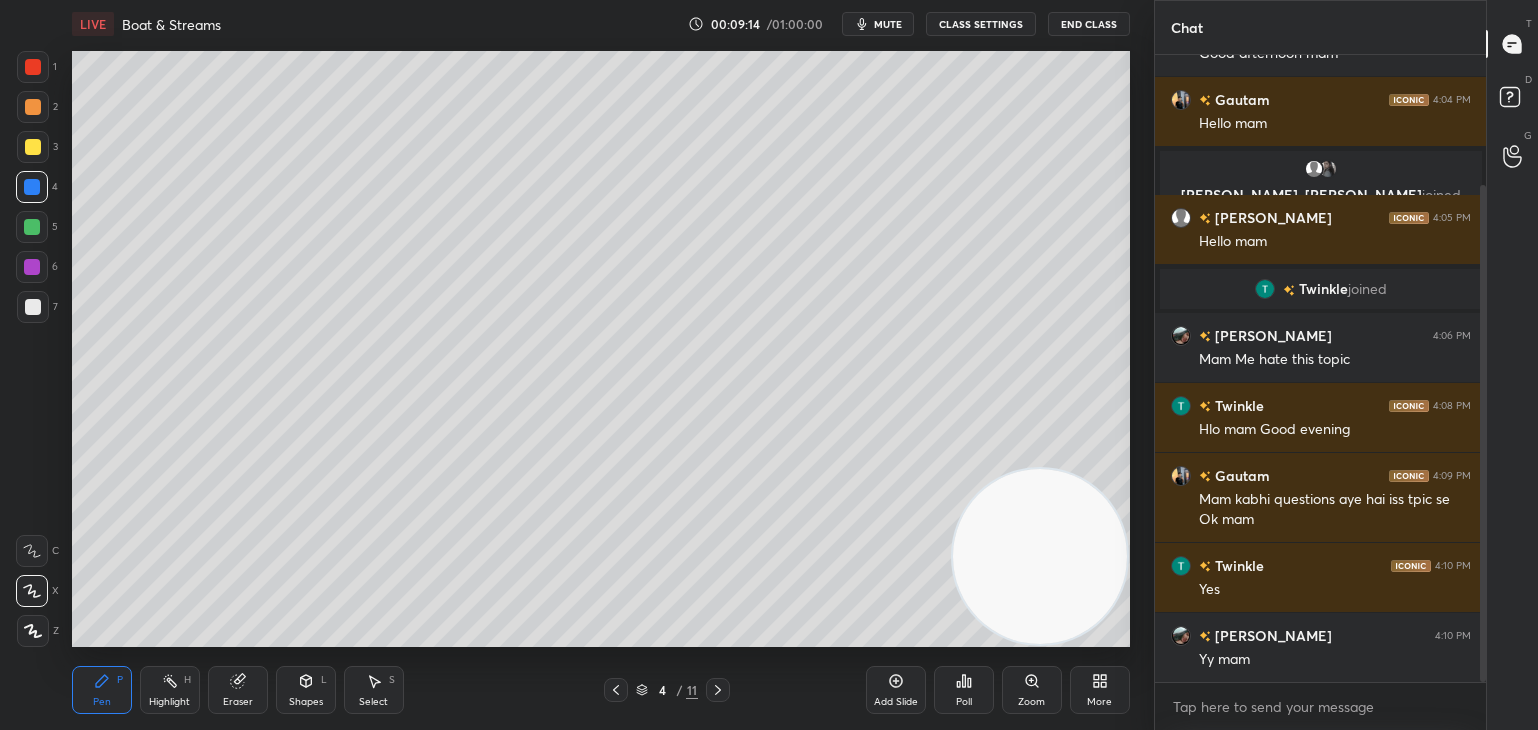 click at bounding box center [33, 107] 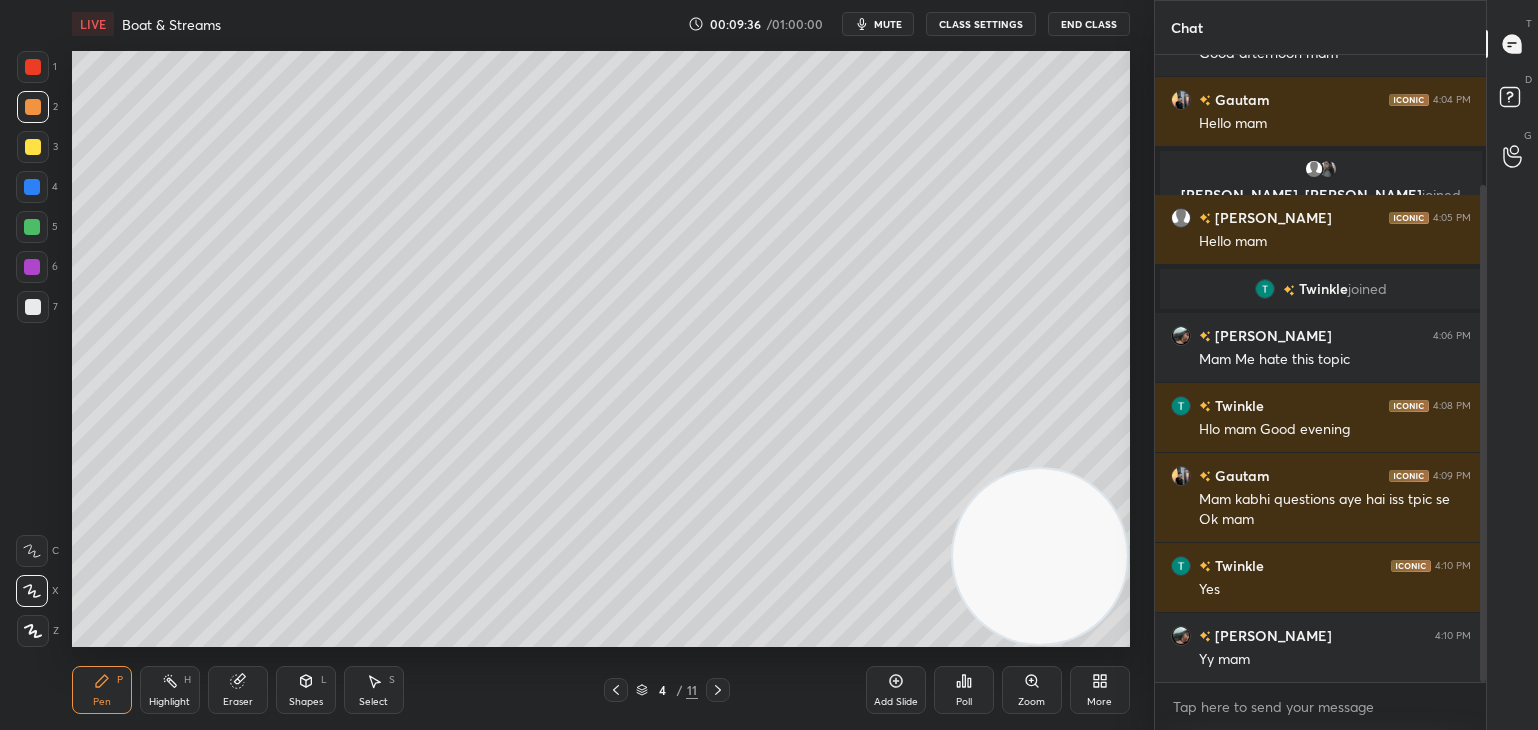 scroll, scrollTop: 234, scrollLeft: 0, axis: vertical 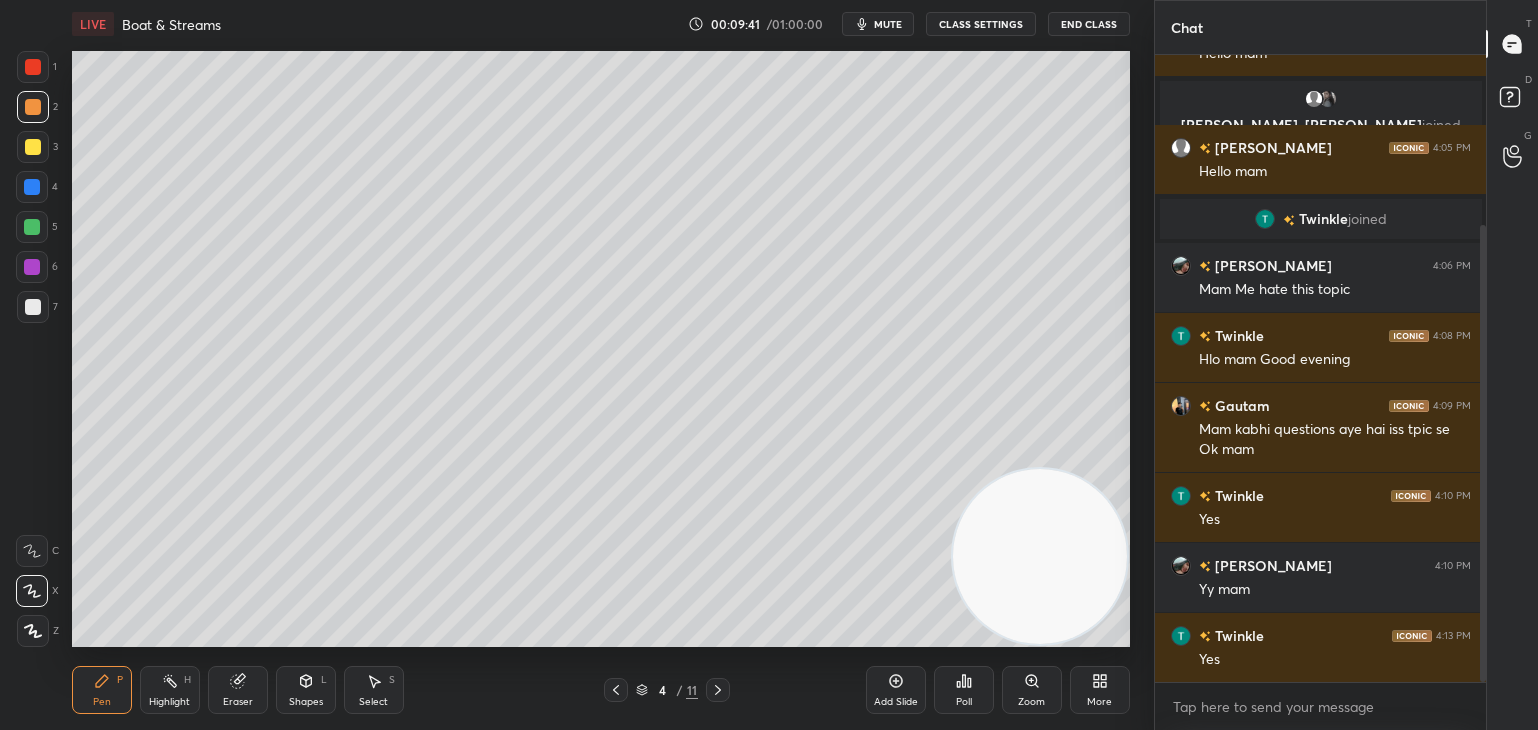 click 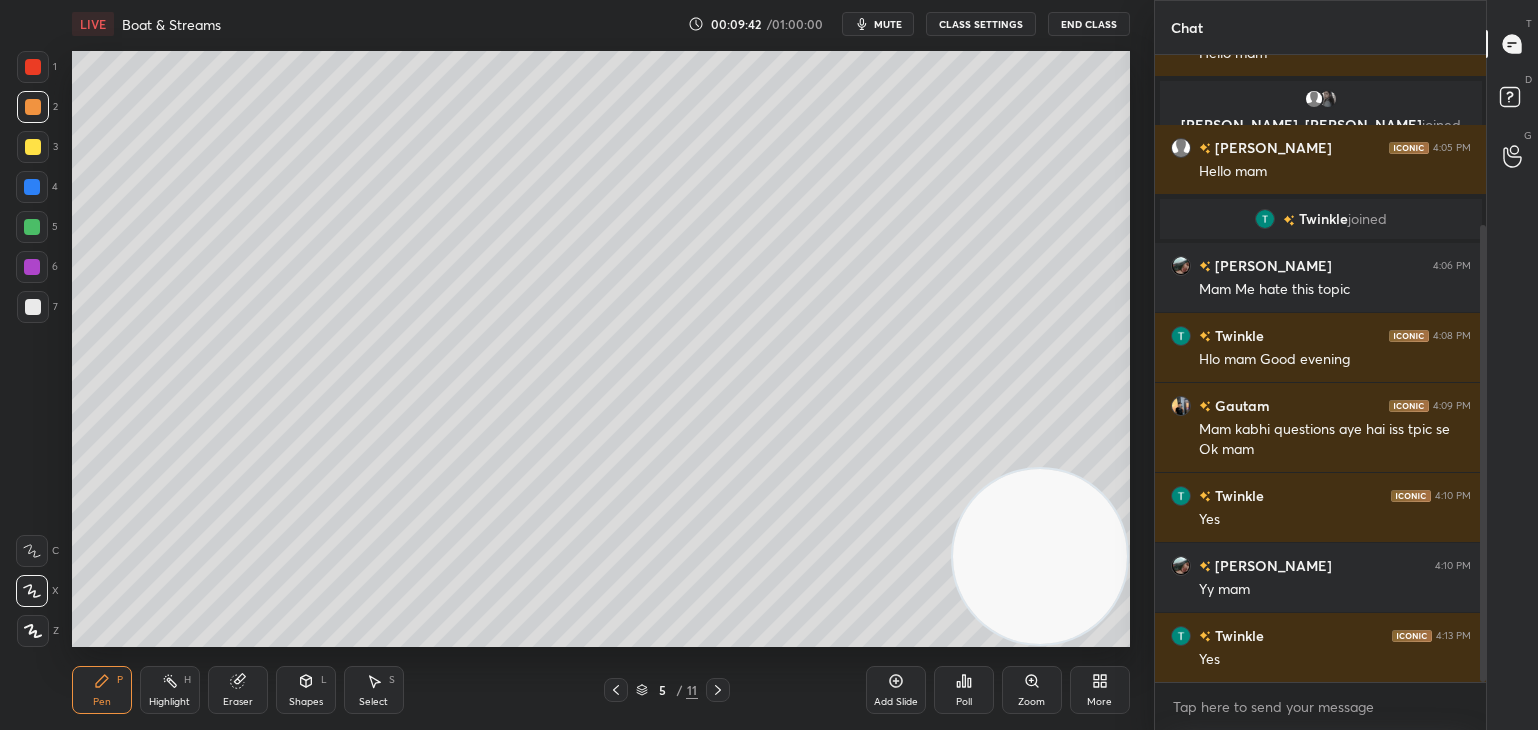 scroll, scrollTop: 304, scrollLeft: 0, axis: vertical 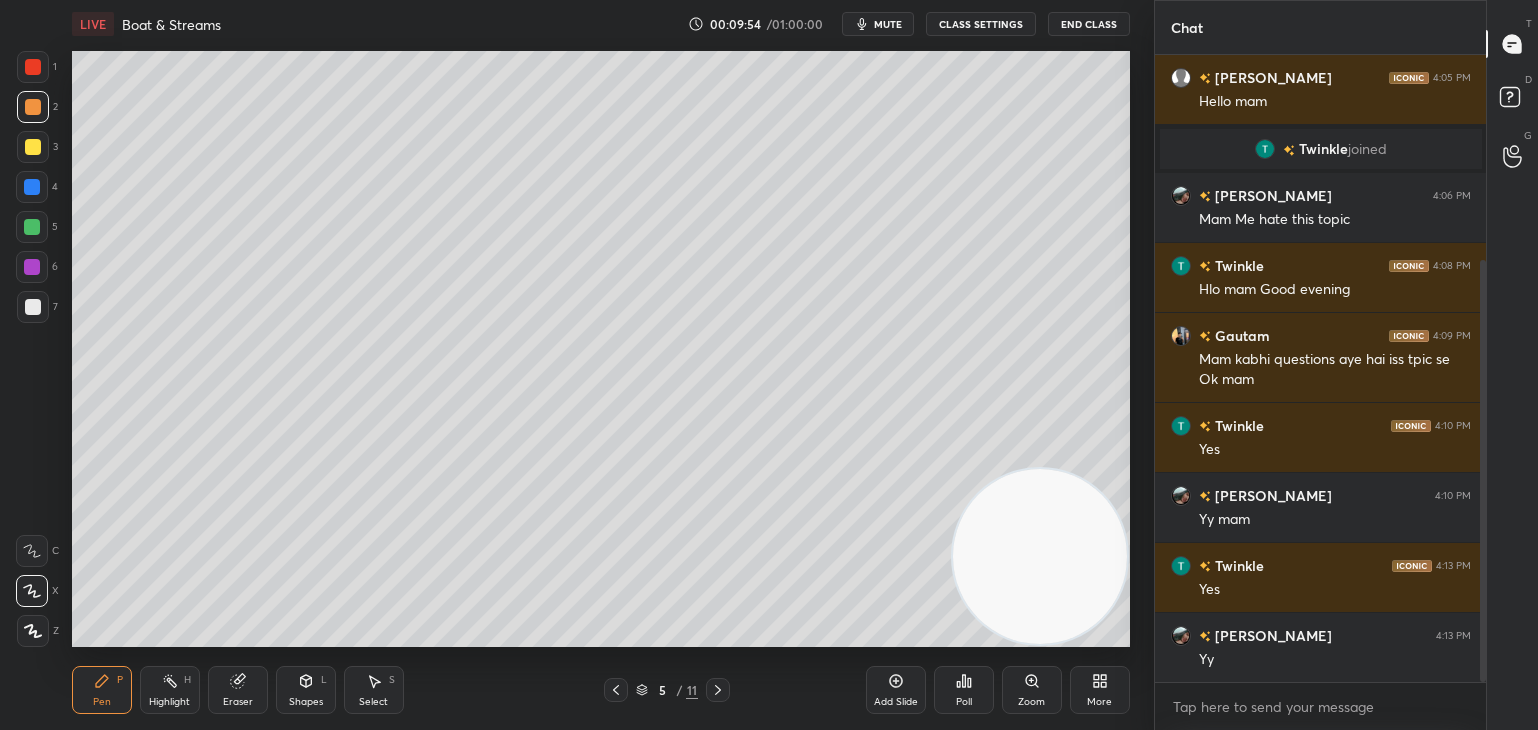 click at bounding box center [33, 147] 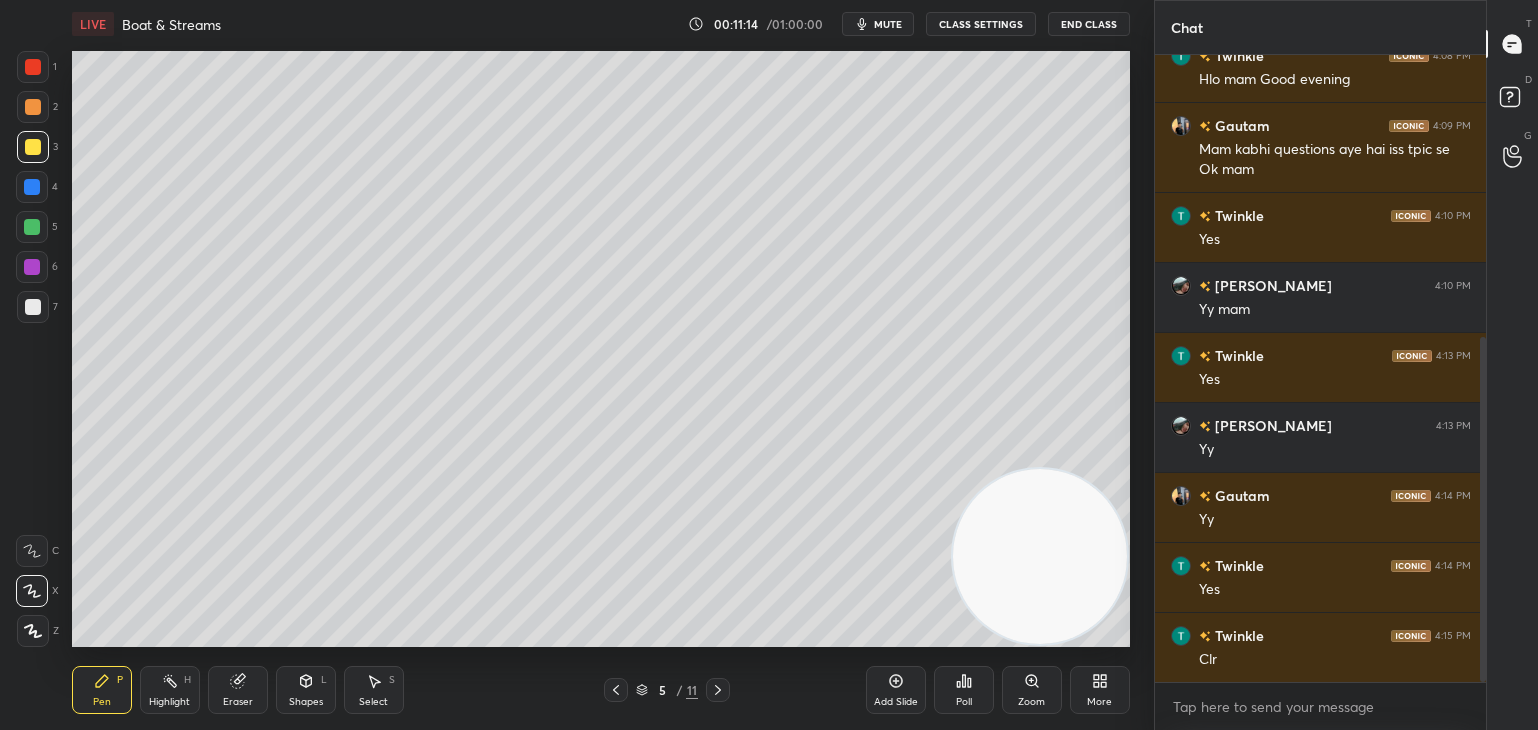 scroll, scrollTop: 584, scrollLeft: 0, axis: vertical 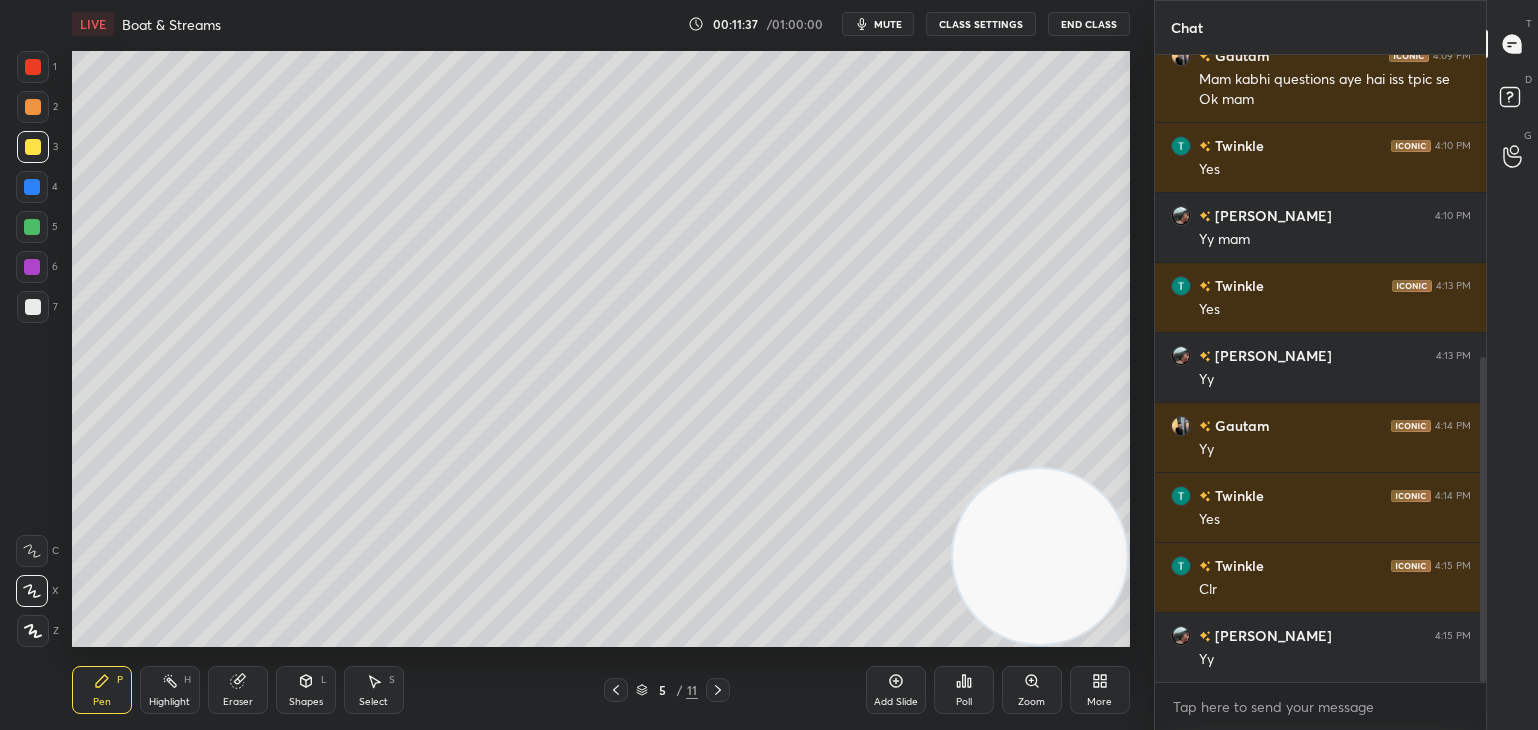 click on "Select S" at bounding box center (374, 690) 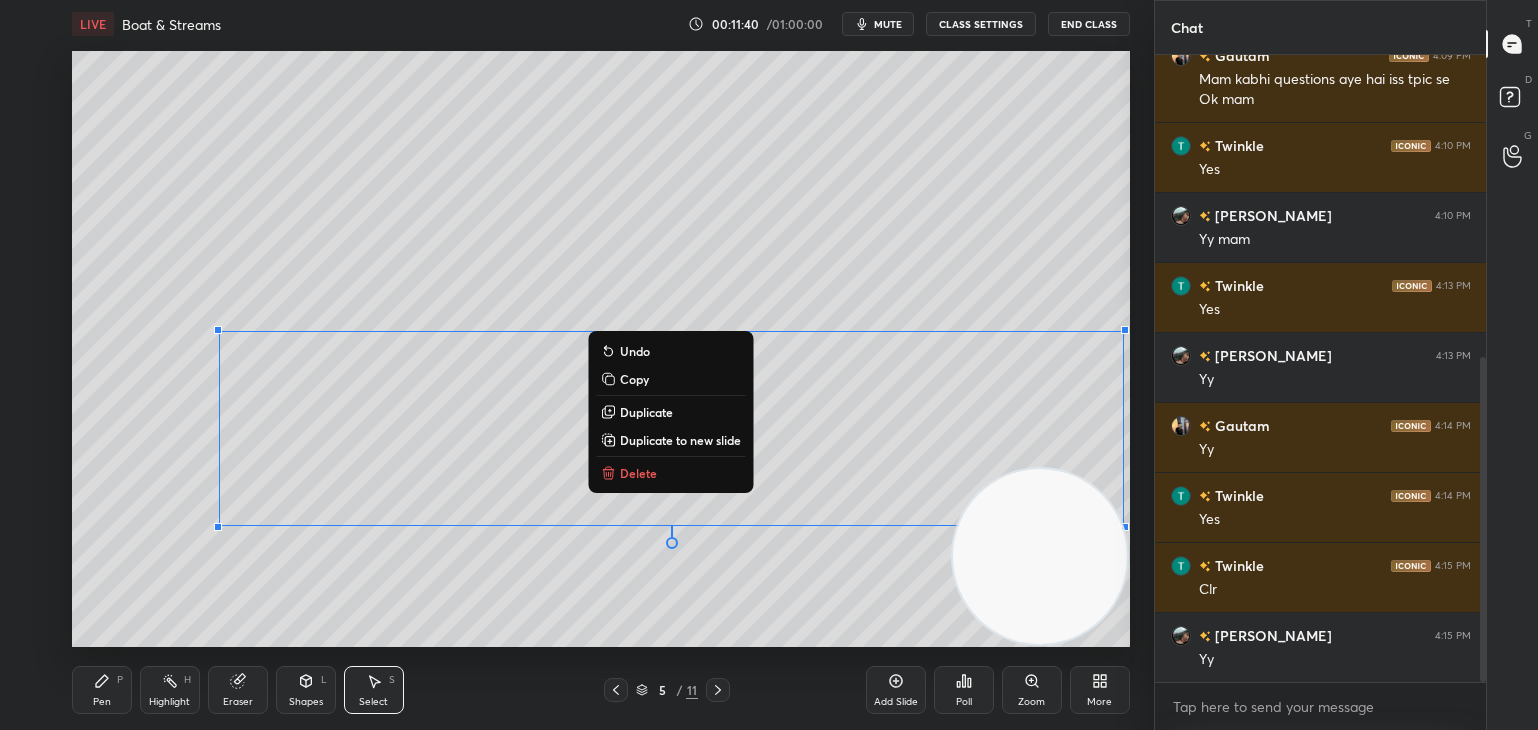 click on "Copy" at bounding box center [634, 379] 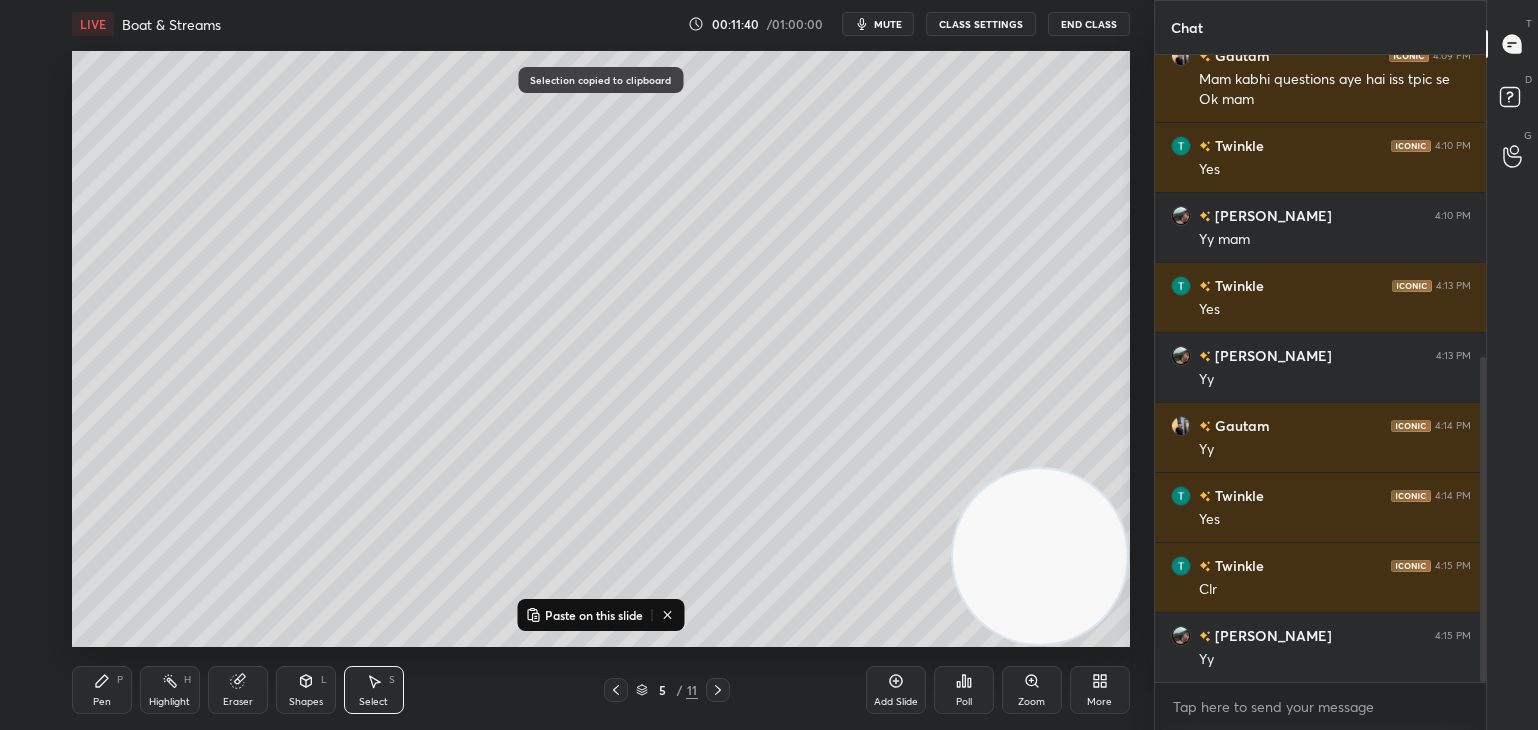 click 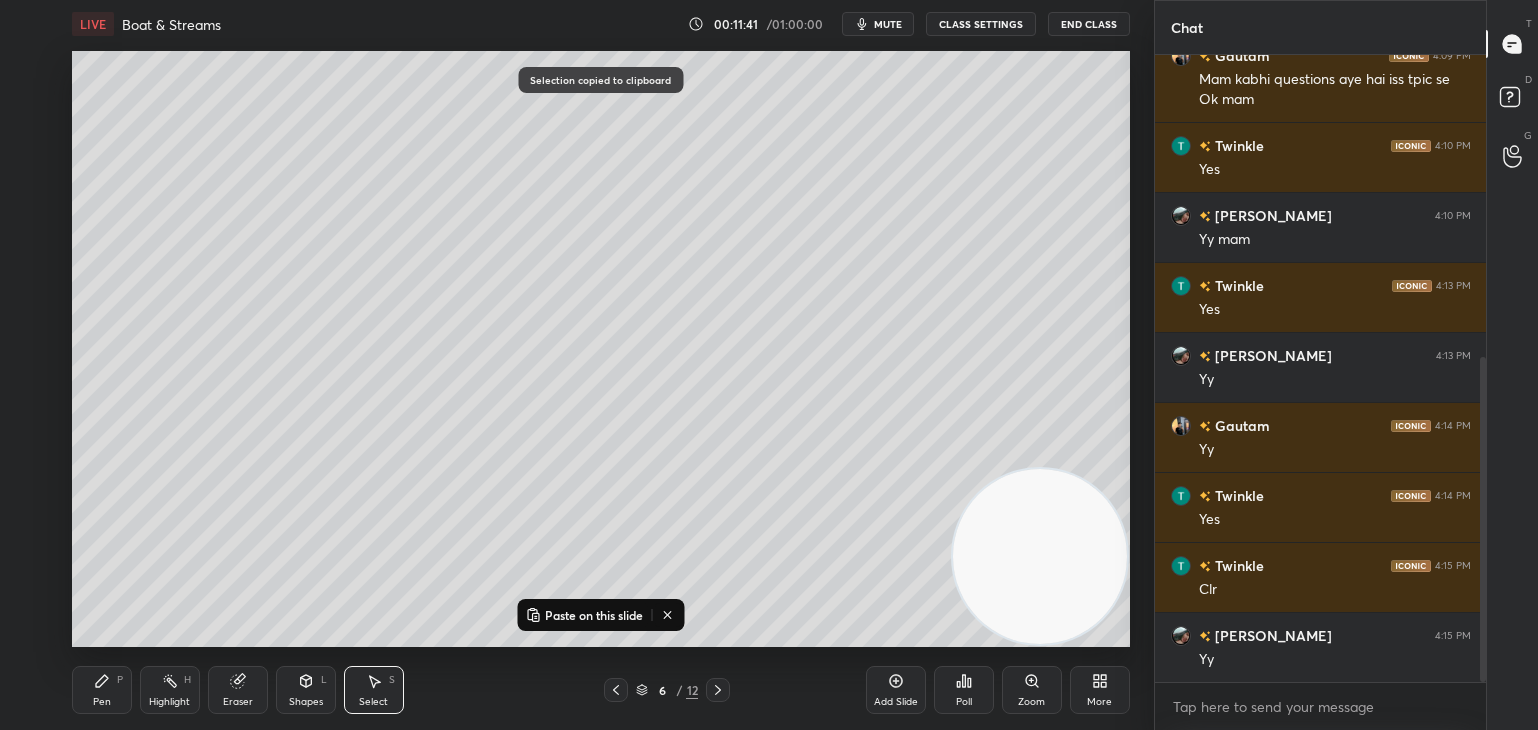 click on "Paste on this slide" at bounding box center (594, 615) 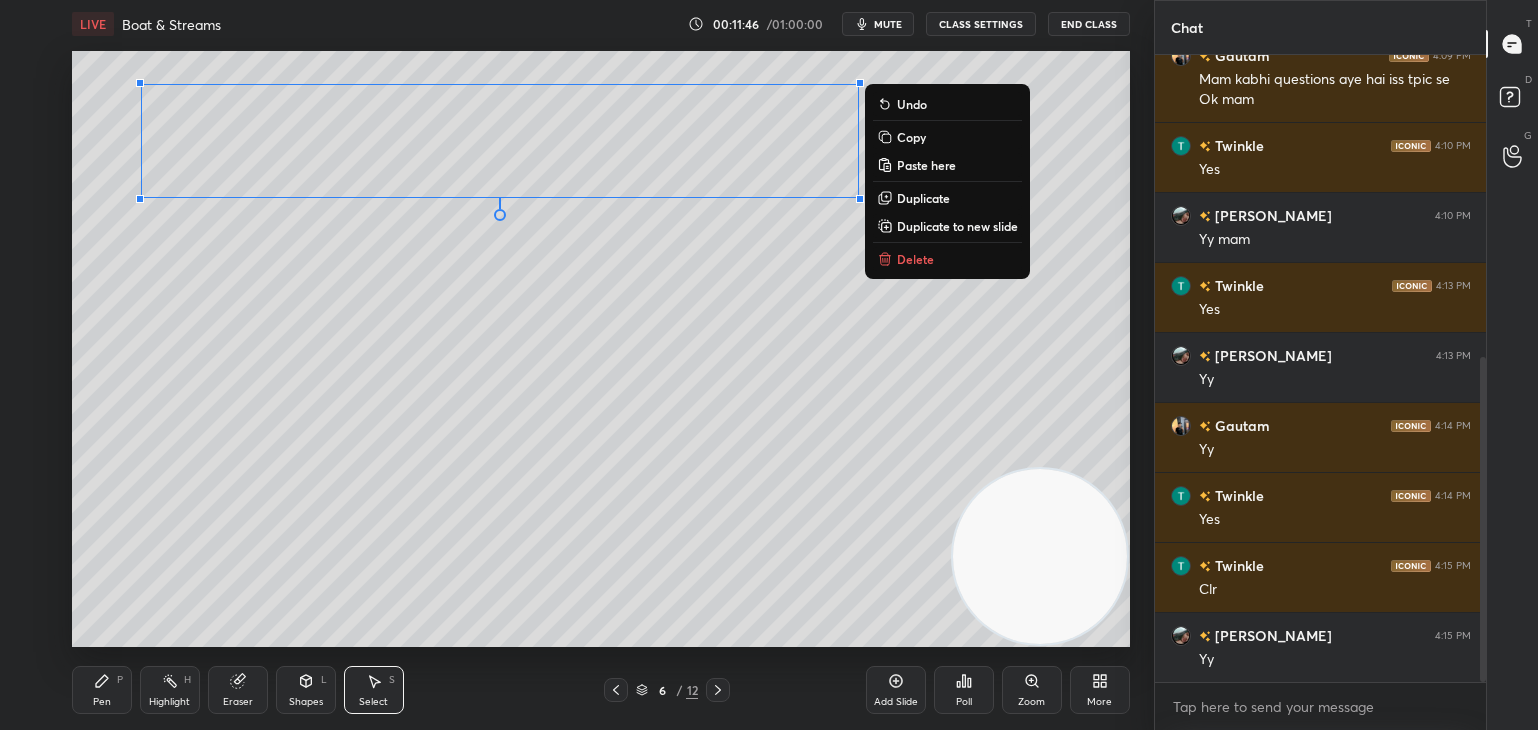 click on "0 ° Undo Copy Paste here Duplicate Duplicate to new slide Delete" at bounding box center [601, 348] 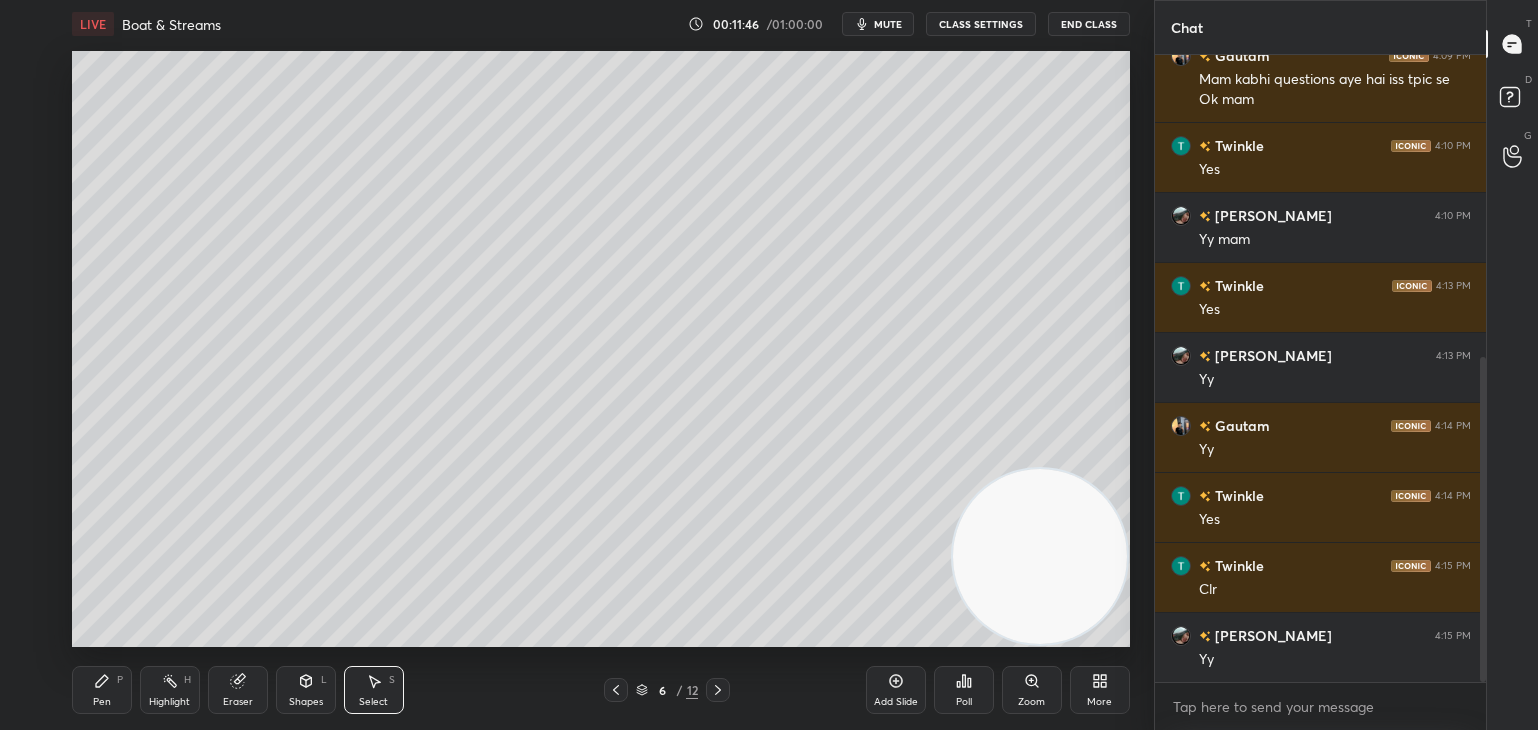 click on "Pen P" at bounding box center (102, 690) 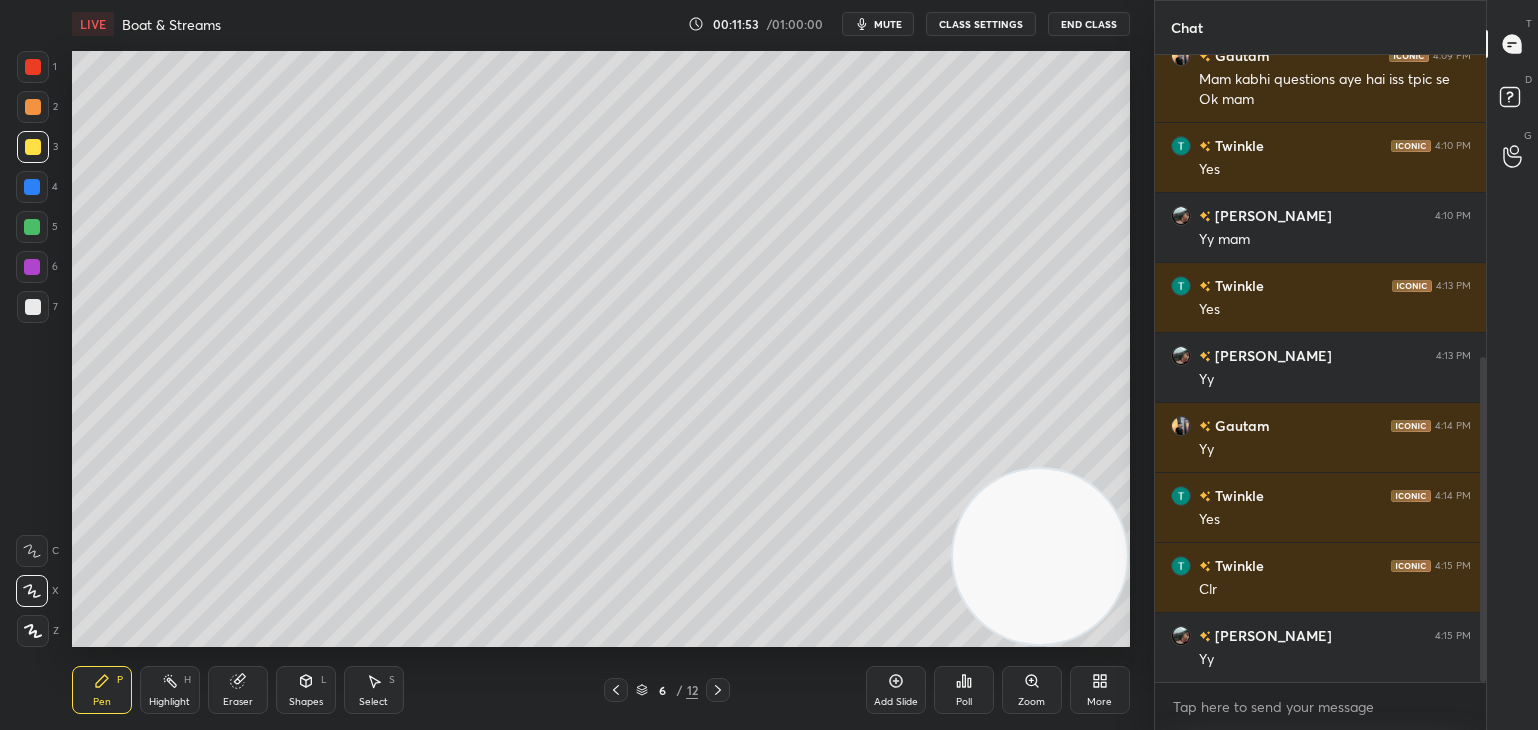 click on "Select" at bounding box center [373, 702] 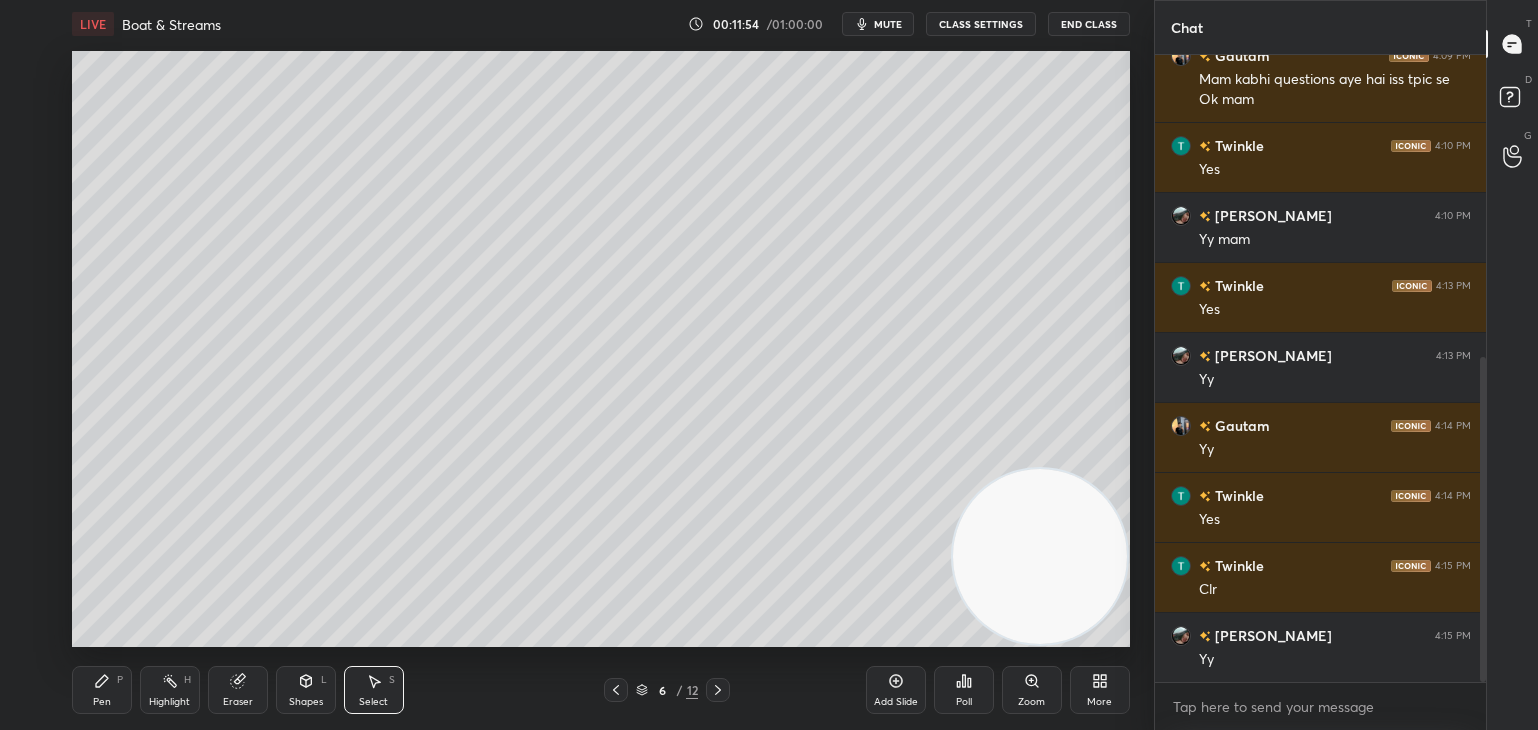 click on "Shapes L" at bounding box center [306, 690] 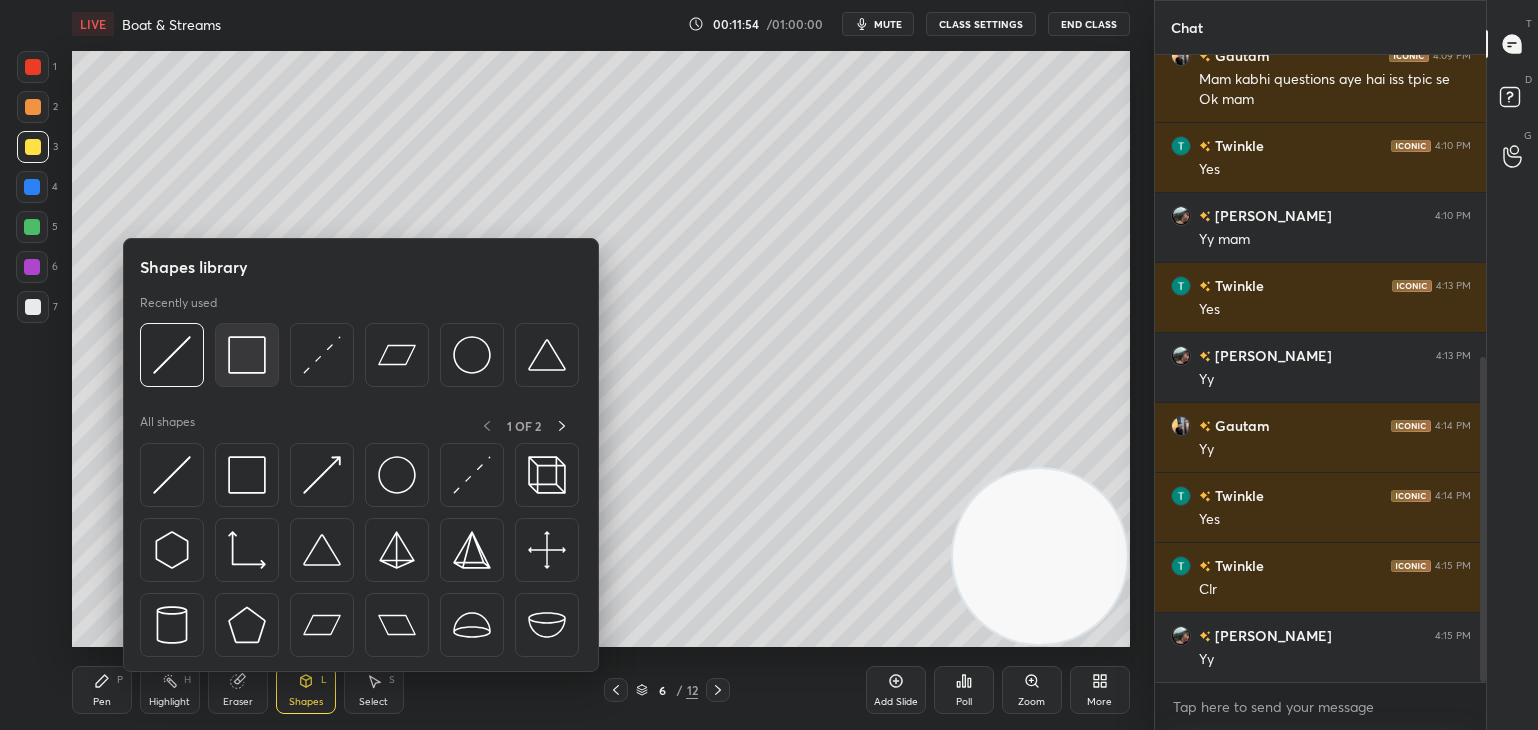 click at bounding box center [247, 355] 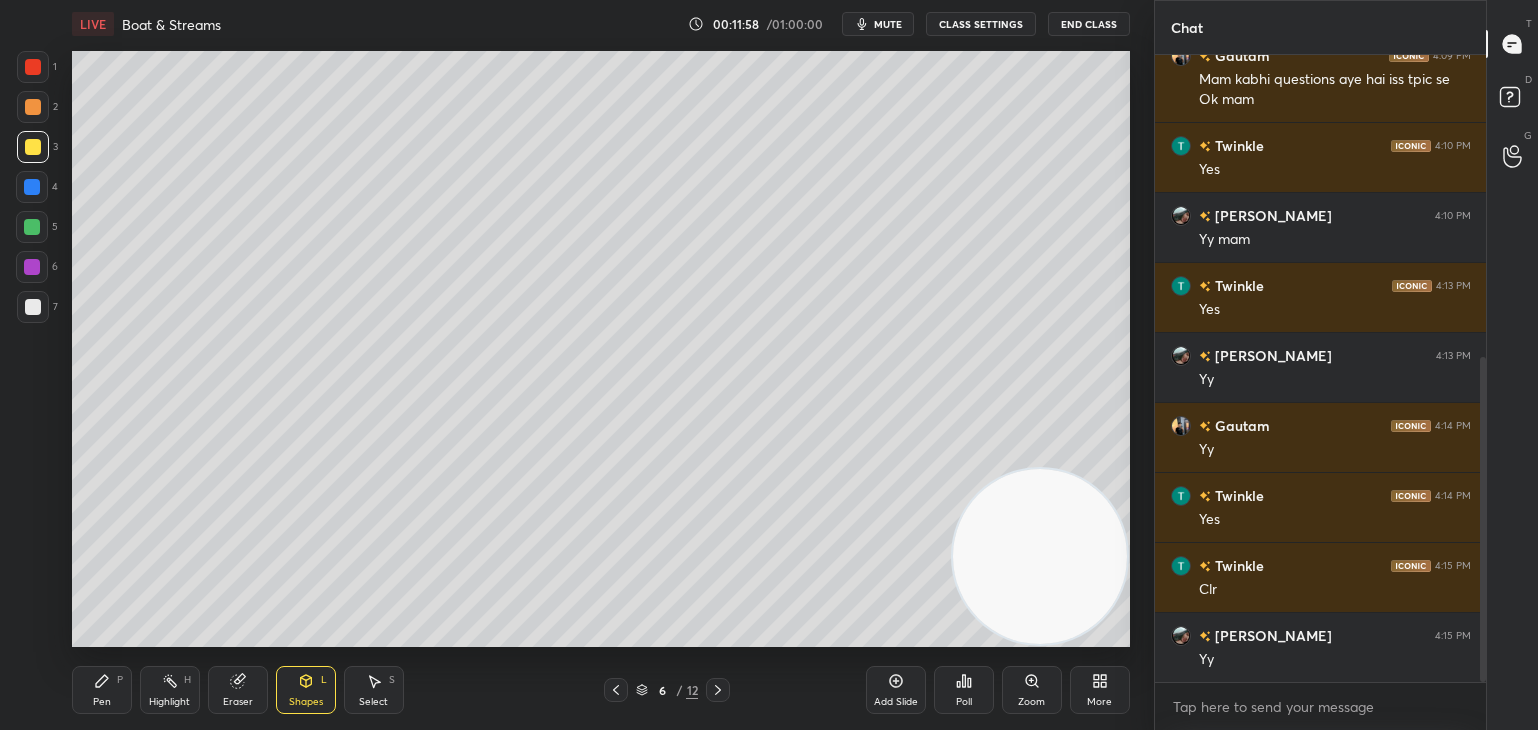 click on "Pen P" at bounding box center (102, 690) 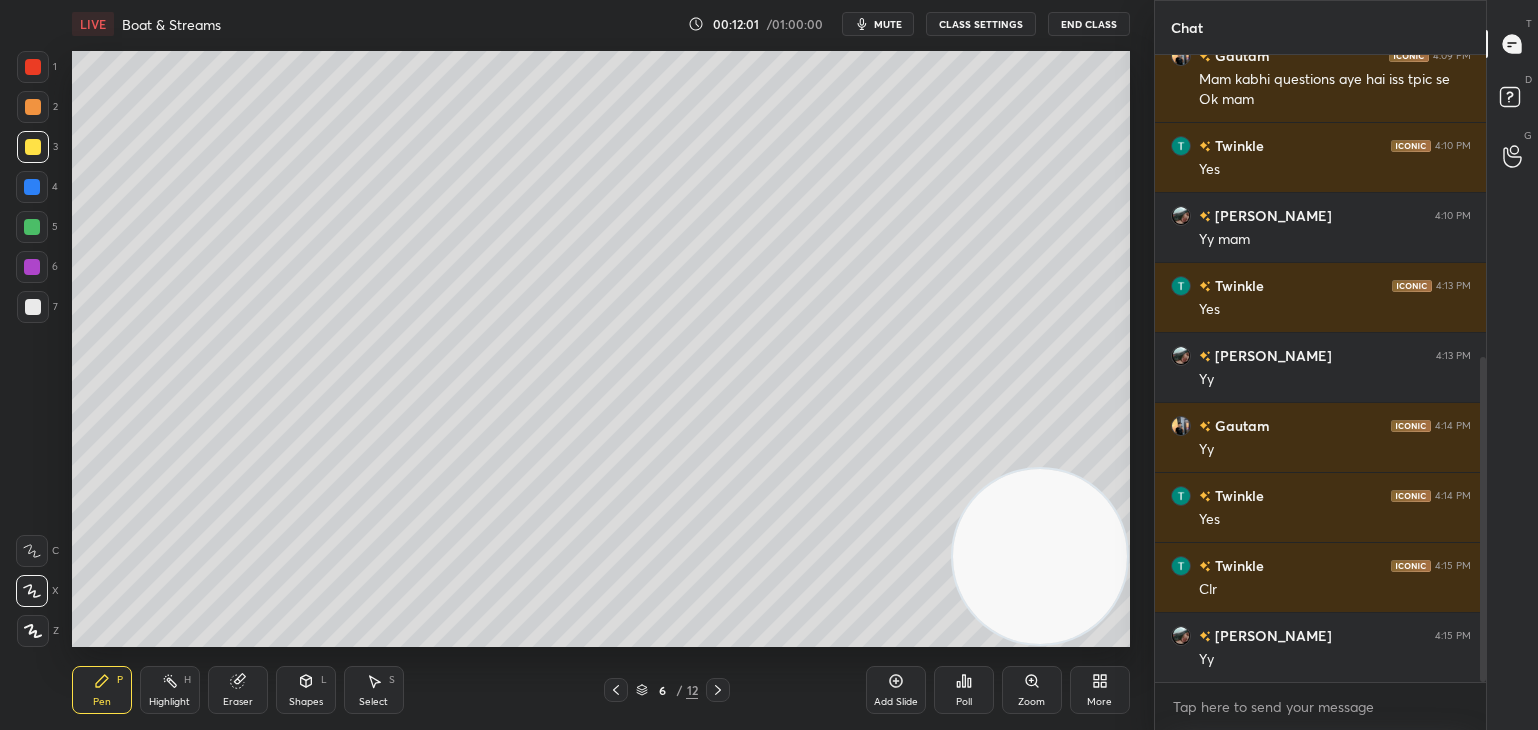 click at bounding box center [32, 227] 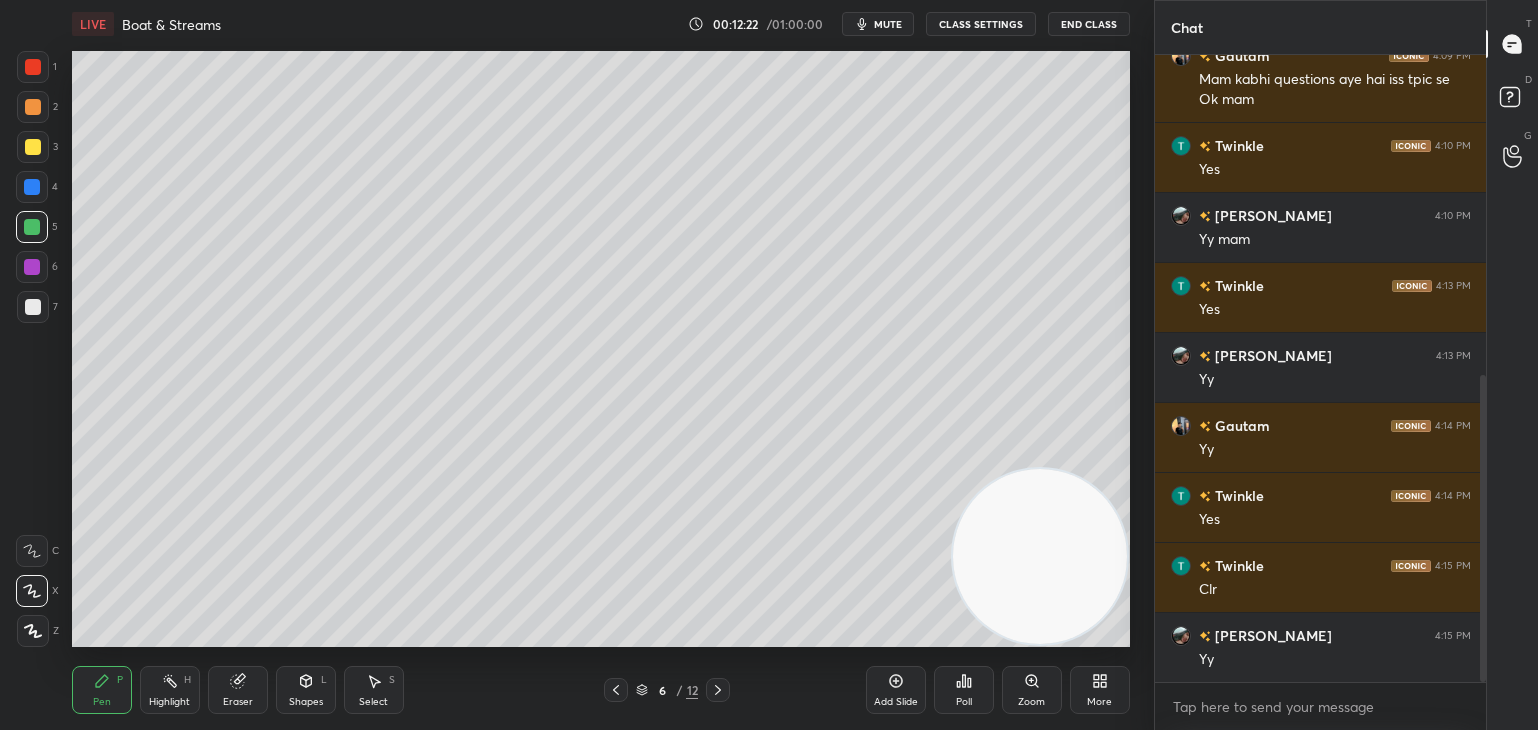 scroll, scrollTop: 654, scrollLeft: 0, axis: vertical 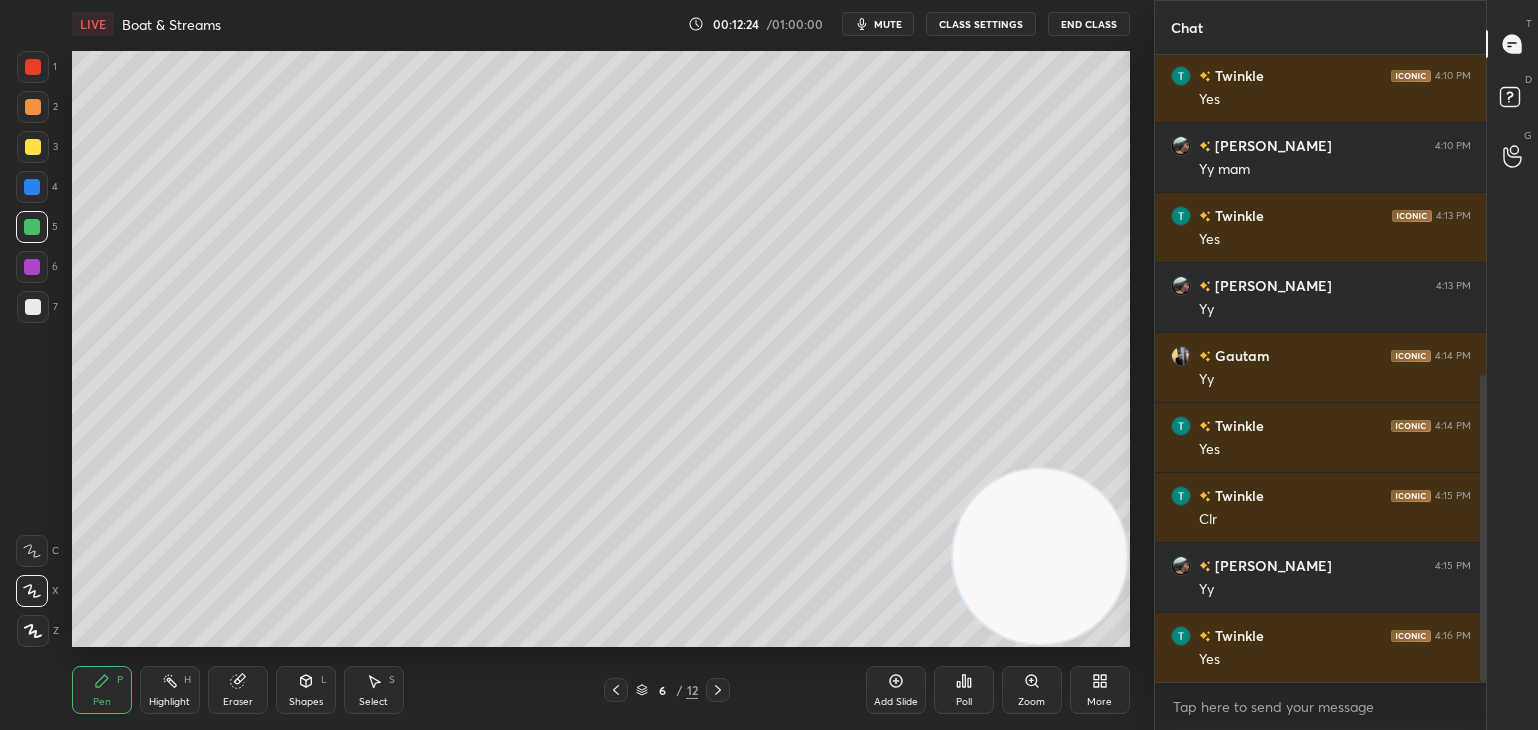 click on "Eraser" at bounding box center (238, 690) 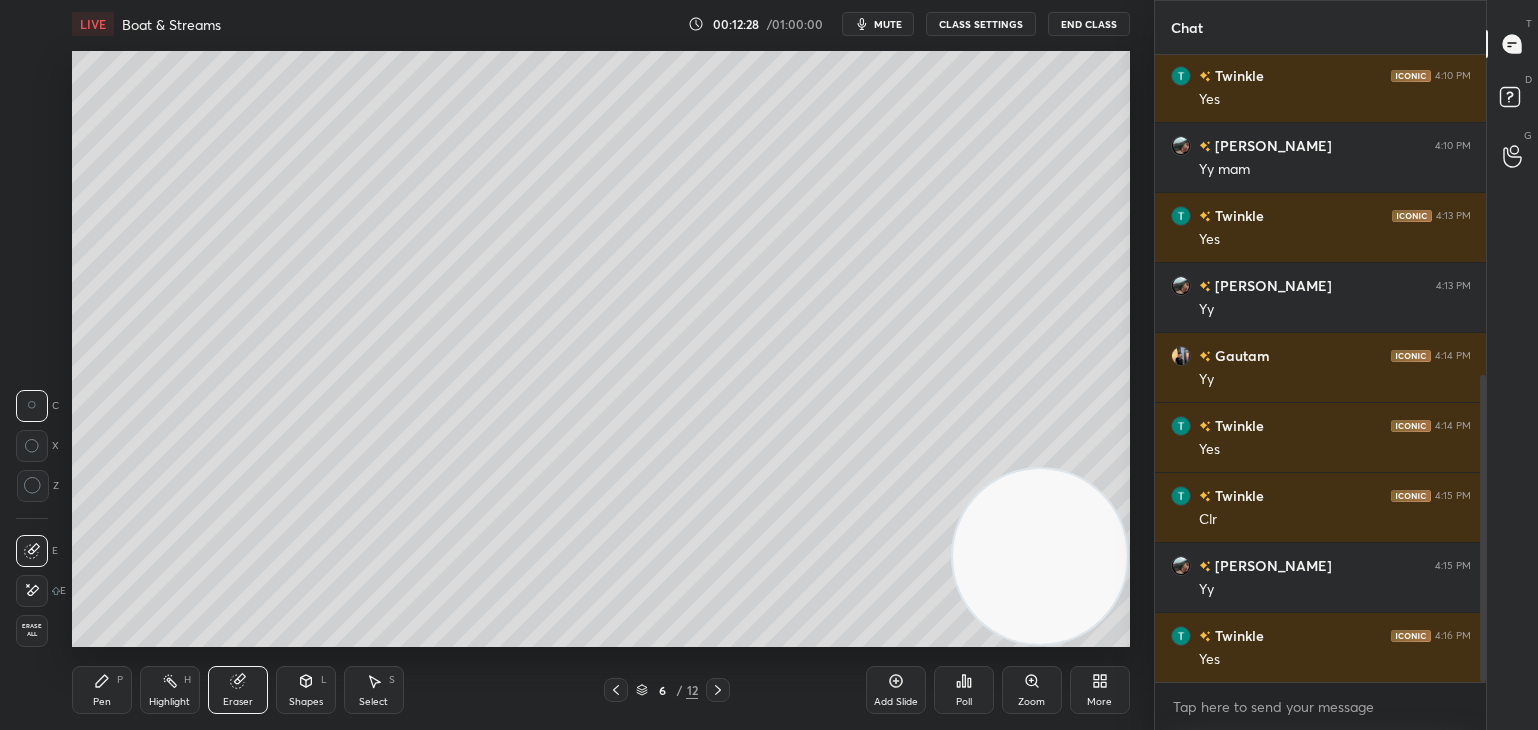 click 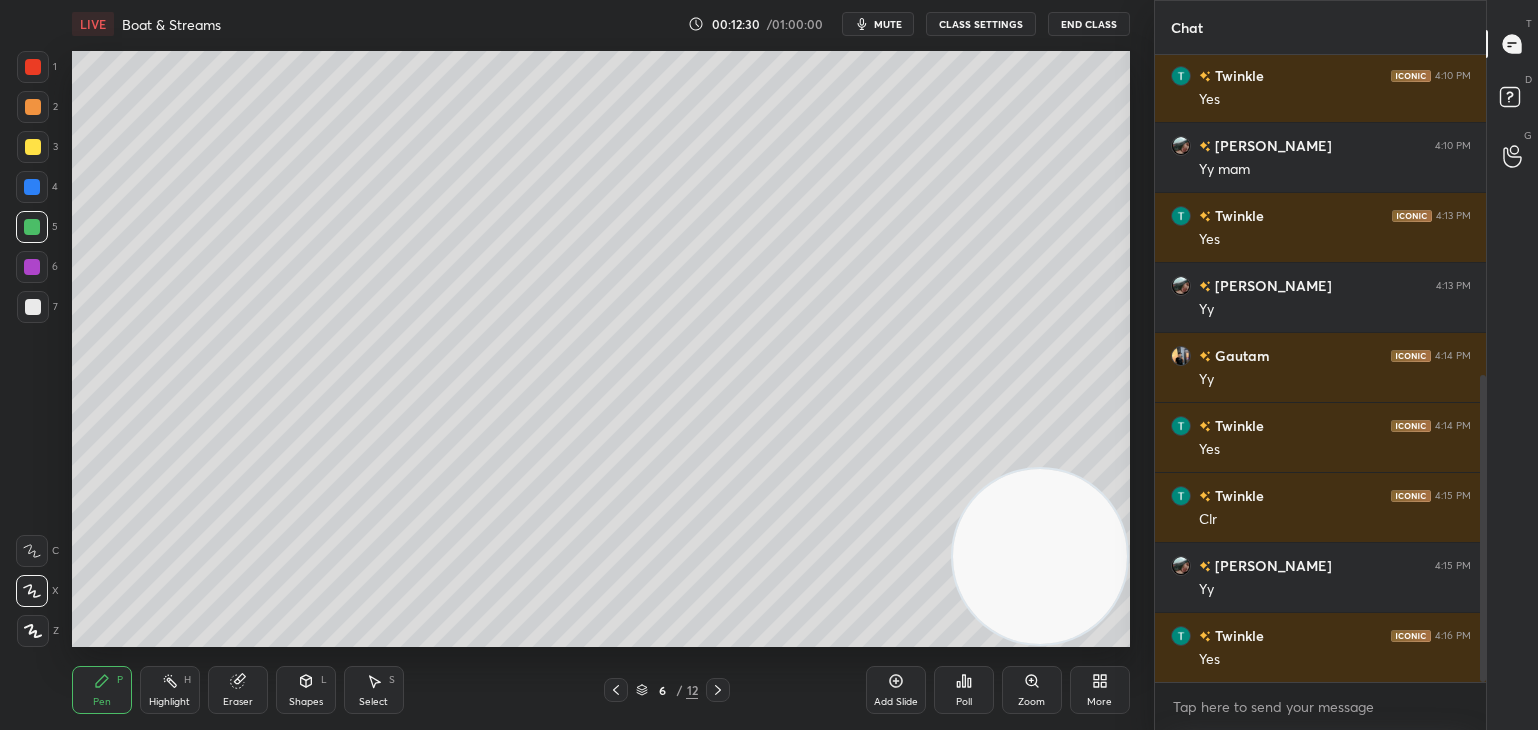 click on "Eraser" at bounding box center [238, 690] 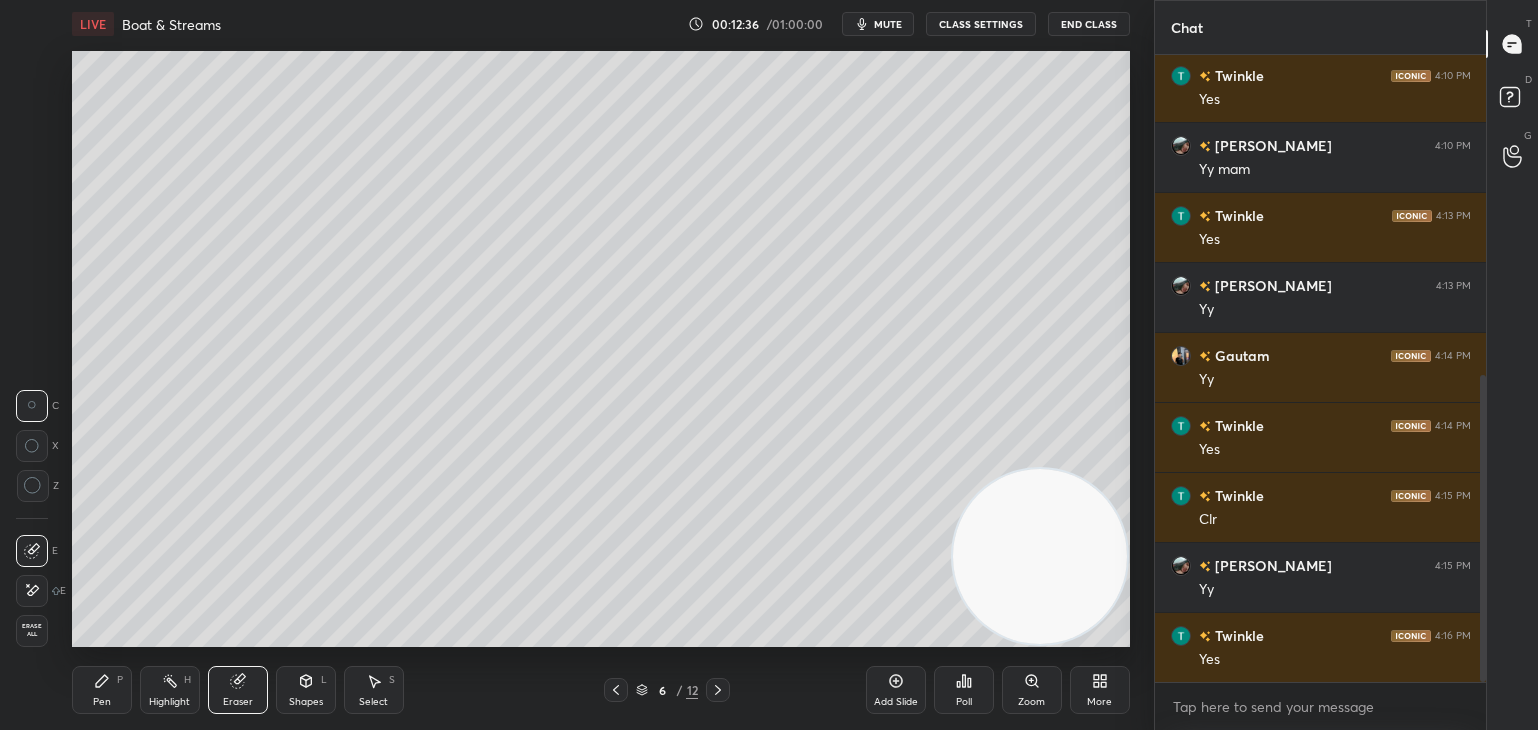 click on "Pen" at bounding box center [102, 702] 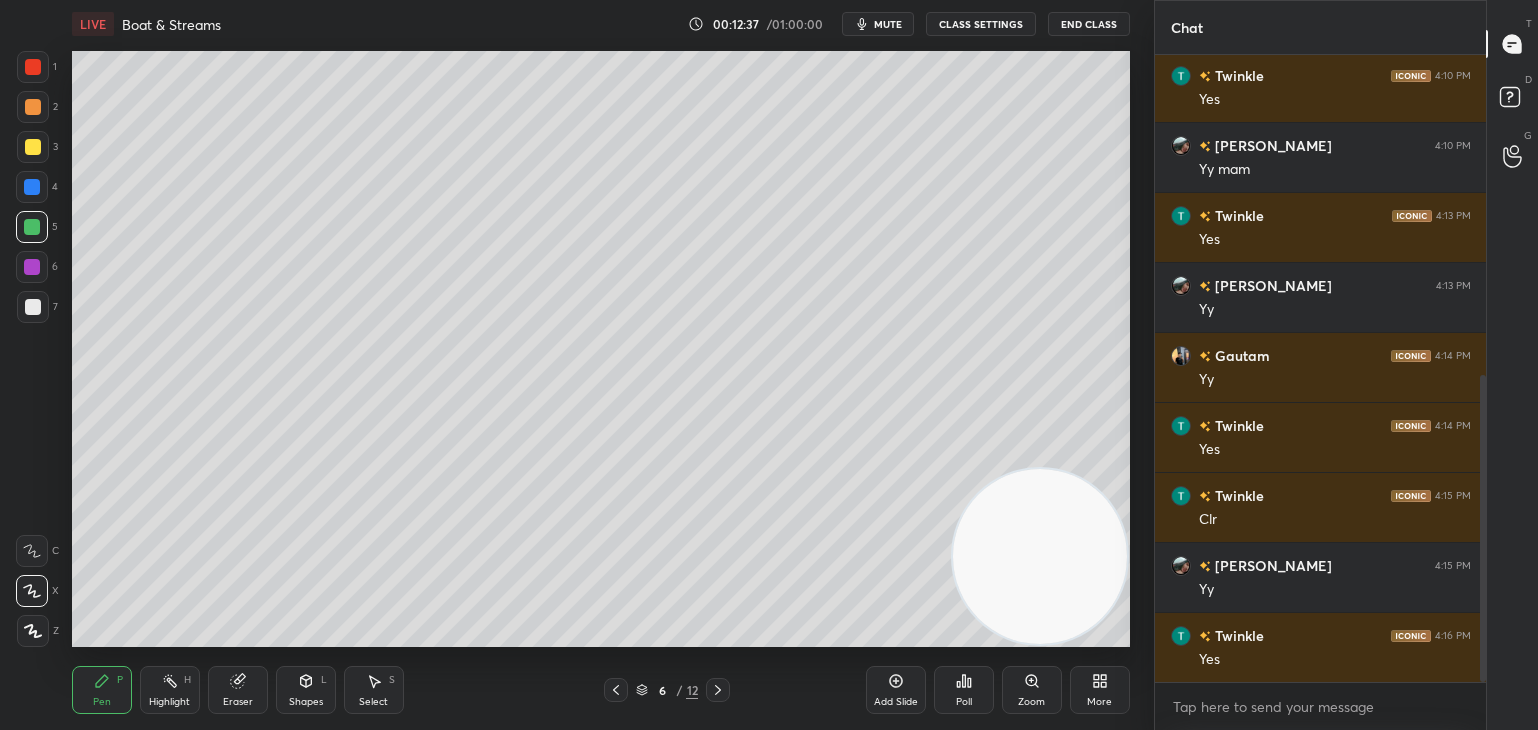click on "Eraser" at bounding box center (238, 702) 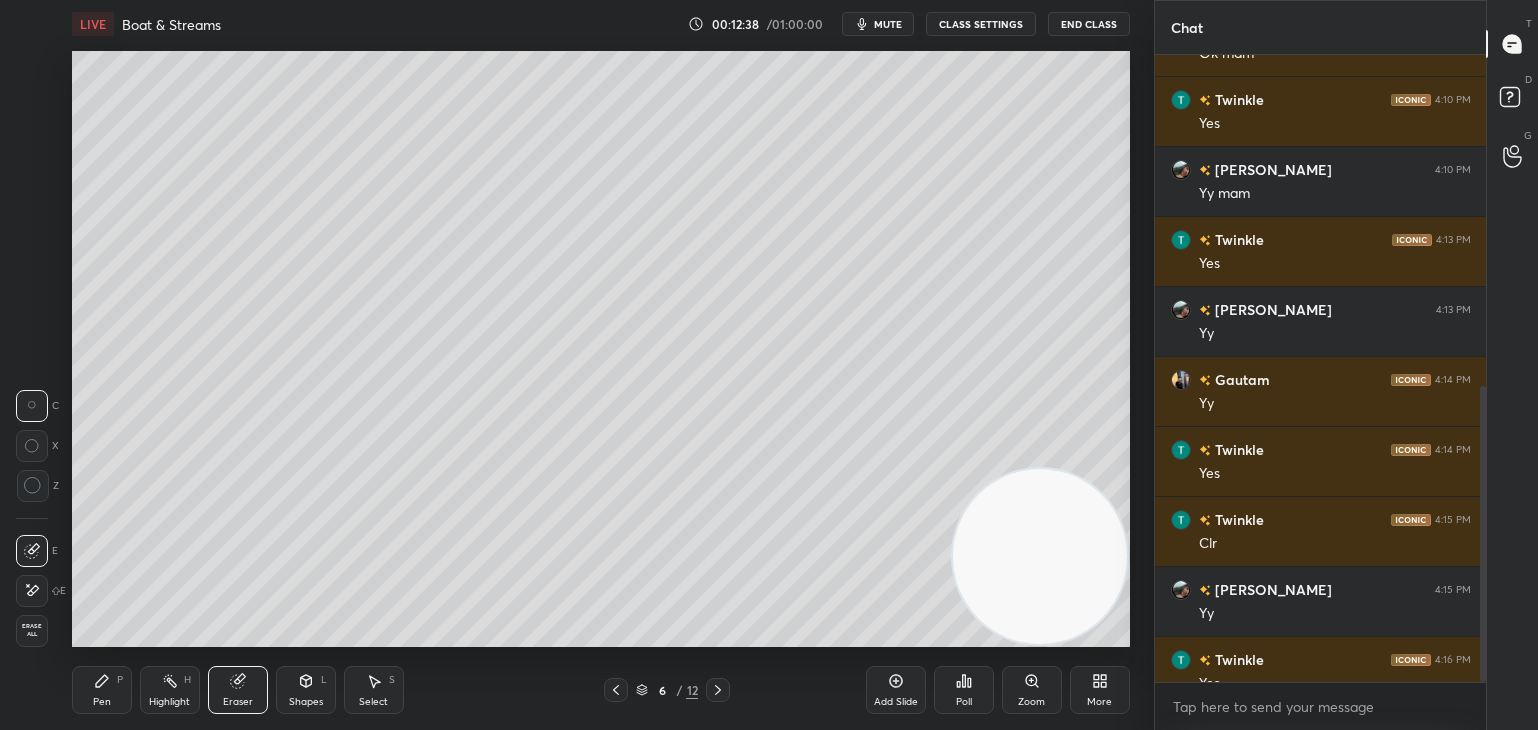 scroll, scrollTop: 702, scrollLeft: 0, axis: vertical 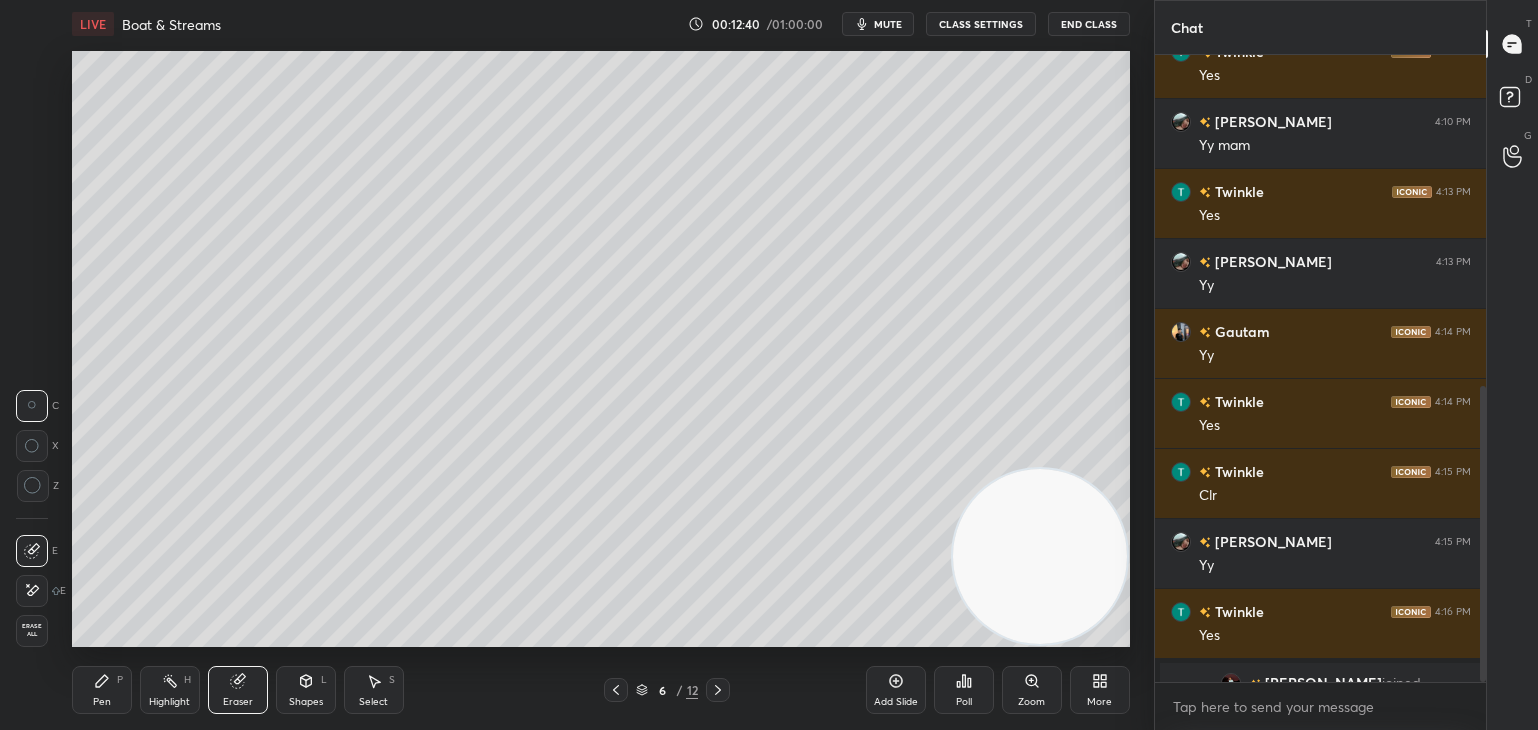 click on "Pen P" at bounding box center (102, 690) 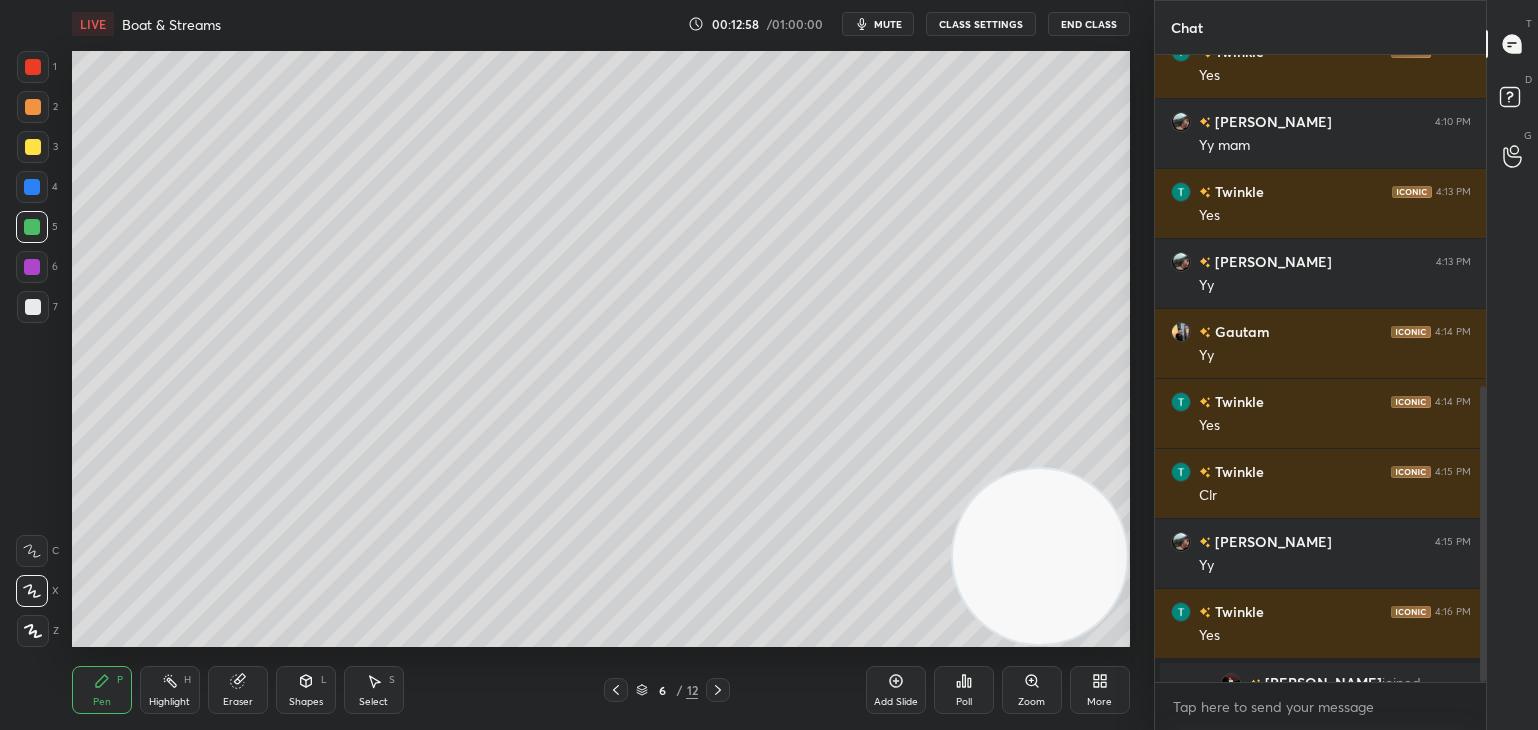 click on "Select S" at bounding box center (374, 690) 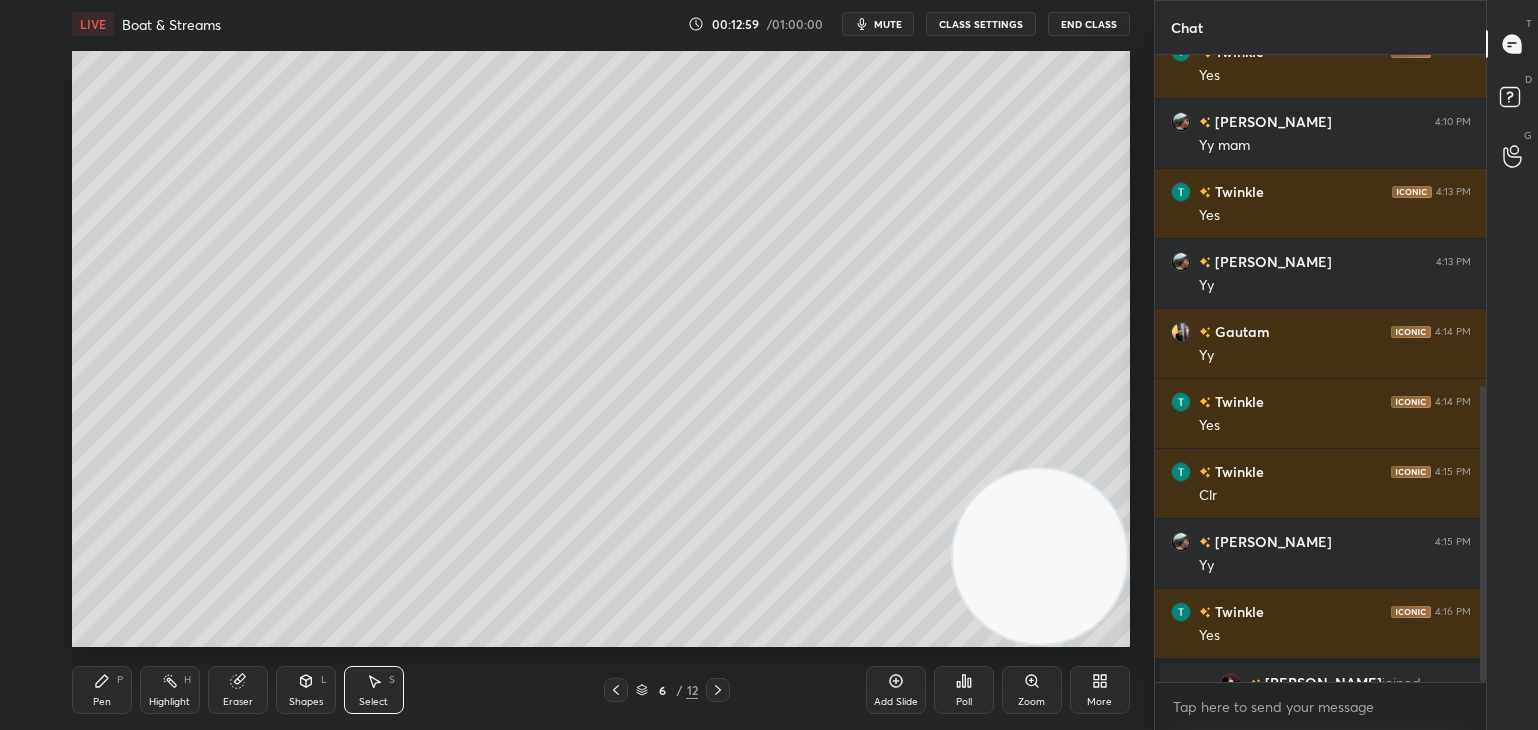 click on "Shapes" at bounding box center [306, 702] 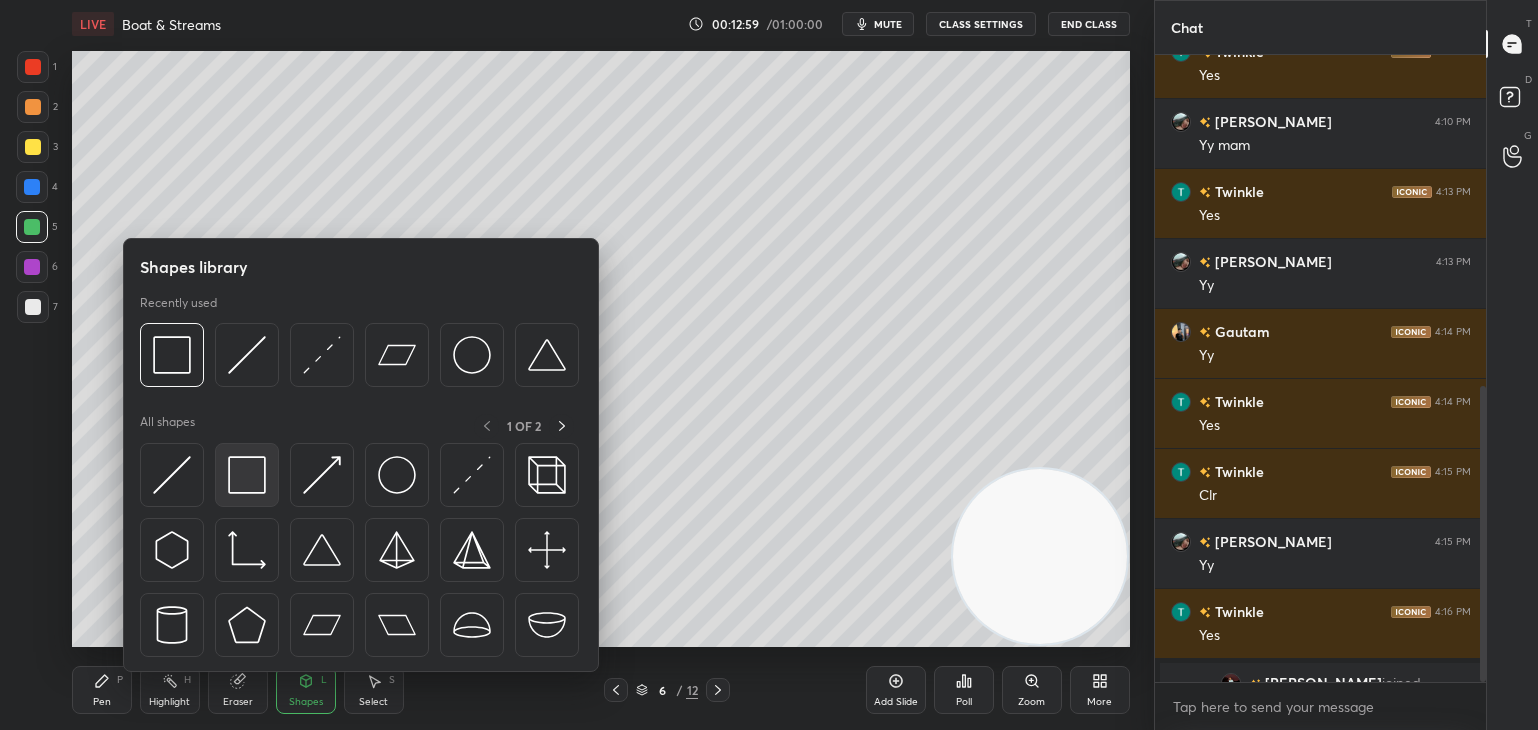 click at bounding box center [247, 475] 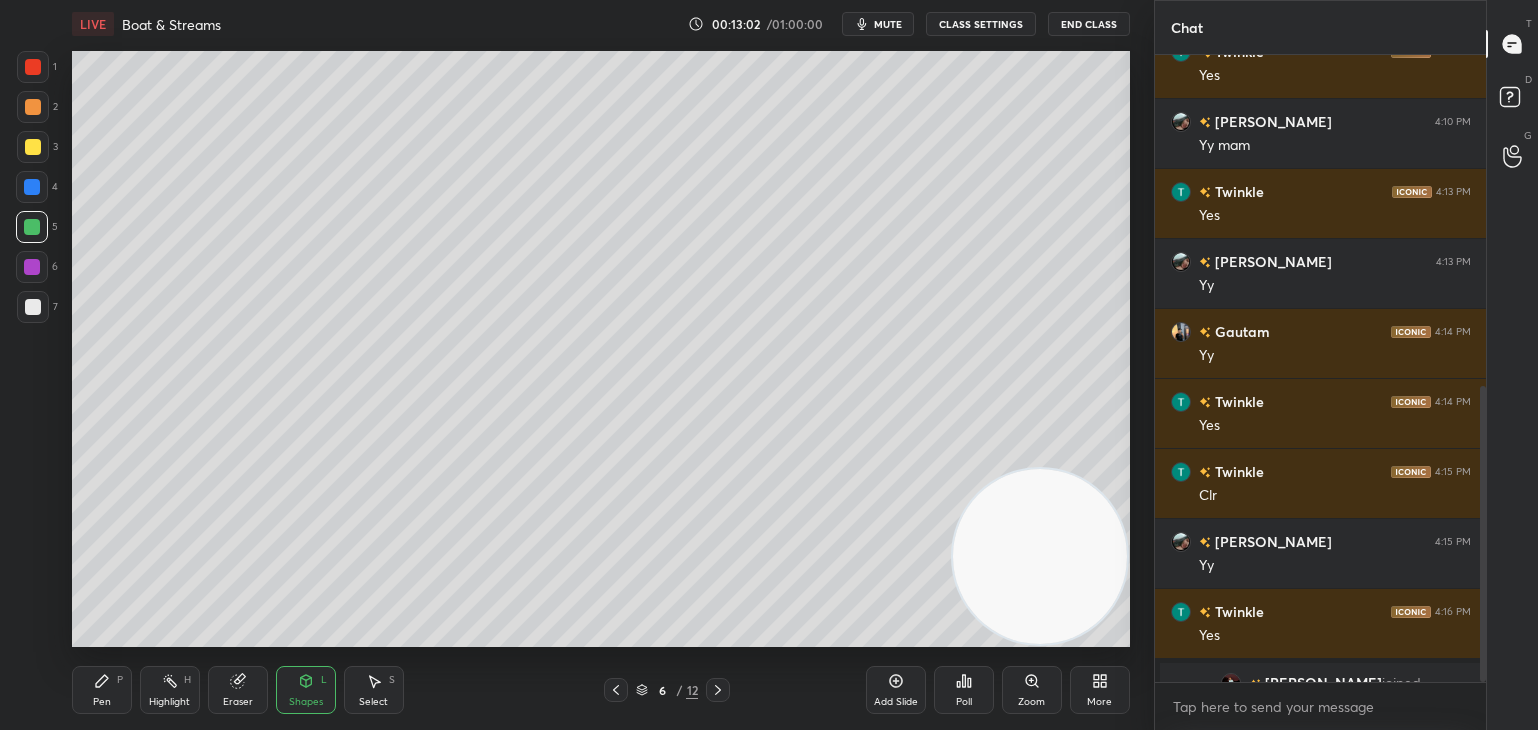 click on "Pen P" at bounding box center (102, 690) 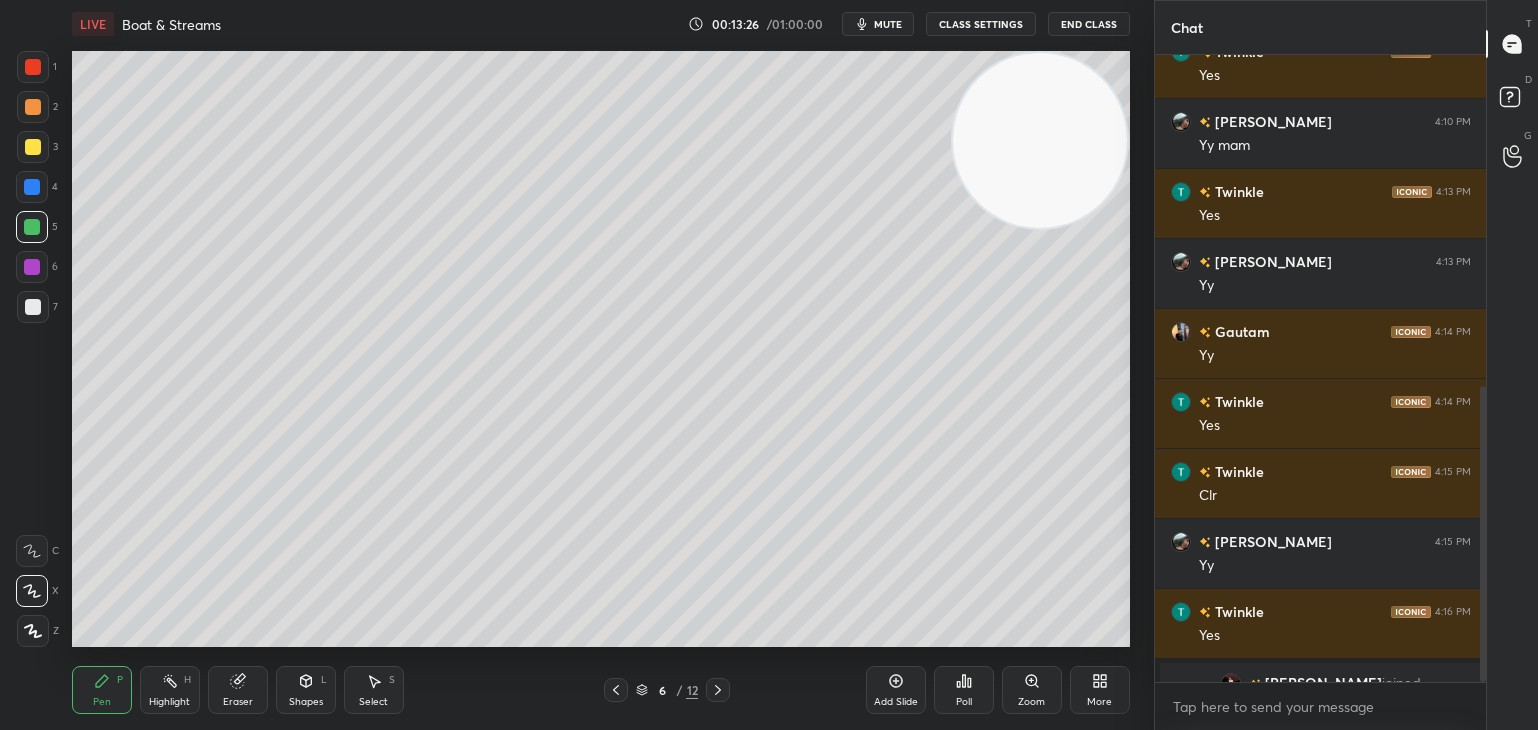 click on "Select S" at bounding box center (374, 690) 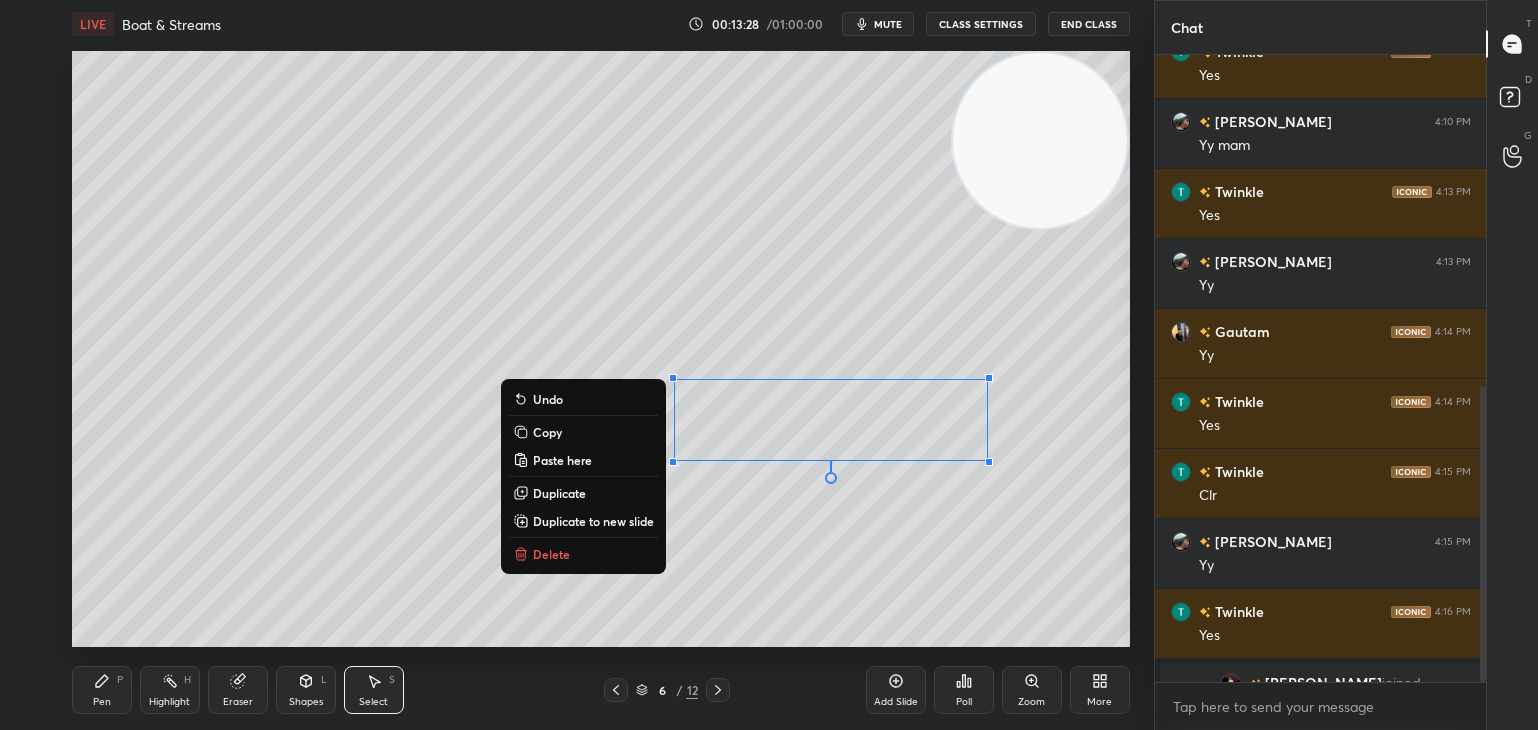 click on "0 ° Undo Copy Paste here Duplicate Duplicate to new slide Delete" at bounding box center [601, 348] 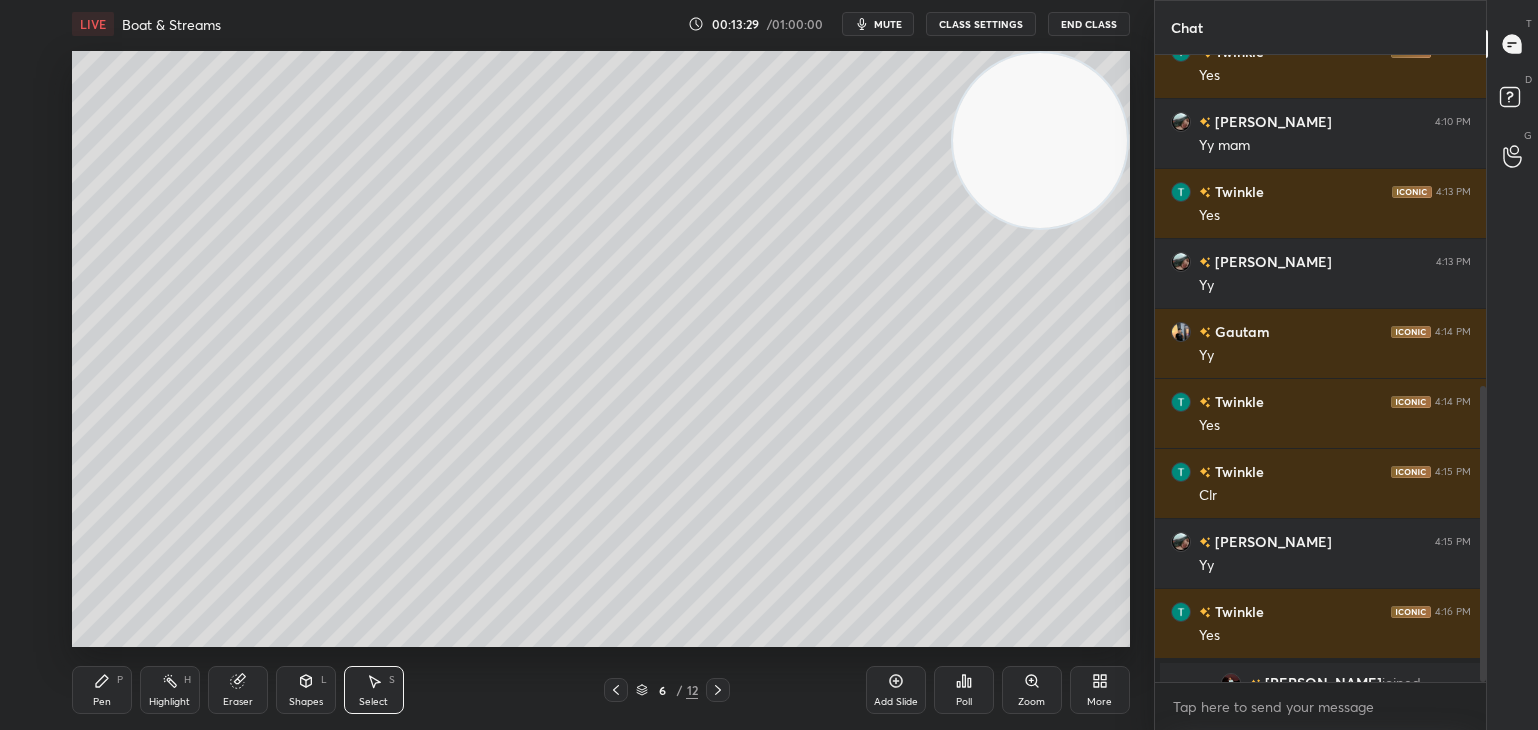 click on "Shapes L" at bounding box center (306, 690) 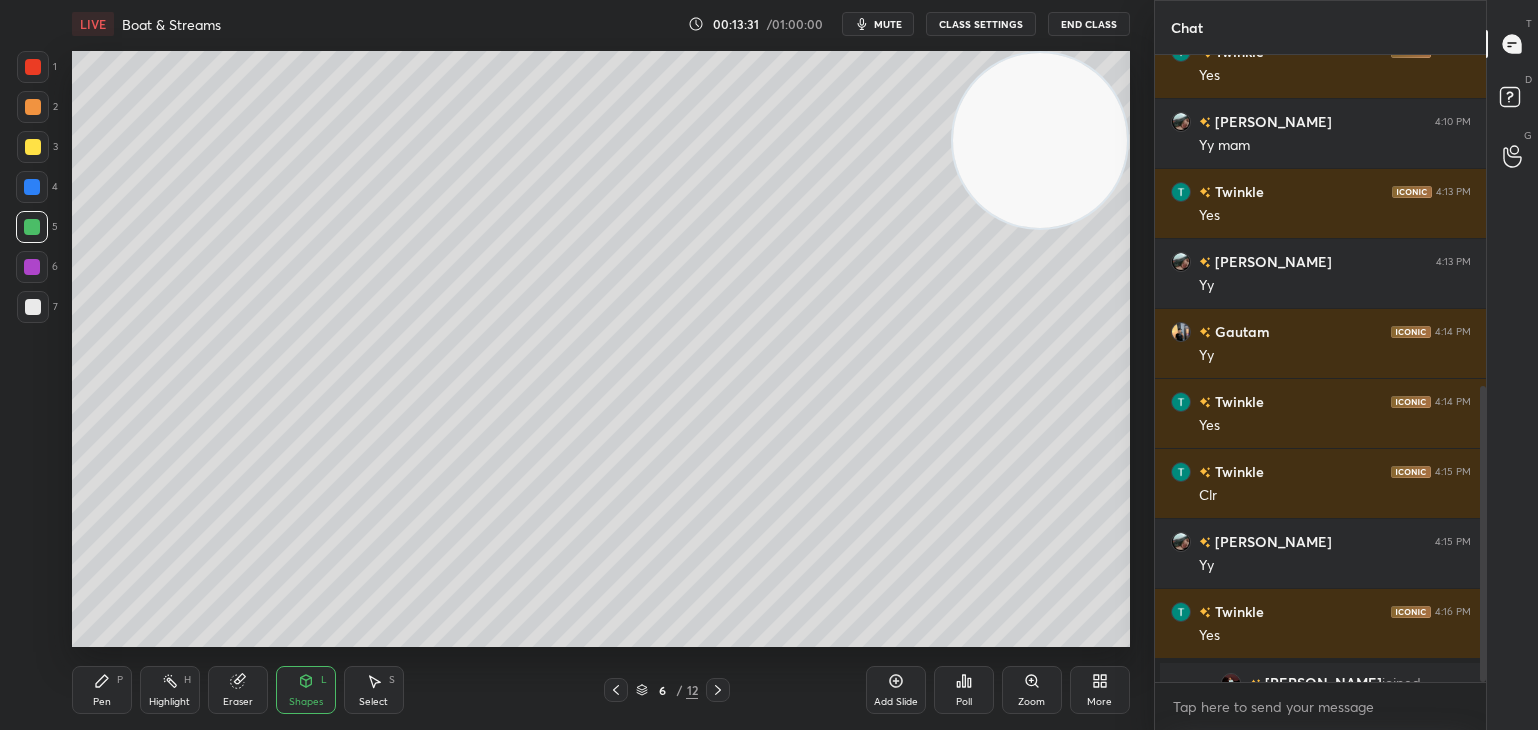 click on "Pen P" at bounding box center (102, 690) 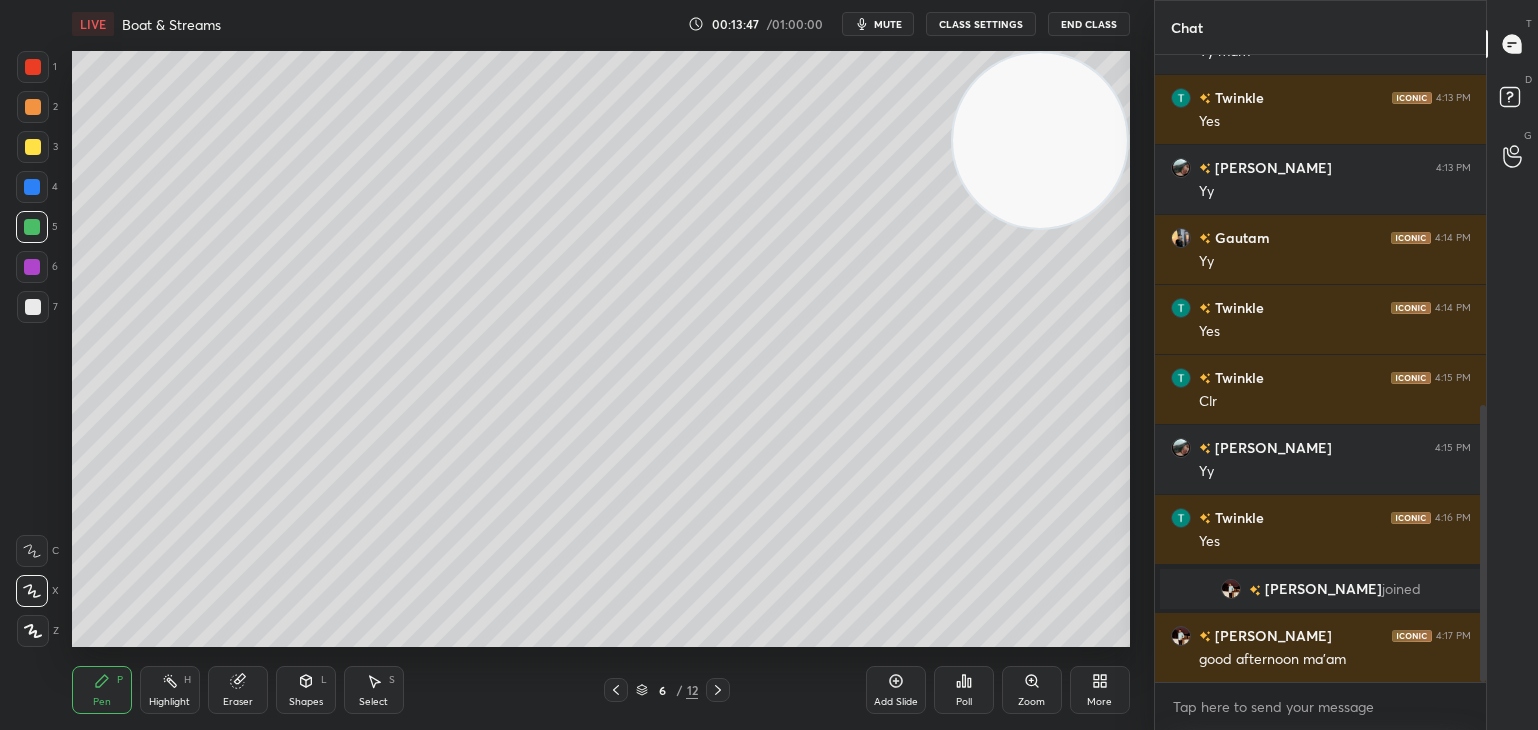 scroll, scrollTop: 866, scrollLeft: 0, axis: vertical 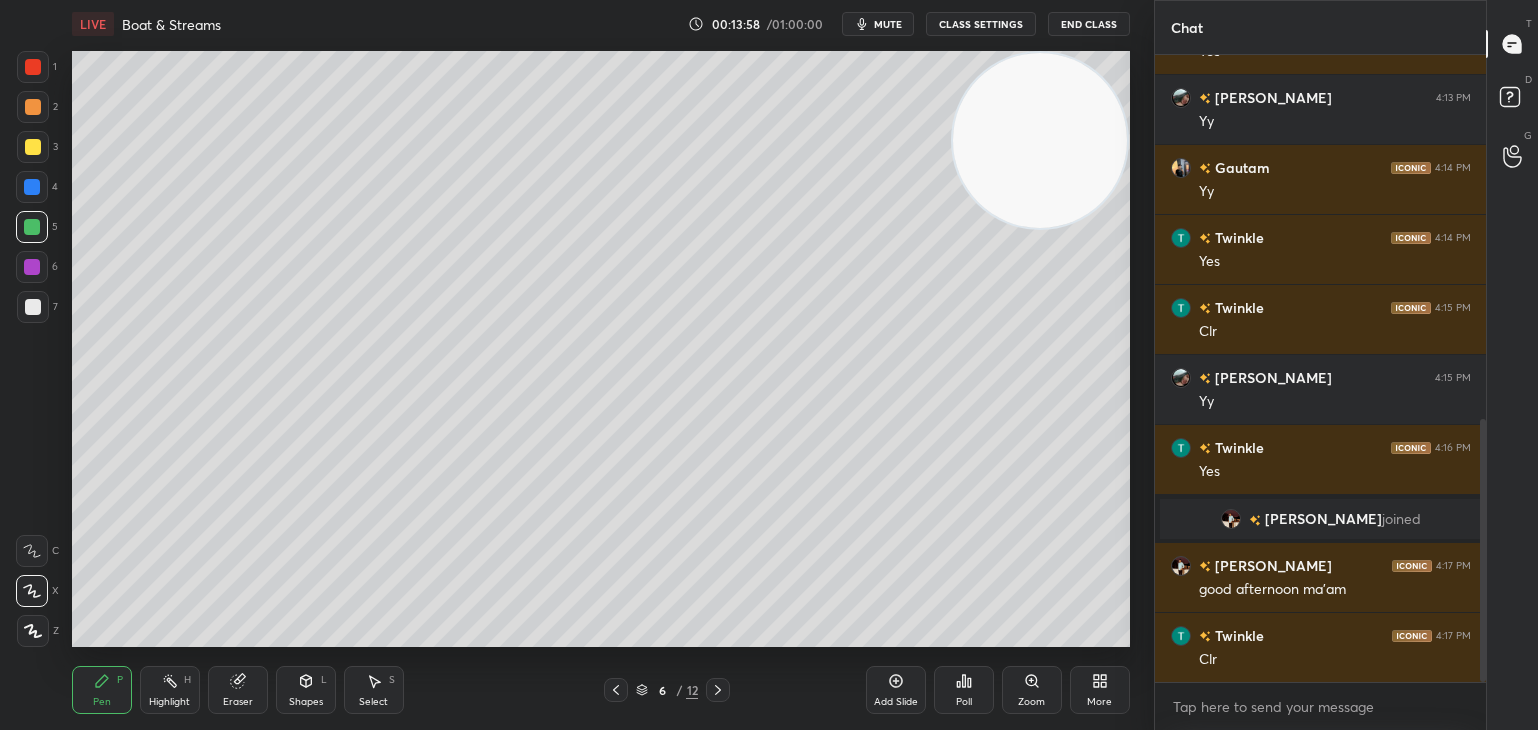 click 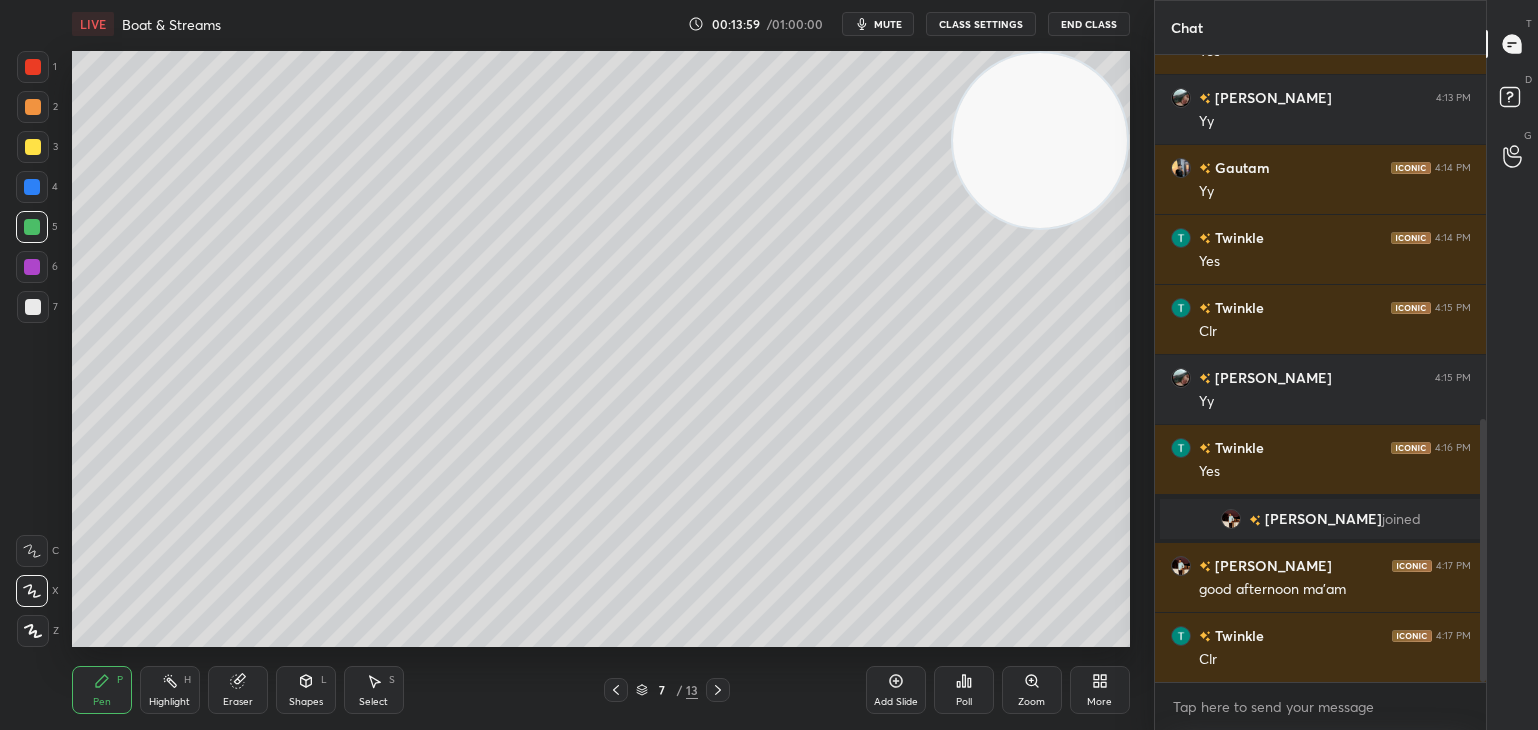 click at bounding box center [33, 147] 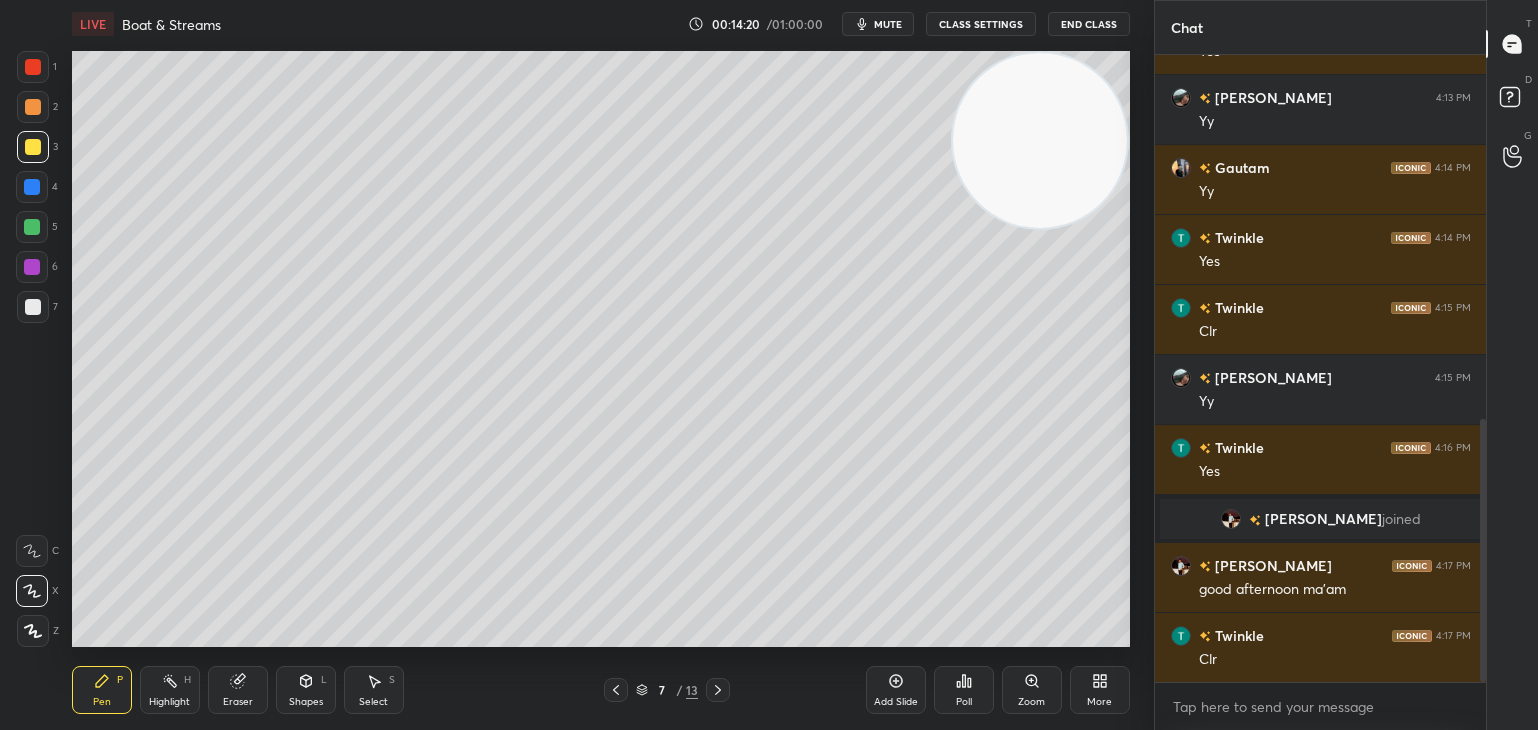 click on "Eraser" at bounding box center (238, 690) 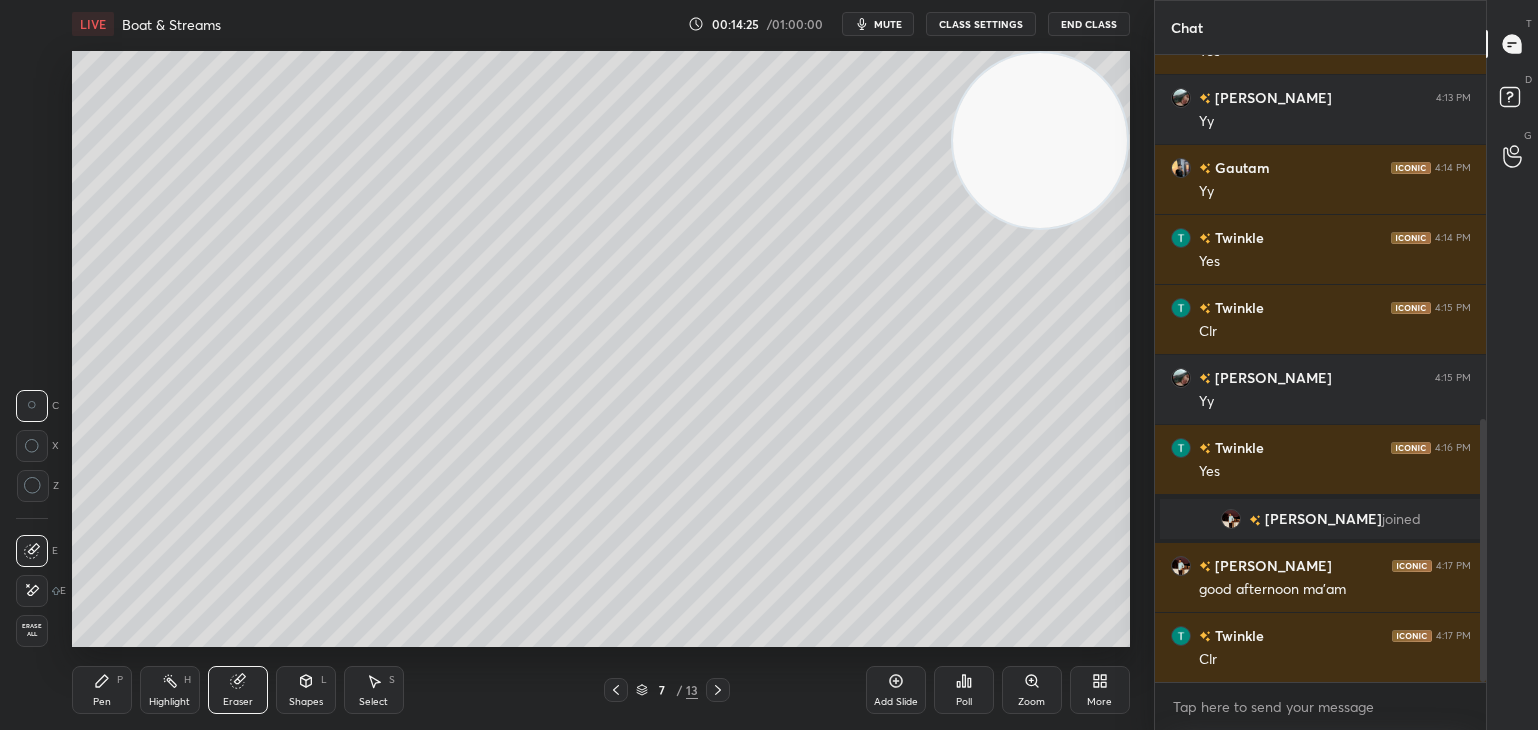 click on "Pen" at bounding box center (102, 702) 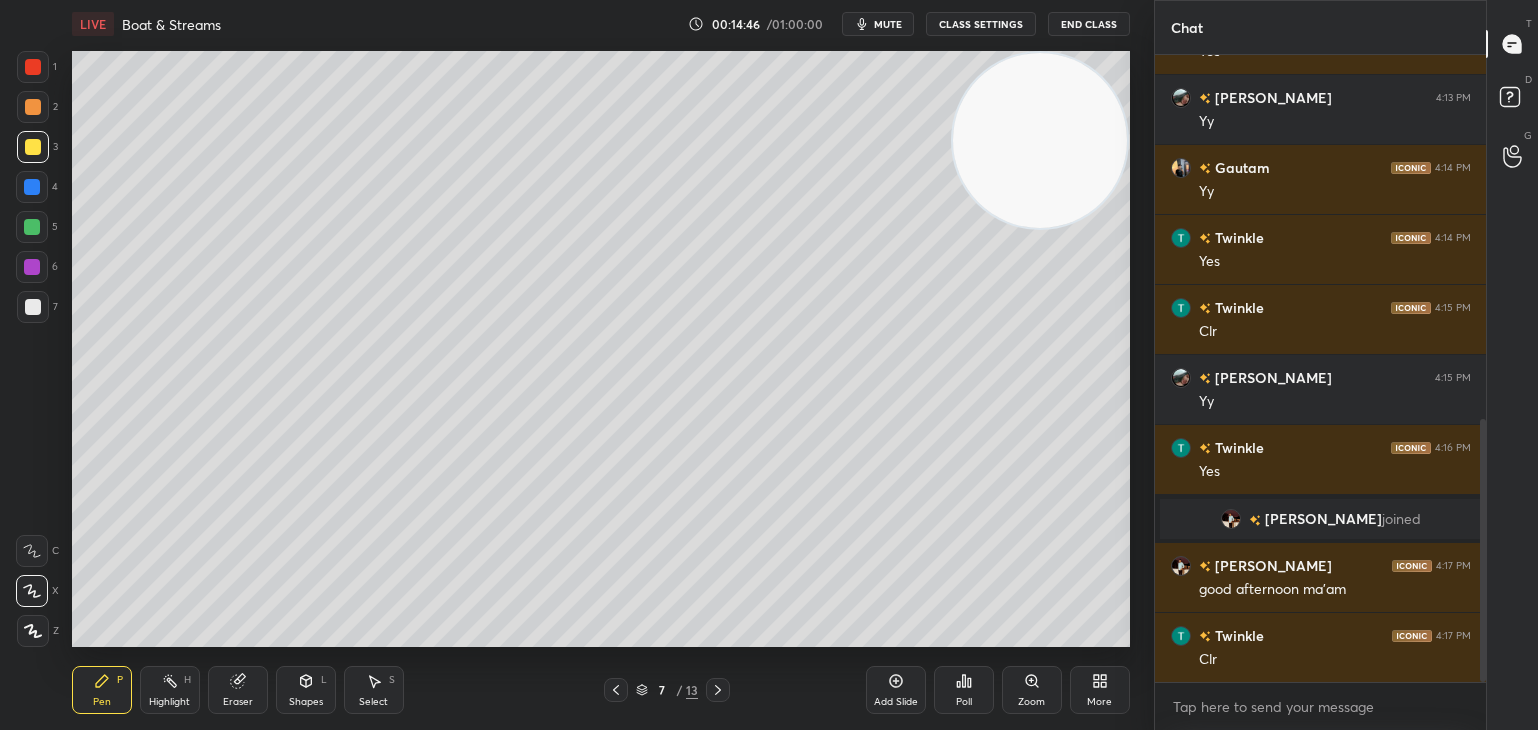 click on "Shapes L" at bounding box center [306, 690] 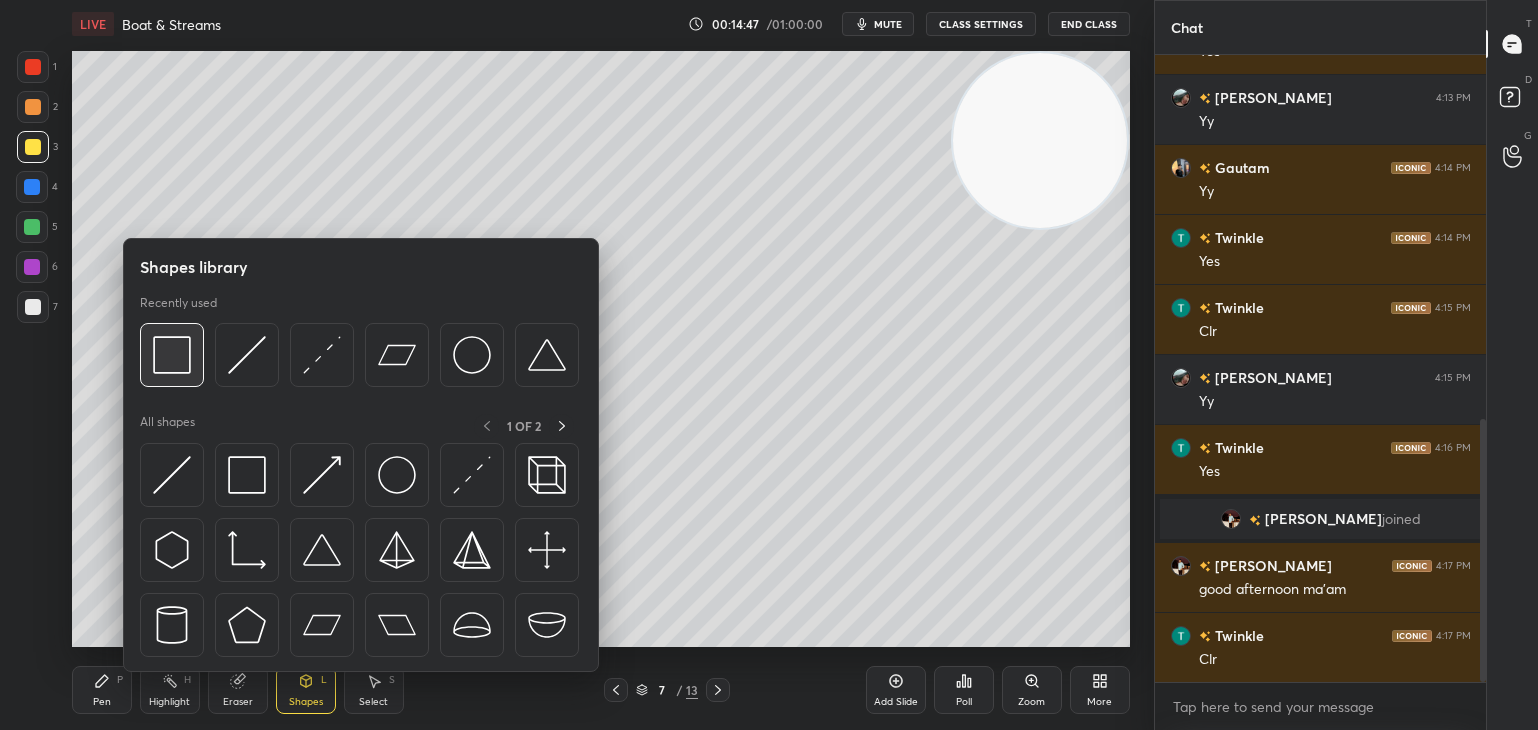 click at bounding box center (172, 355) 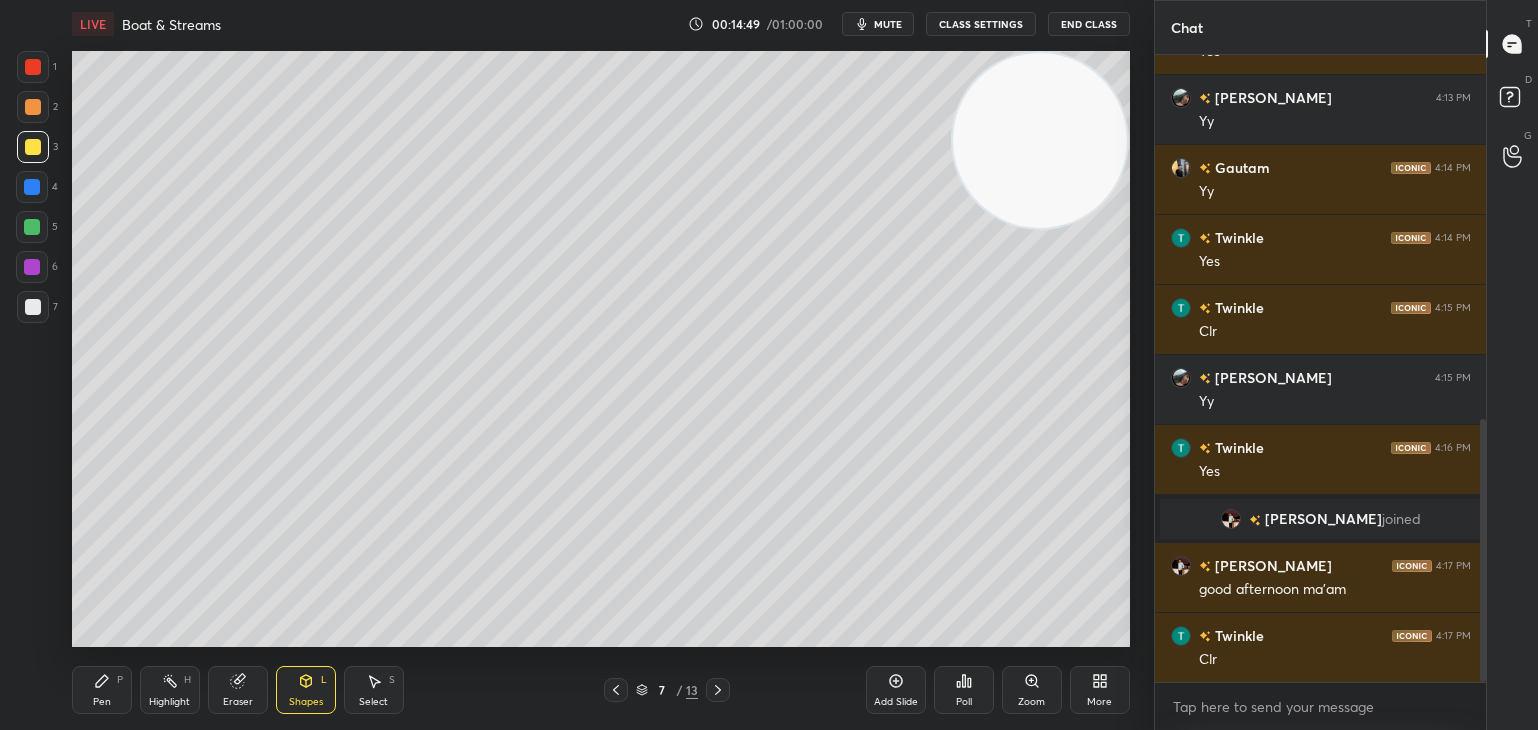 click 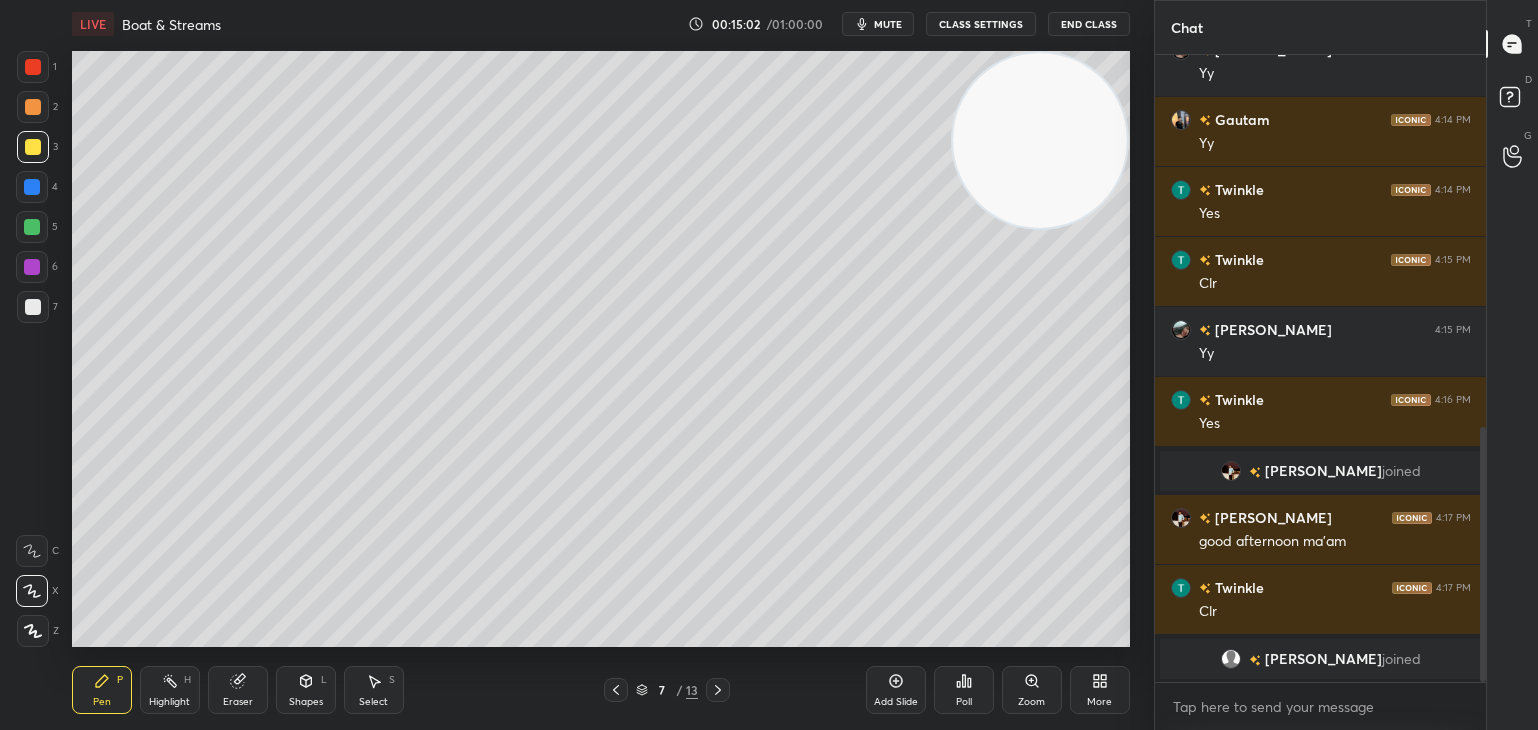 scroll, scrollTop: 948, scrollLeft: 0, axis: vertical 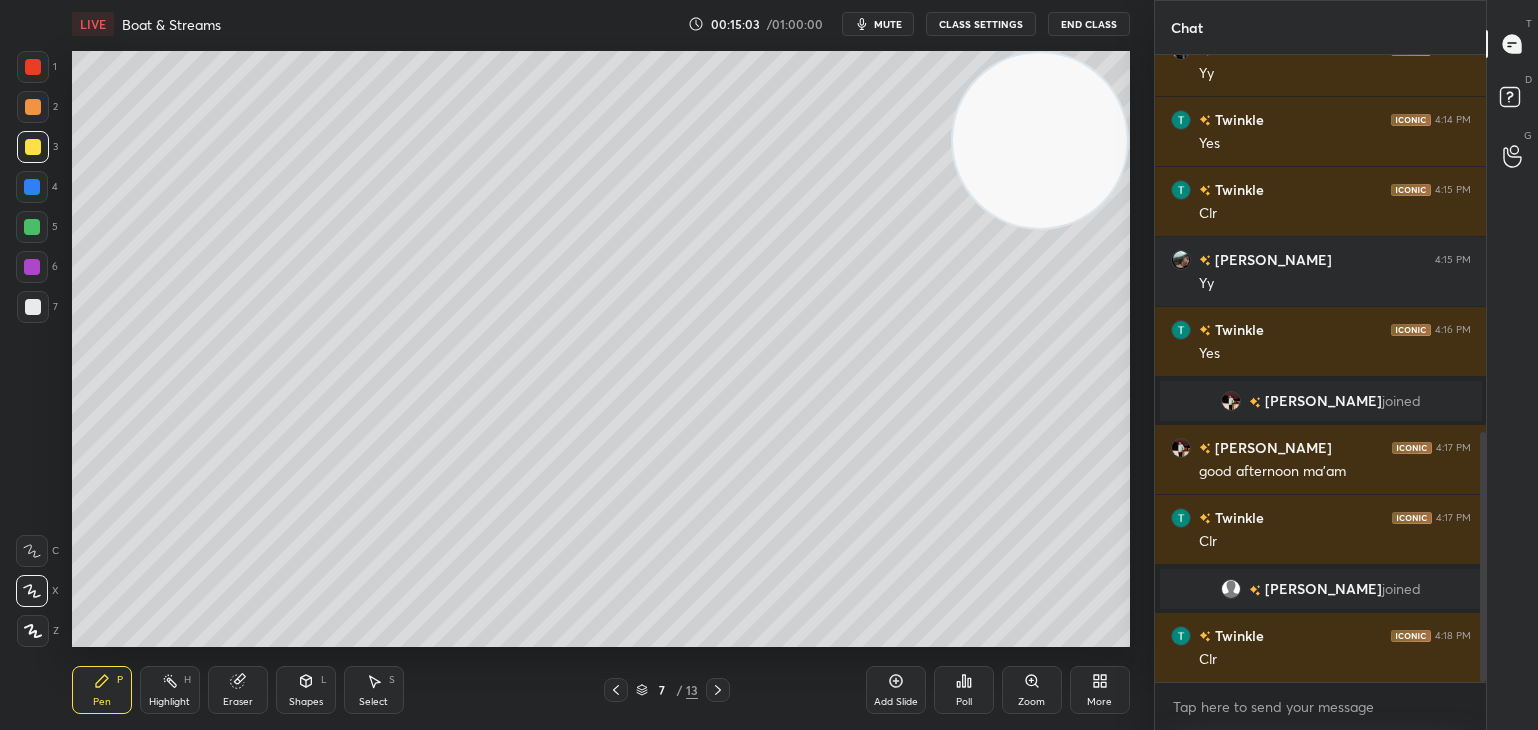 click 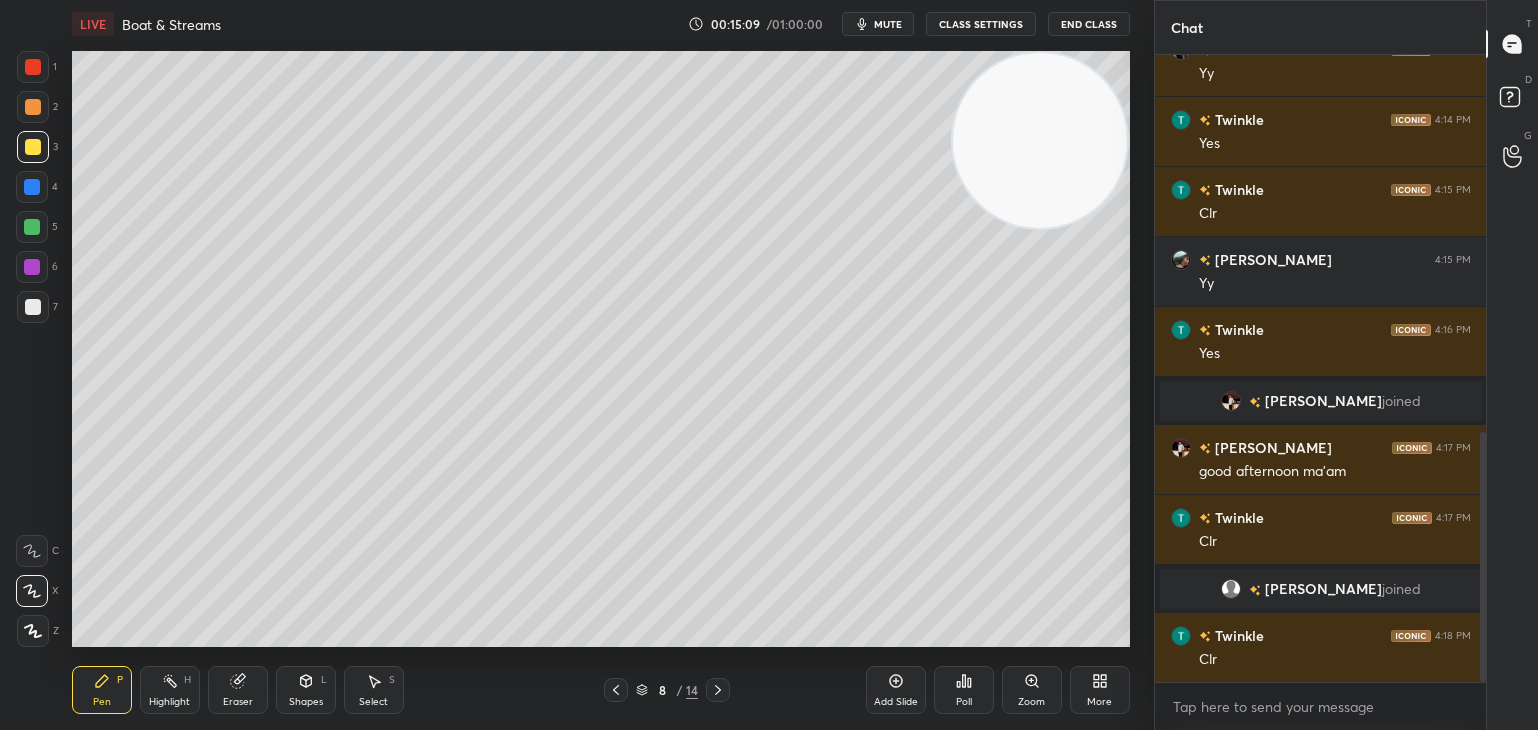 click 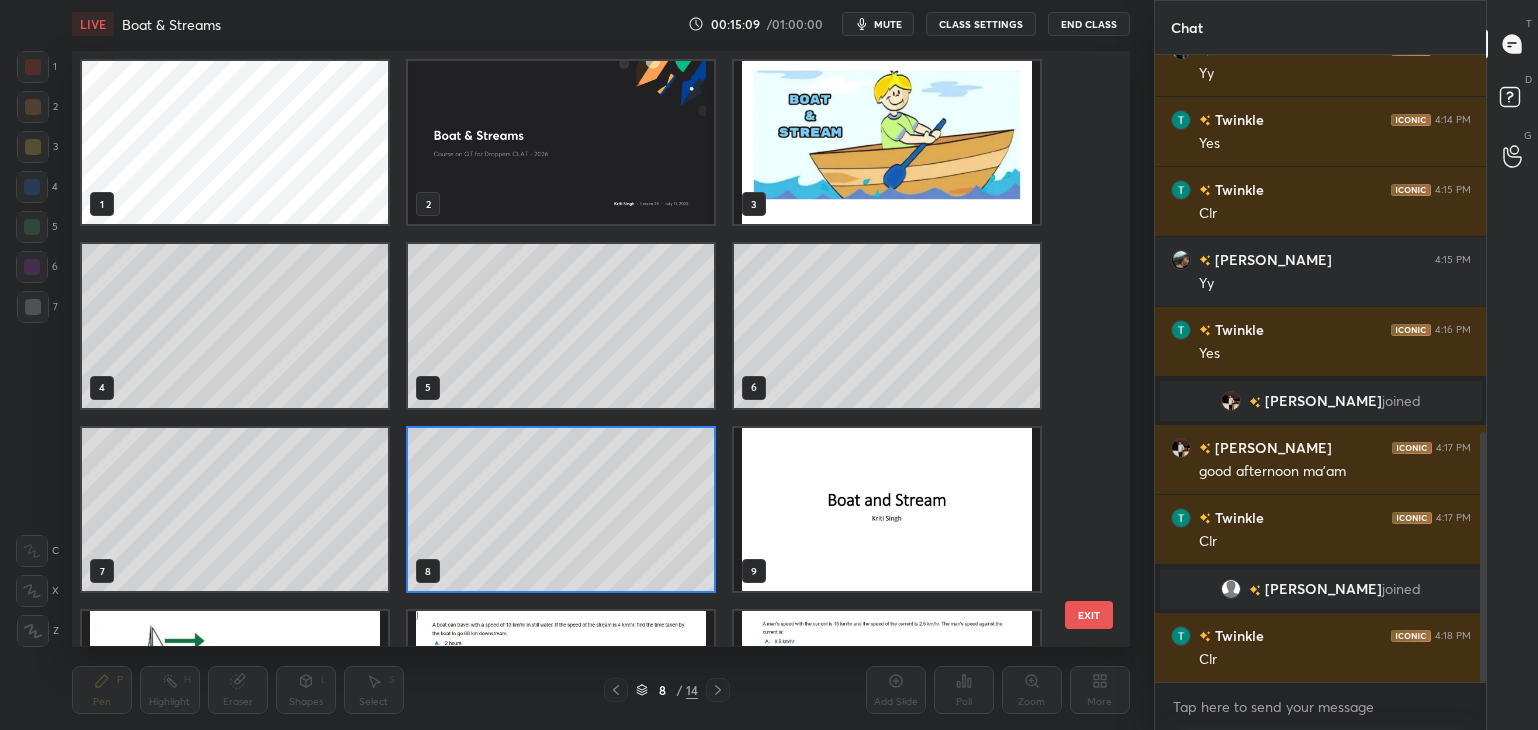scroll, scrollTop: 6, scrollLeft: 11, axis: both 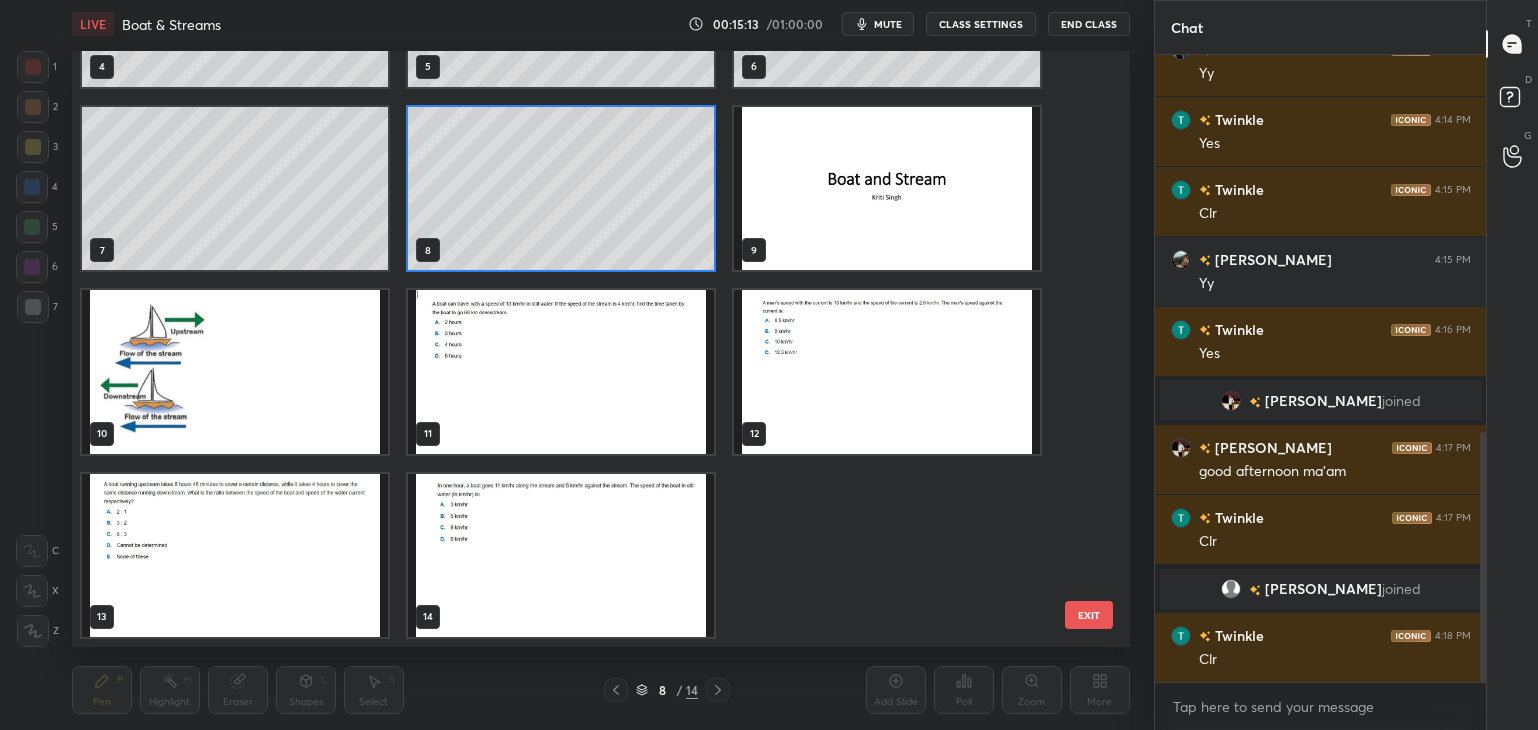 click at bounding box center [235, 372] 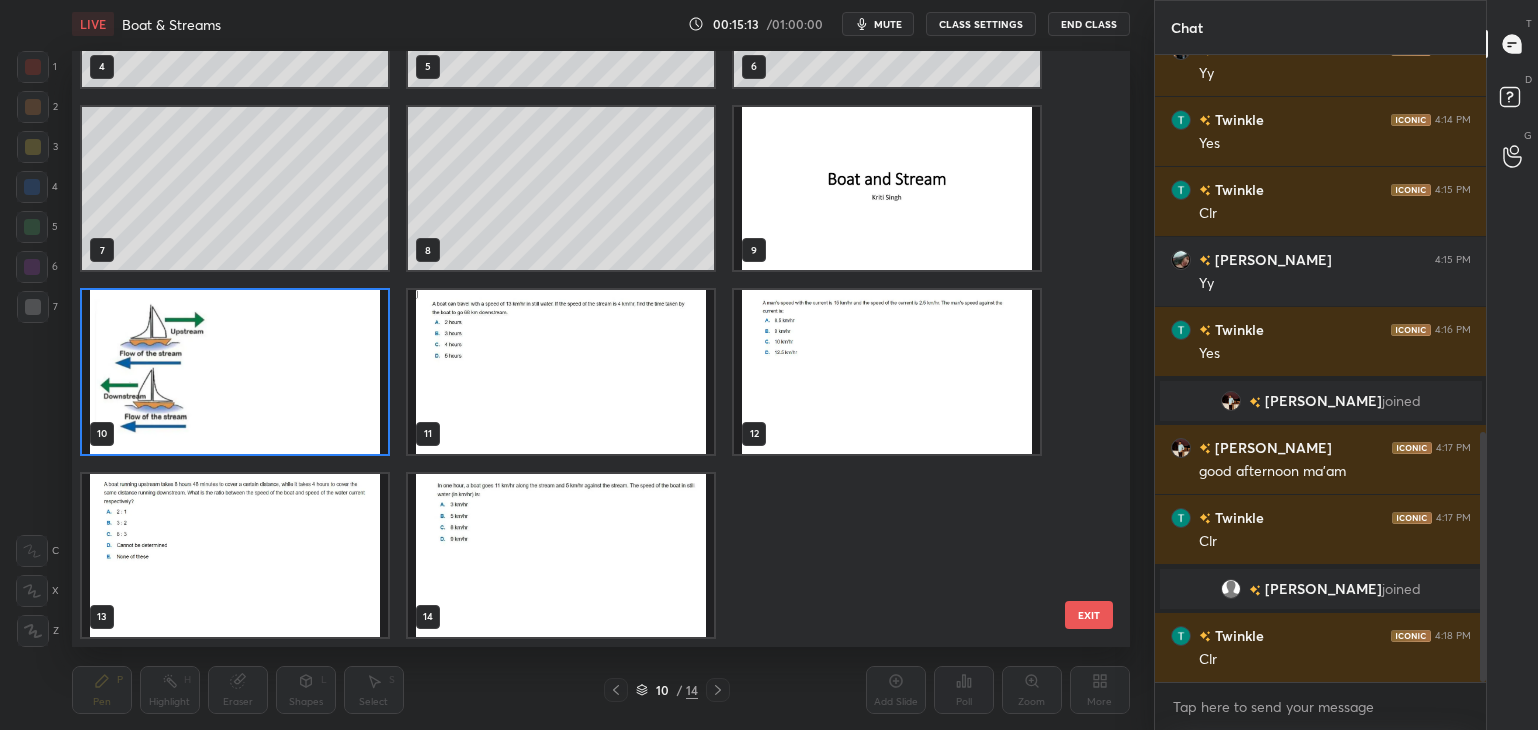 click at bounding box center [235, 372] 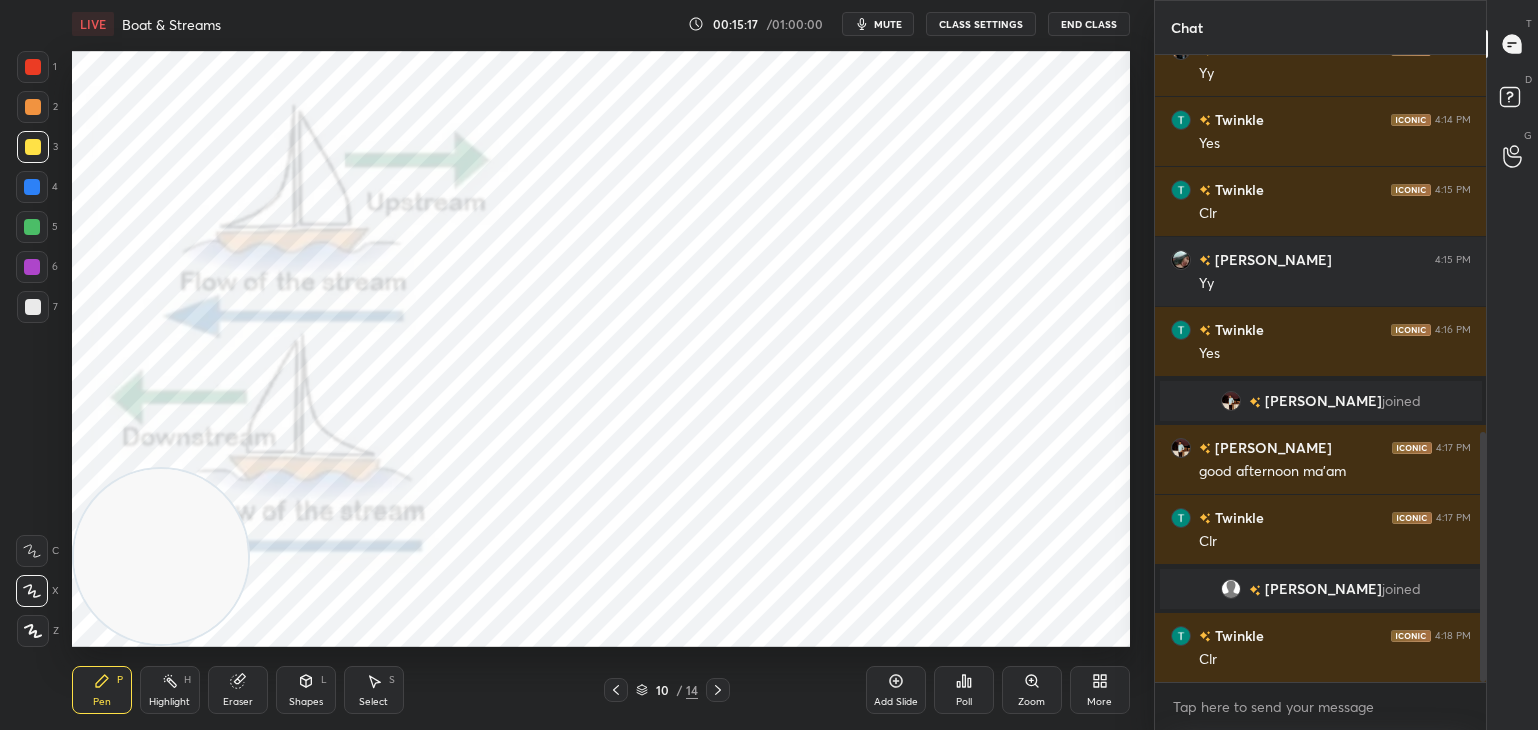 click at bounding box center [33, 67] 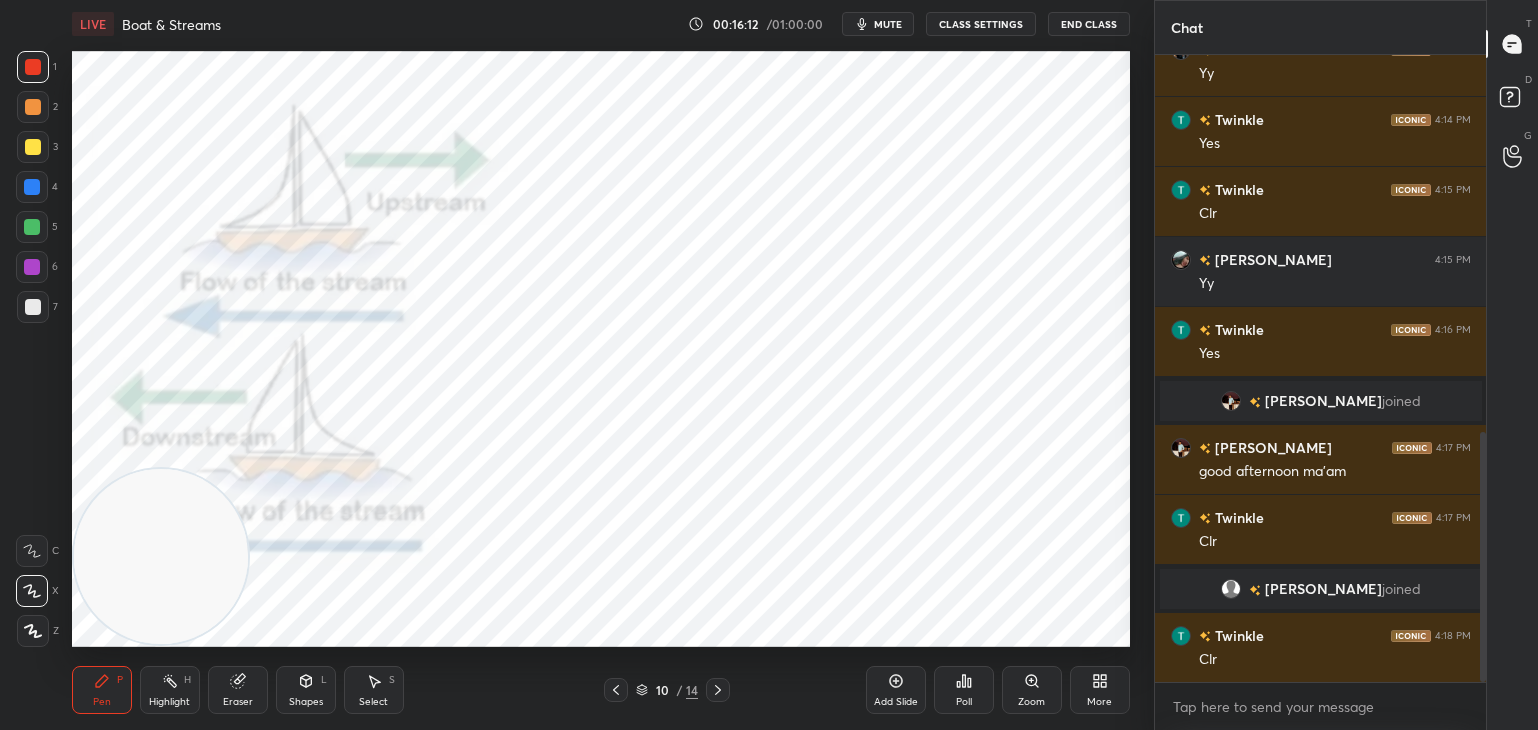 click 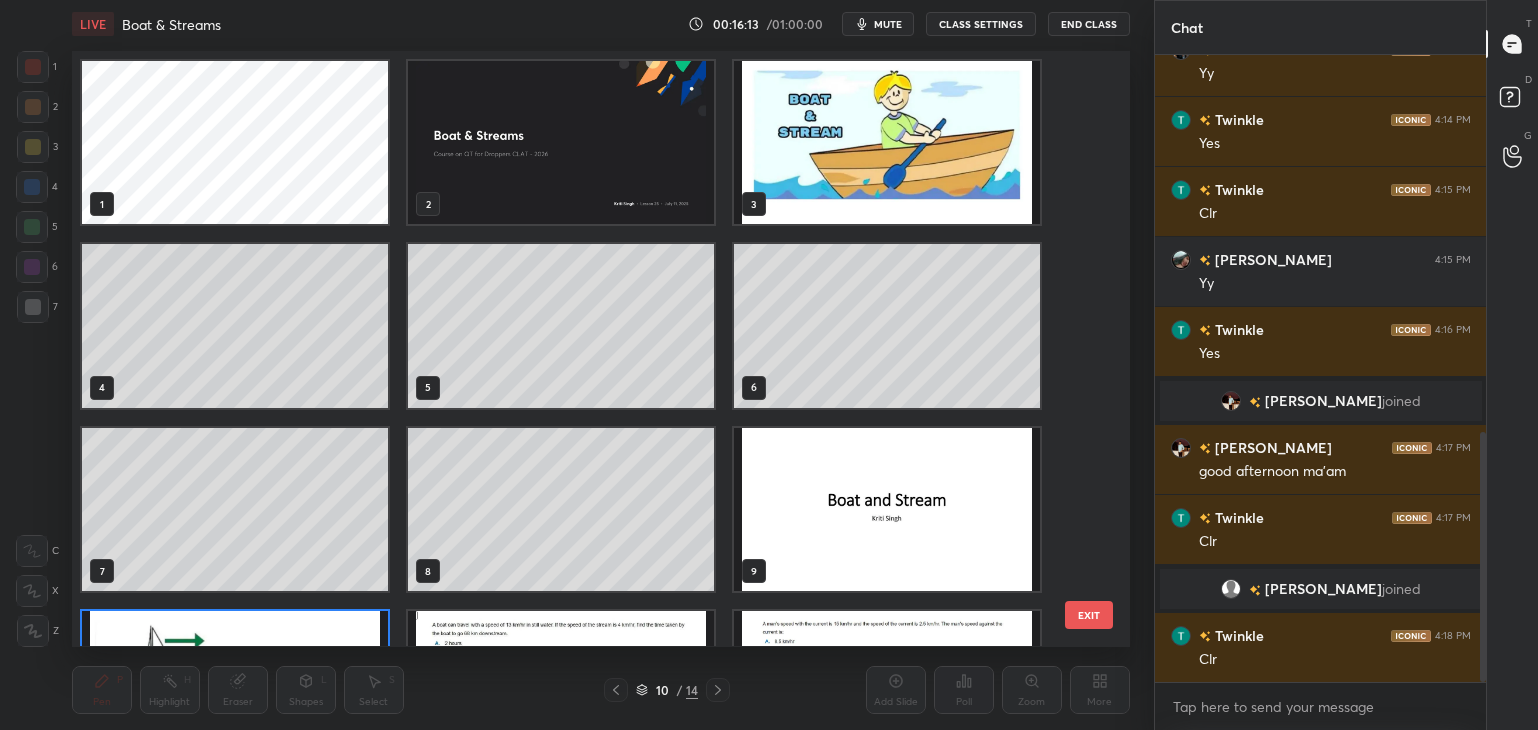 scroll, scrollTop: 138, scrollLeft: 0, axis: vertical 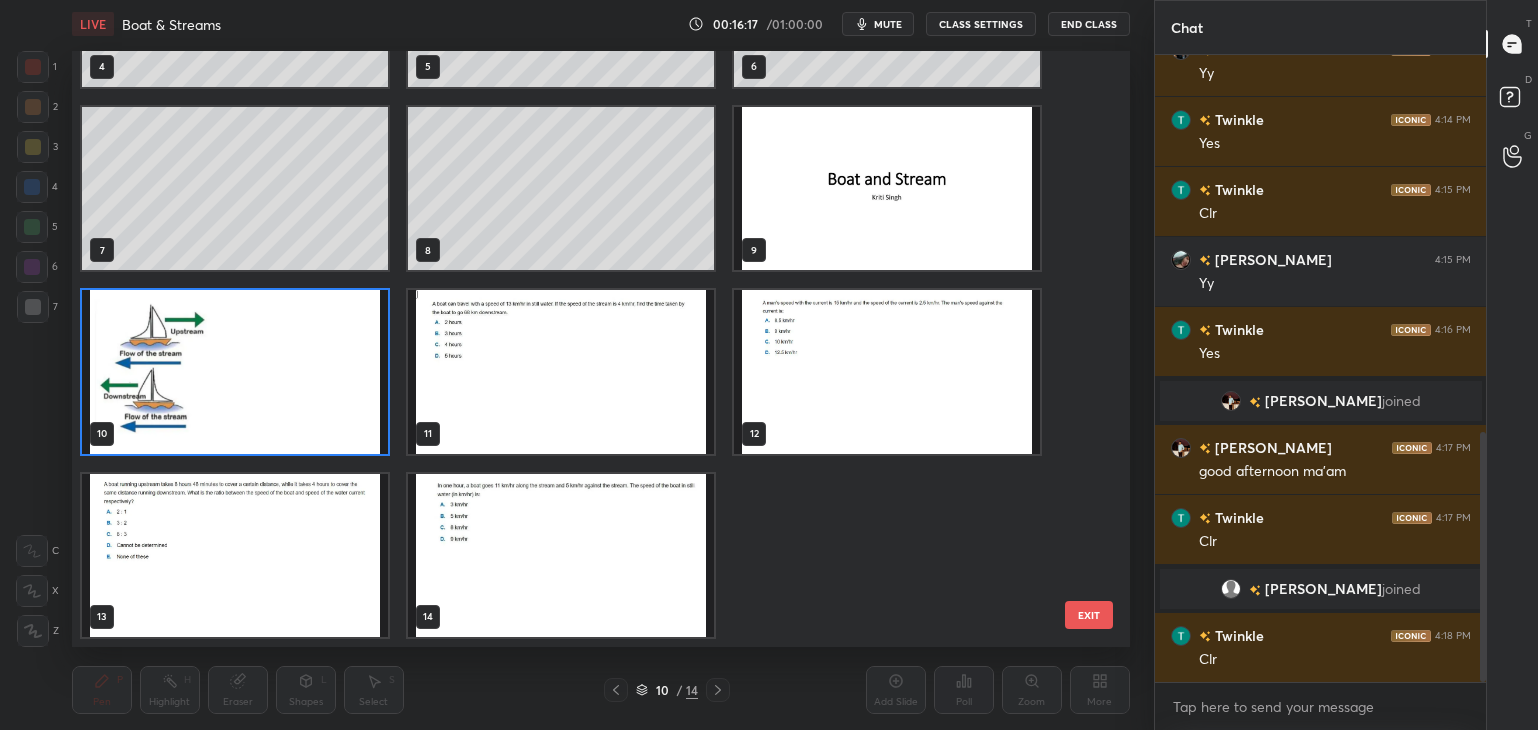 click at bounding box center [561, 372] 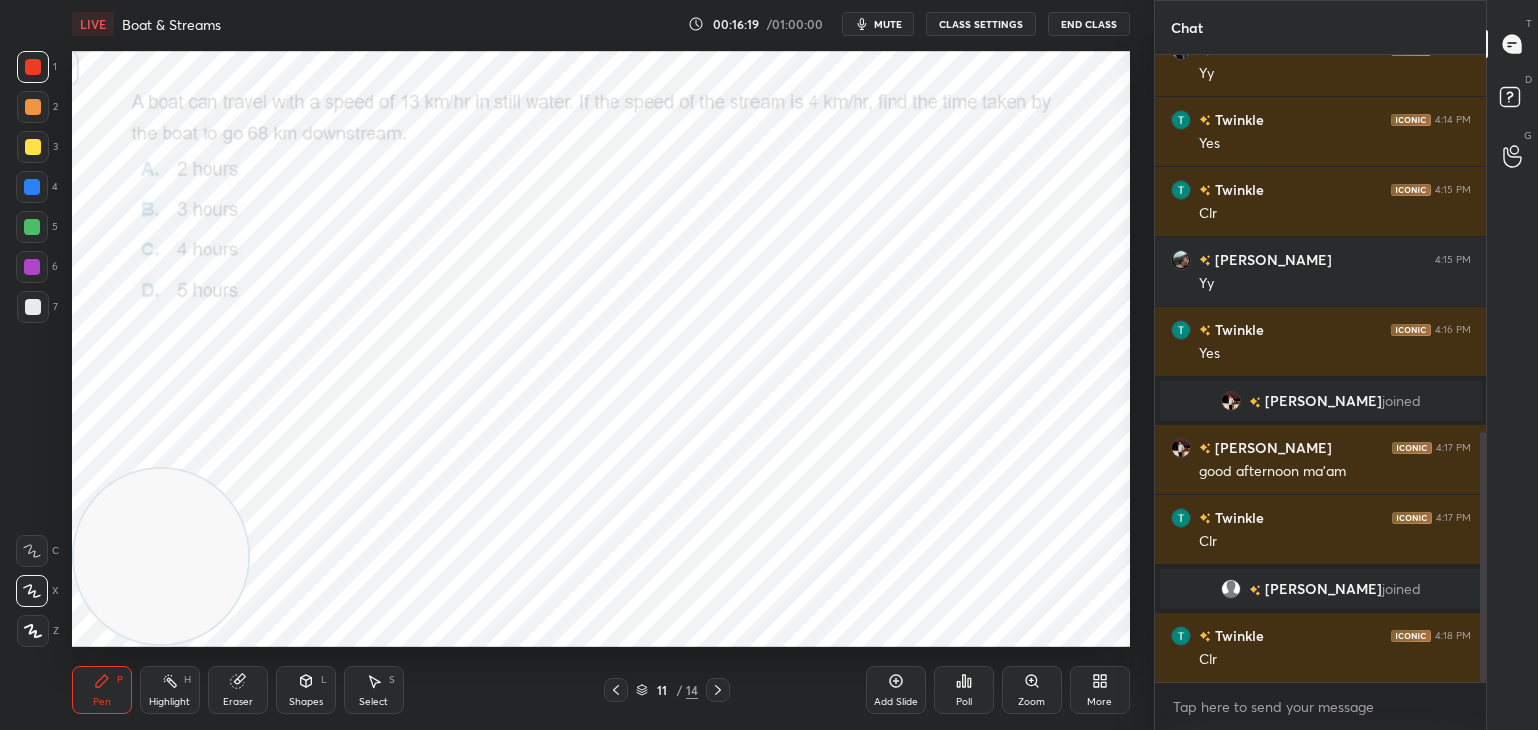 click at bounding box center (33, 67) 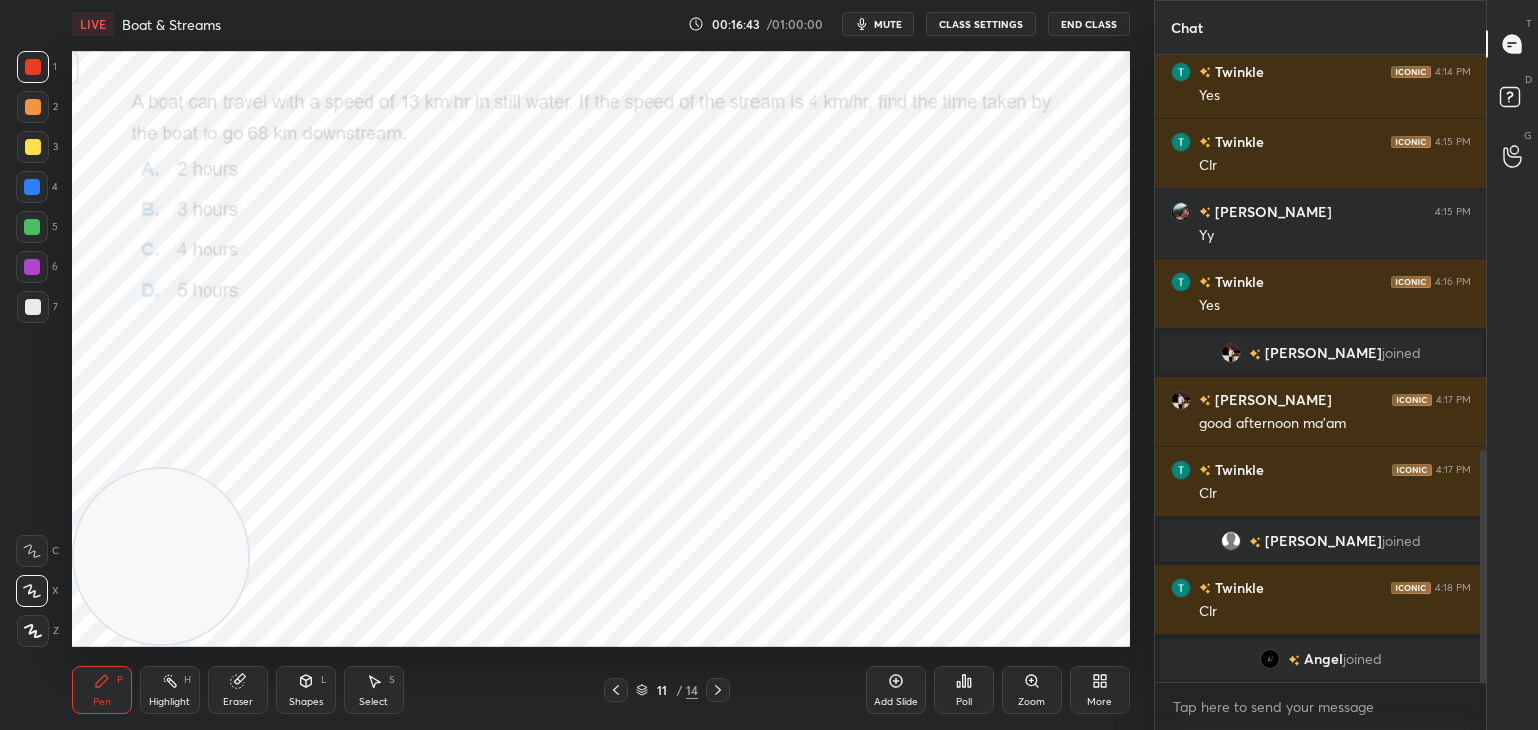 scroll, scrollTop: 1066, scrollLeft: 0, axis: vertical 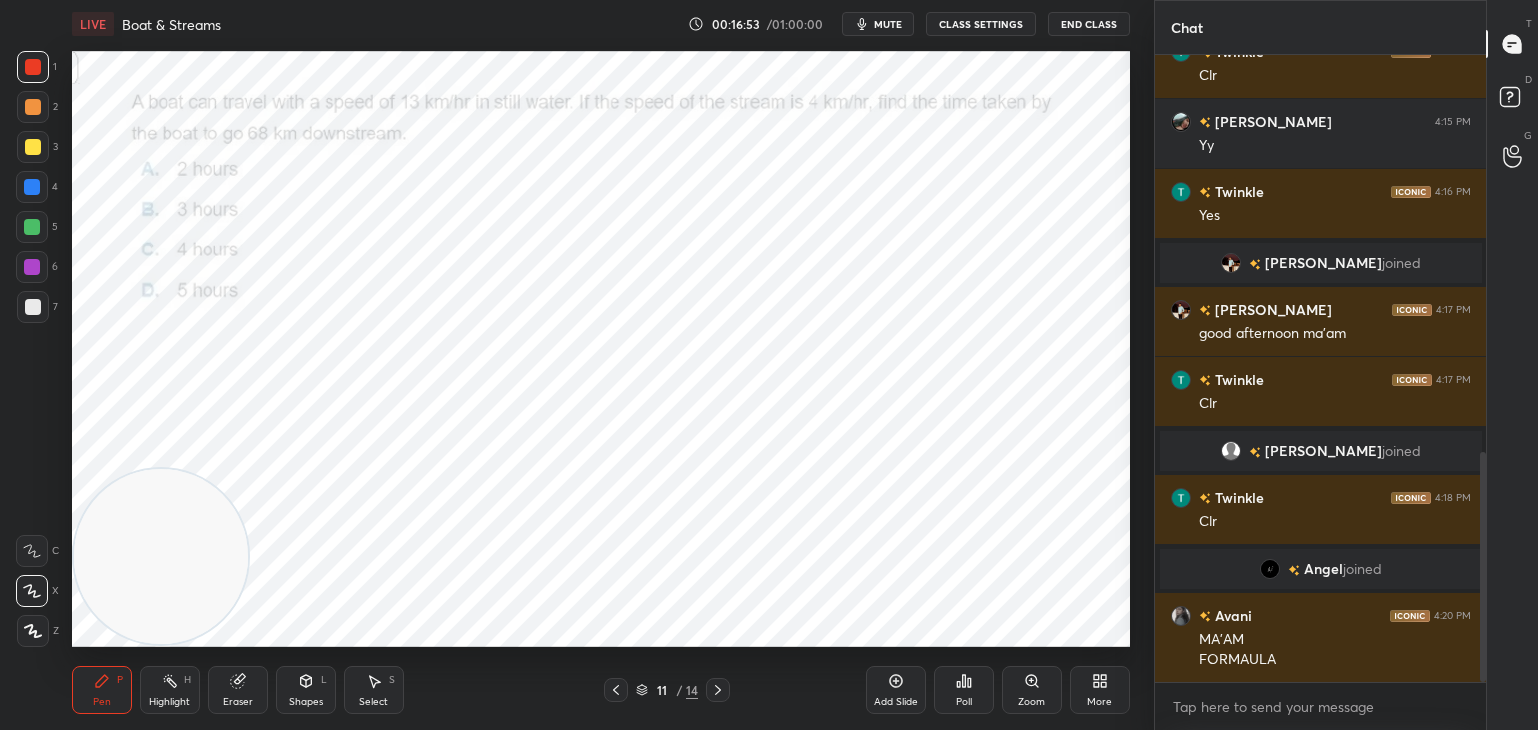 click 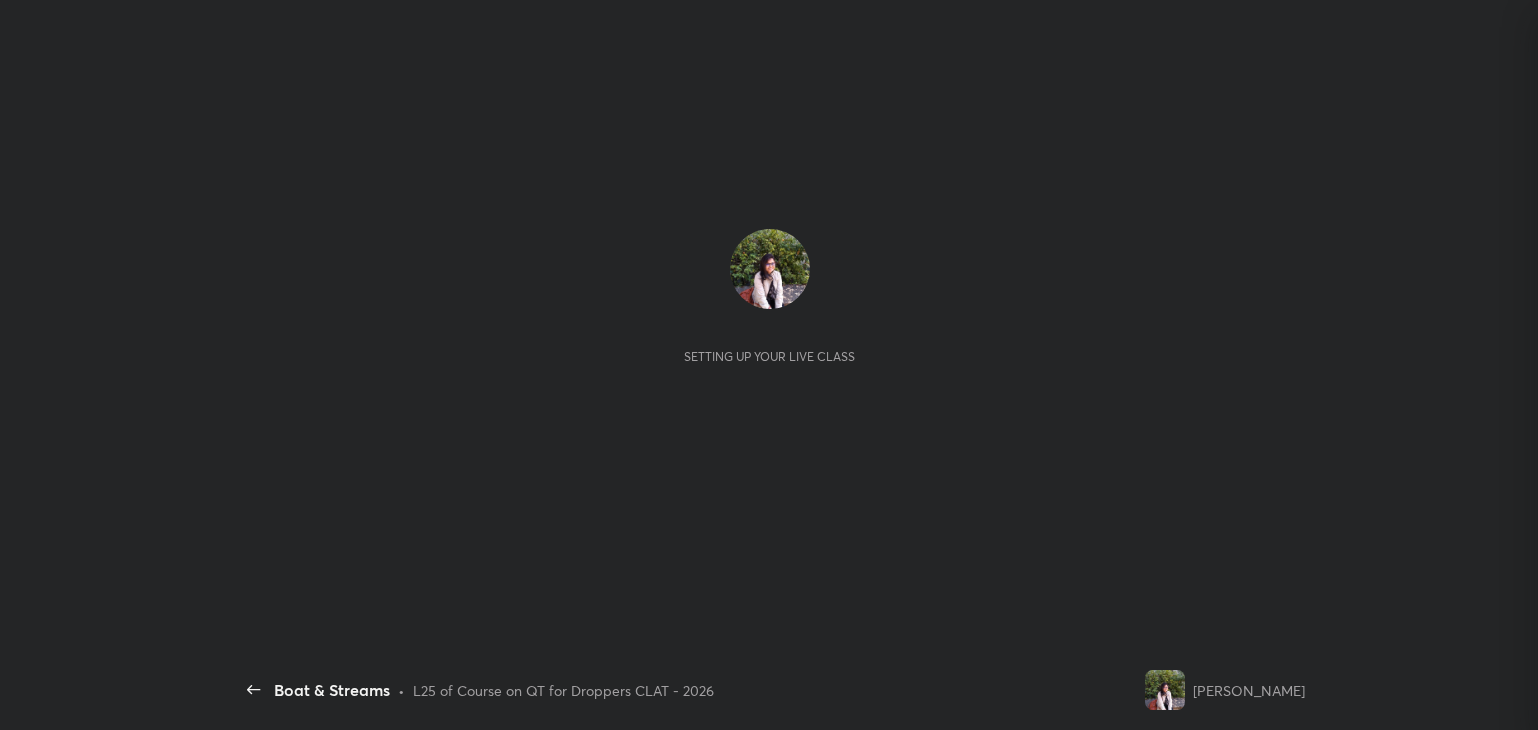 scroll, scrollTop: 0, scrollLeft: 0, axis: both 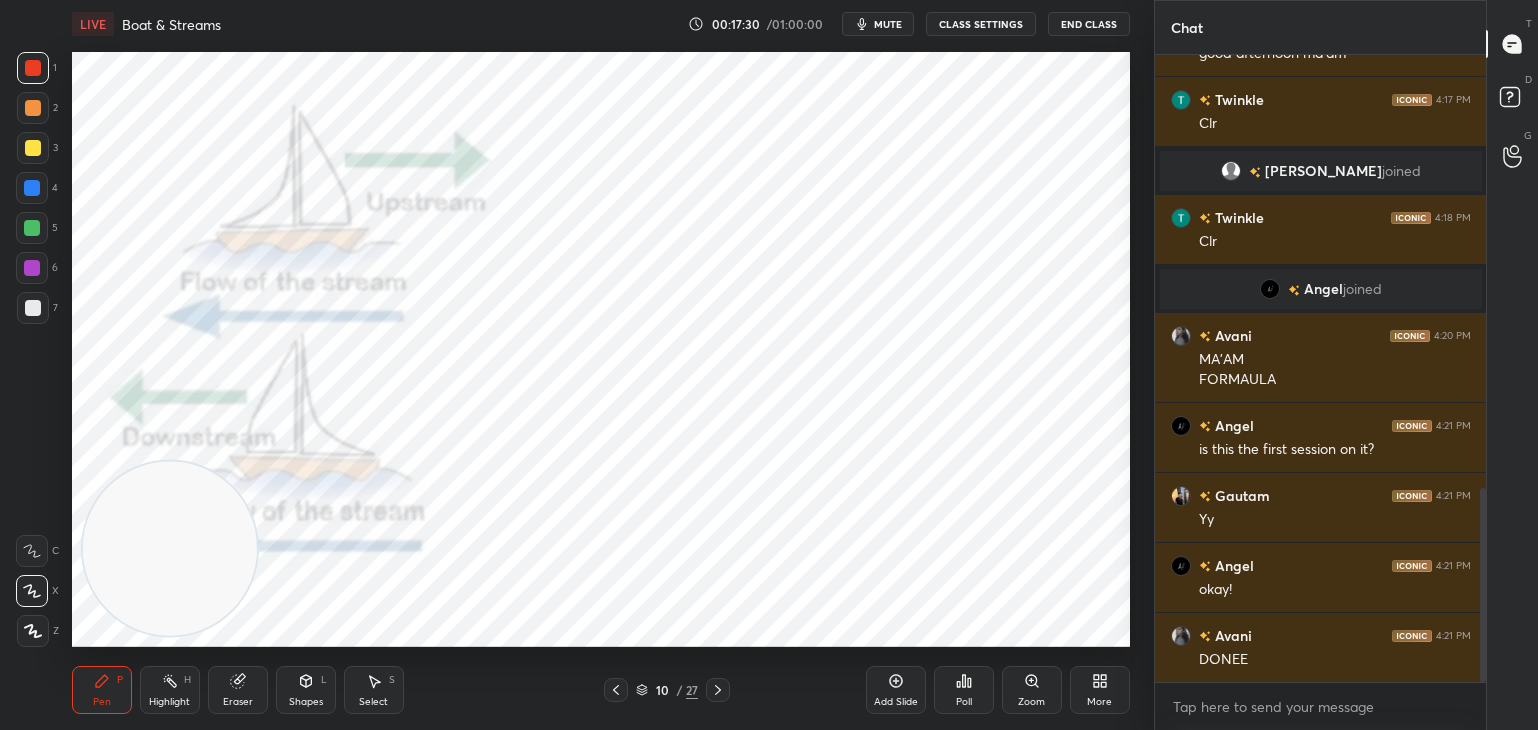click 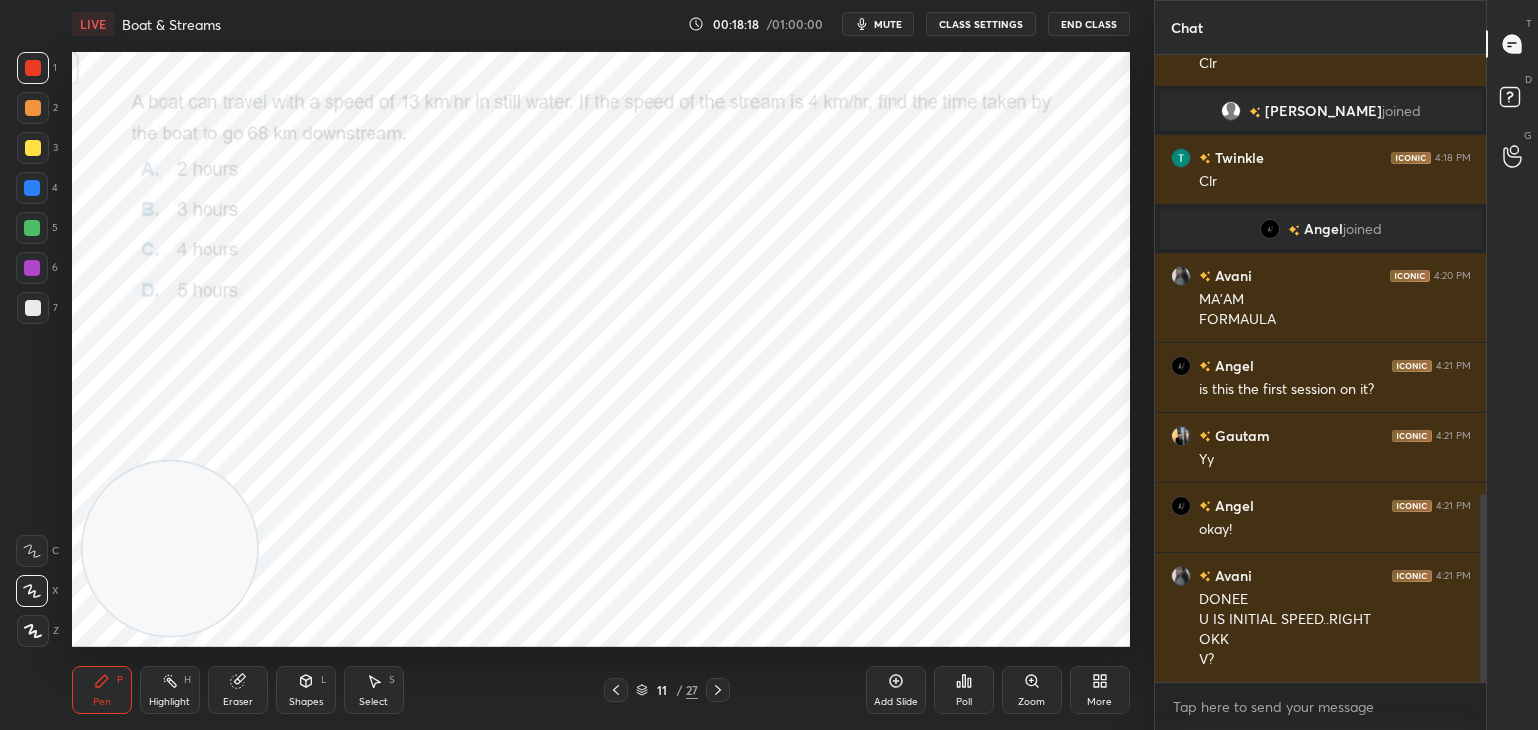 scroll, scrollTop: 1532, scrollLeft: 0, axis: vertical 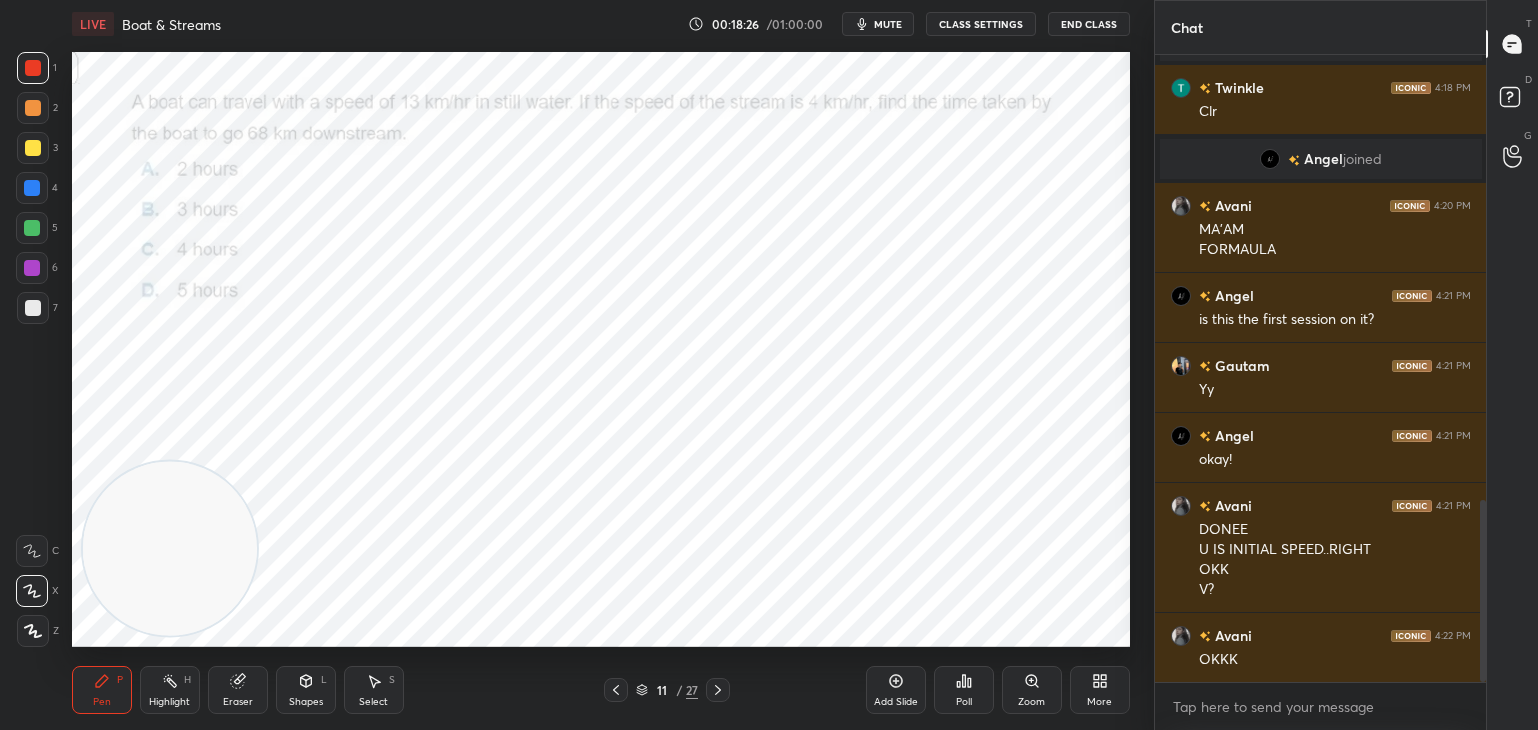 click on "Poll" at bounding box center (964, 690) 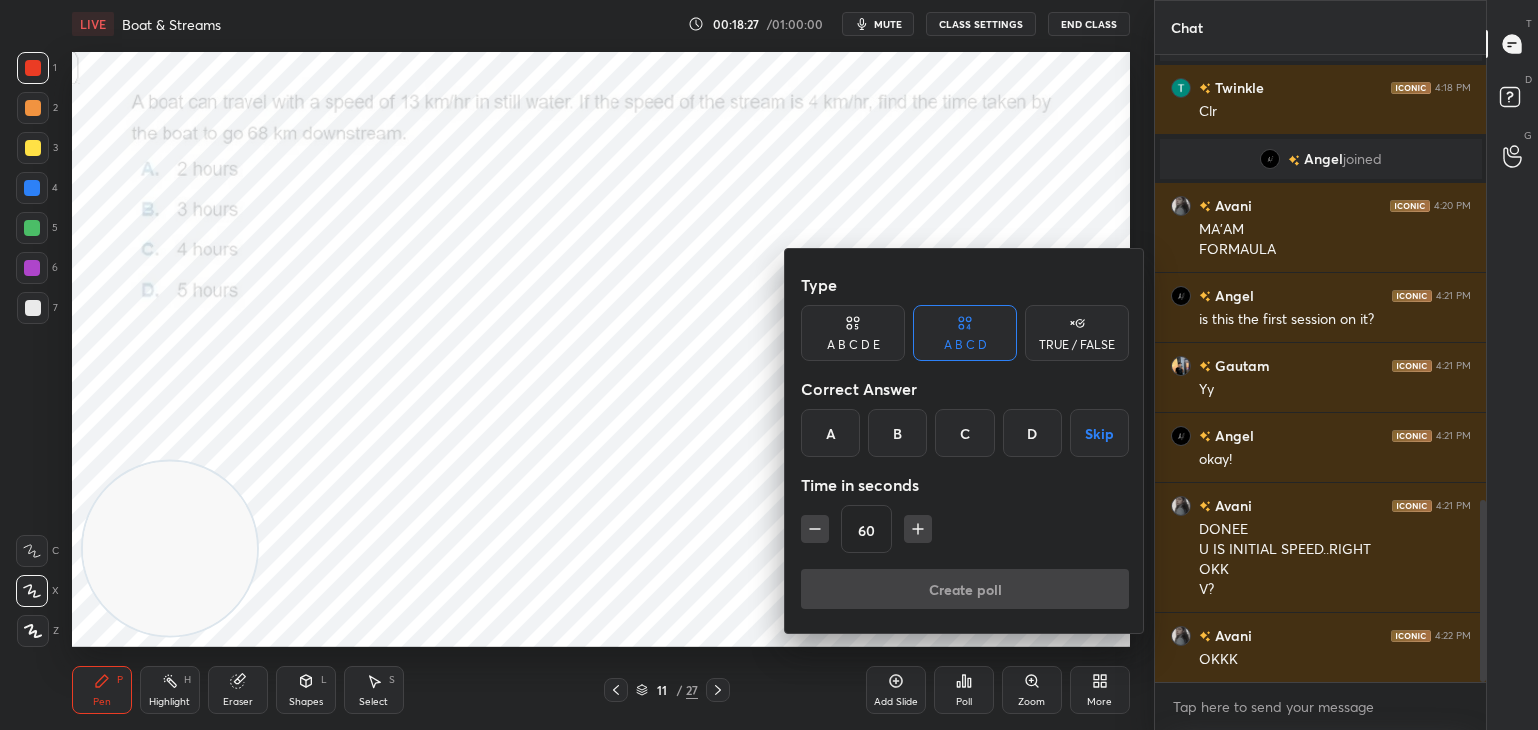 click on "C" at bounding box center (964, 433) 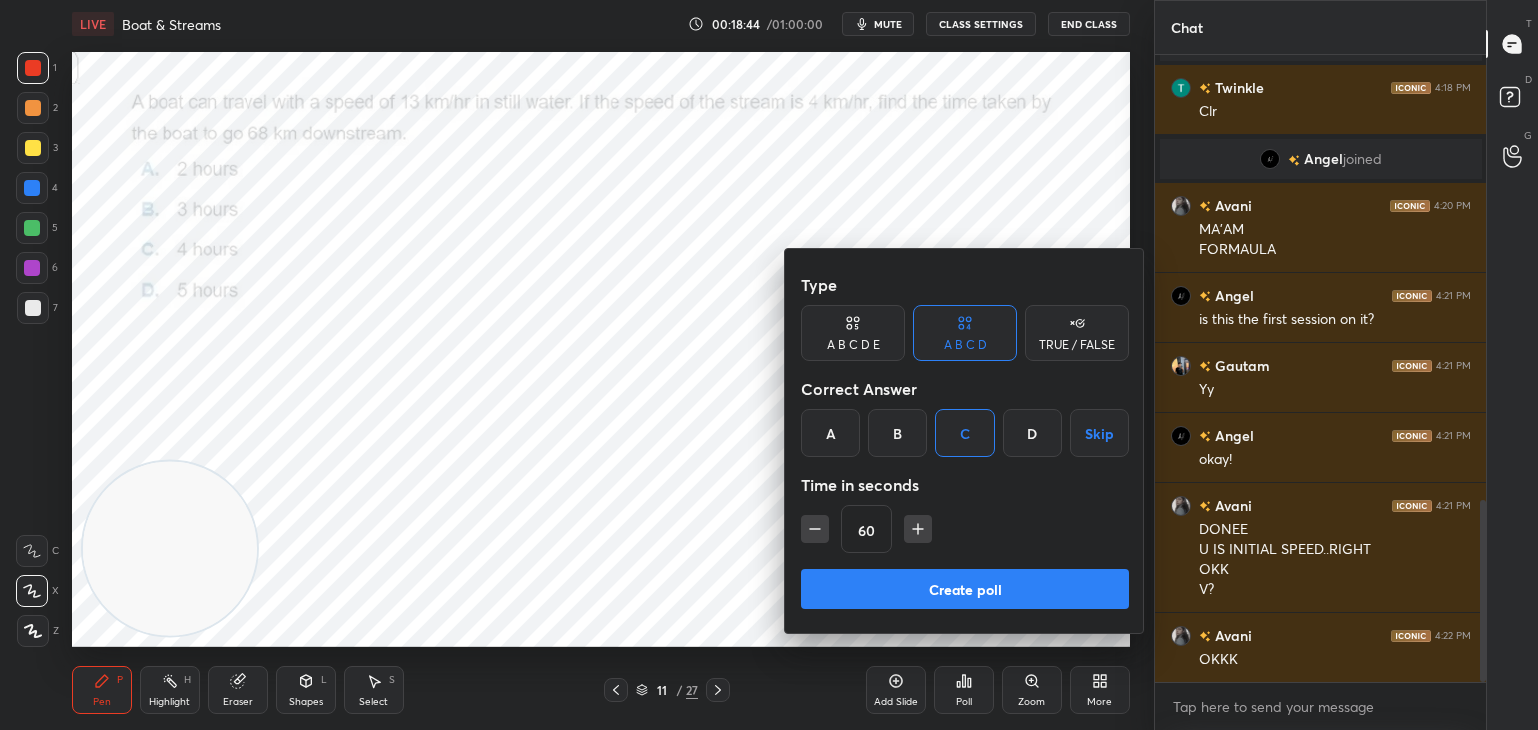 click on "Create poll" at bounding box center [965, 589] 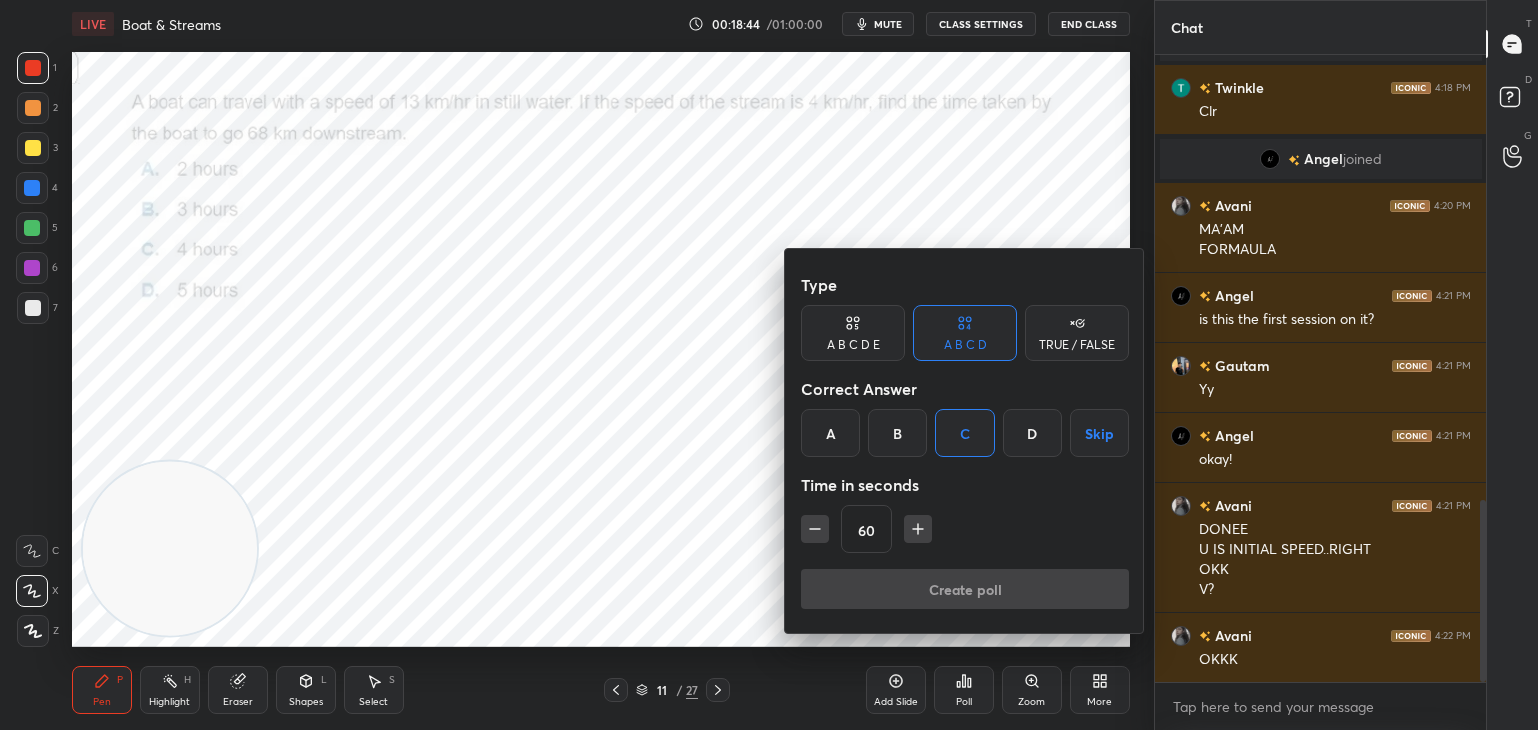 scroll, scrollTop: 598, scrollLeft: 326, axis: both 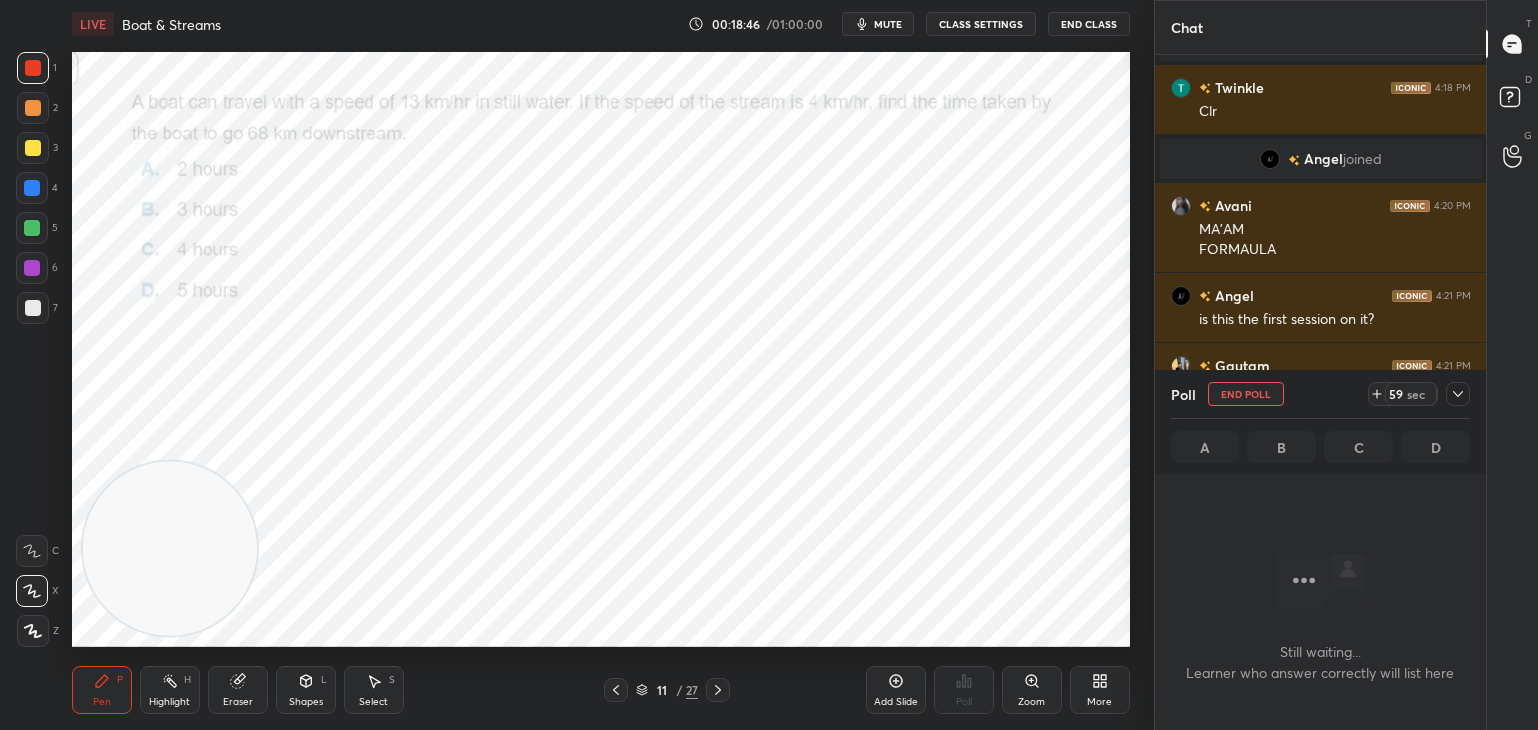 click on "mute" at bounding box center (888, 24) 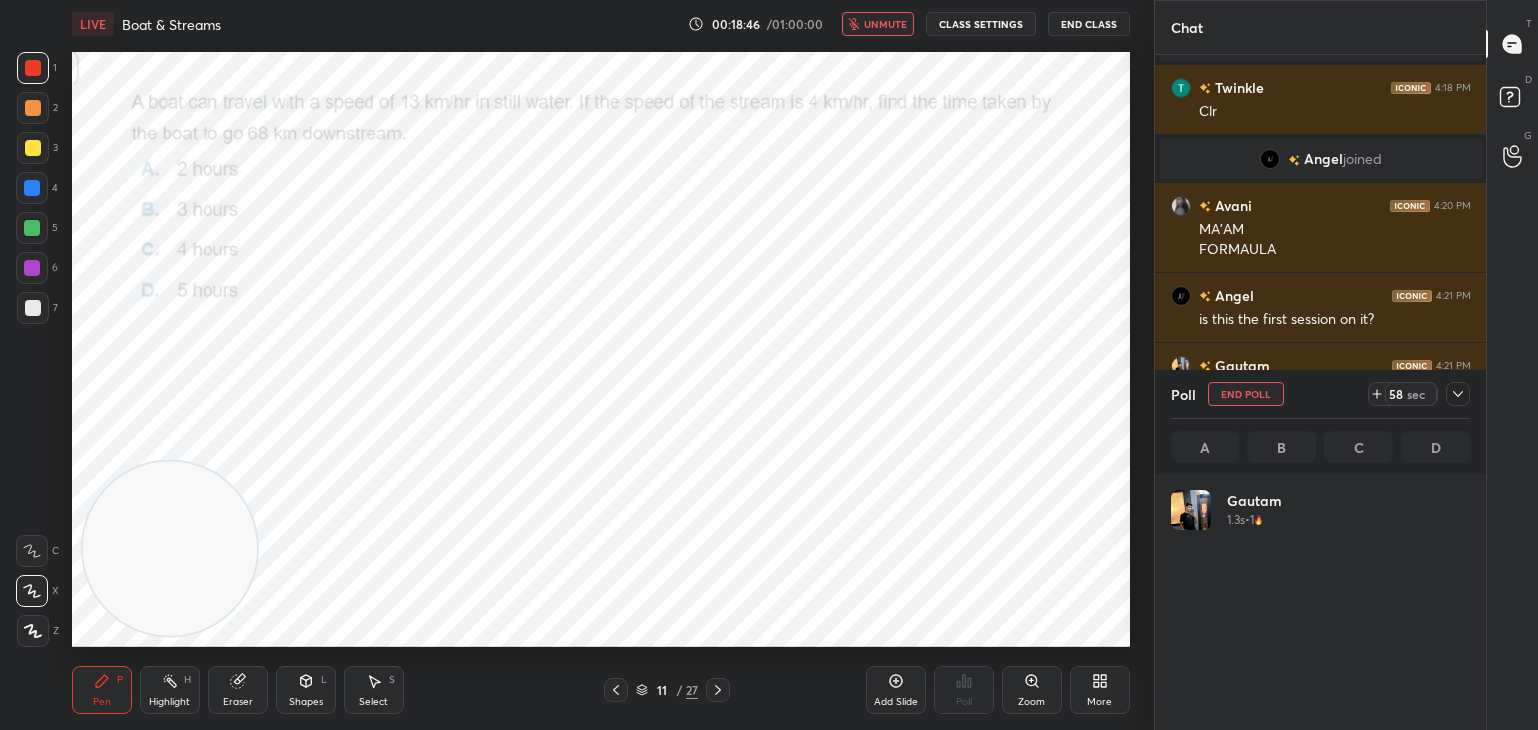 scroll, scrollTop: 6, scrollLeft: 6, axis: both 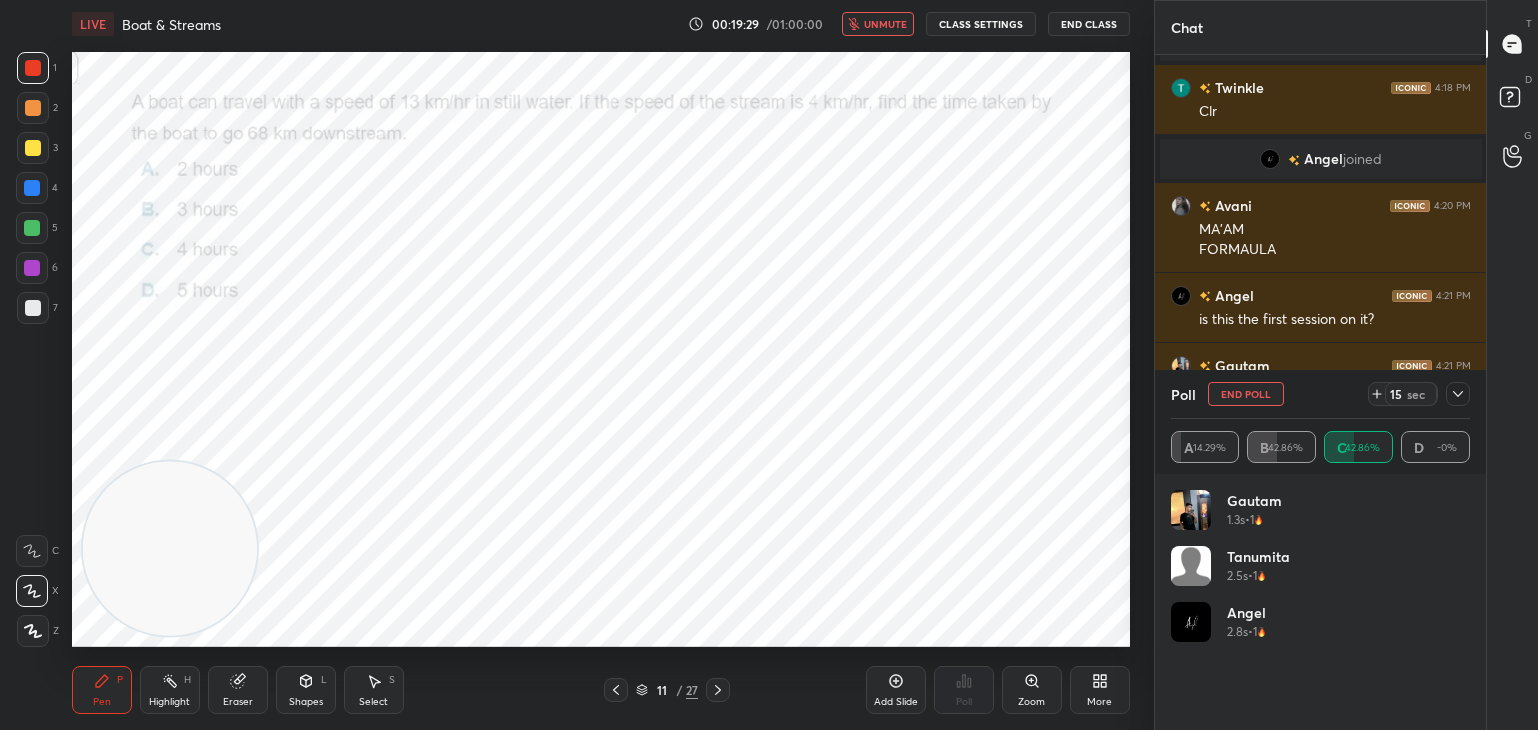 click on "End Class" at bounding box center [1089, 24] 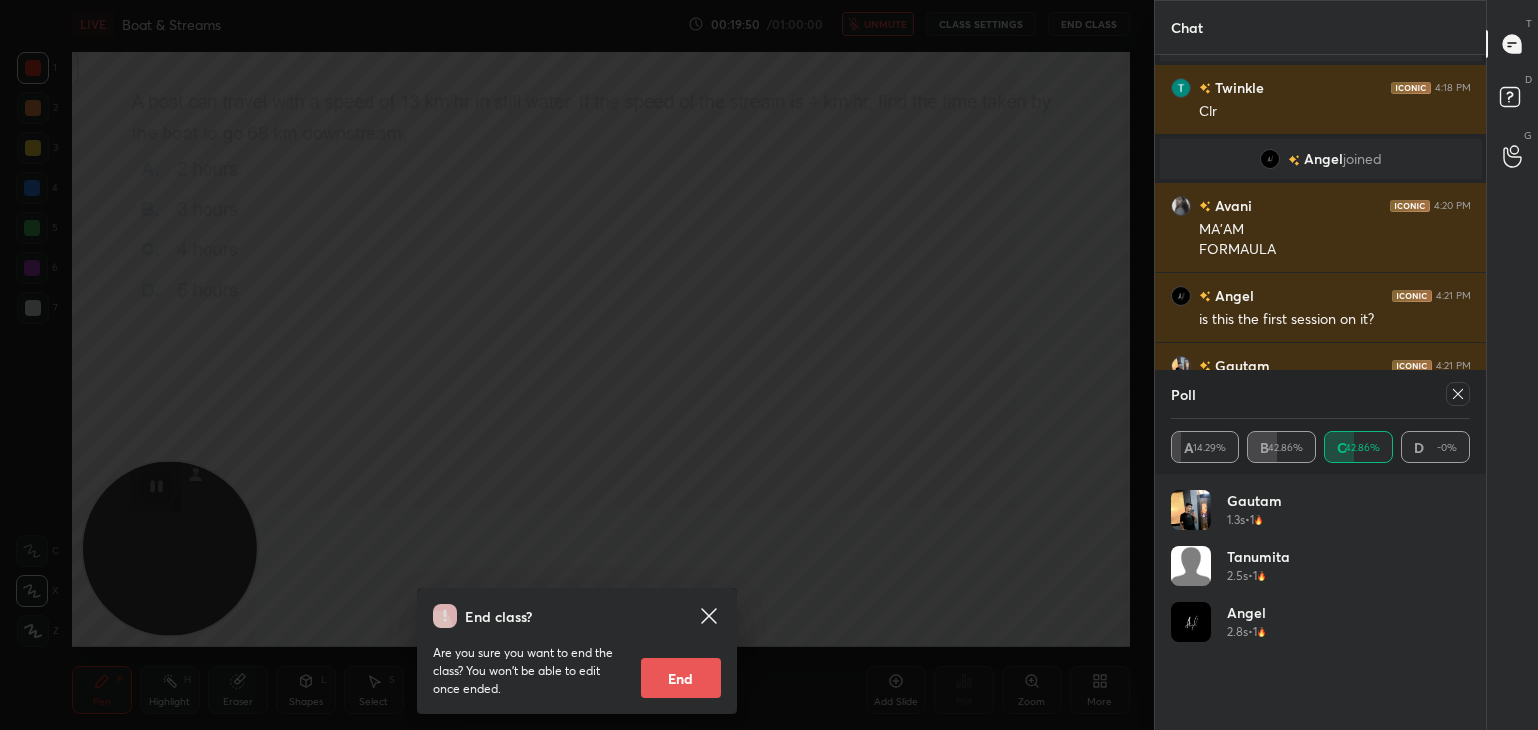 click on "End class? Are you sure you want to end the class? You won’t be able to edit once ended. End" at bounding box center (577, 365) 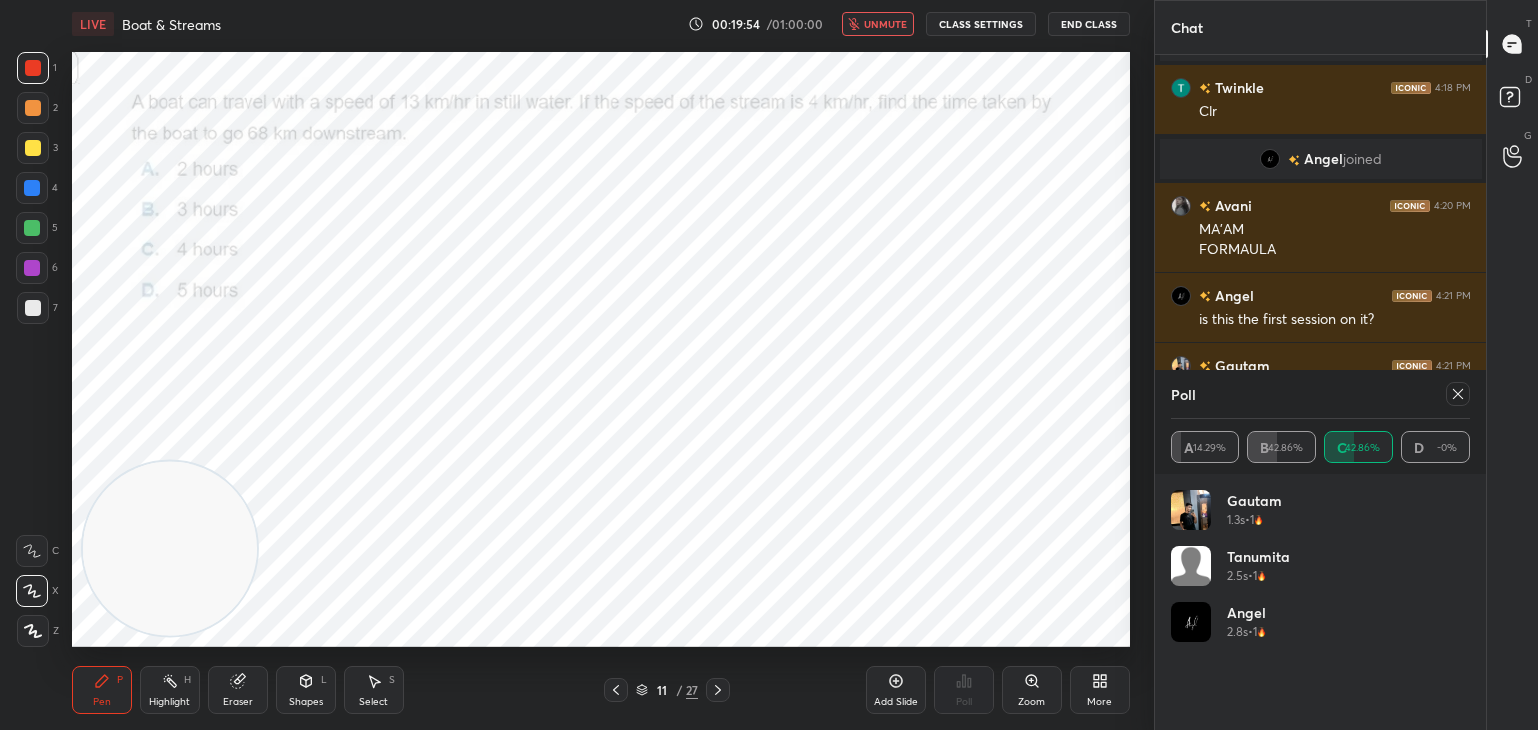 click on "unmute" at bounding box center (885, 24) 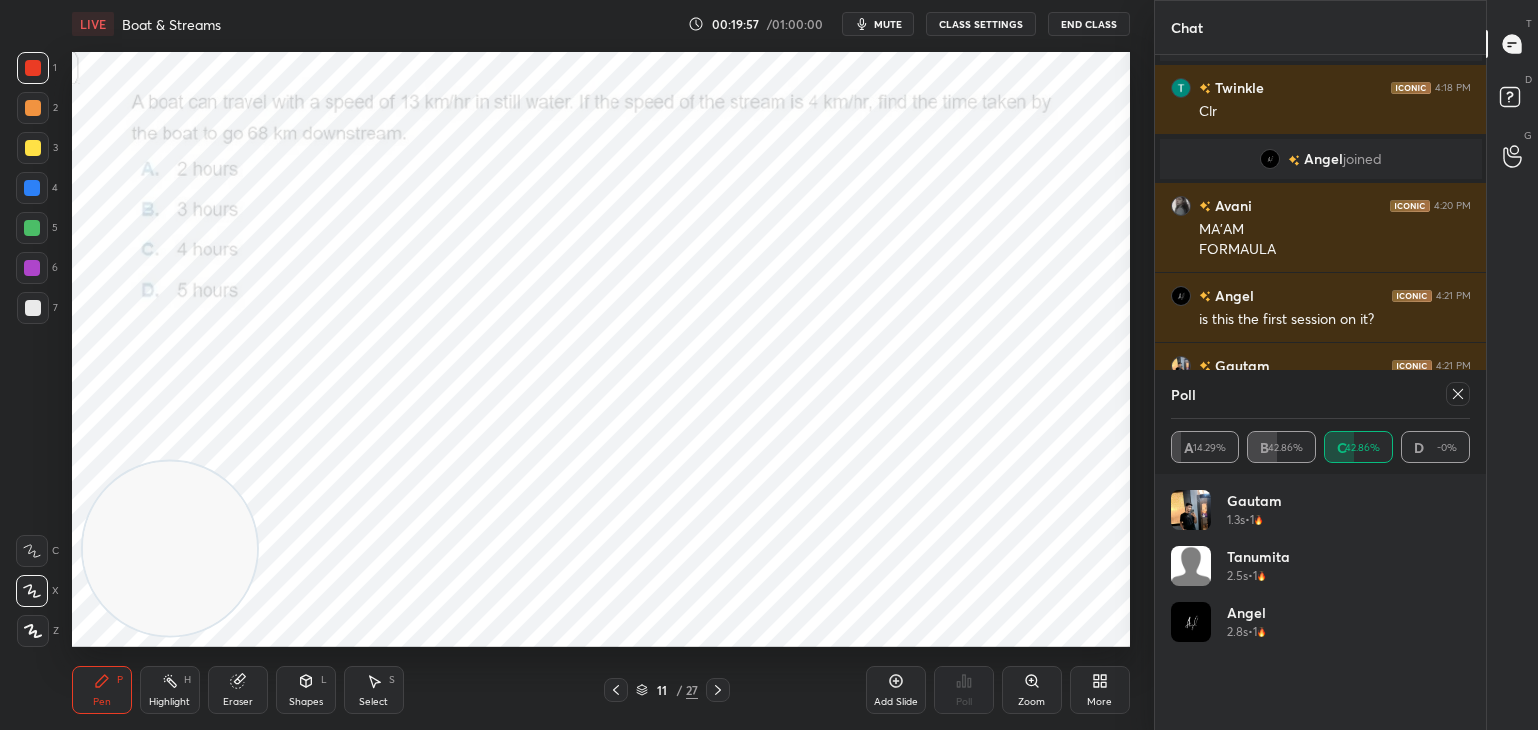 click 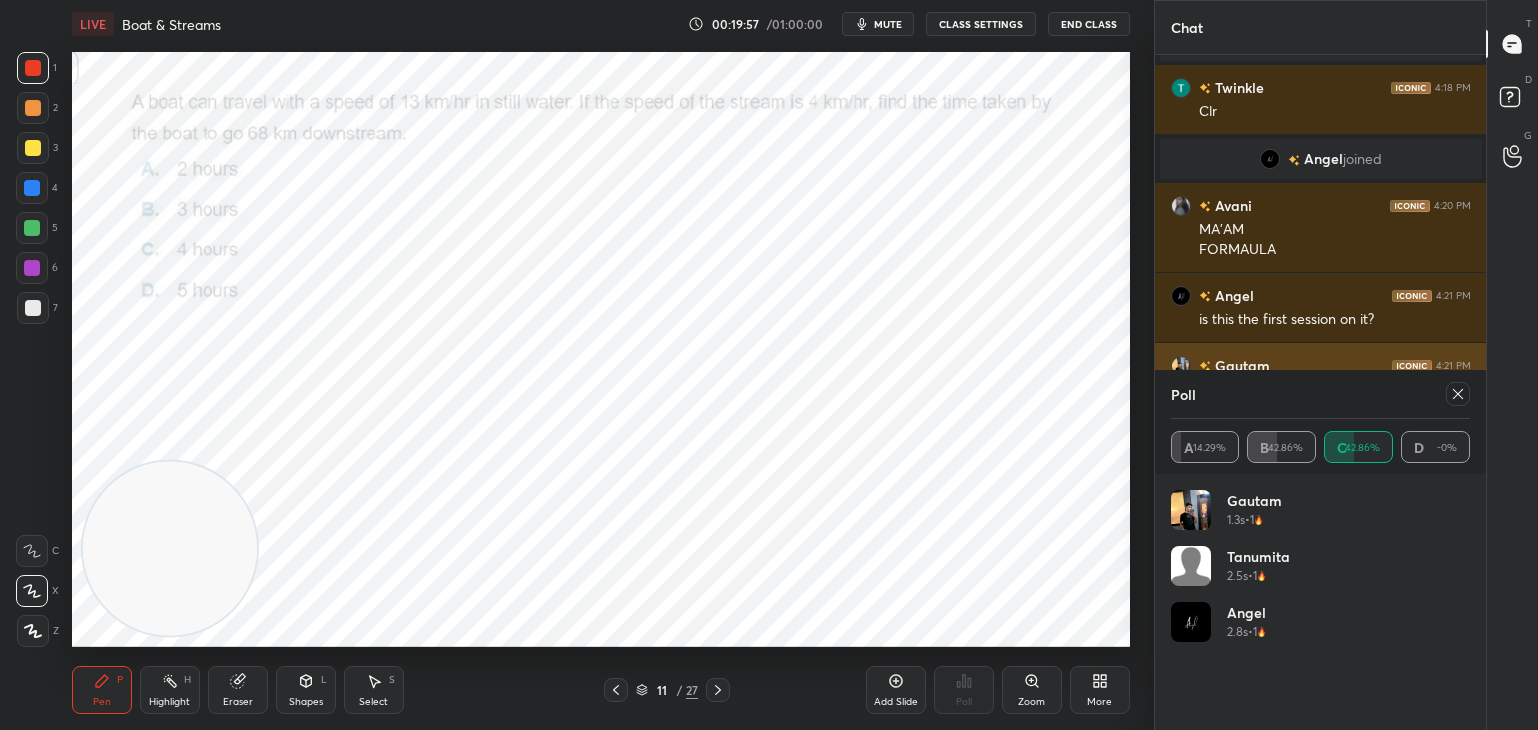 scroll, scrollTop: 151, scrollLeft: 294, axis: both 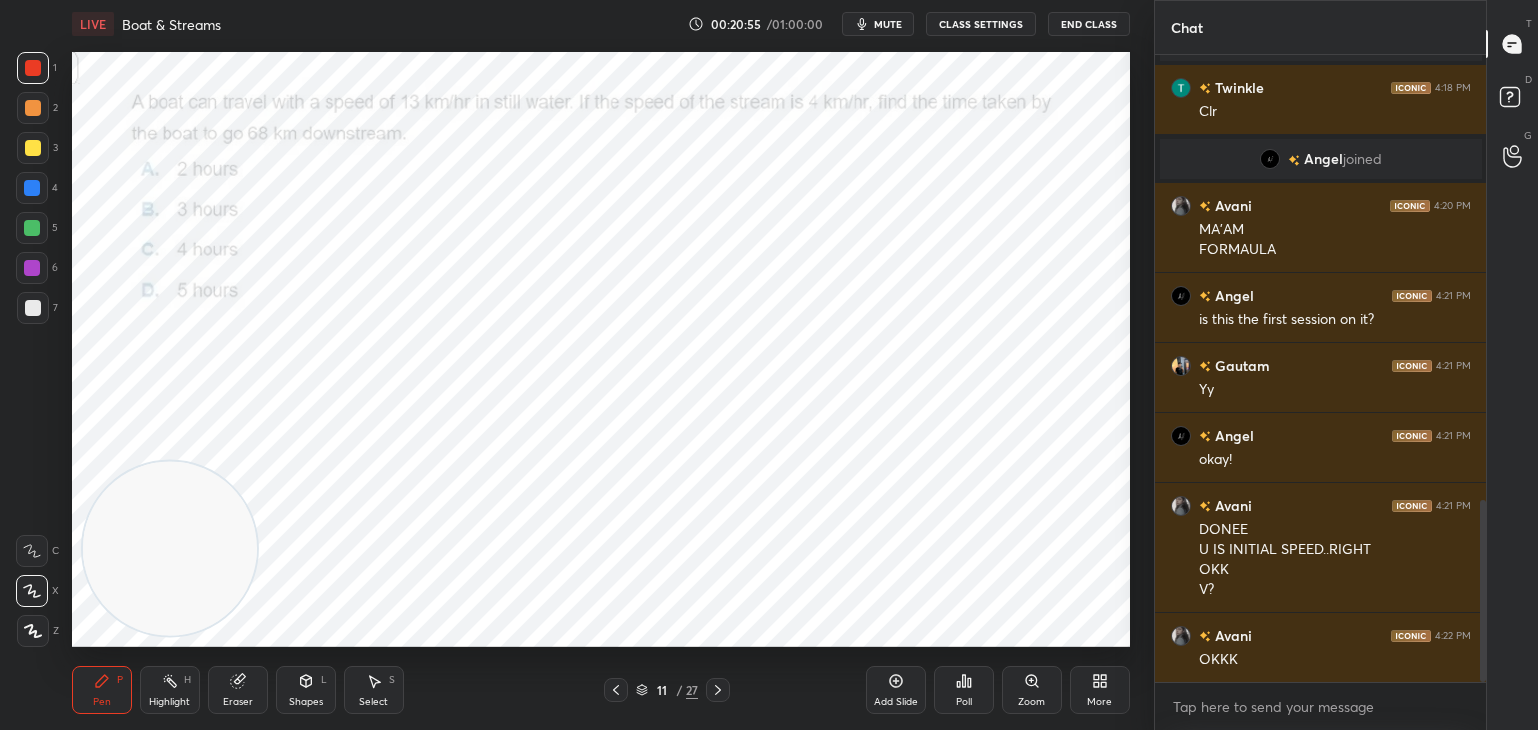 click 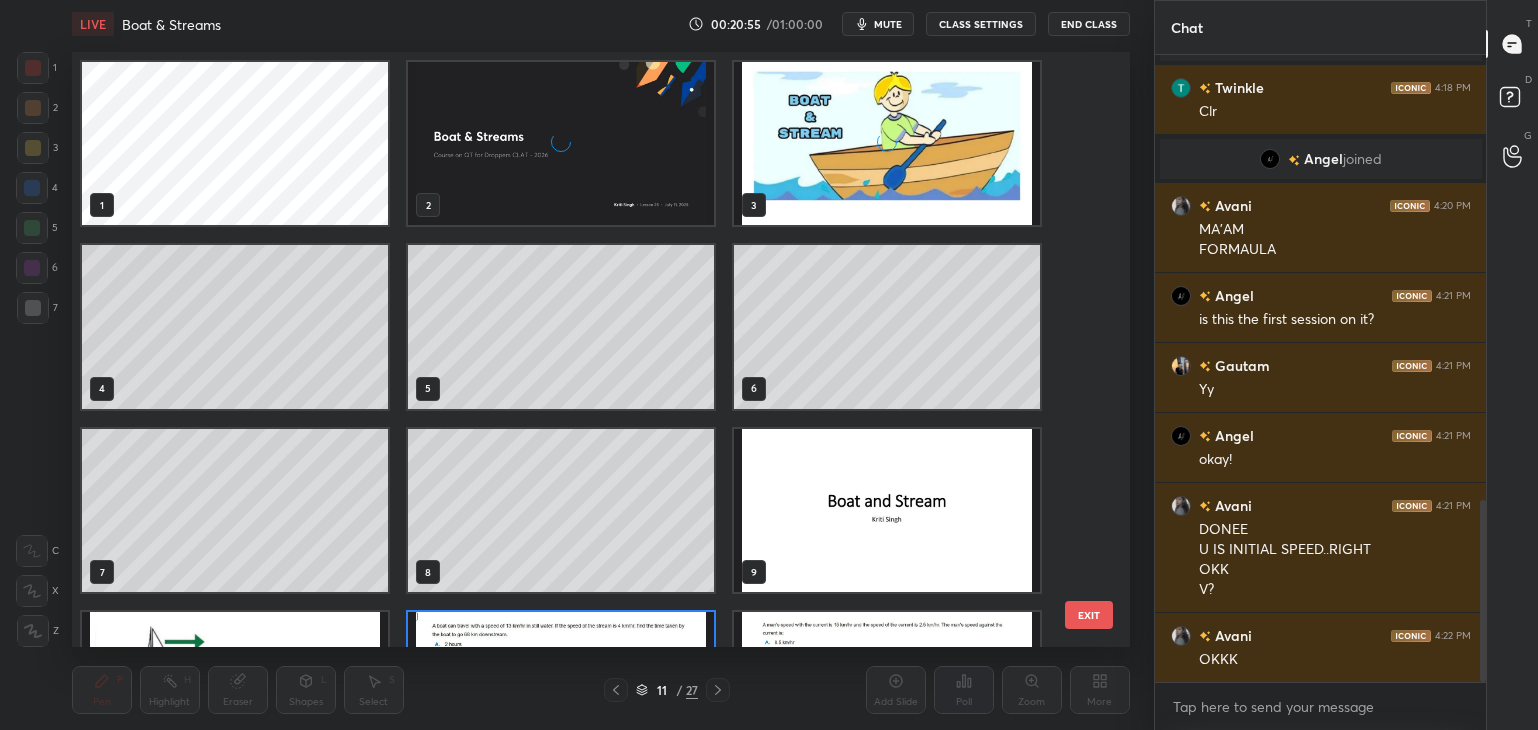 scroll, scrollTop: 138, scrollLeft: 0, axis: vertical 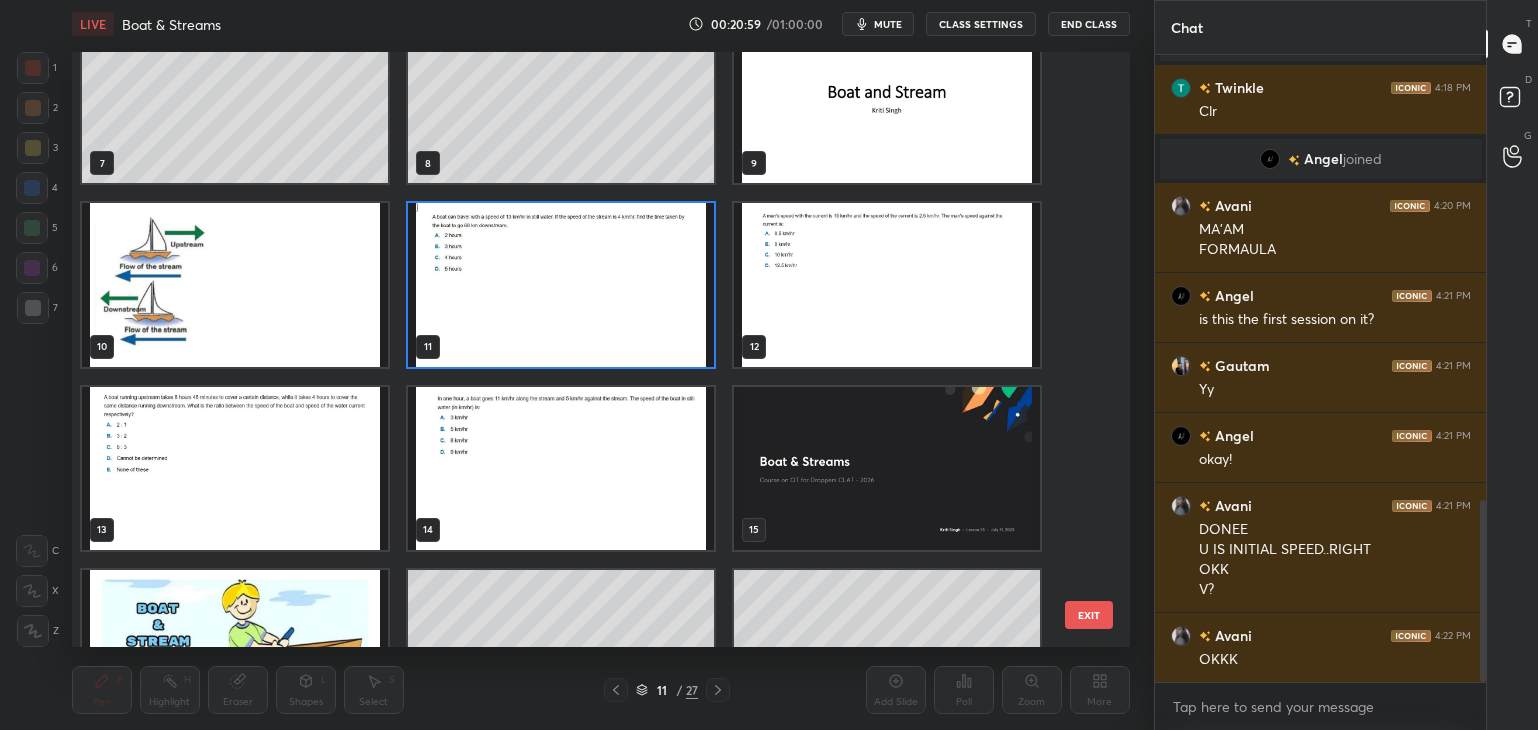 click at bounding box center (887, 284) 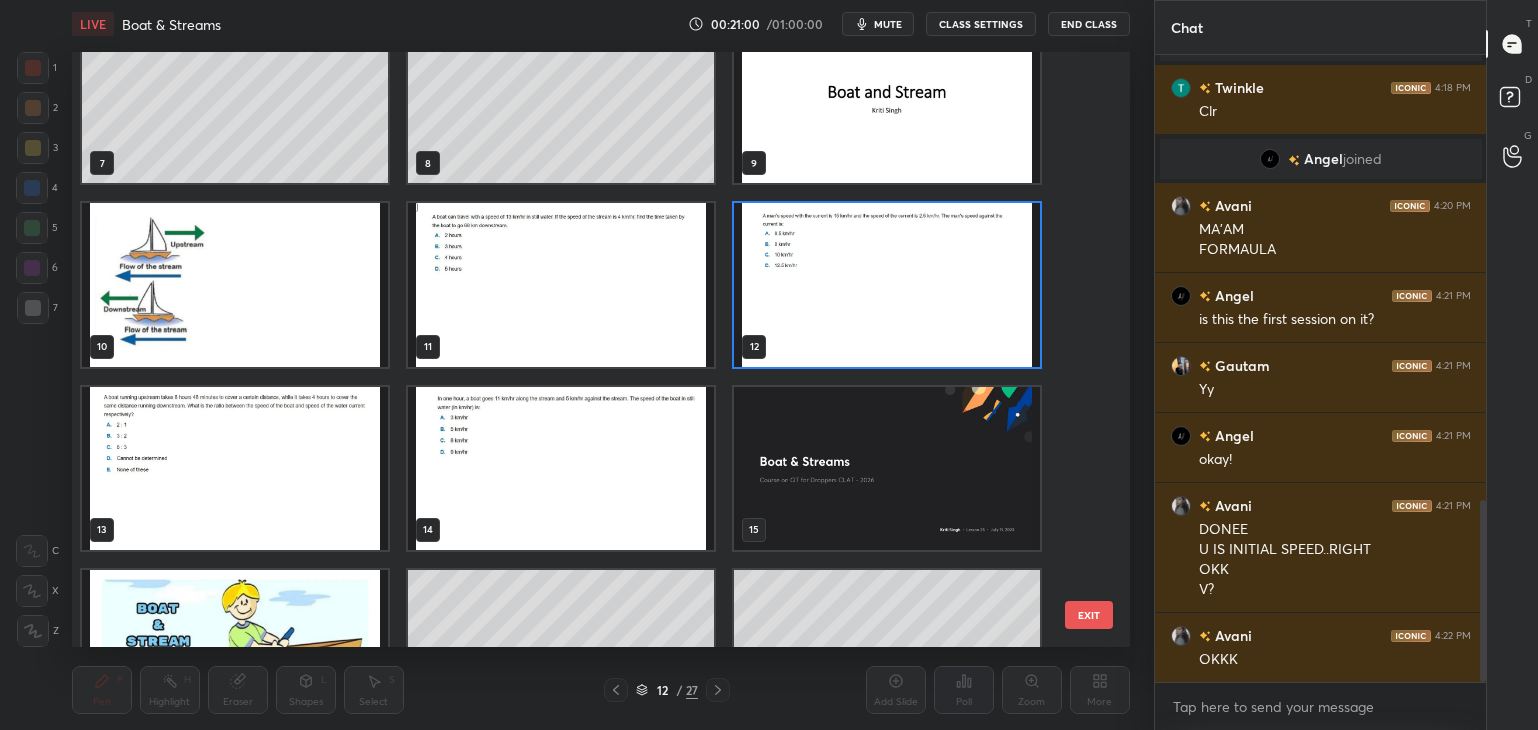 click at bounding box center [887, 284] 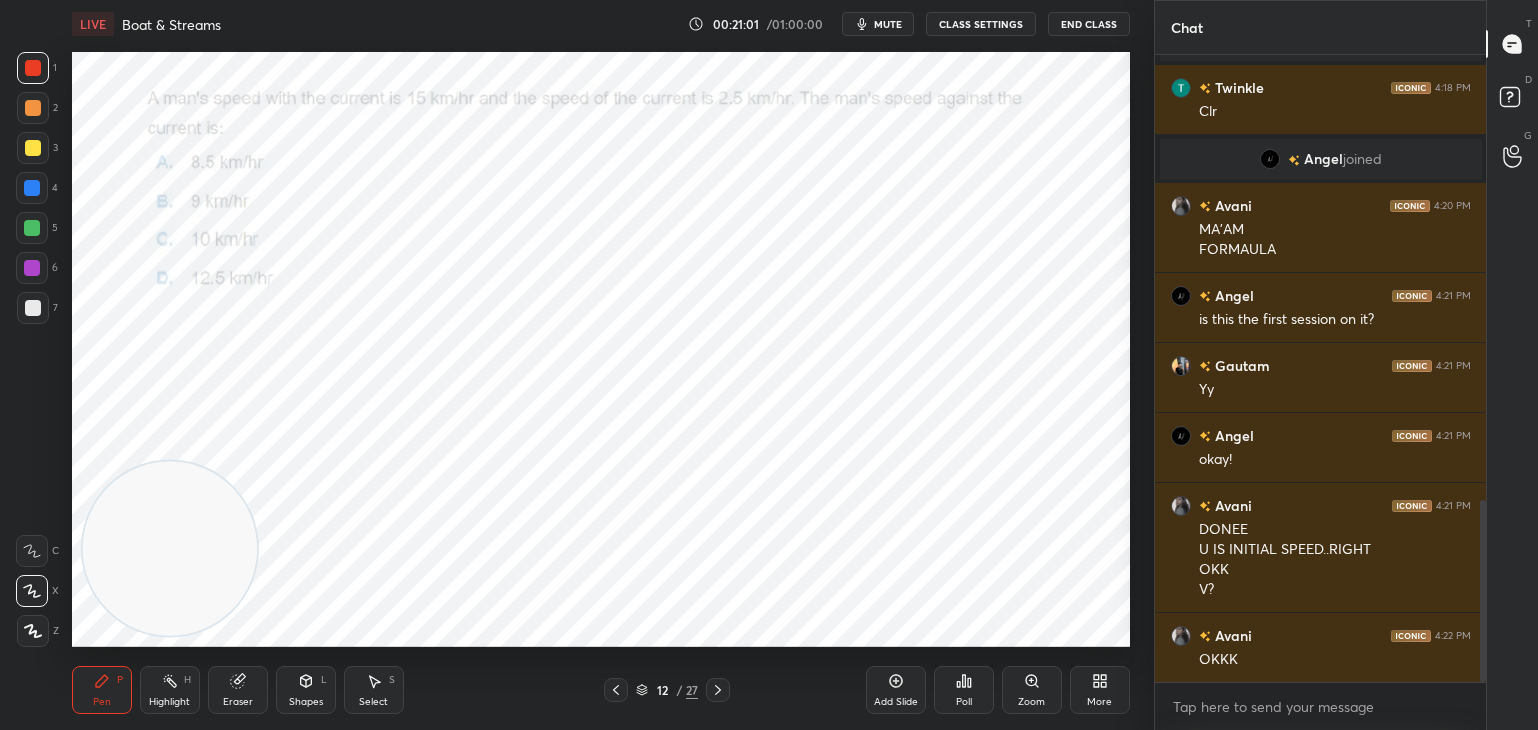click at bounding box center [887, 284] 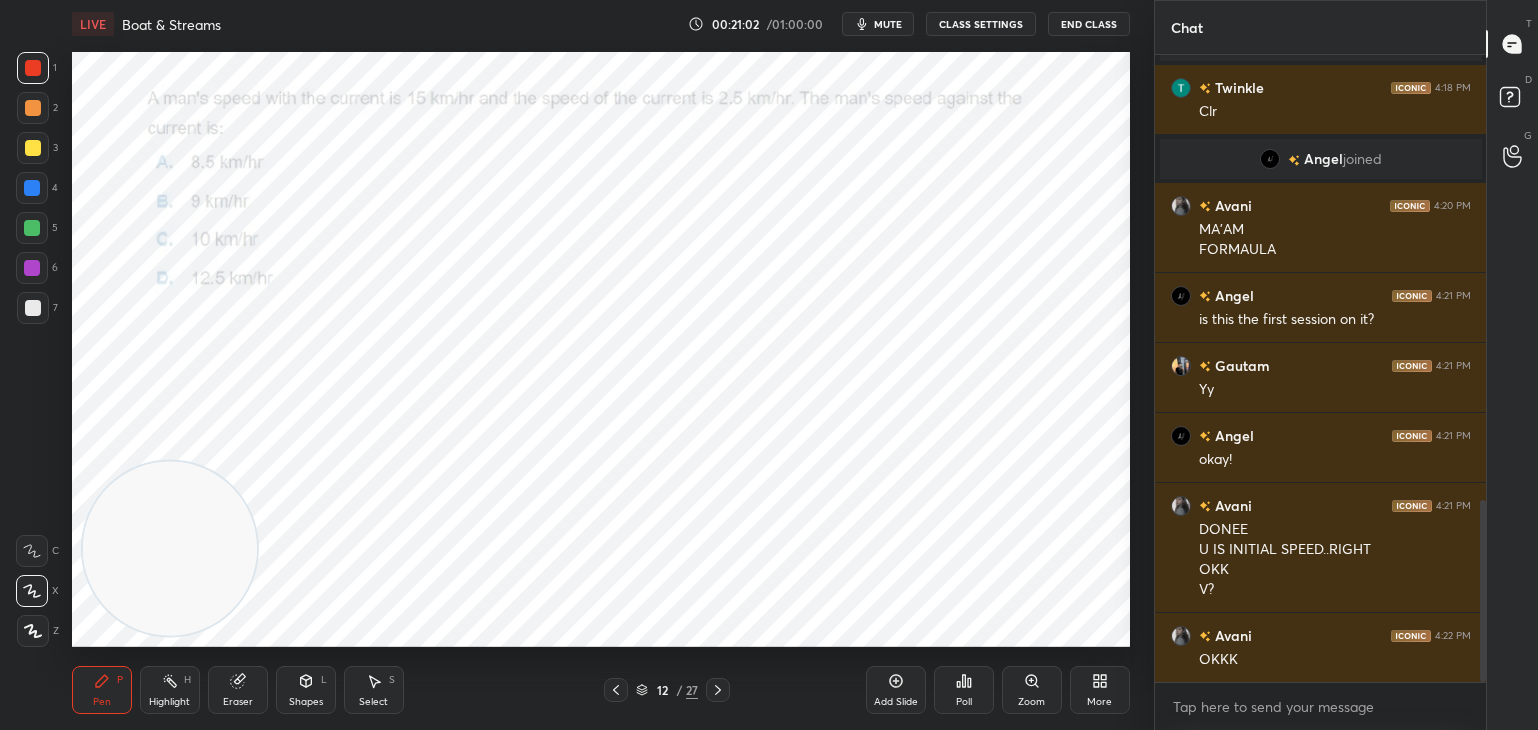 click on "mute" at bounding box center [888, 24] 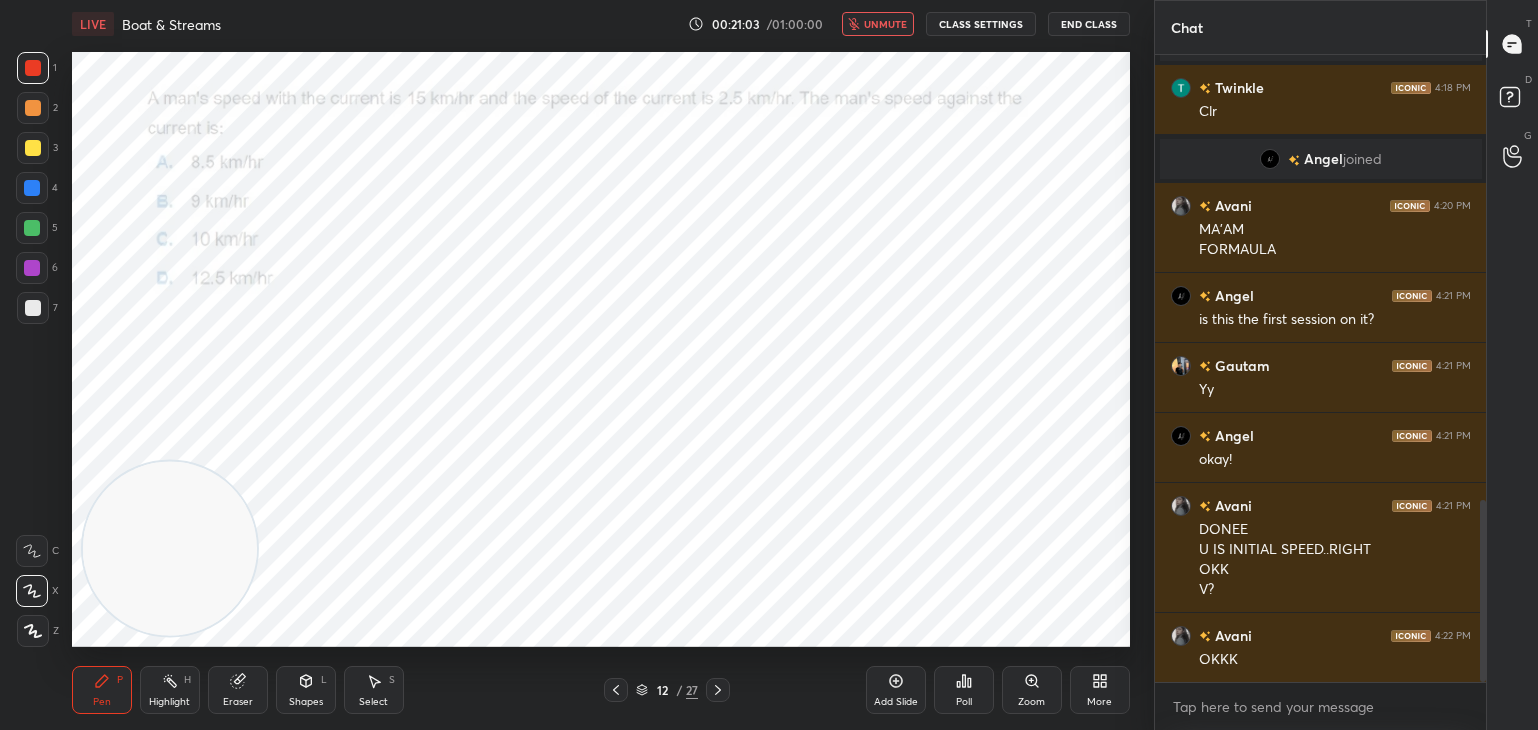 click on "End Class" at bounding box center (1089, 24) 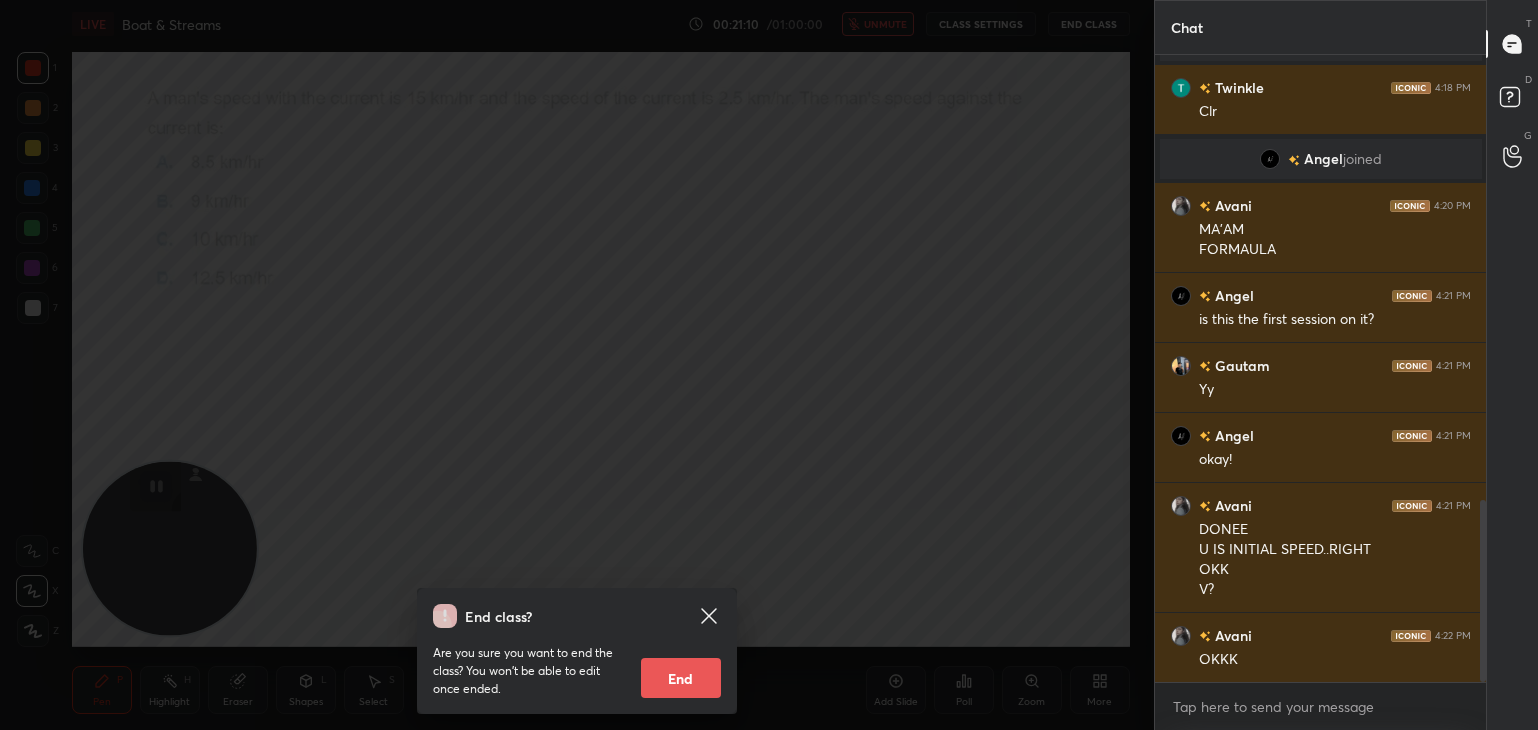click on "End class? Are you sure you want to end the class? You won’t be able to edit once ended. End" at bounding box center [577, 365] 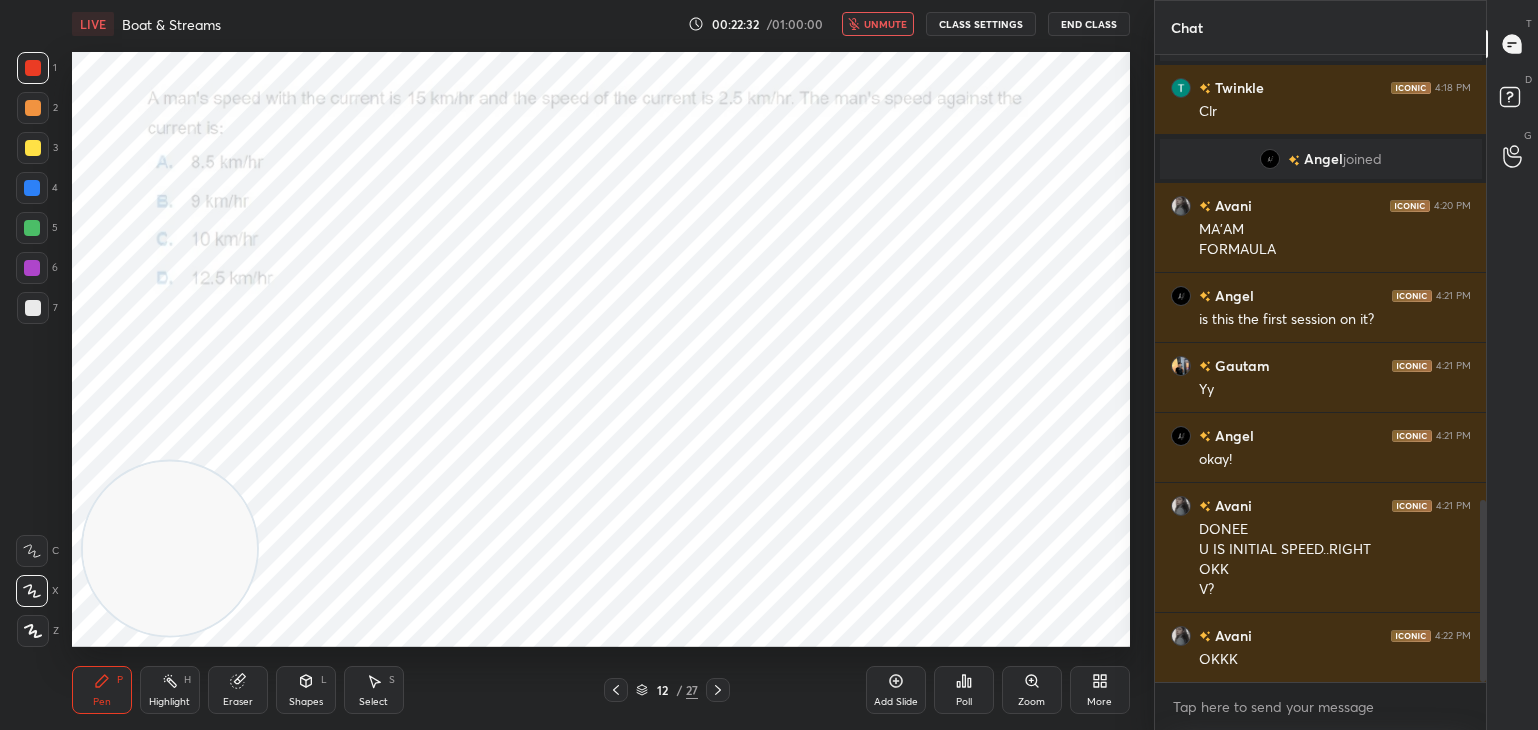 scroll, scrollTop: 1602, scrollLeft: 0, axis: vertical 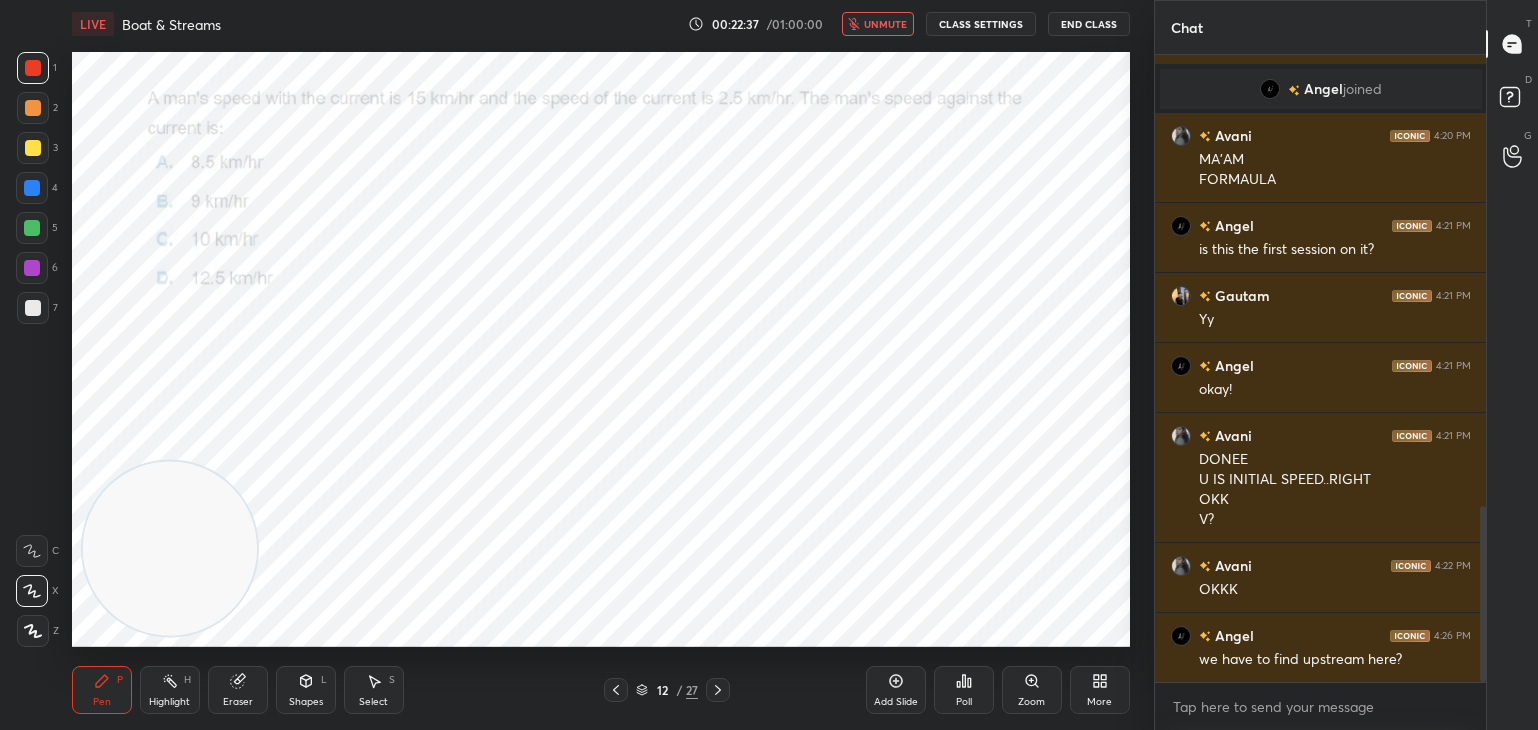 click on "LIVE Boat & Streams 00:22:37 /  01:00:00 unmute CLASS SETTINGS End Class" at bounding box center (601, 24) 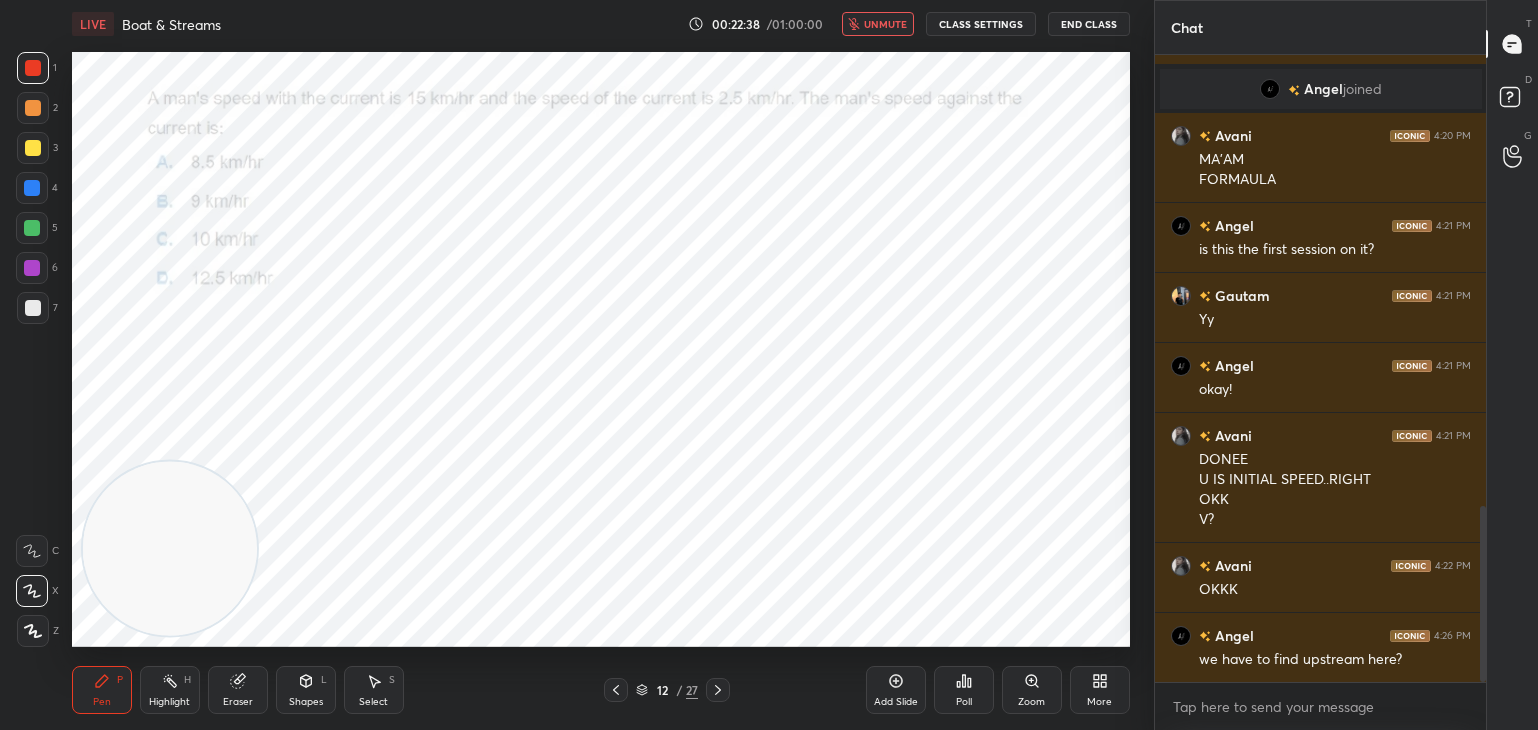 click on "unmute" at bounding box center [885, 24] 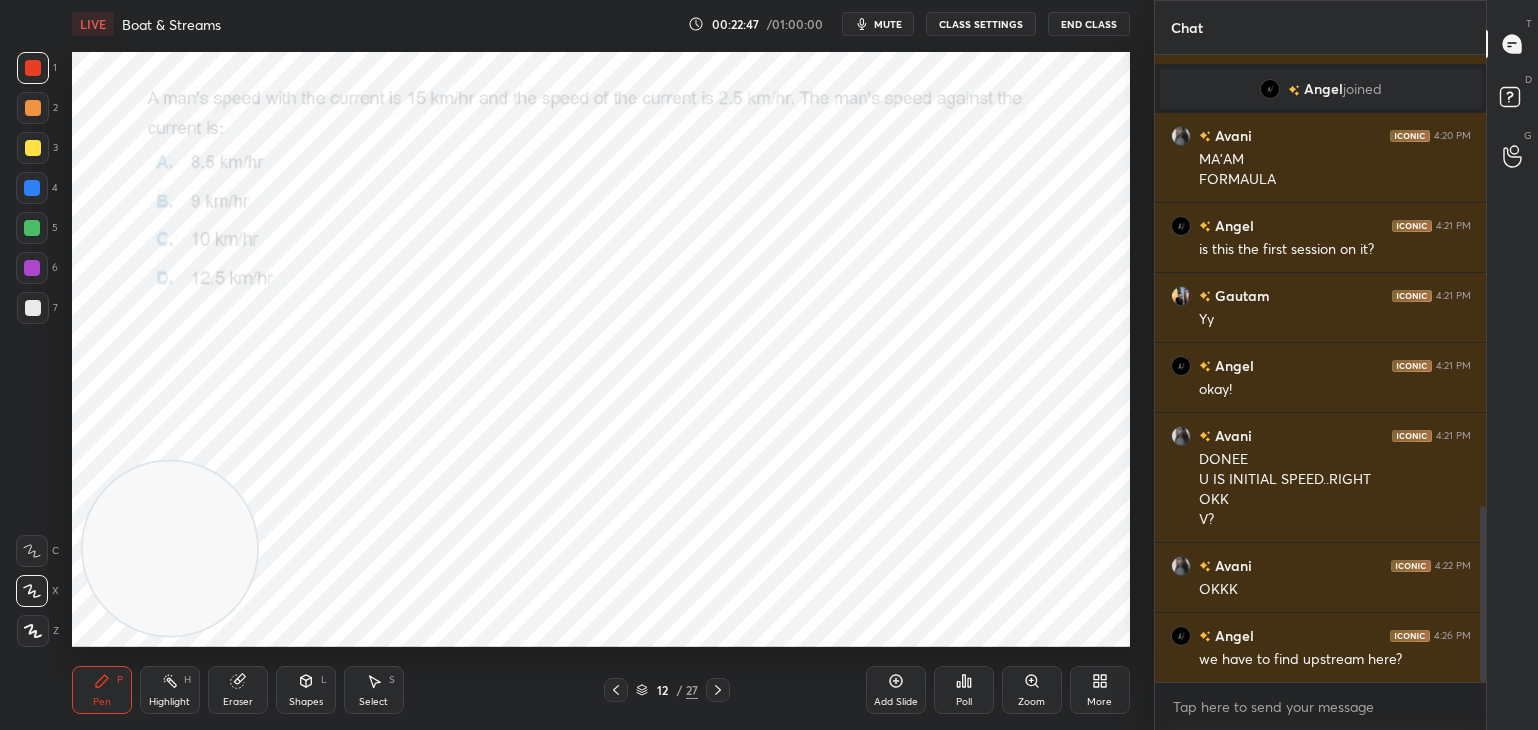 scroll, scrollTop: 1622, scrollLeft: 0, axis: vertical 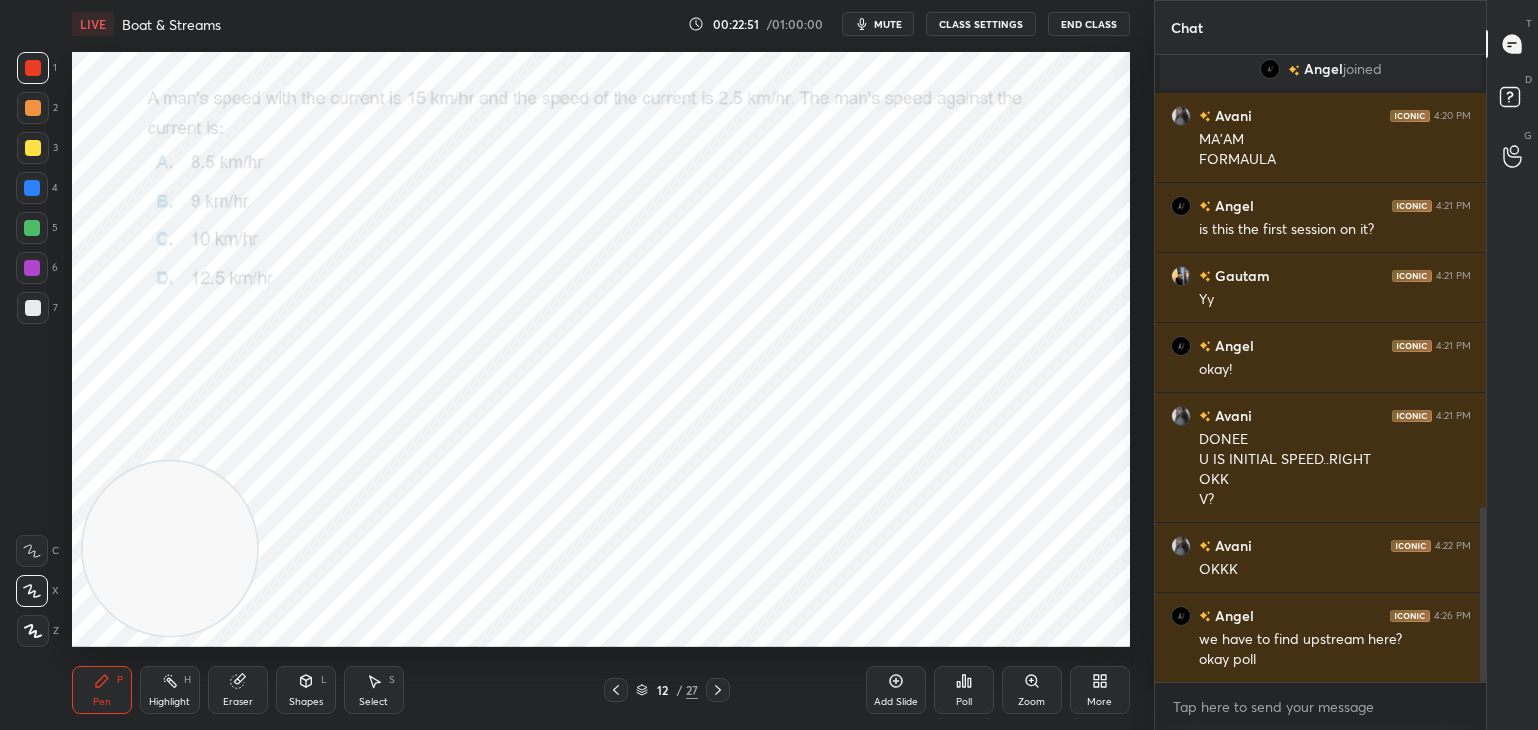 click on "Poll" at bounding box center (964, 690) 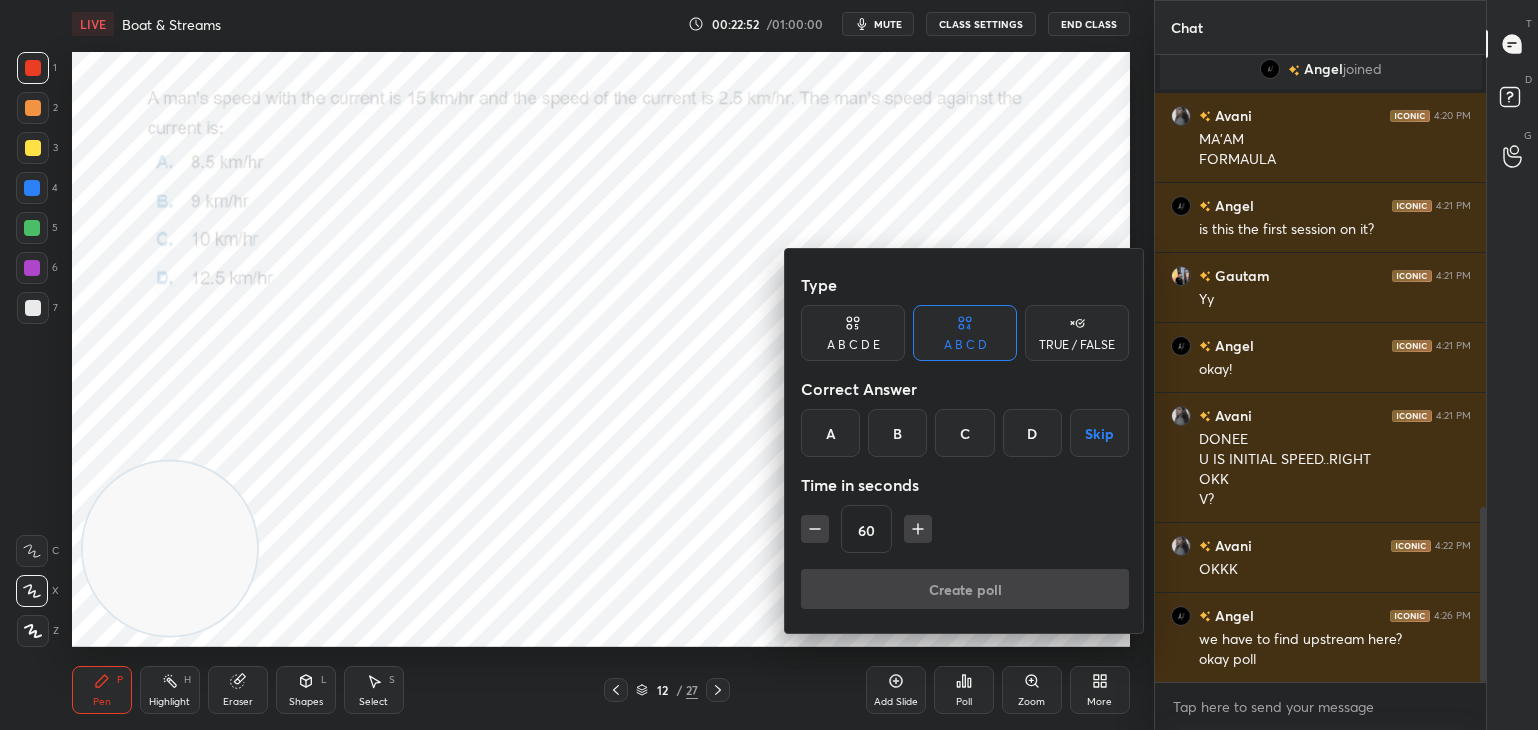 click on "C" at bounding box center [964, 433] 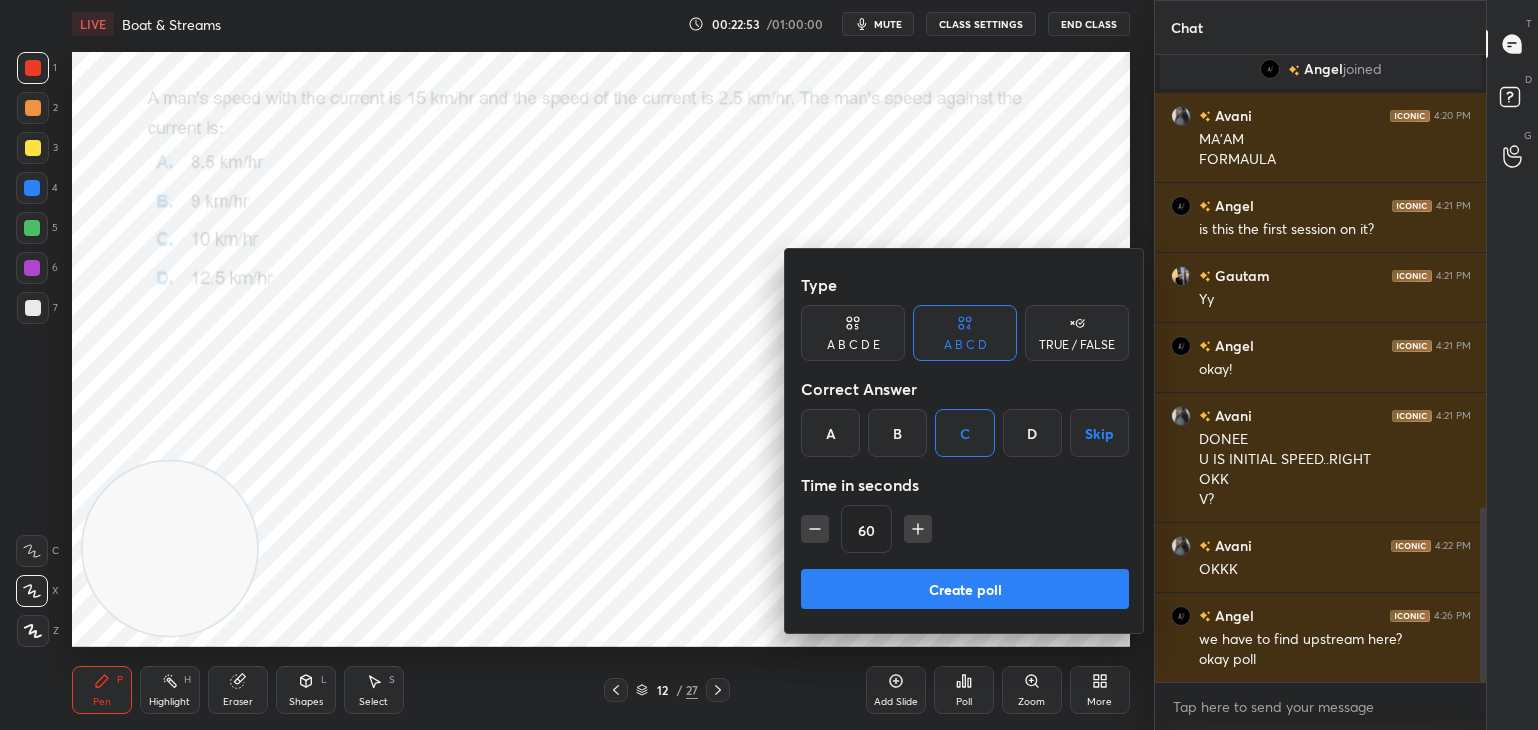 click on "Create poll" at bounding box center (965, 589) 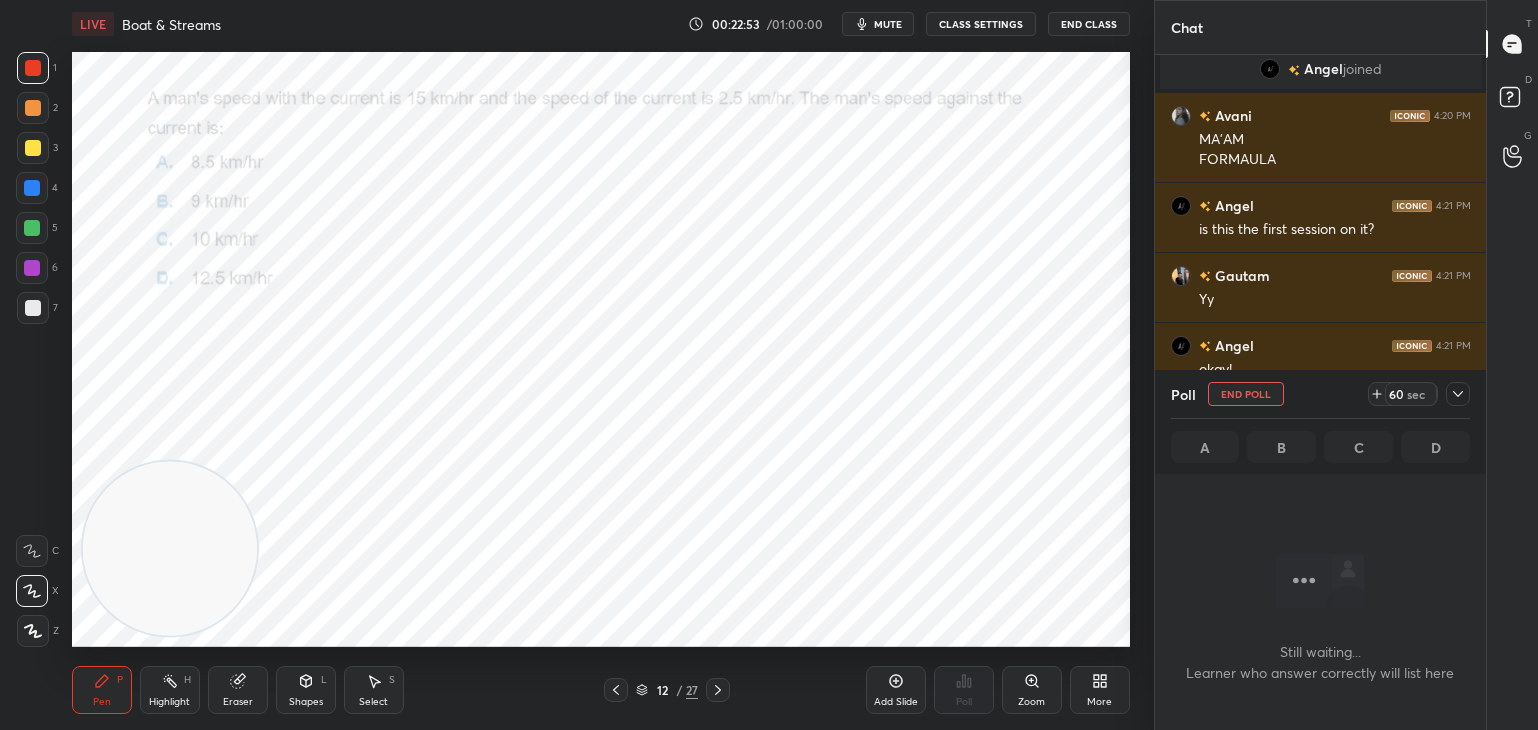 scroll, scrollTop: 551, scrollLeft: 326, axis: both 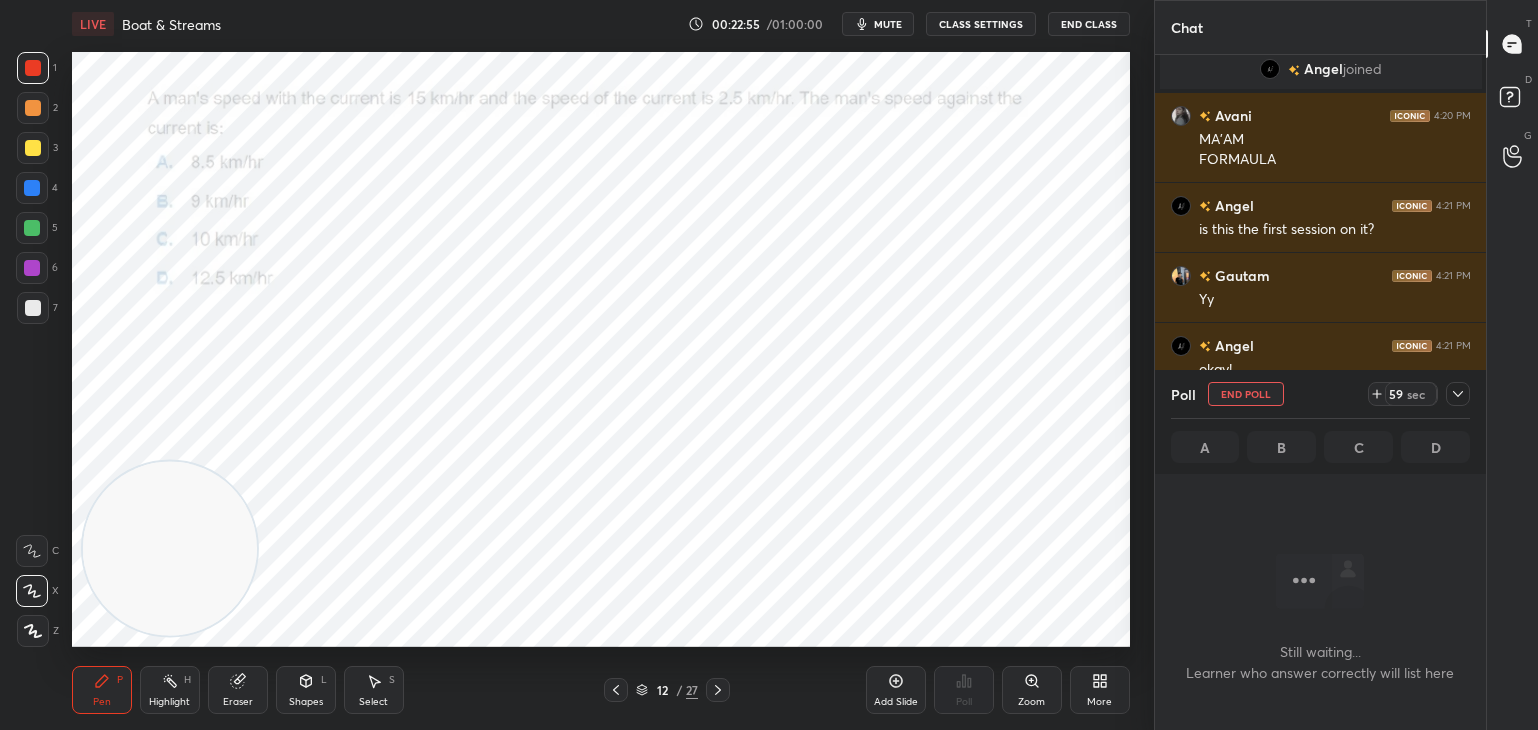 click on "mute" at bounding box center (888, 24) 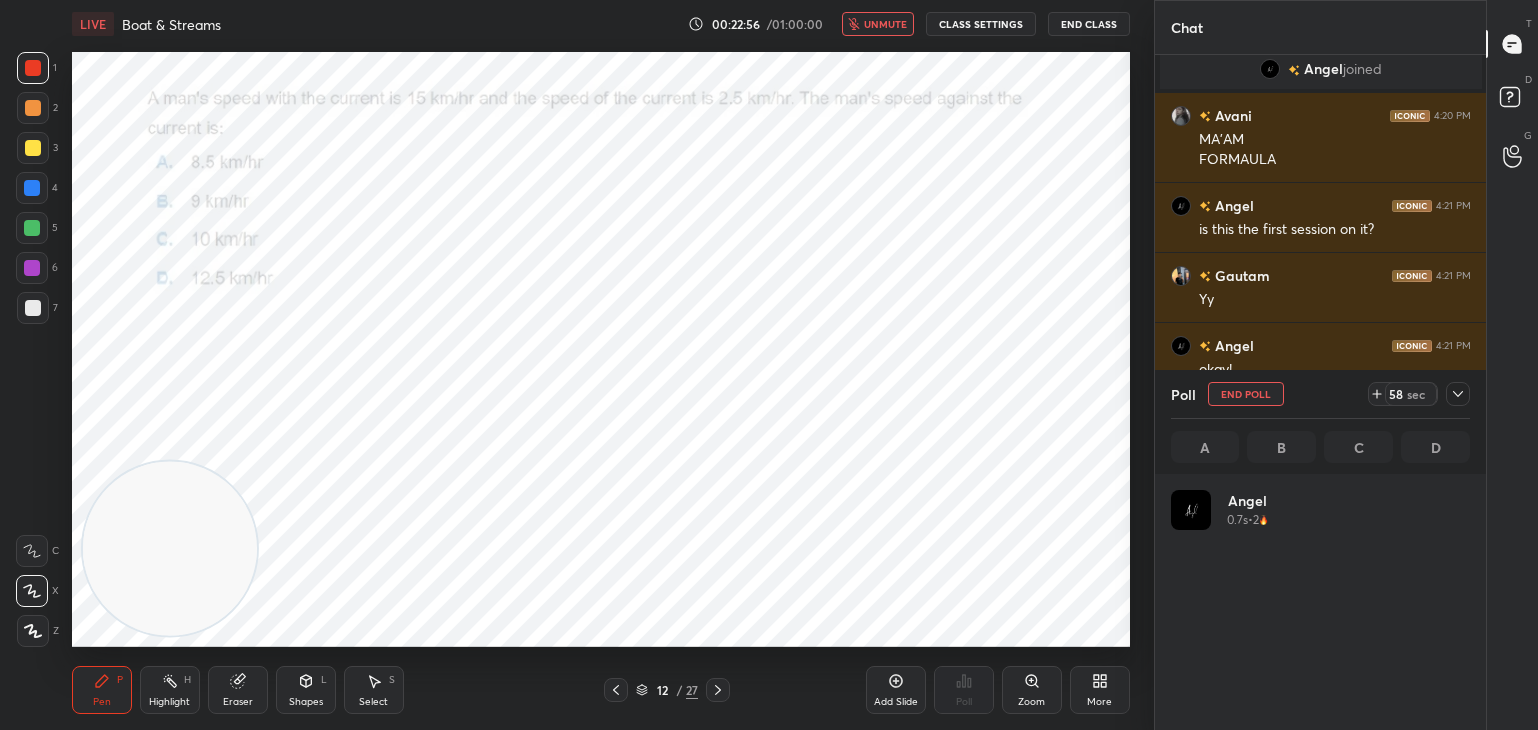 scroll, scrollTop: 6, scrollLeft: 6, axis: both 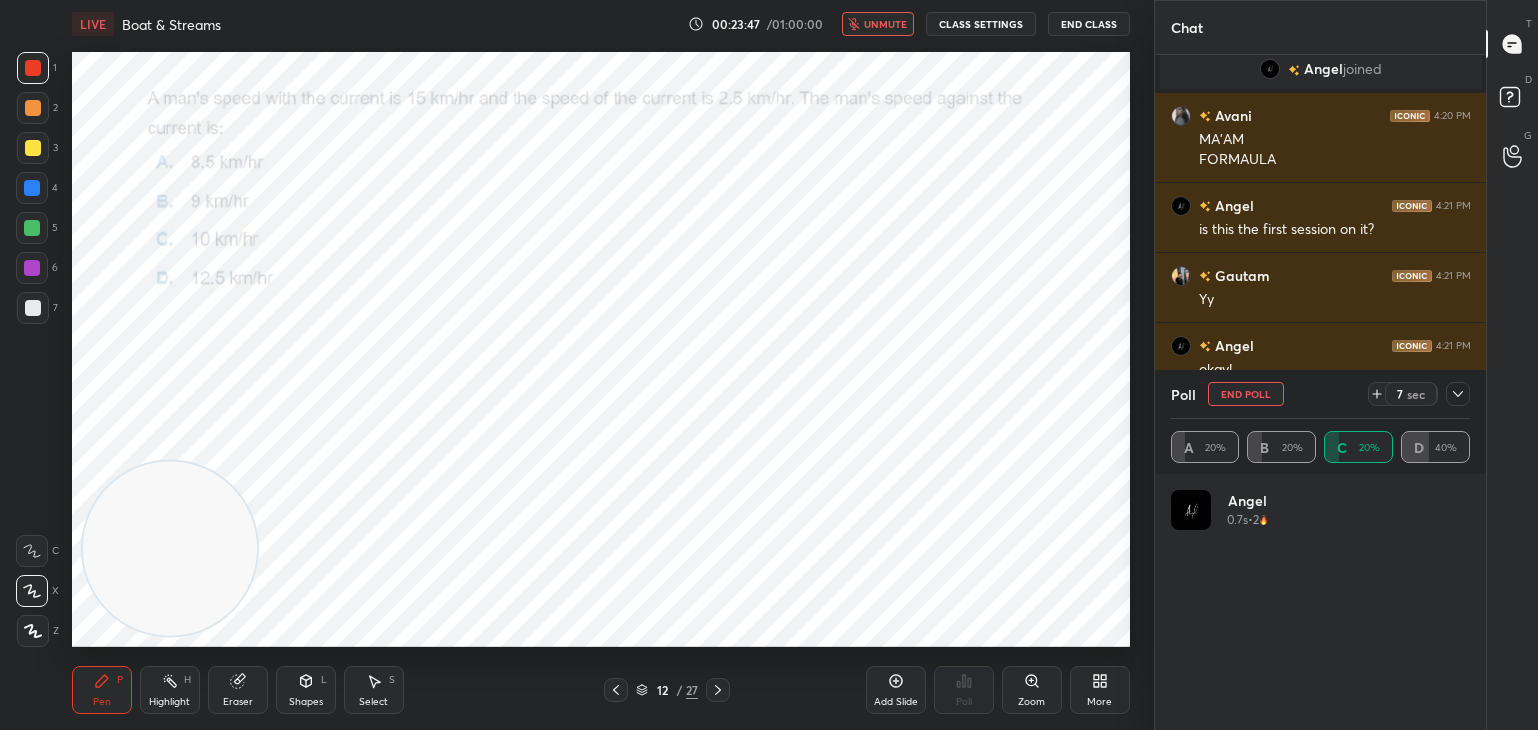 click on "unmute" at bounding box center (885, 24) 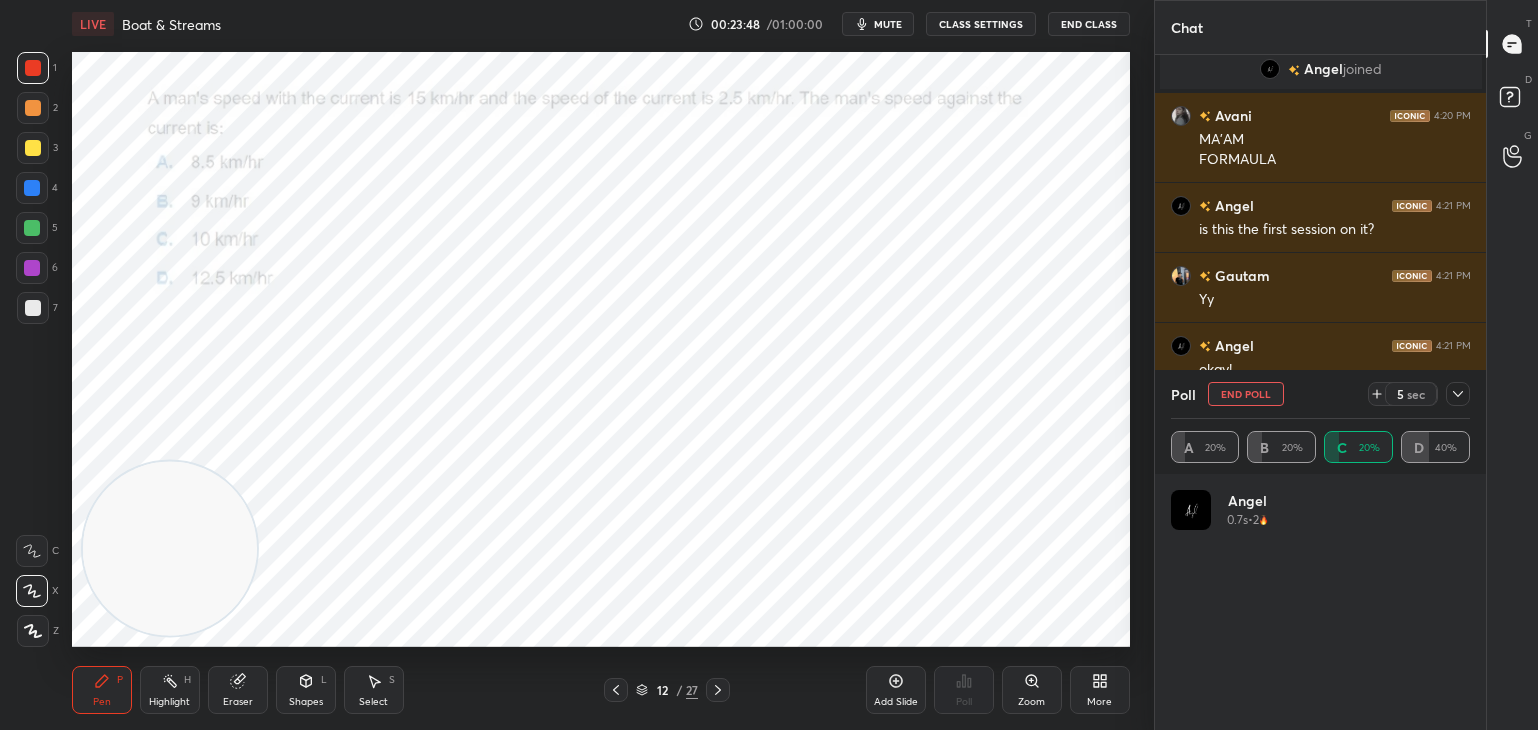 click on "End Poll" at bounding box center (1246, 394) 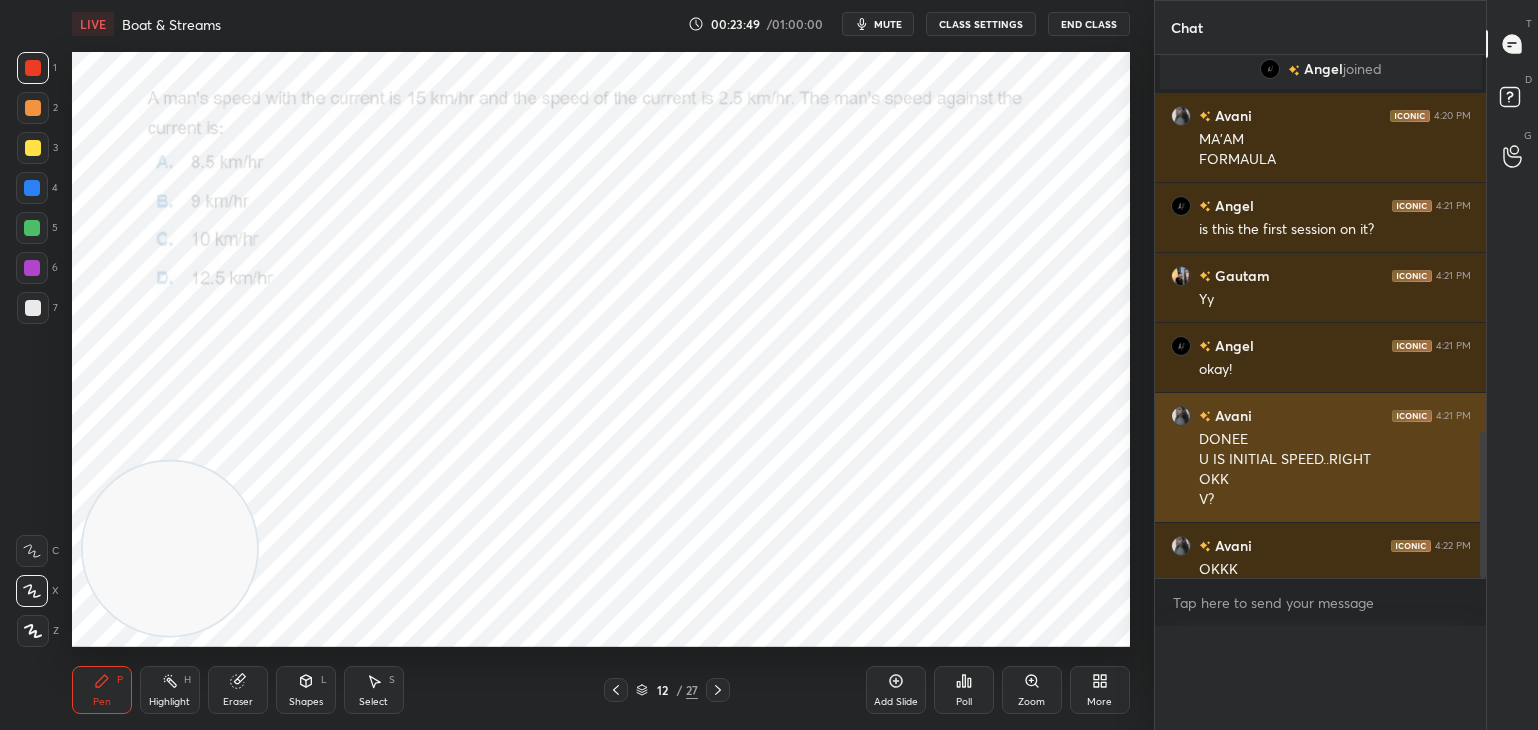 scroll, scrollTop: 150, scrollLeft: 294, axis: both 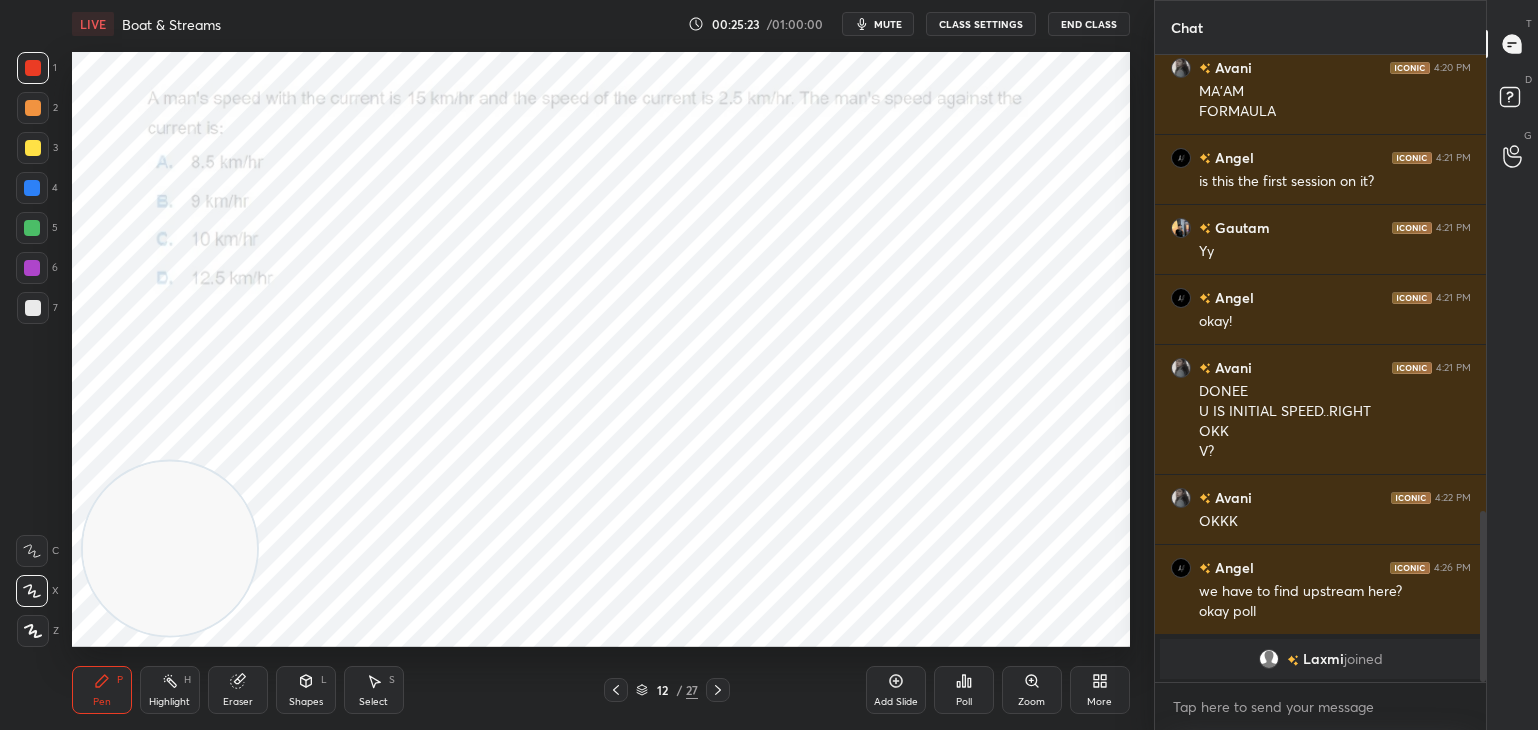 click on "Eraser" at bounding box center (238, 702) 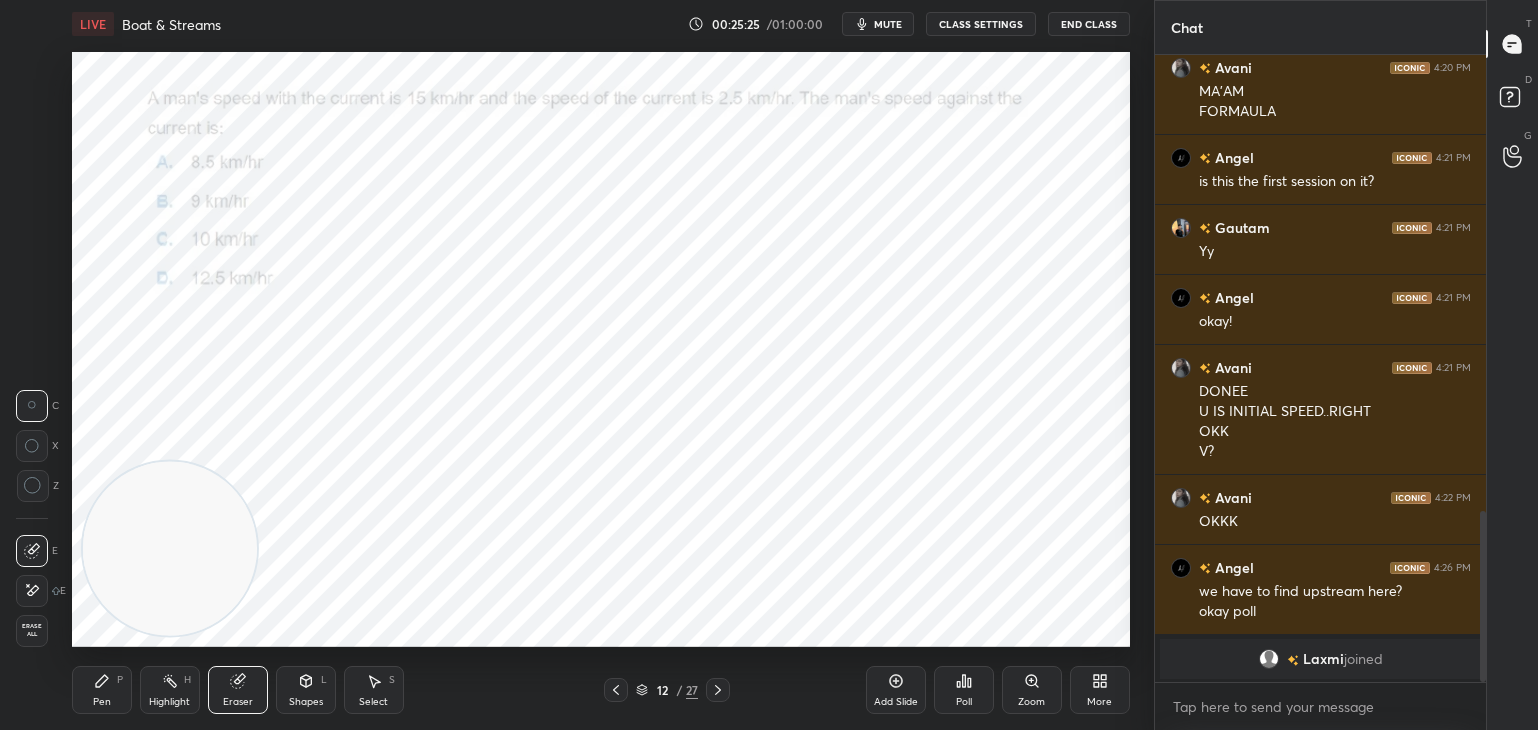 click on "Pen P Highlight H Eraser Shapes L Select S" at bounding box center (270, 690) 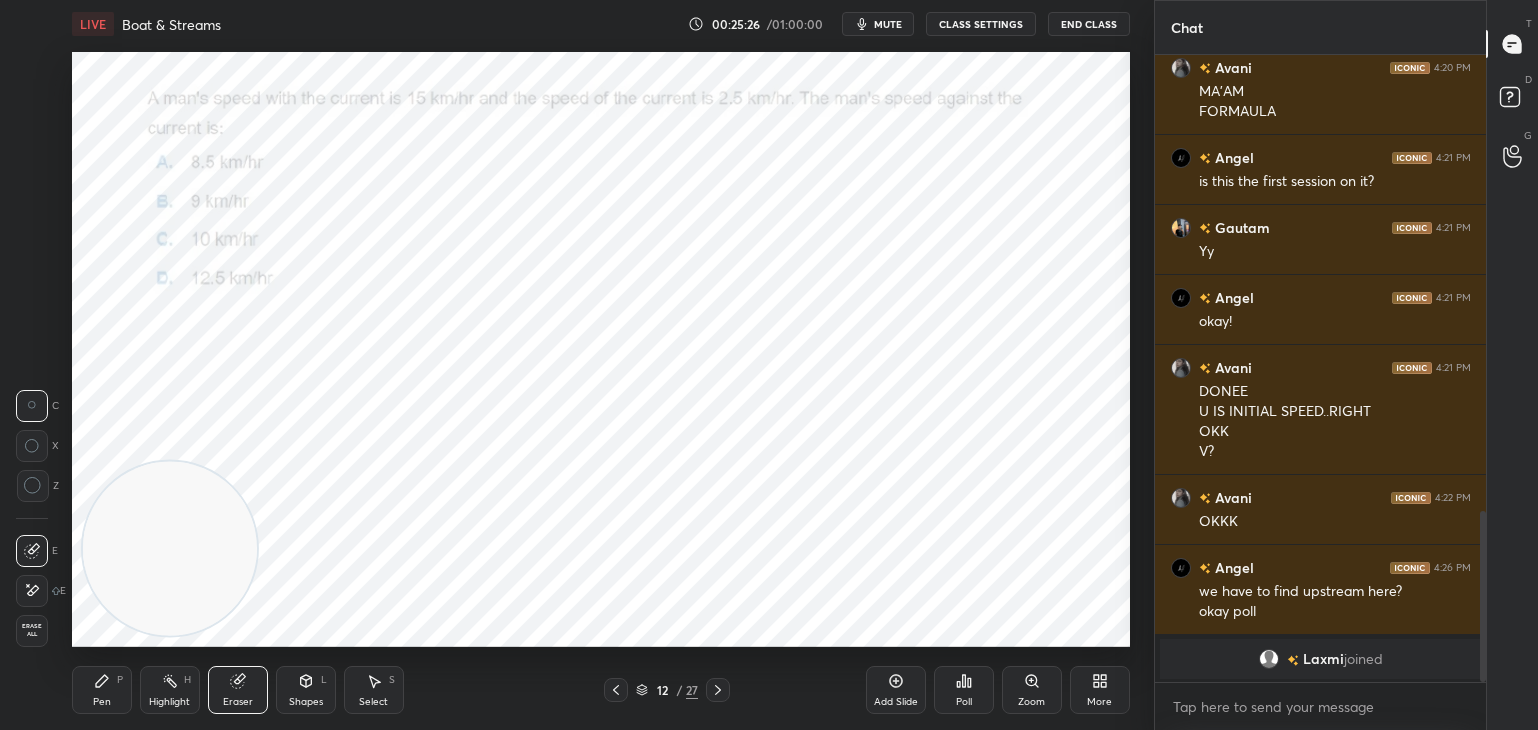 click on "Pen" at bounding box center [102, 702] 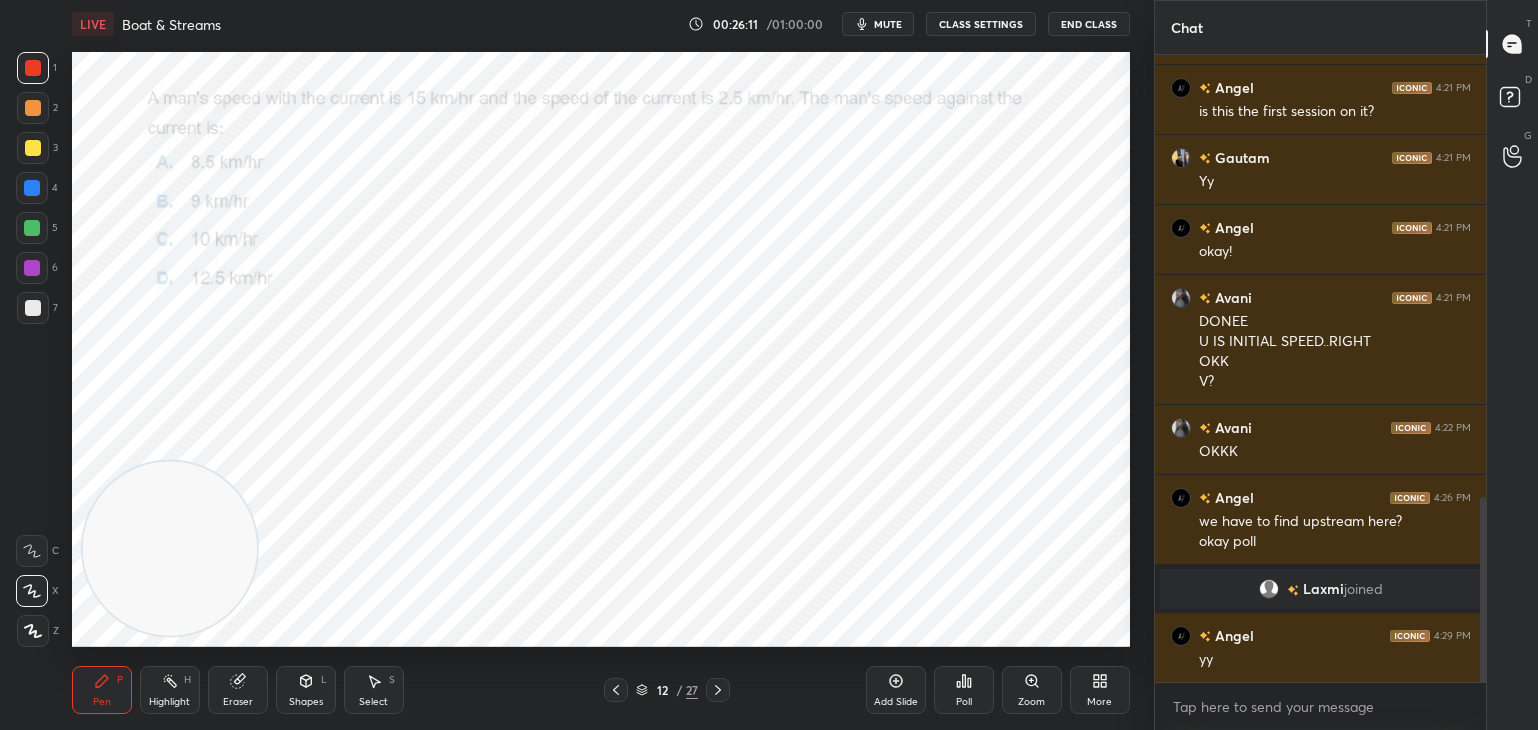 scroll, scrollTop: 1574, scrollLeft: 0, axis: vertical 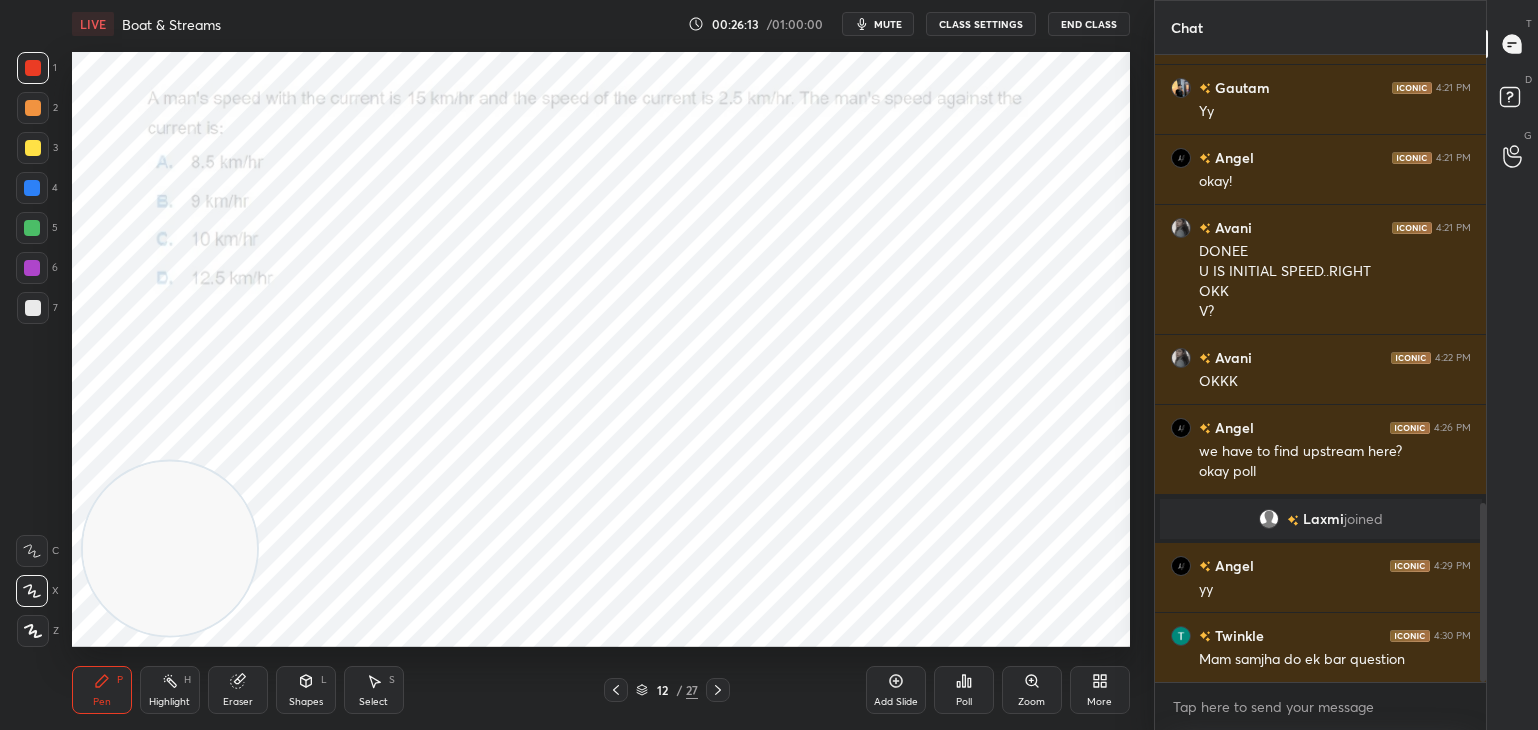 click on "Eraser" at bounding box center [238, 702] 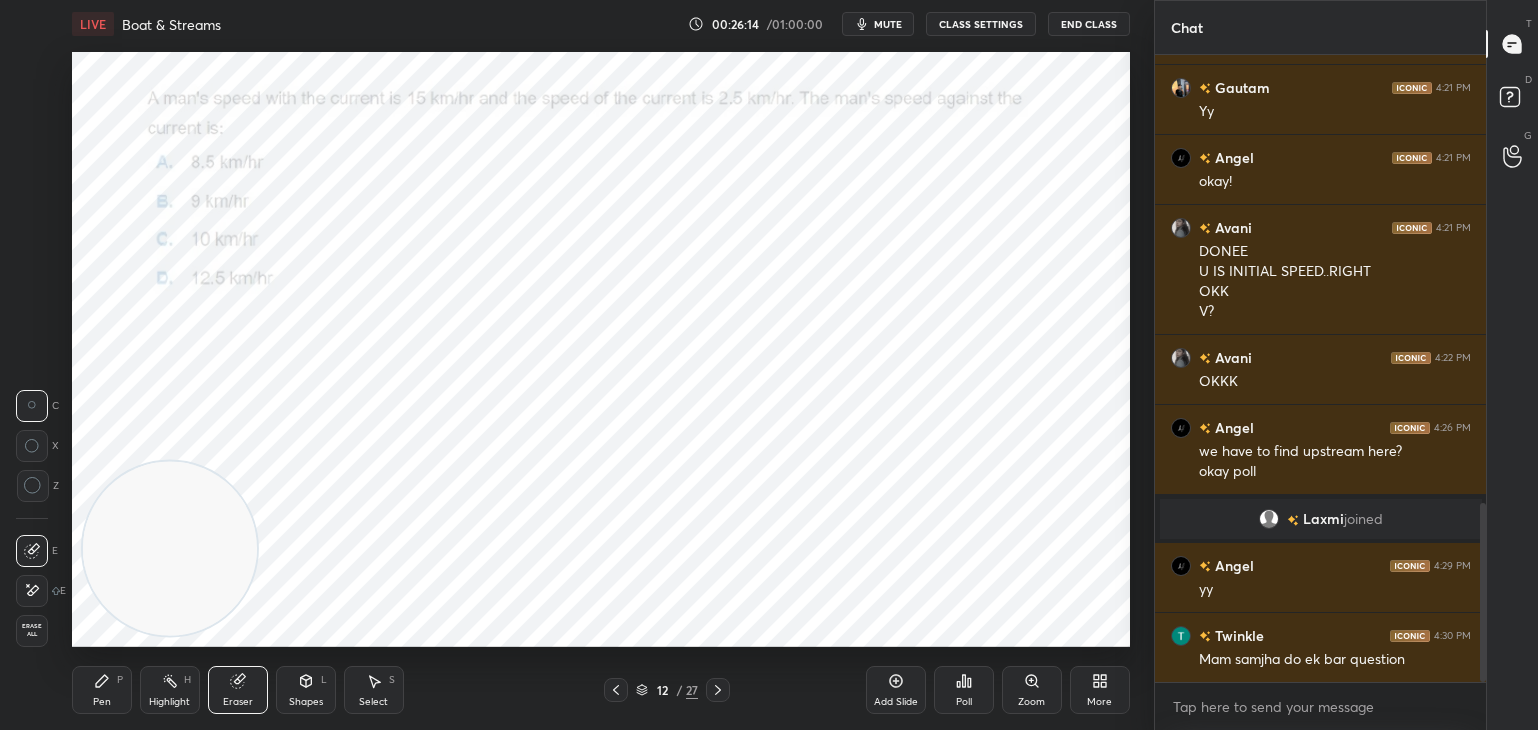 click on "Erase all" at bounding box center (32, 630) 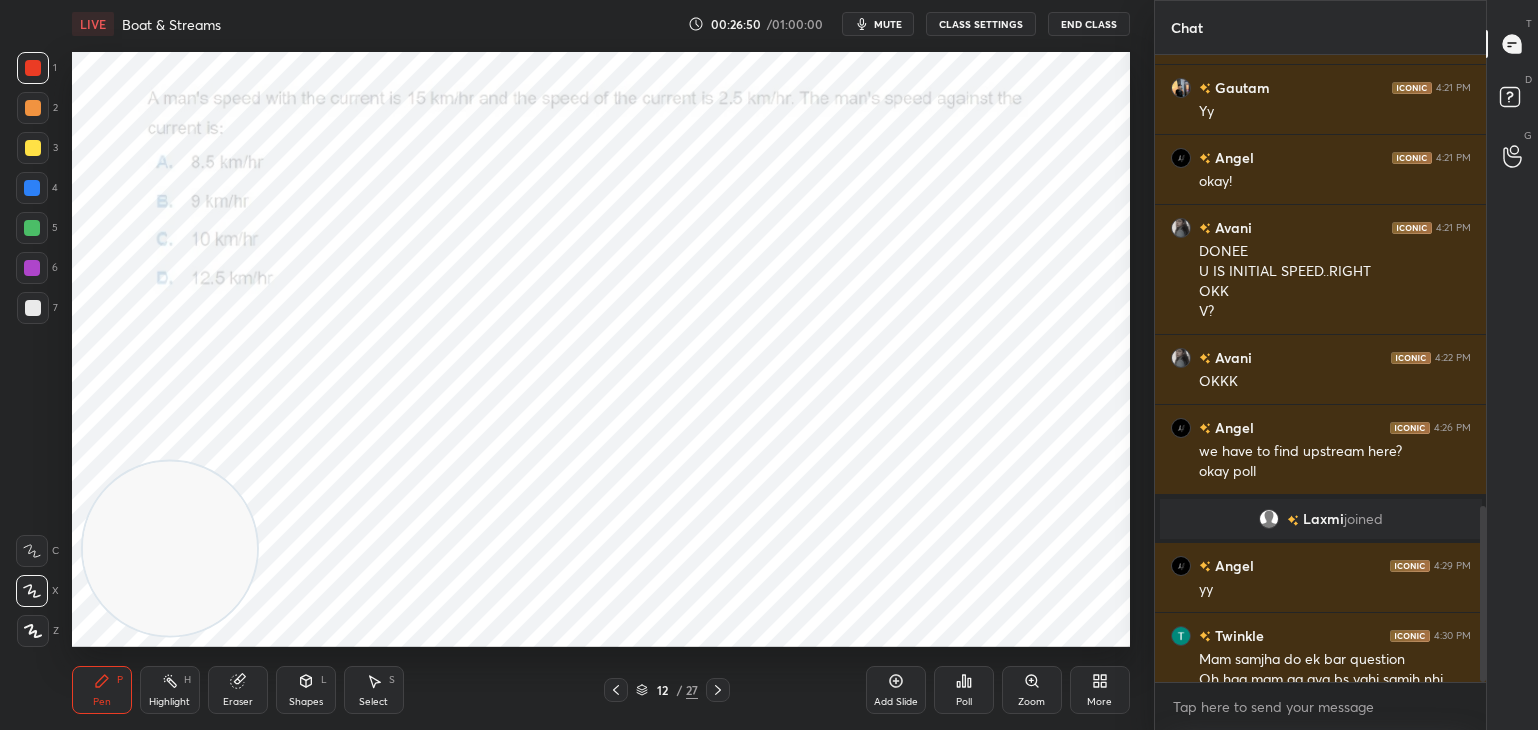 scroll, scrollTop: 1612, scrollLeft: 0, axis: vertical 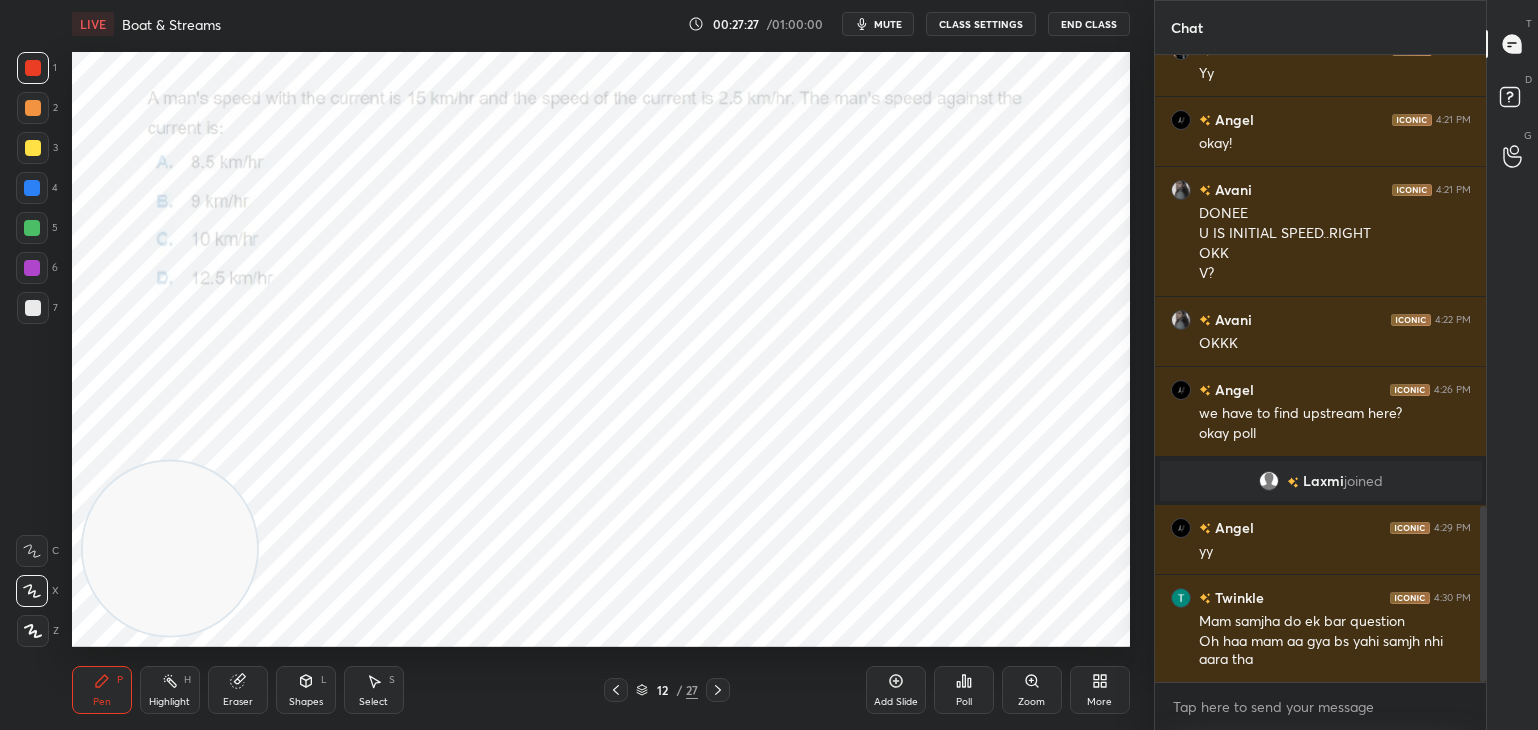 click 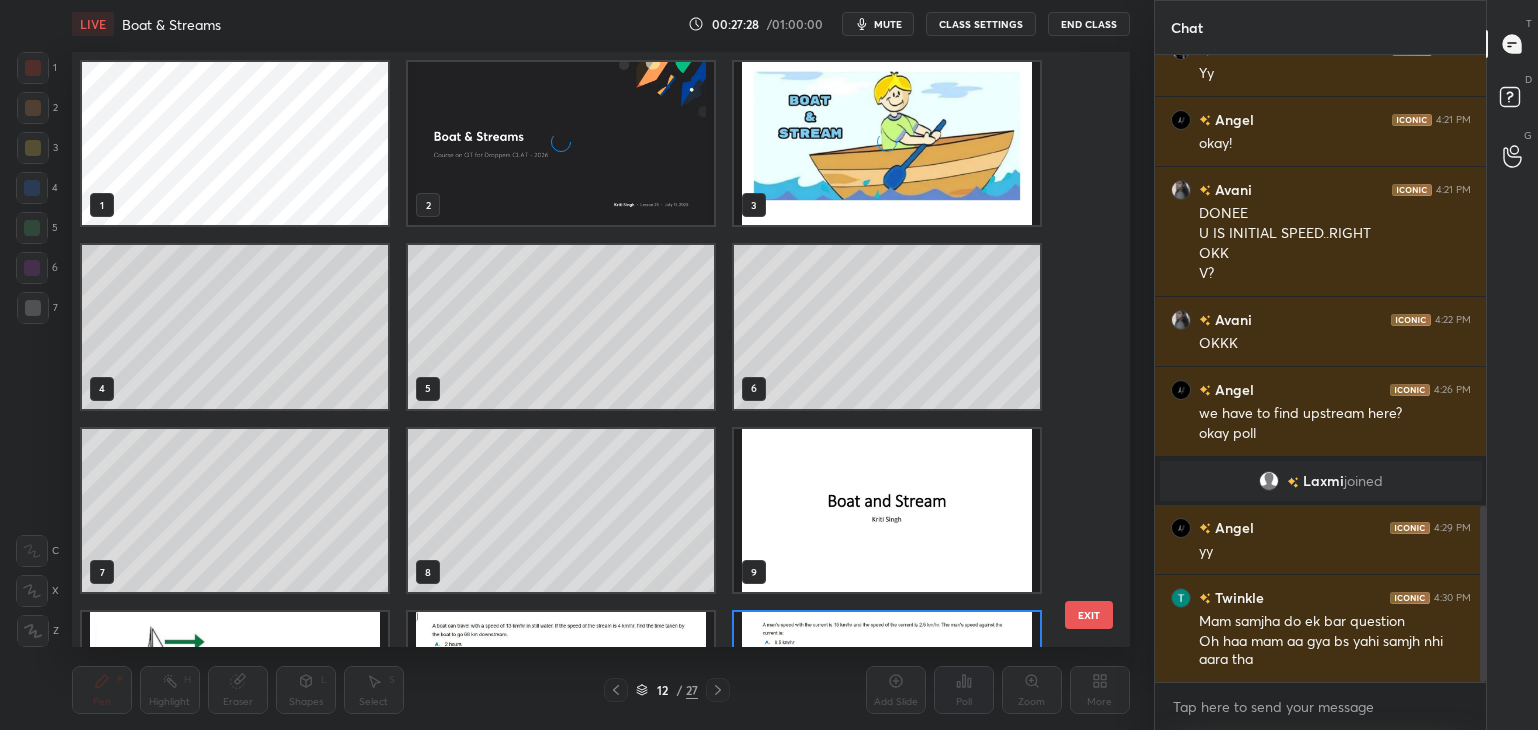 scroll, scrollTop: 138, scrollLeft: 0, axis: vertical 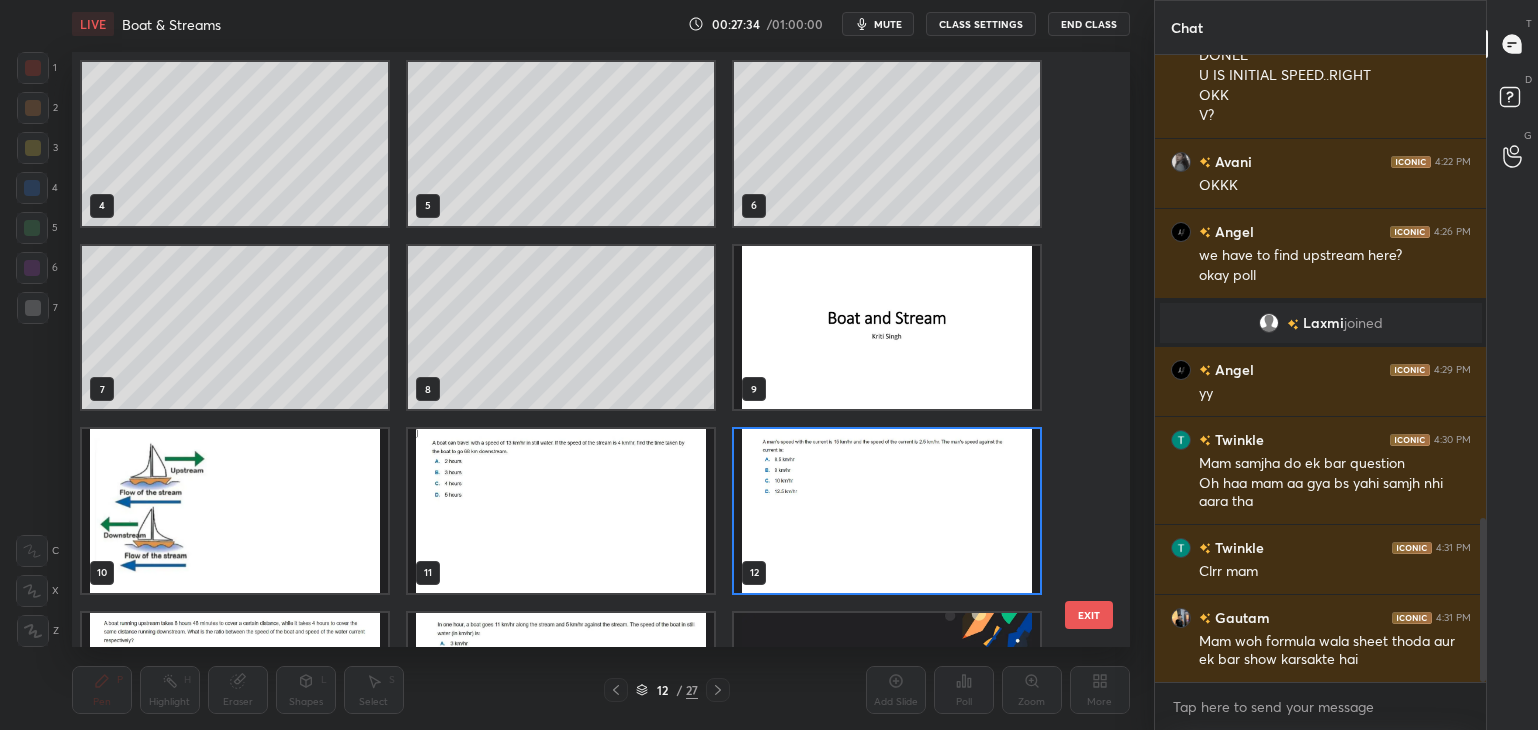 click on "1 2 3 4 5 6 7 8 9 10 11 12 13 14 15" at bounding box center (583, 349) 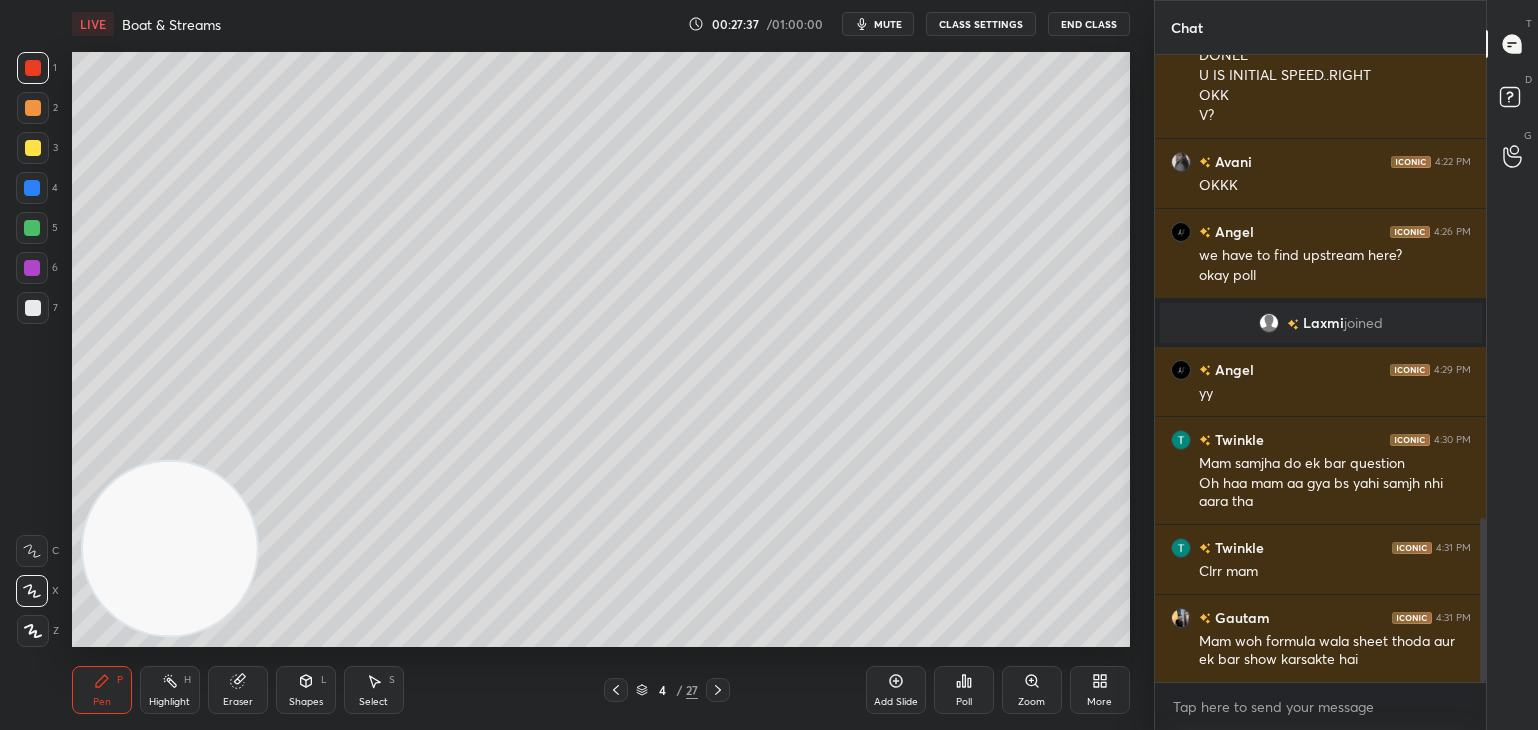 click 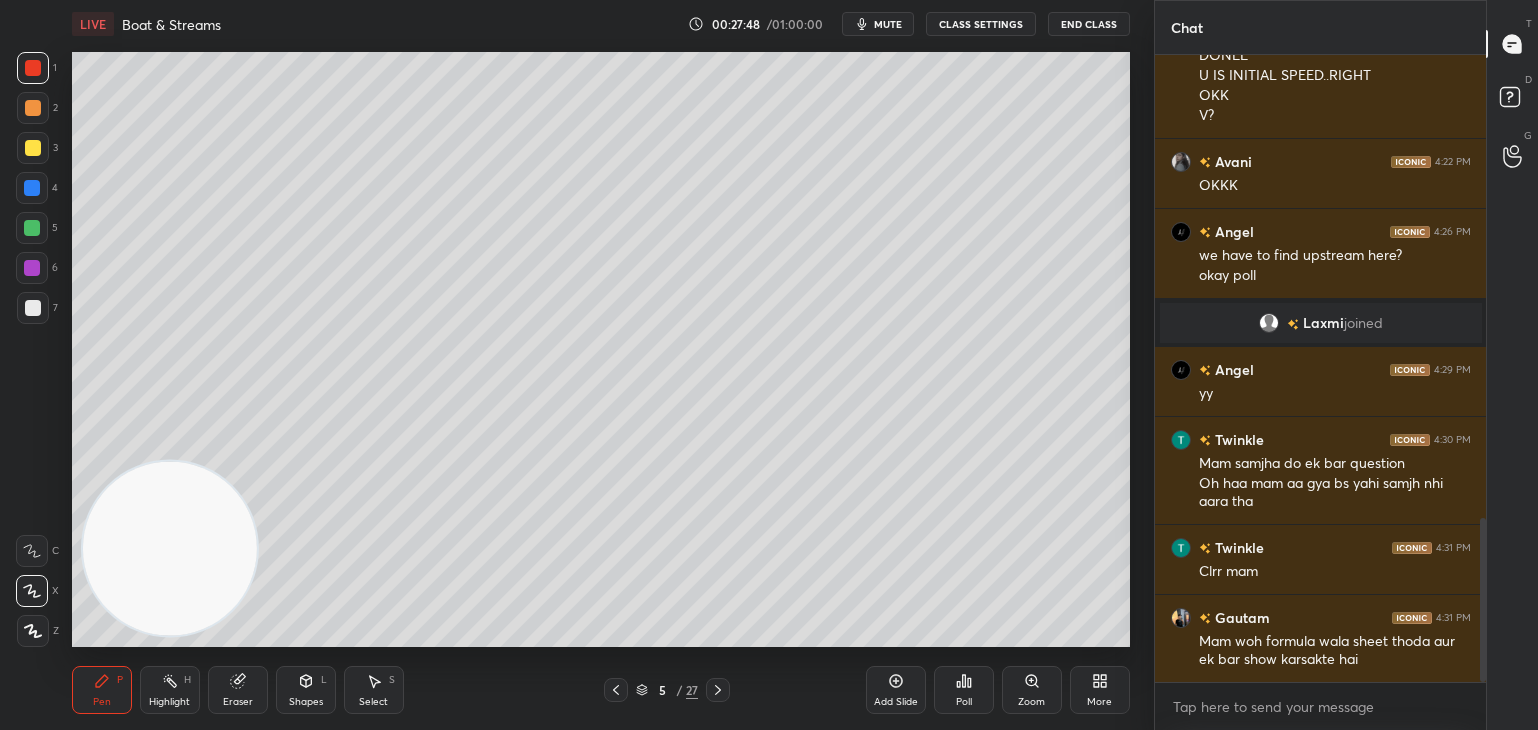 click on "mute" at bounding box center (878, 24) 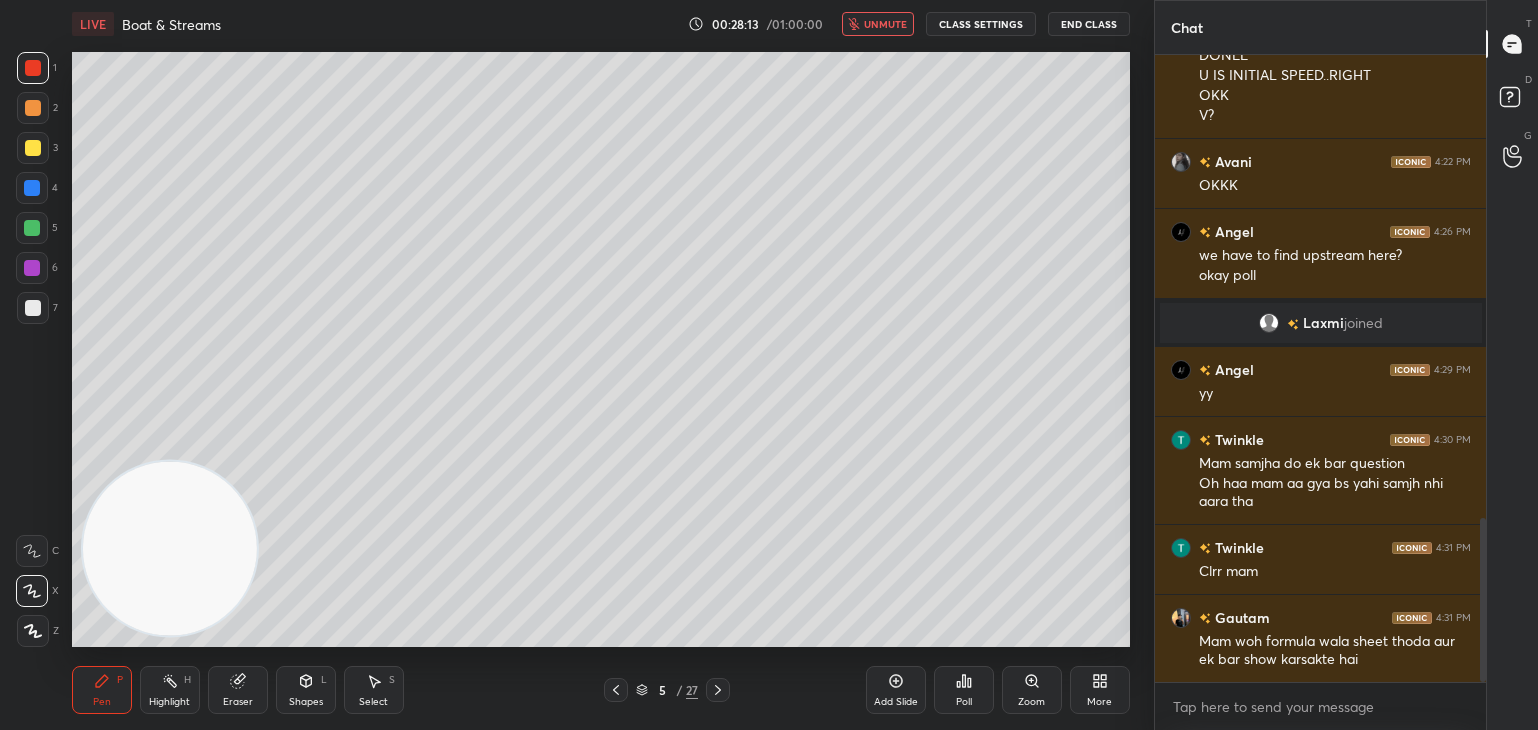 scroll, scrollTop: 1840, scrollLeft: 0, axis: vertical 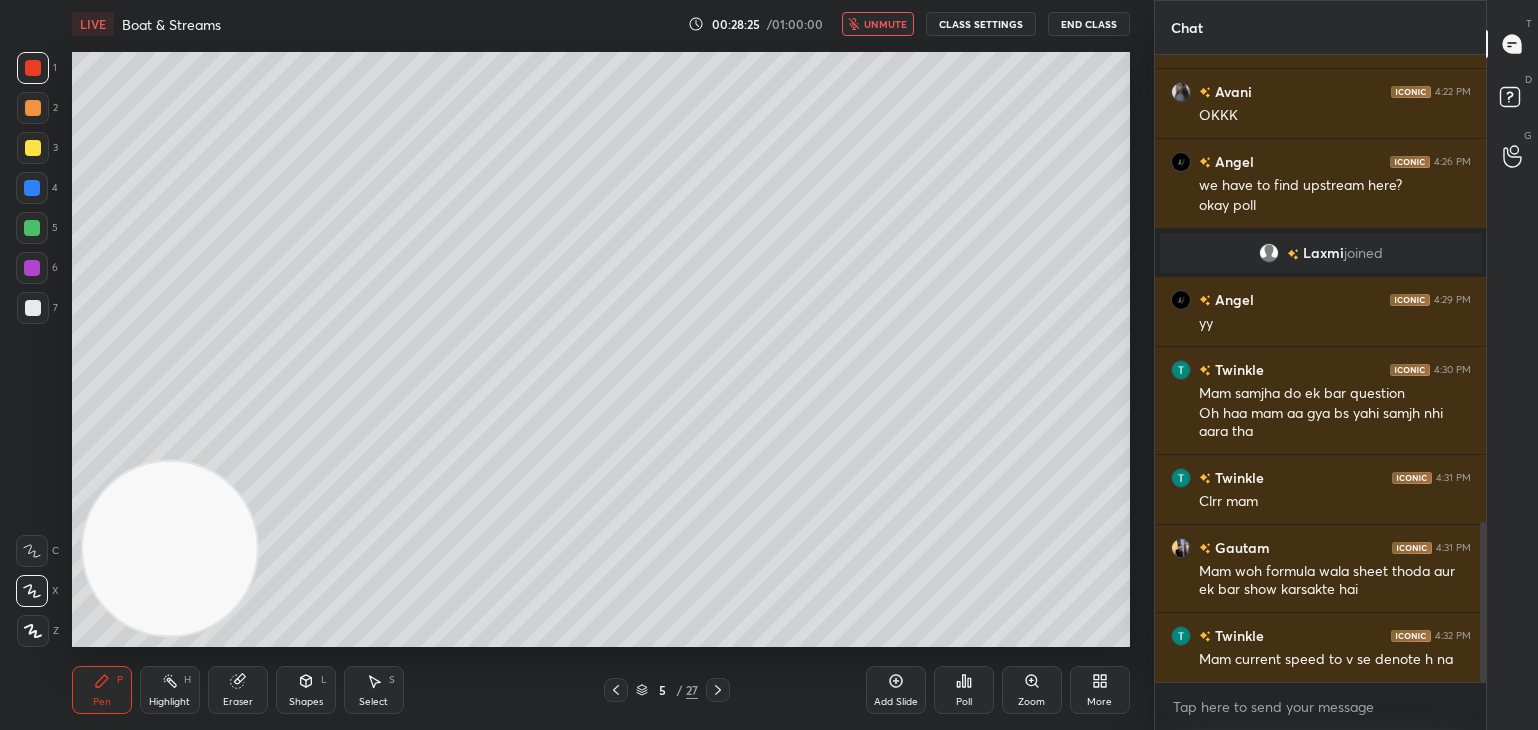click on "unmute" at bounding box center (885, 24) 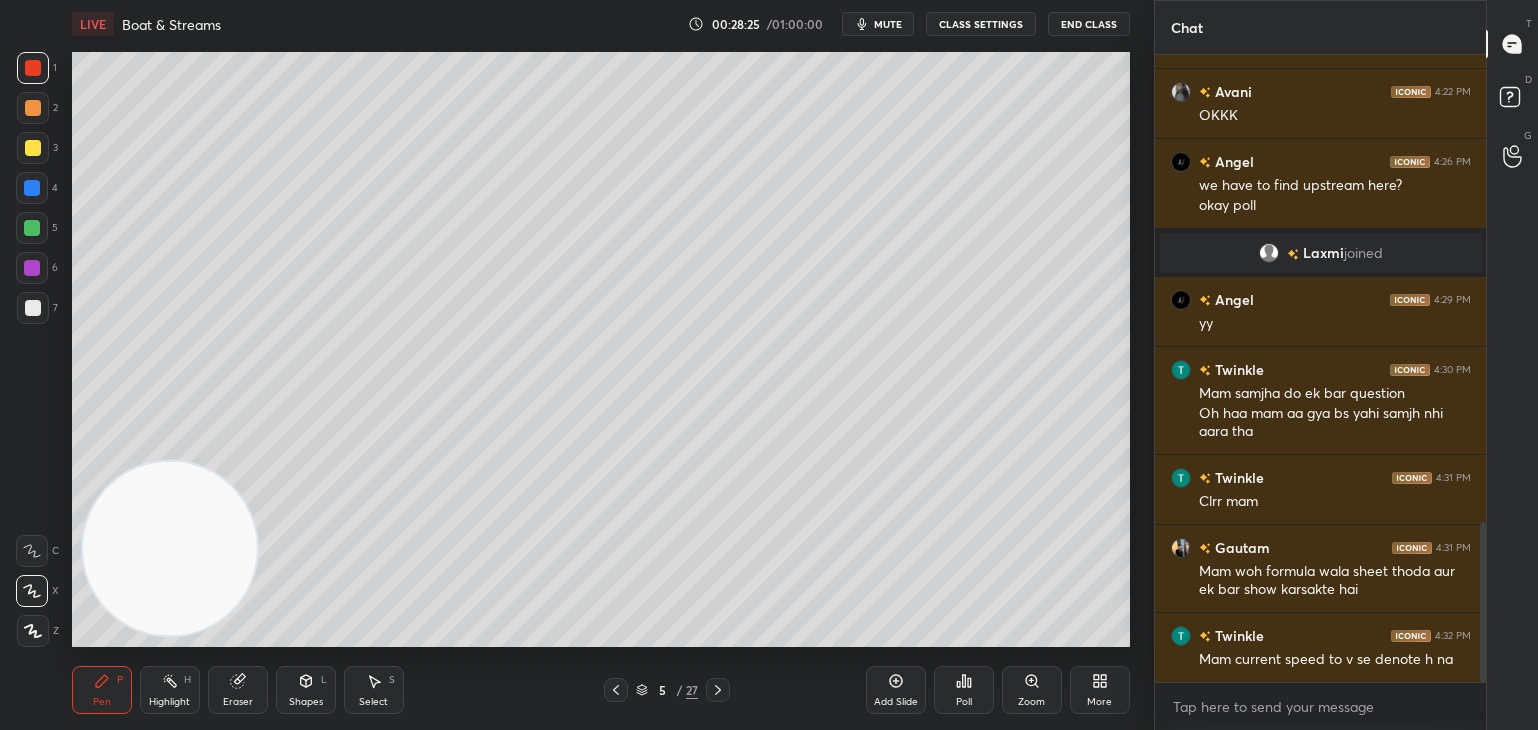 scroll, scrollTop: 1910, scrollLeft: 0, axis: vertical 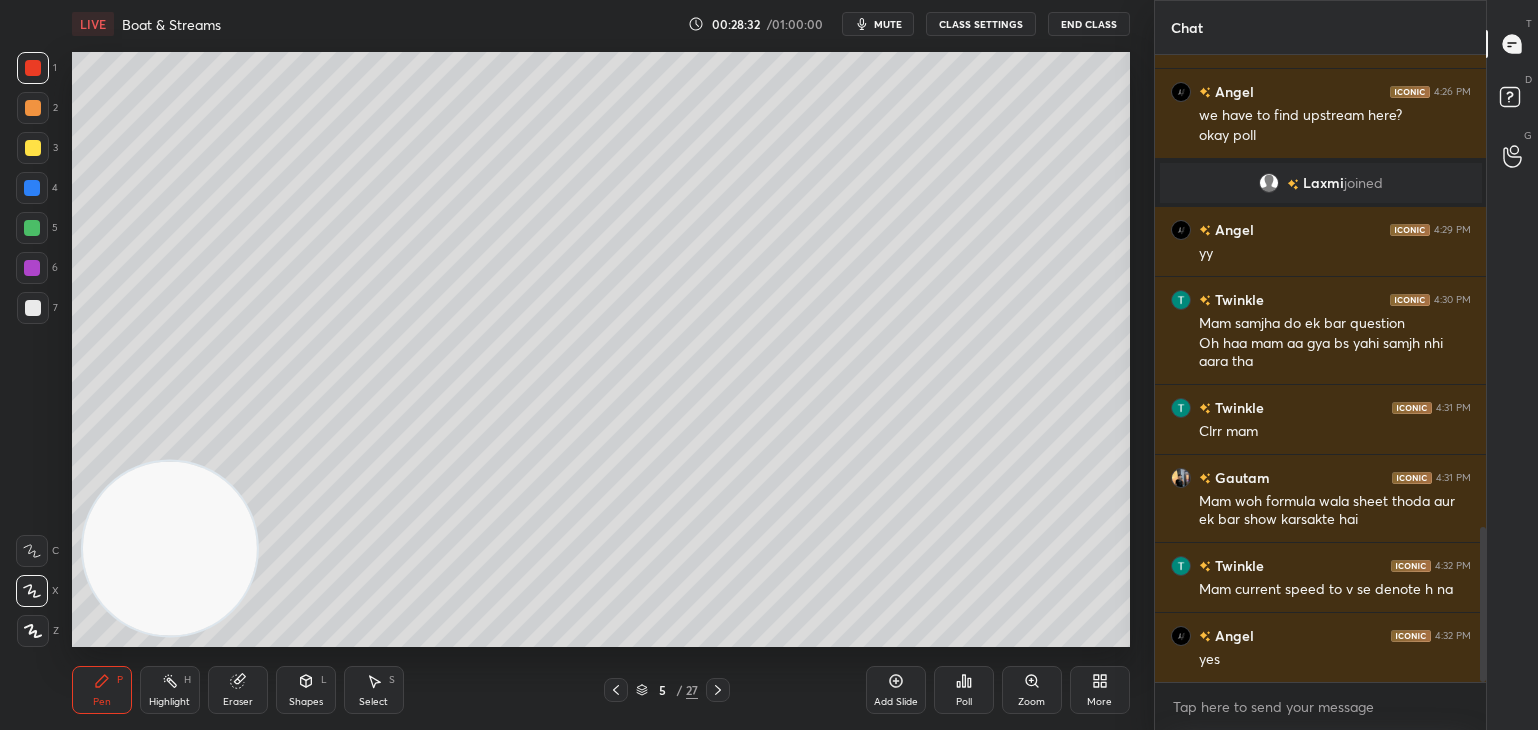 click 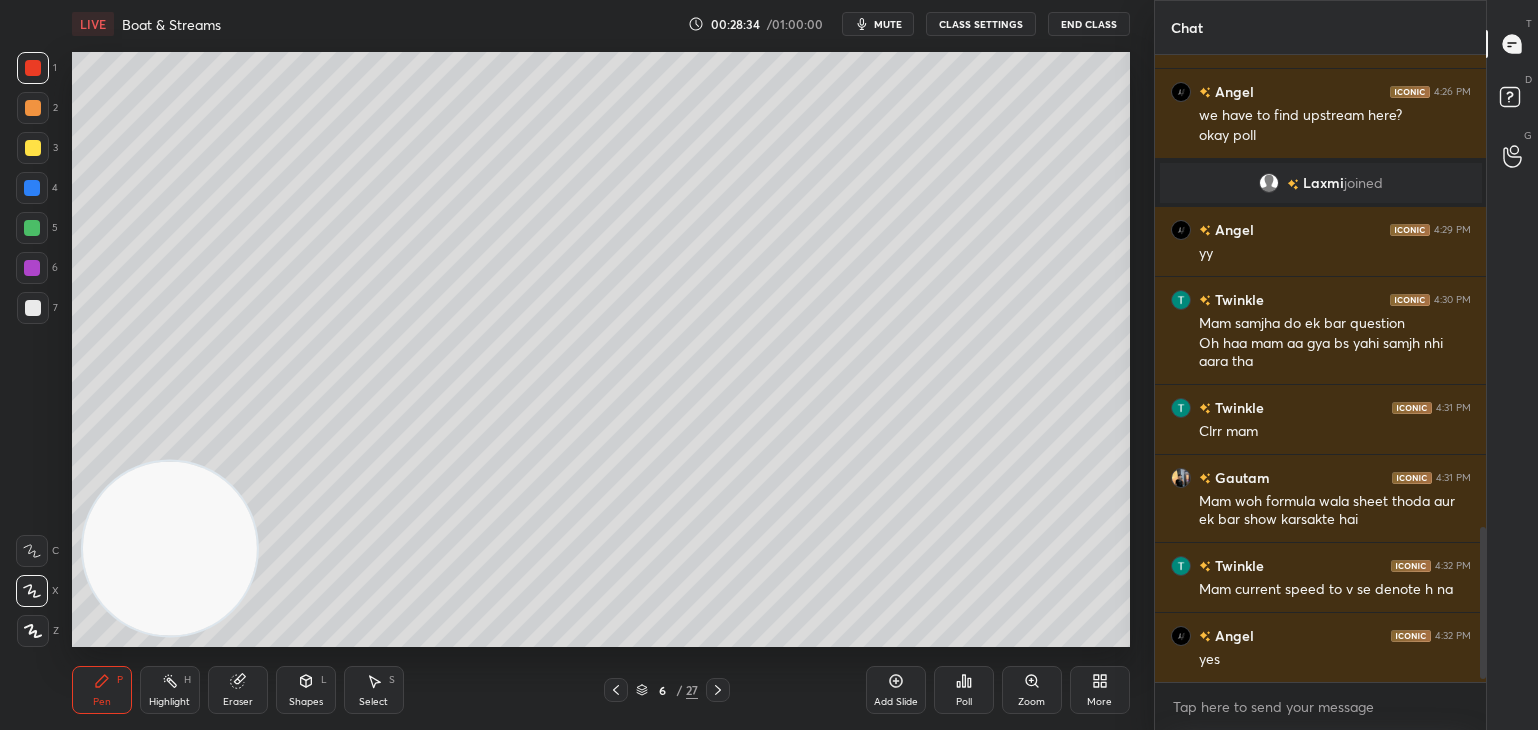 scroll, scrollTop: 1980, scrollLeft: 0, axis: vertical 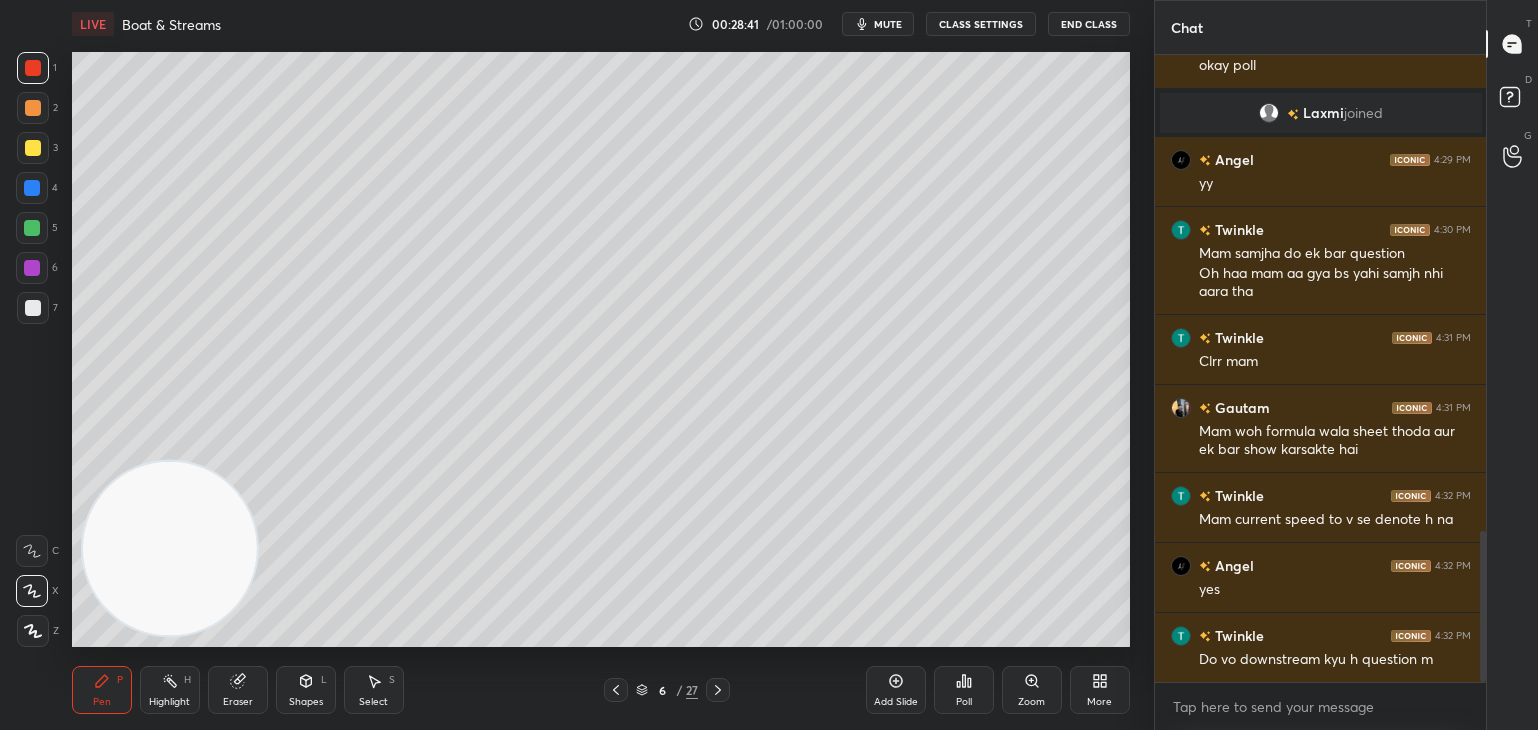 click 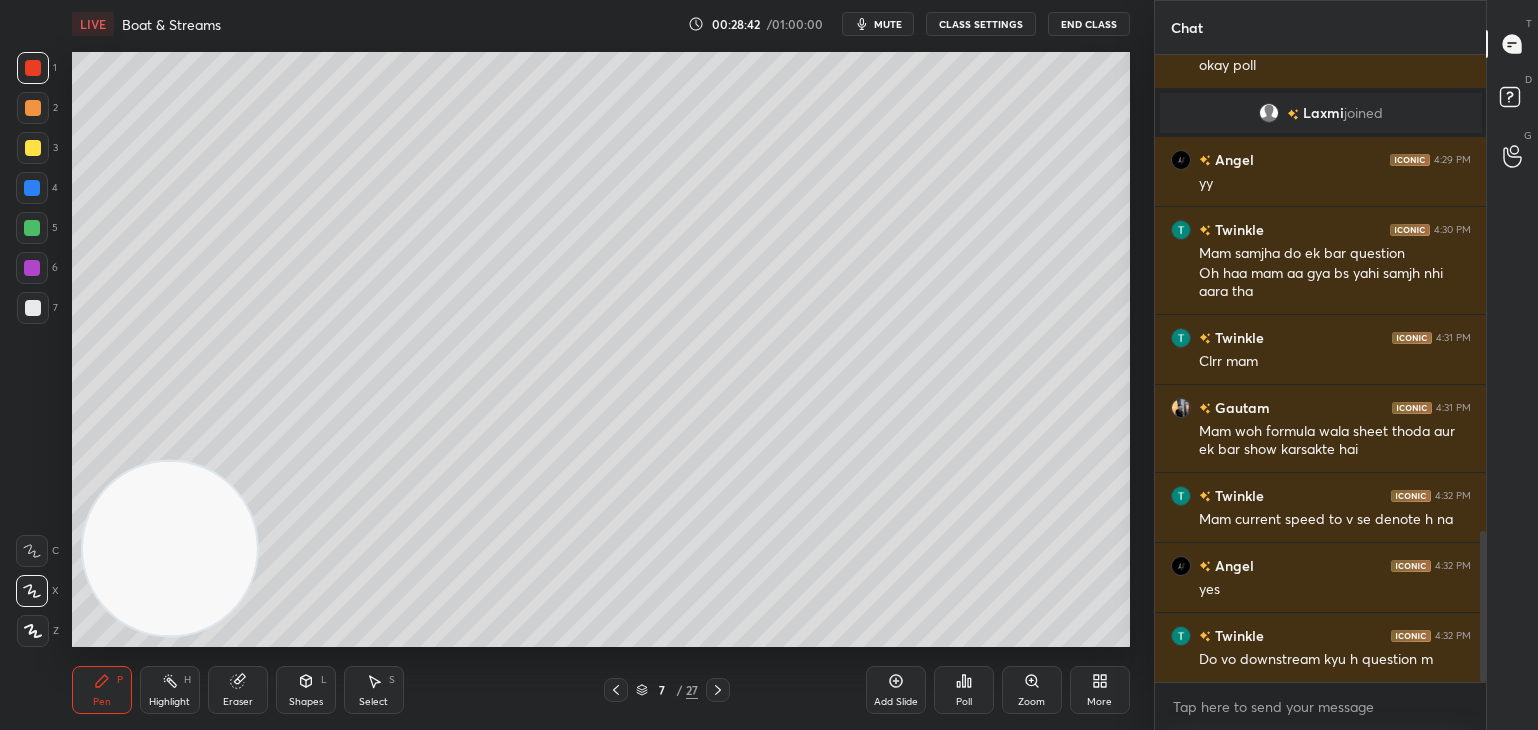 click 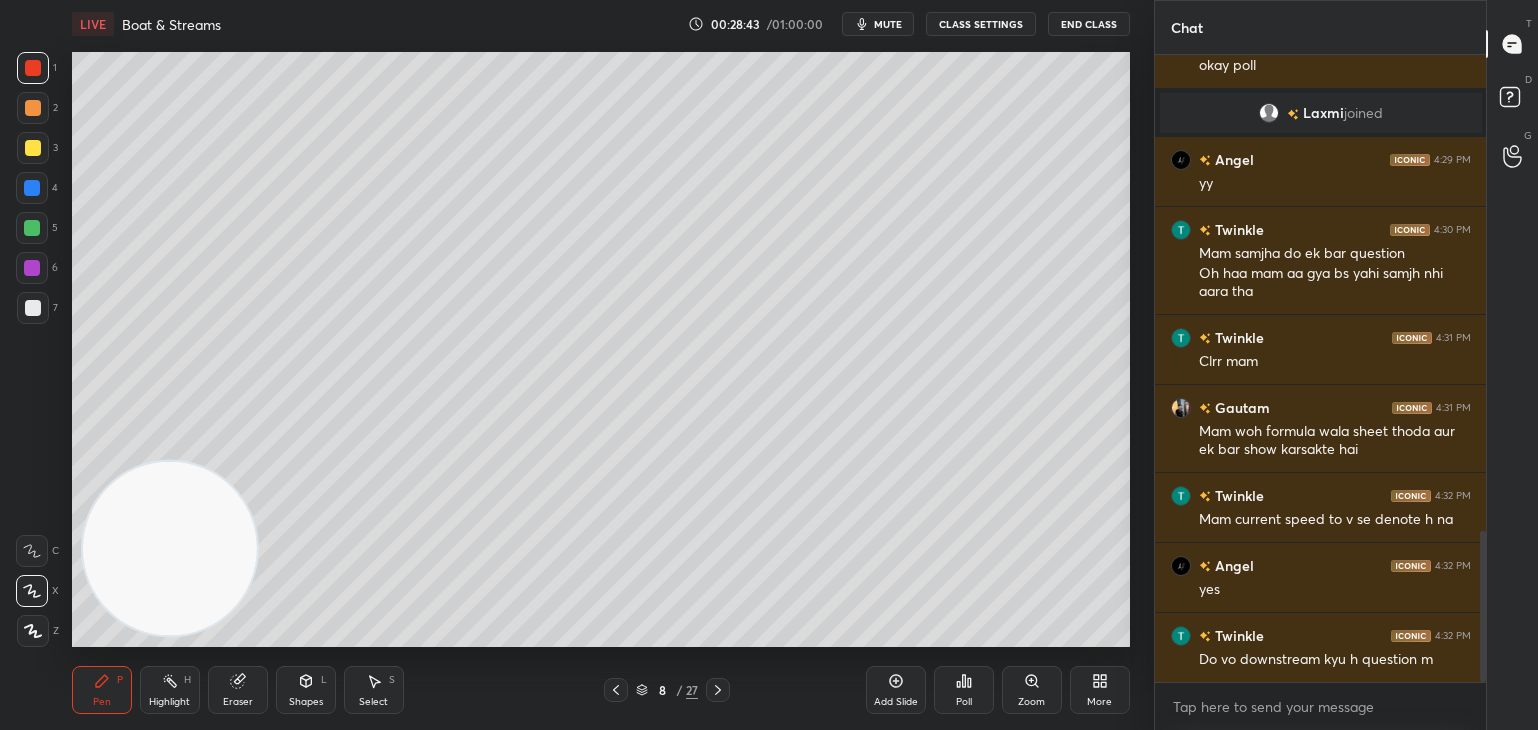 click 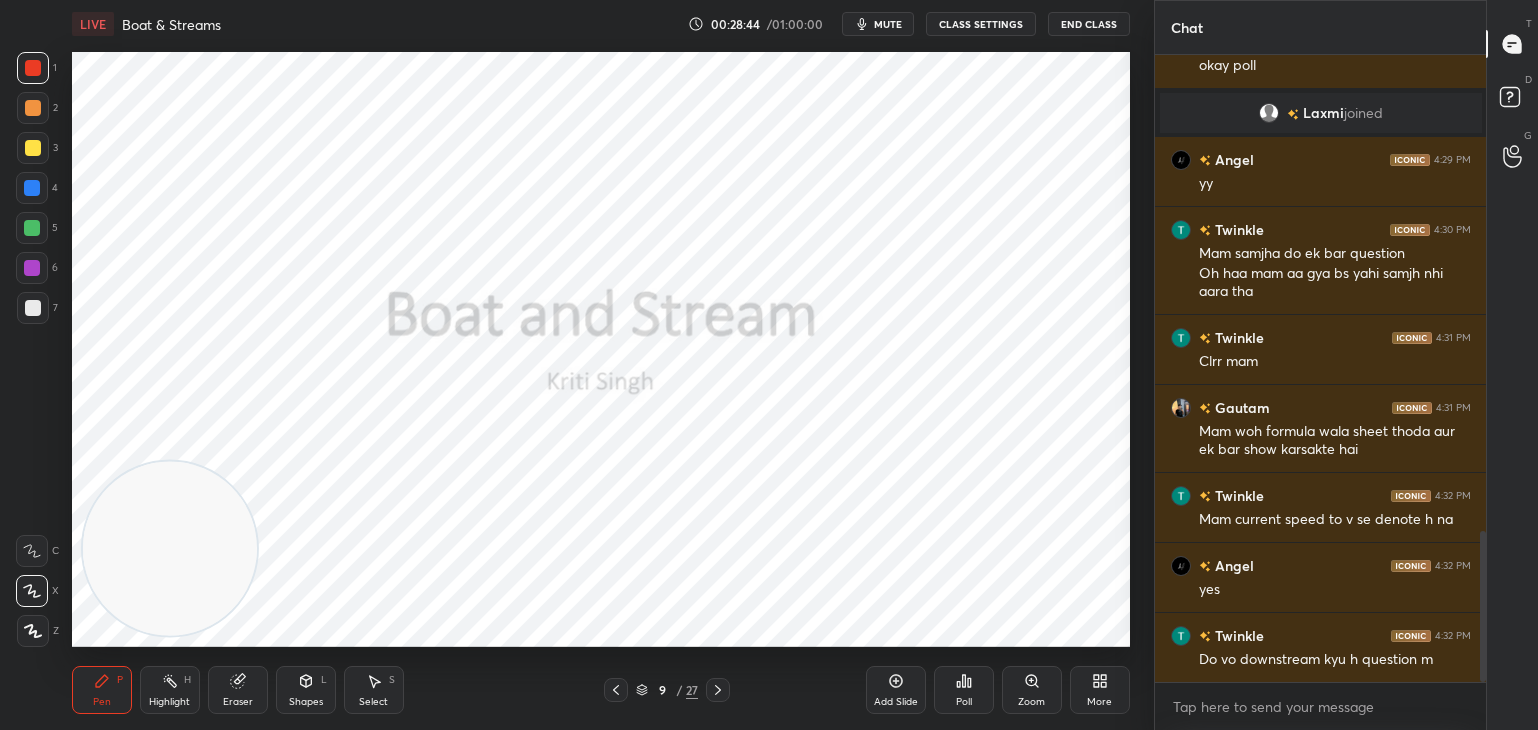 click 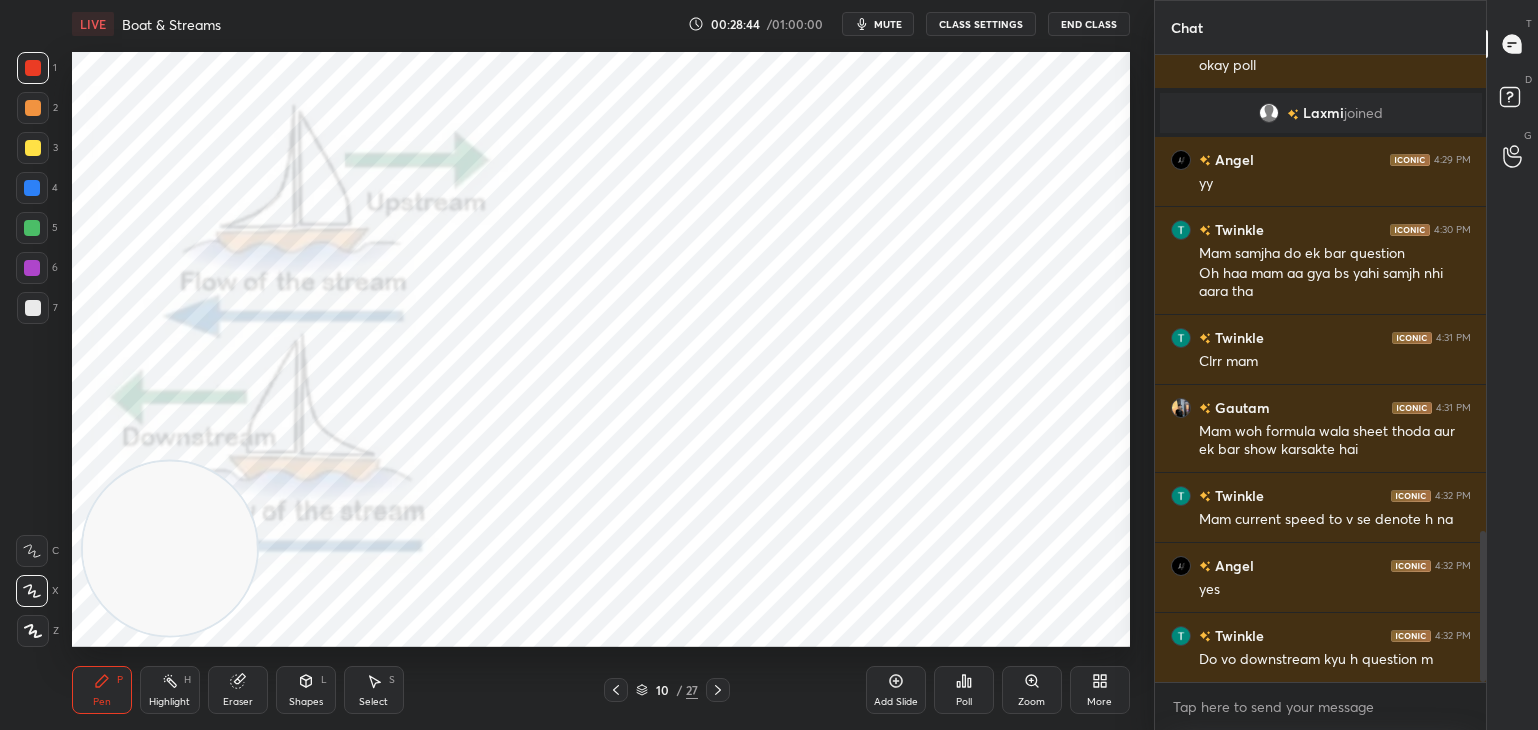 click 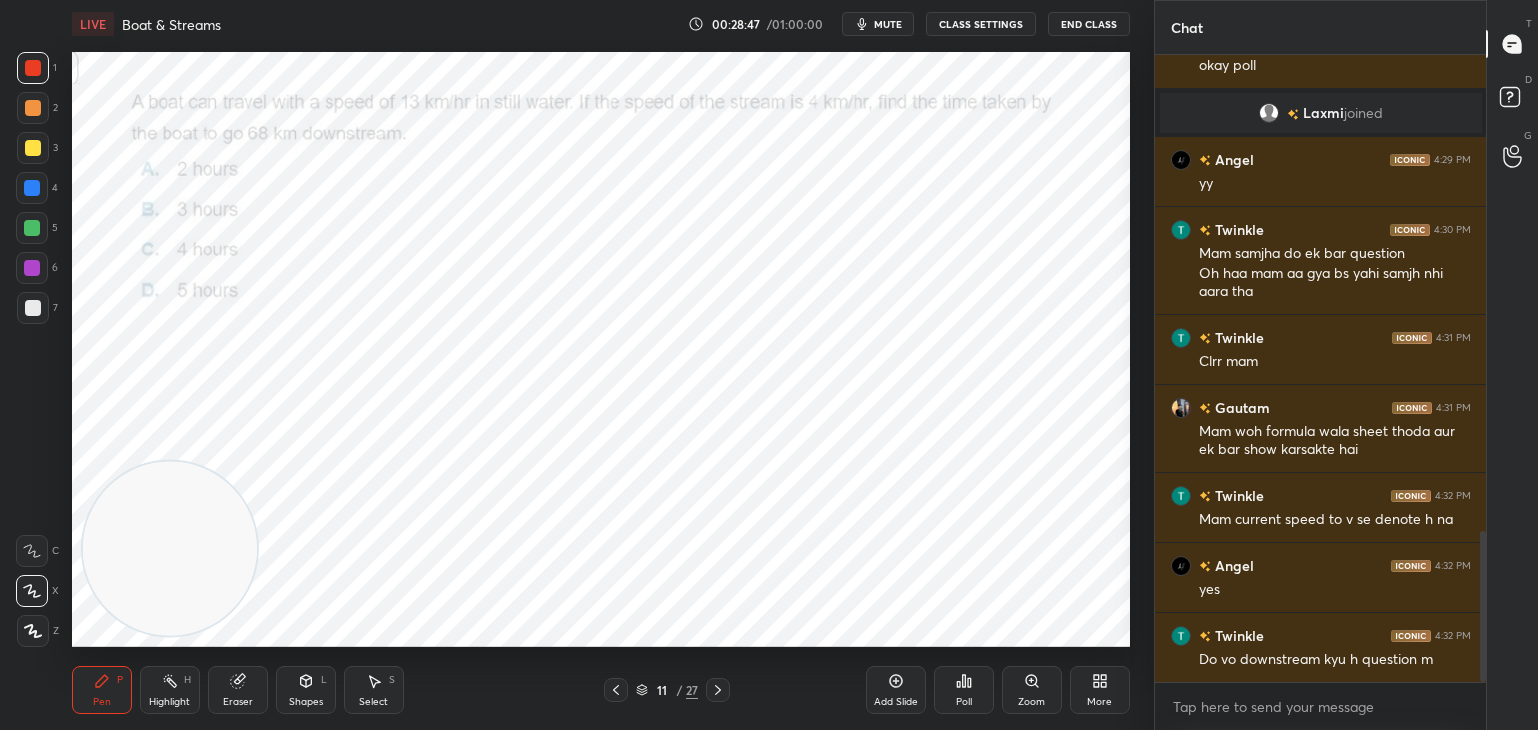 click 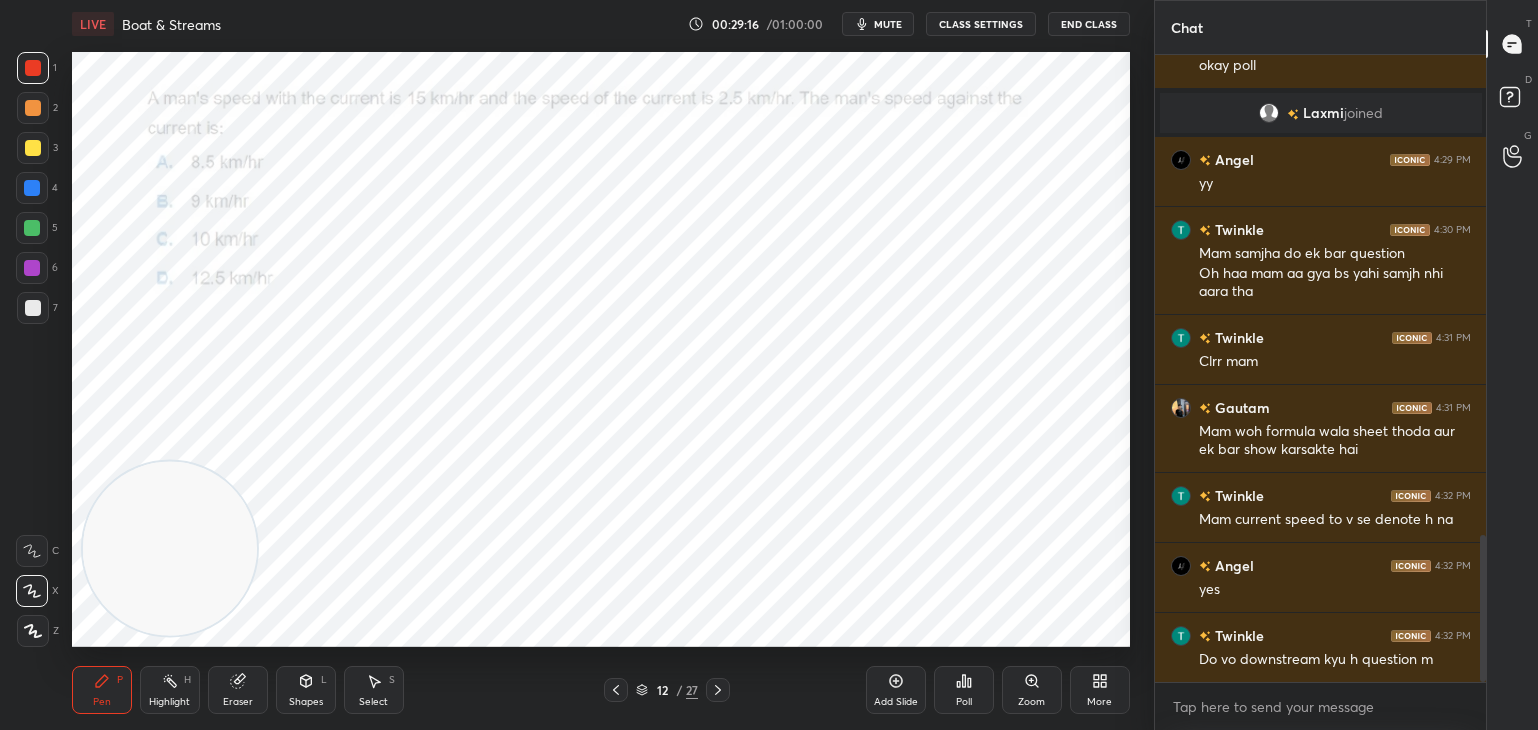 scroll, scrollTop: 2050, scrollLeft: 0, axis: vertical 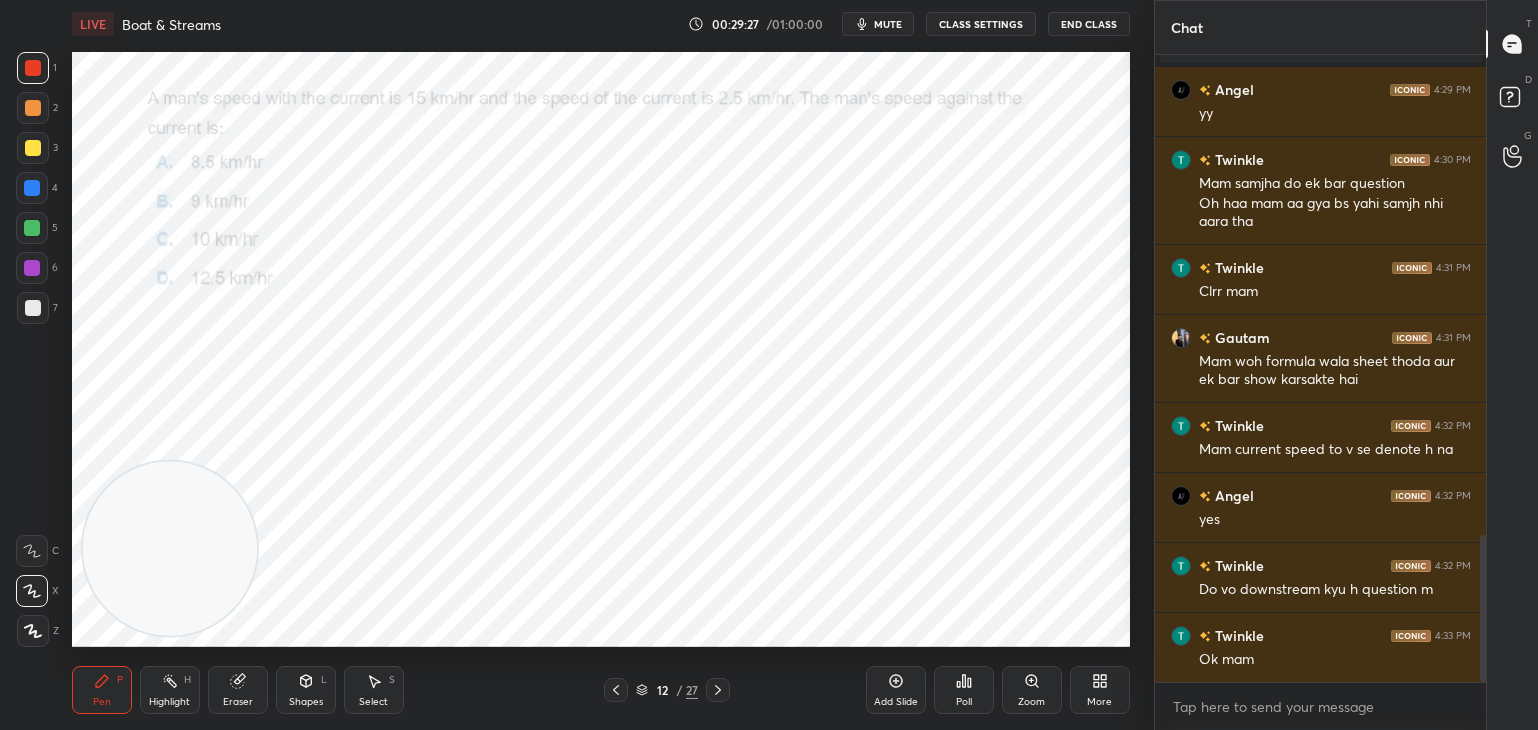 click 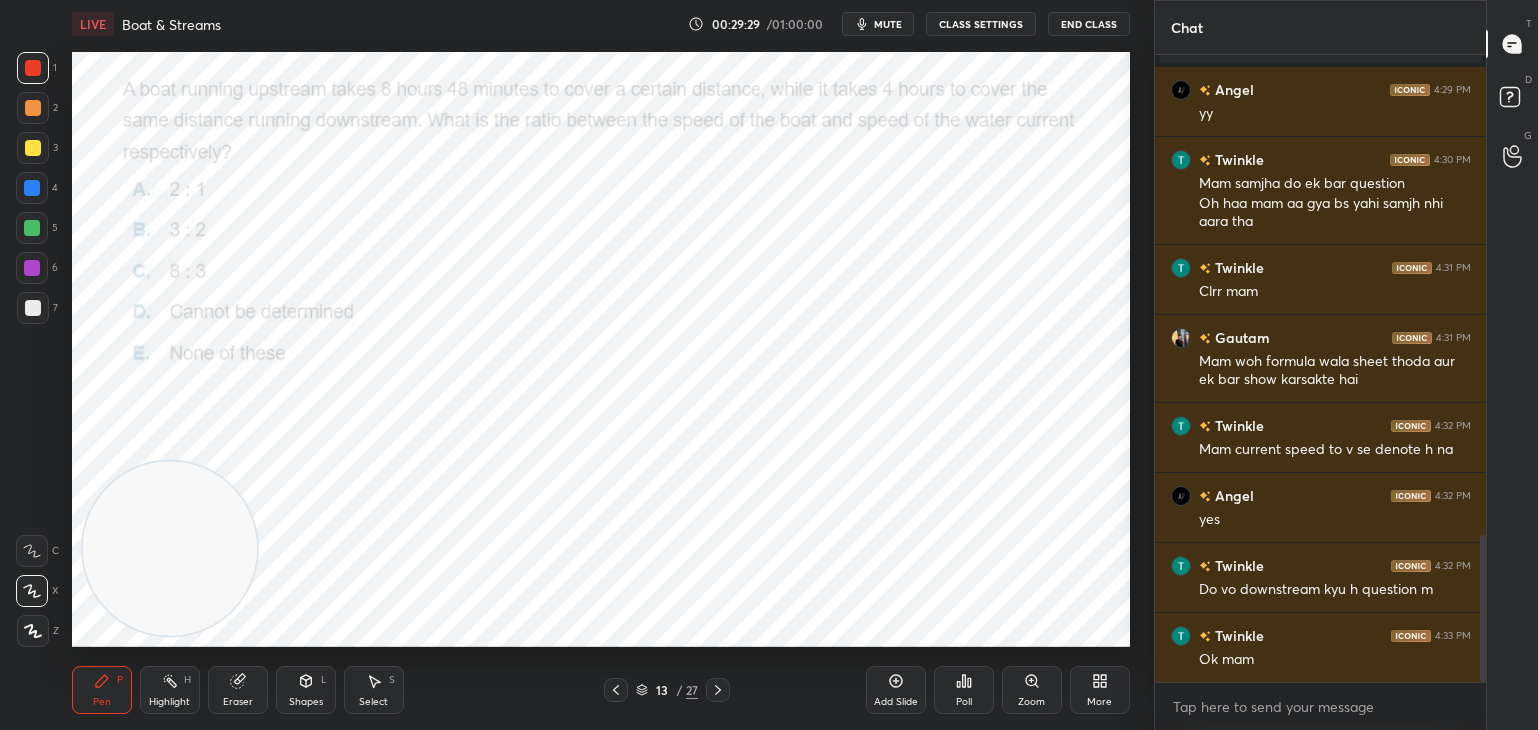 click on "13 / 27" at bounding box center [667, 690] 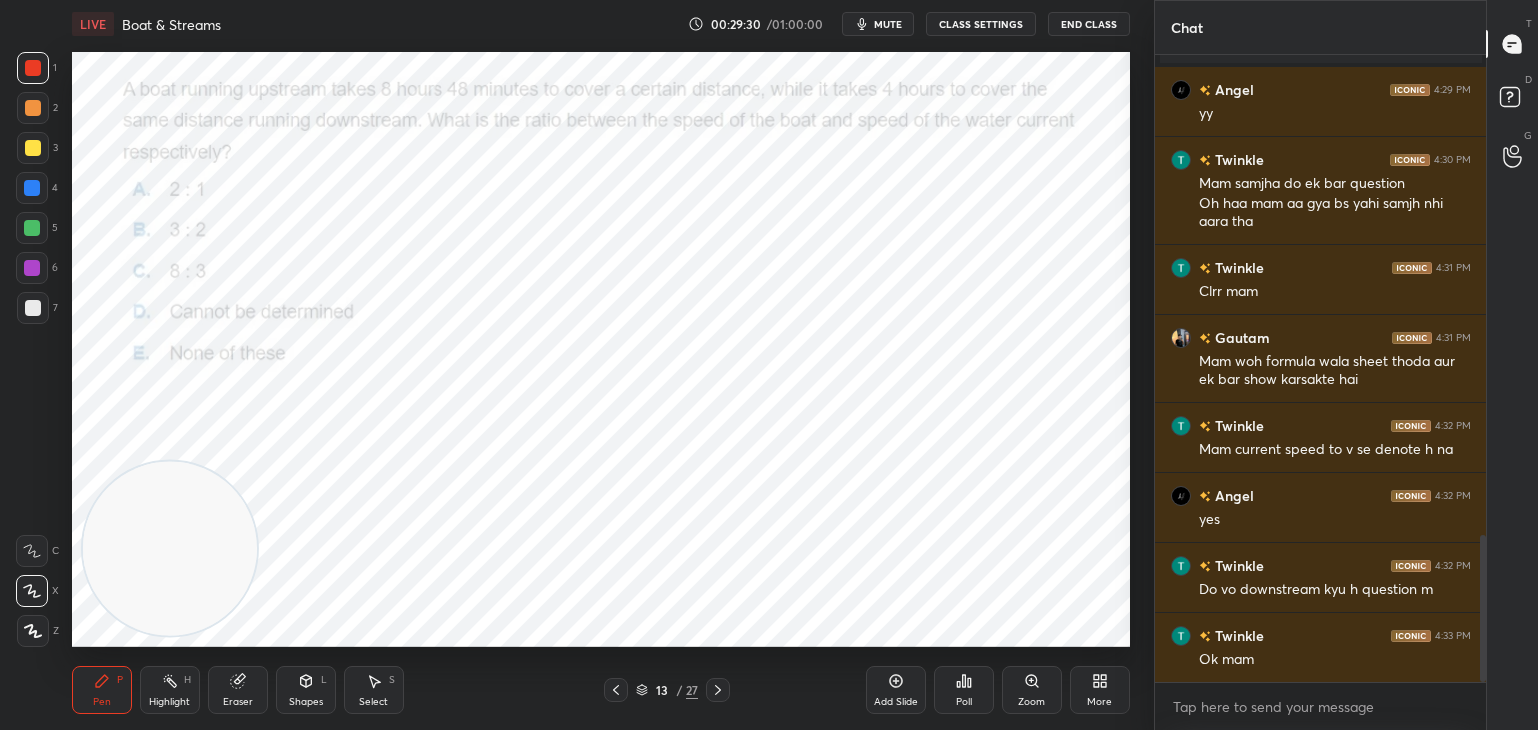 click 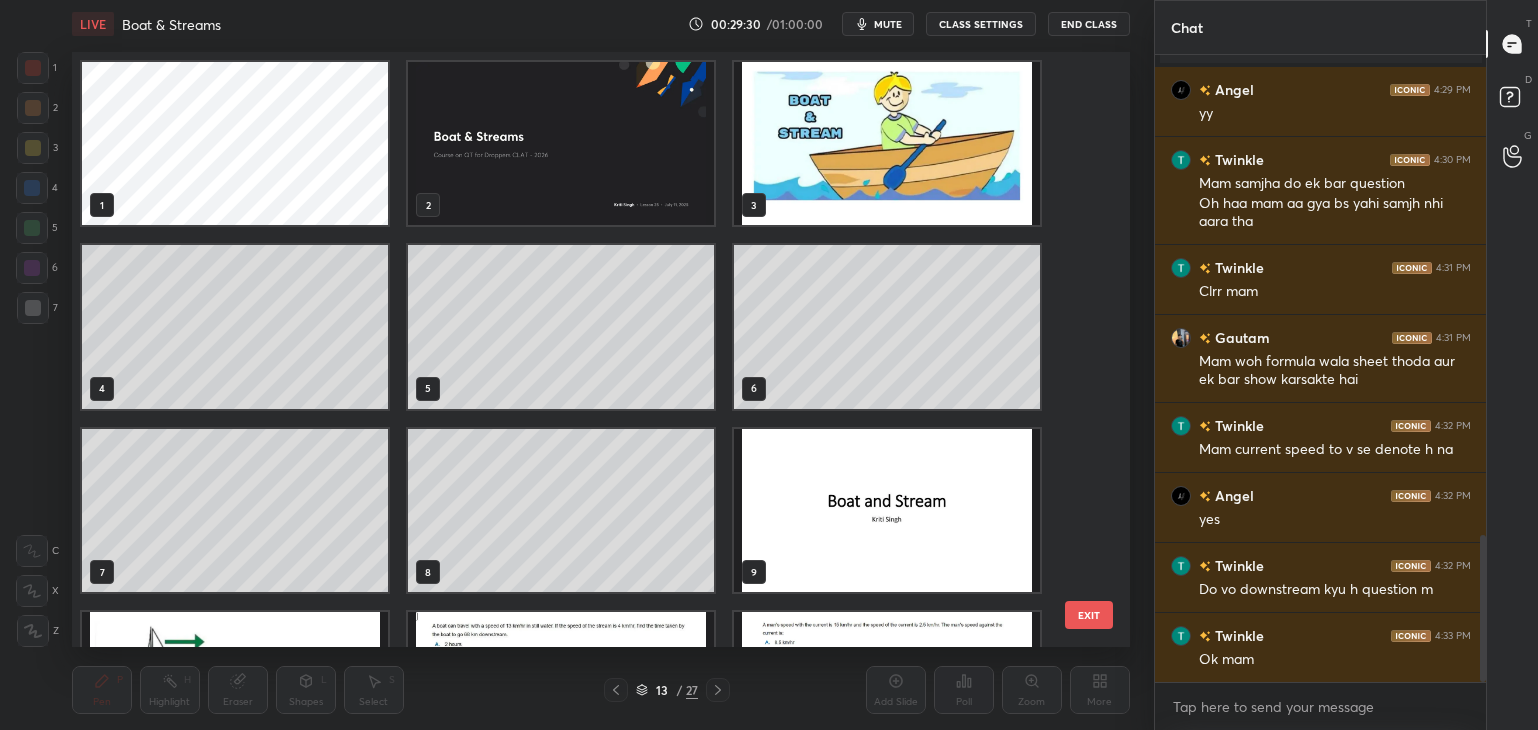 scroll, scrollTop: 321, scrollLeft: 0, axis: vertical 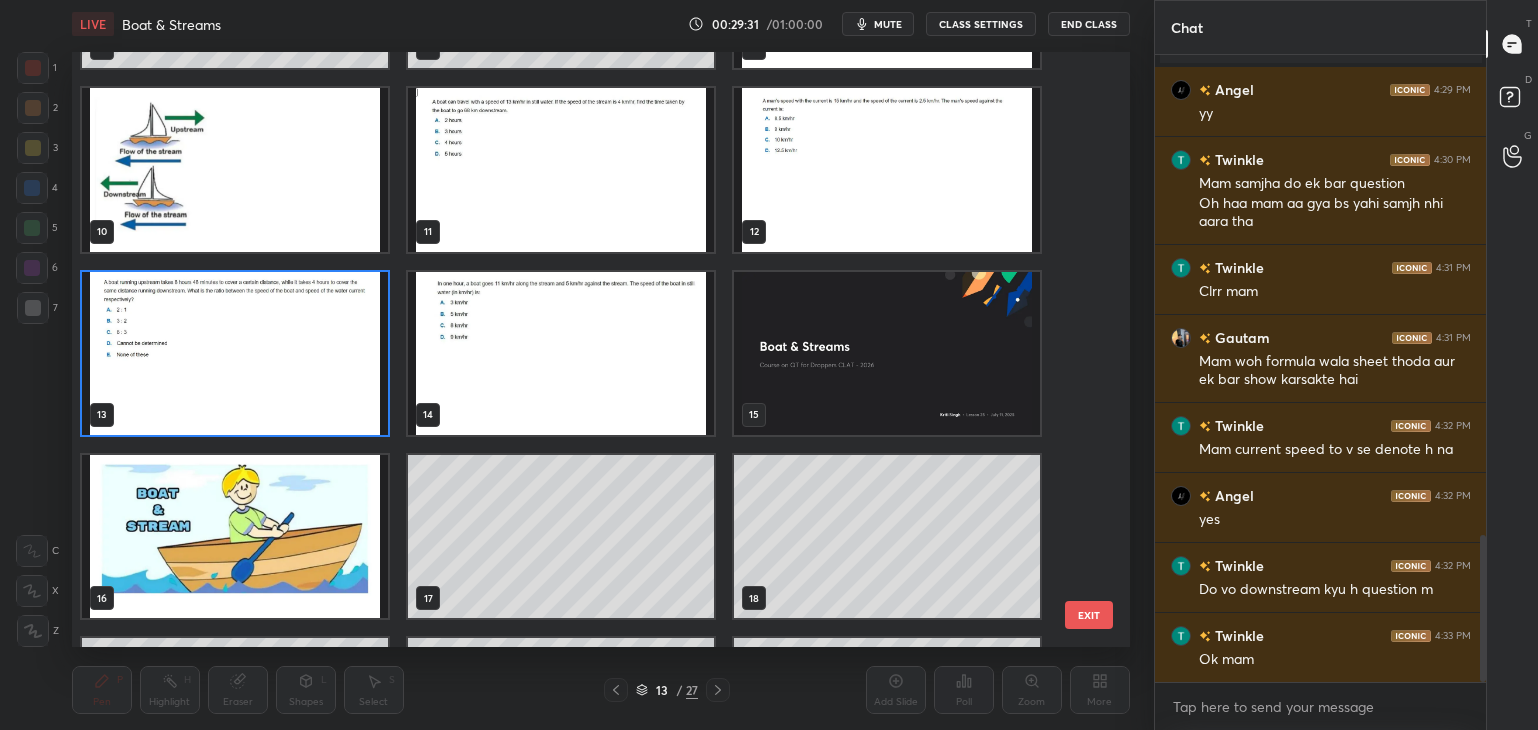 click at bounding box center [235, 352] 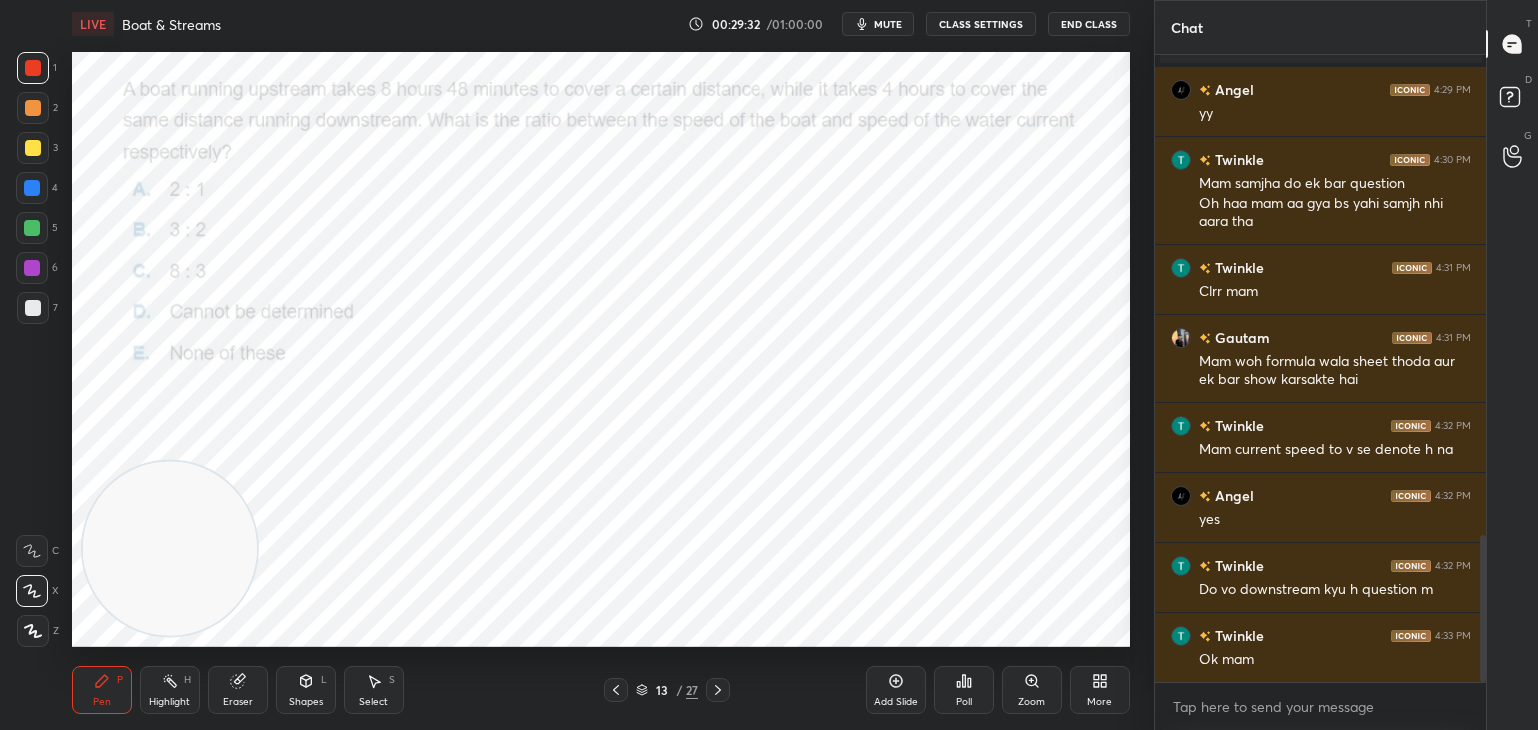 scroll, scrollTop: 0, scrollLeft: 0, axis: both 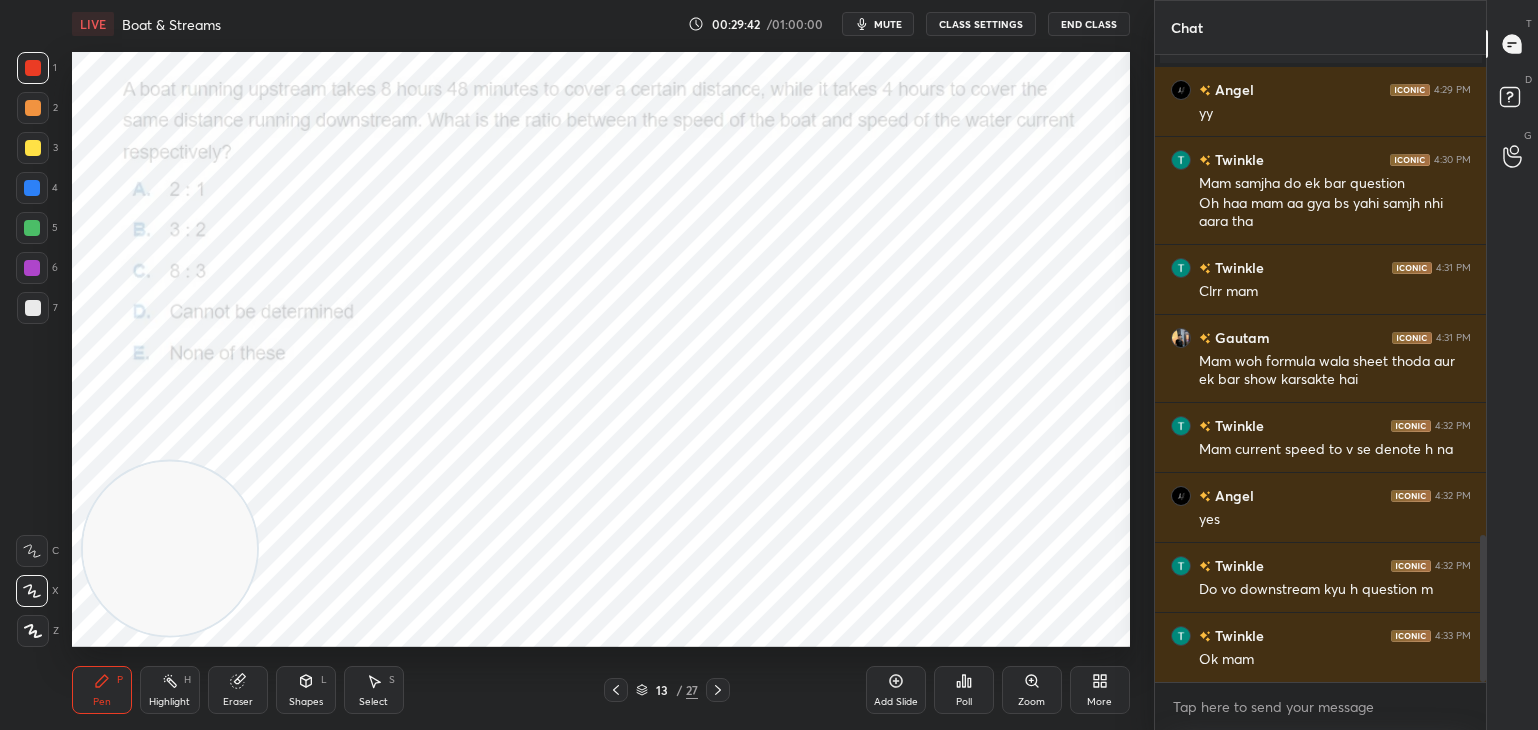click 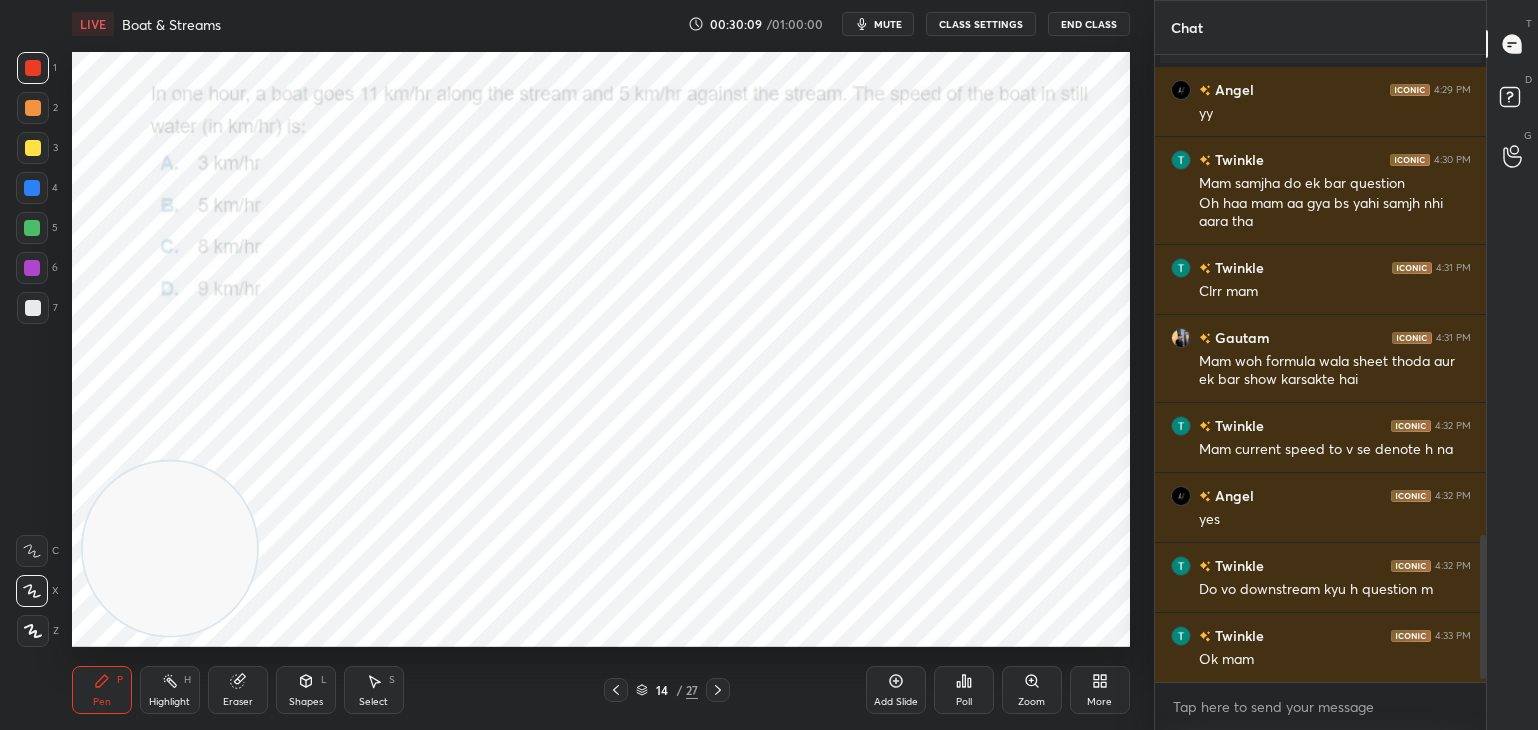 scroll, scrollTop: 2120, scrollLeft: 0, axis: vertical 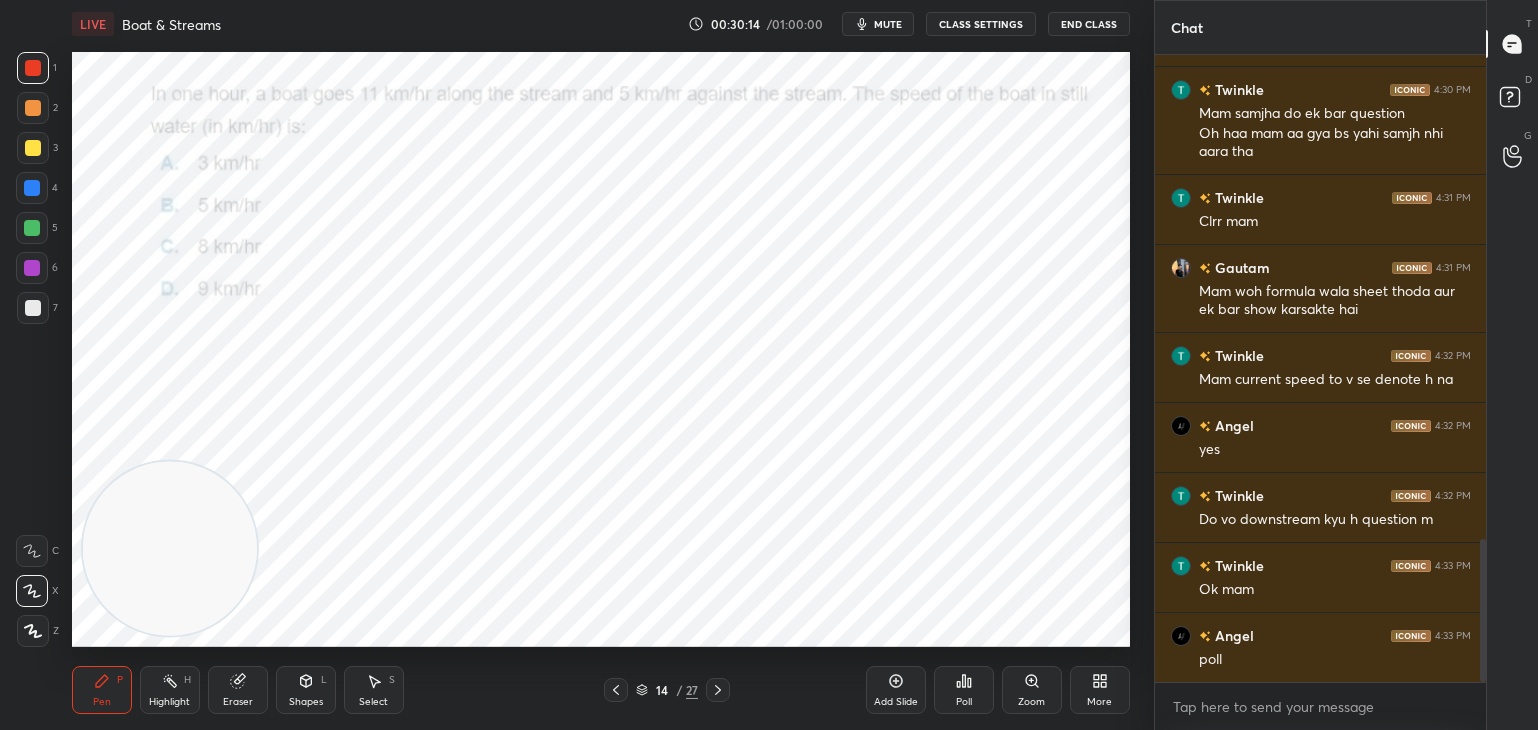 click on "Poll" at bounding box center [964, 702] 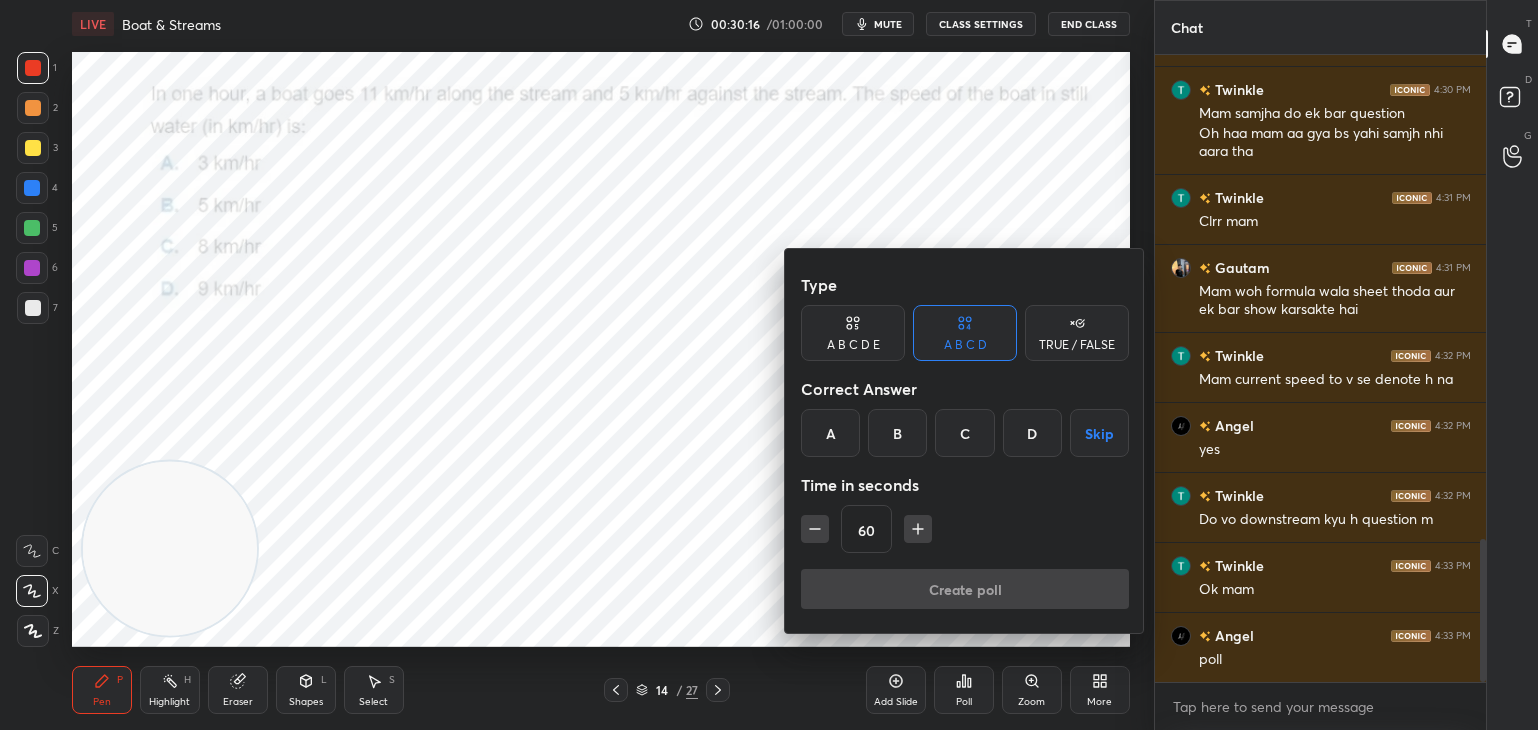 click on "C" at bounding box center (964, 433) 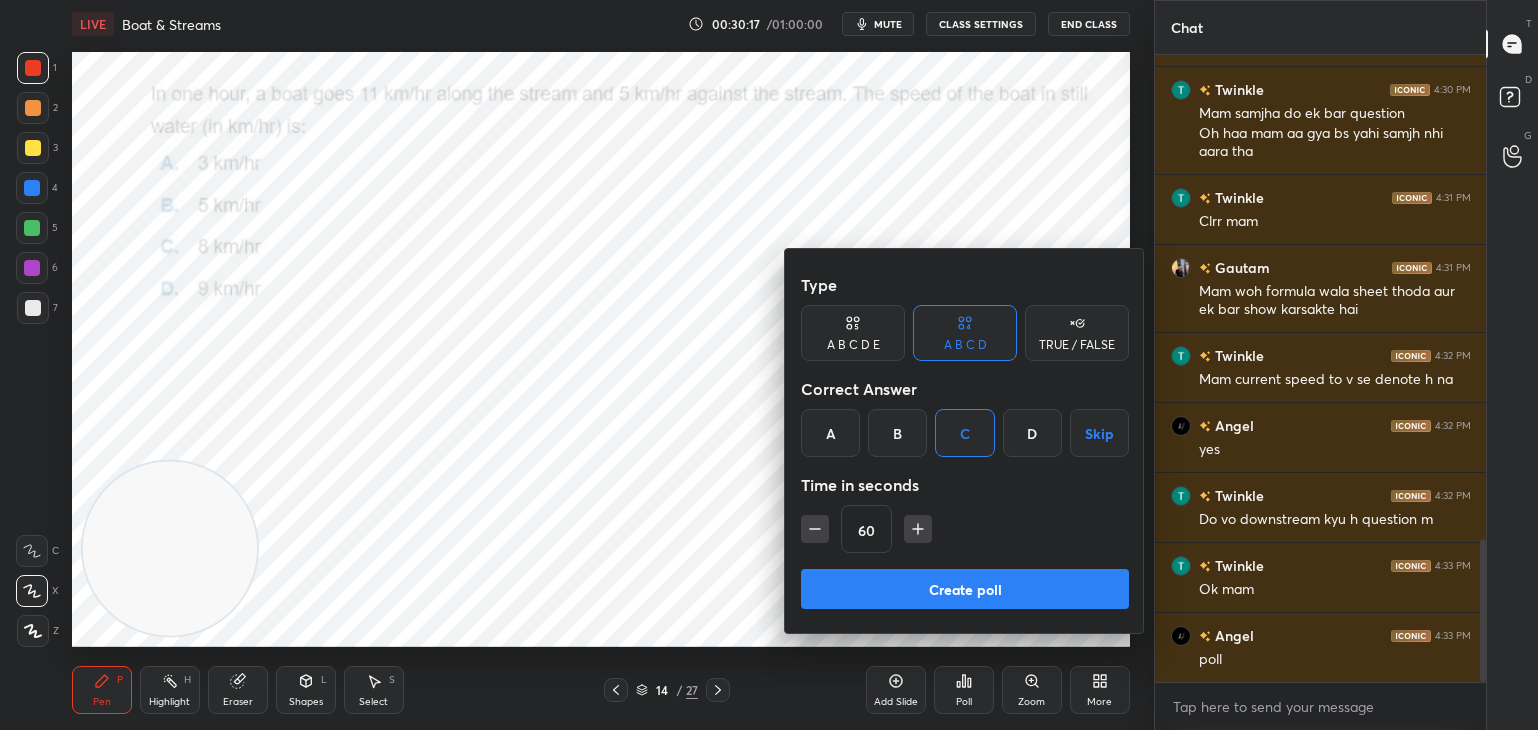 click on "Create poll" at bounding box center (965, 589) 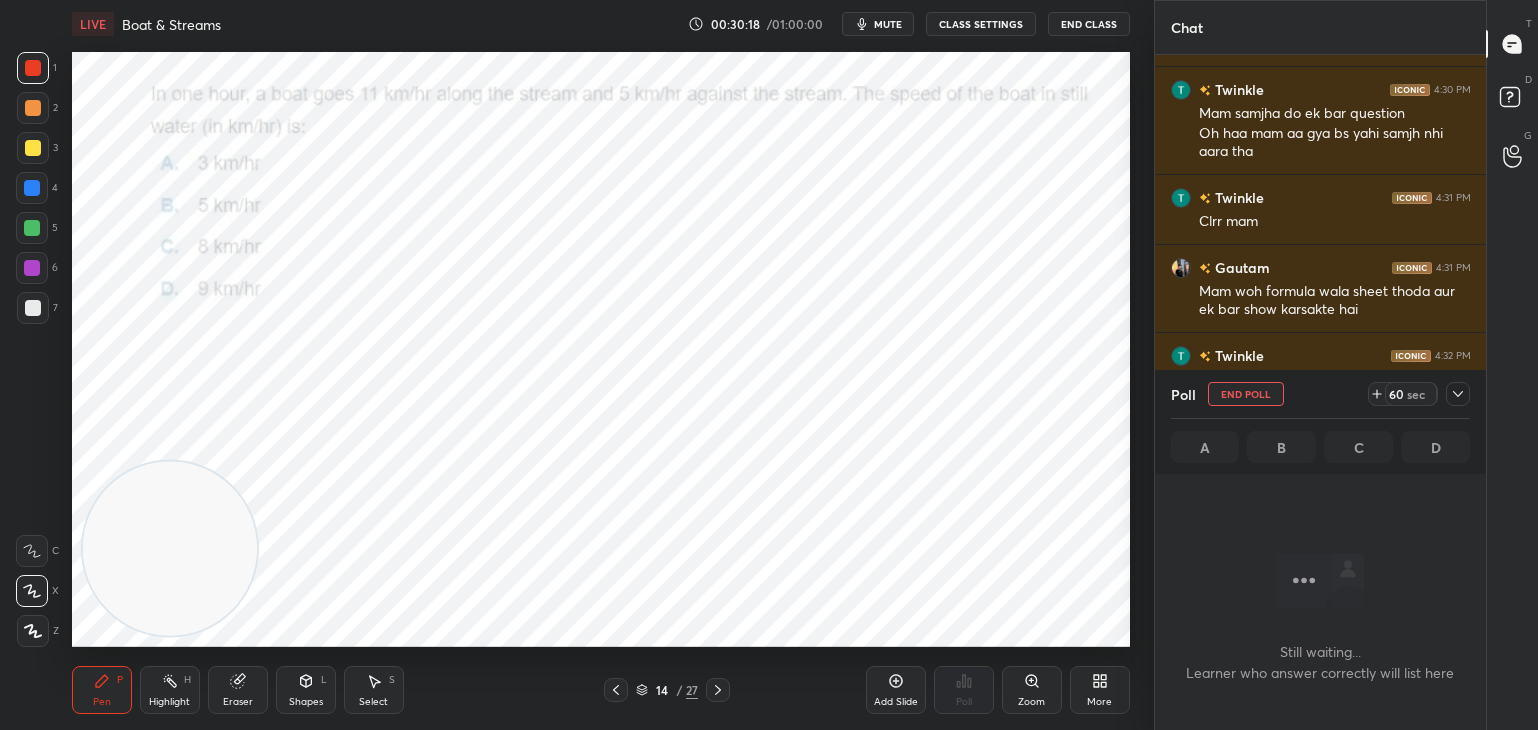 scroll, scrollTop: 7, scrollLeft: 6, axis: both 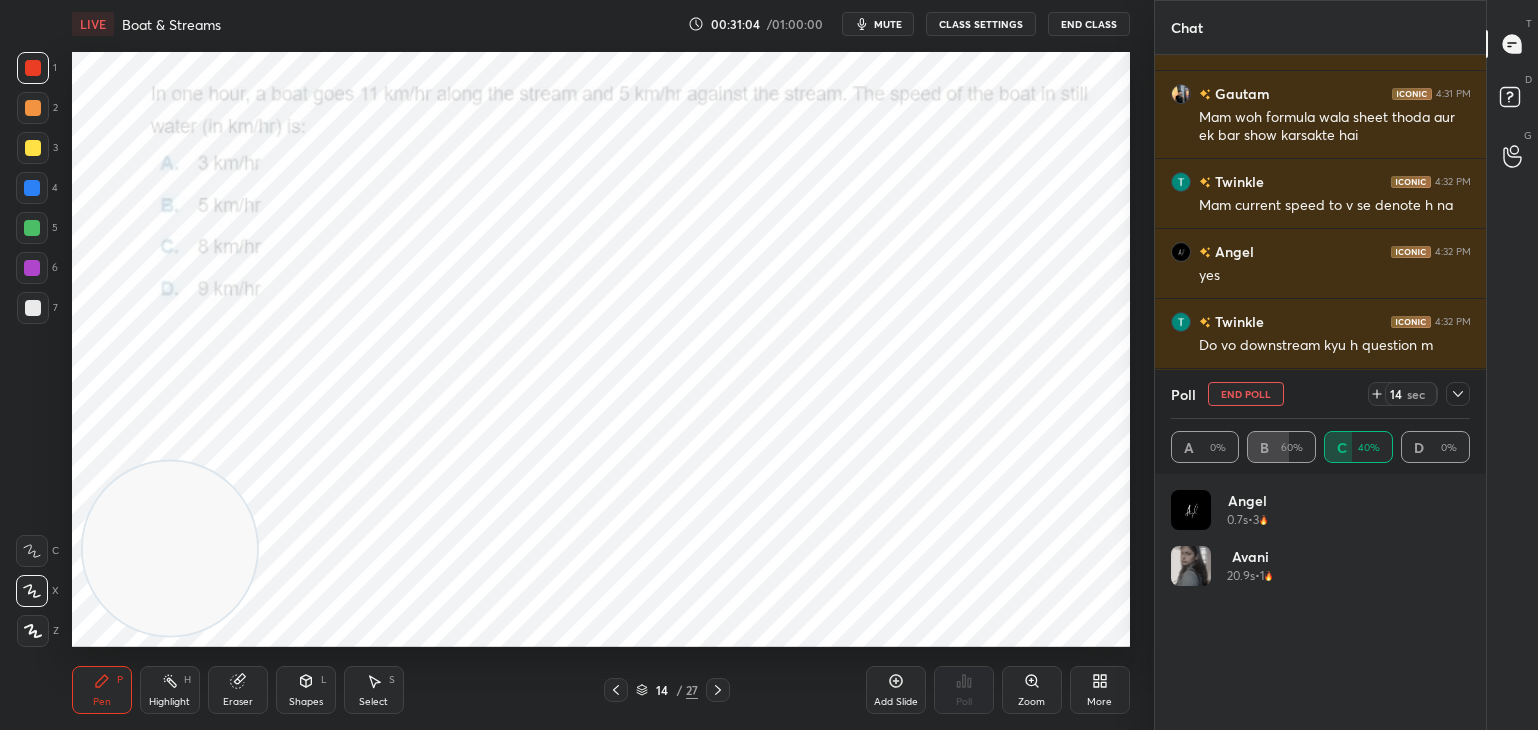 click at bounding box center [1458, 394] 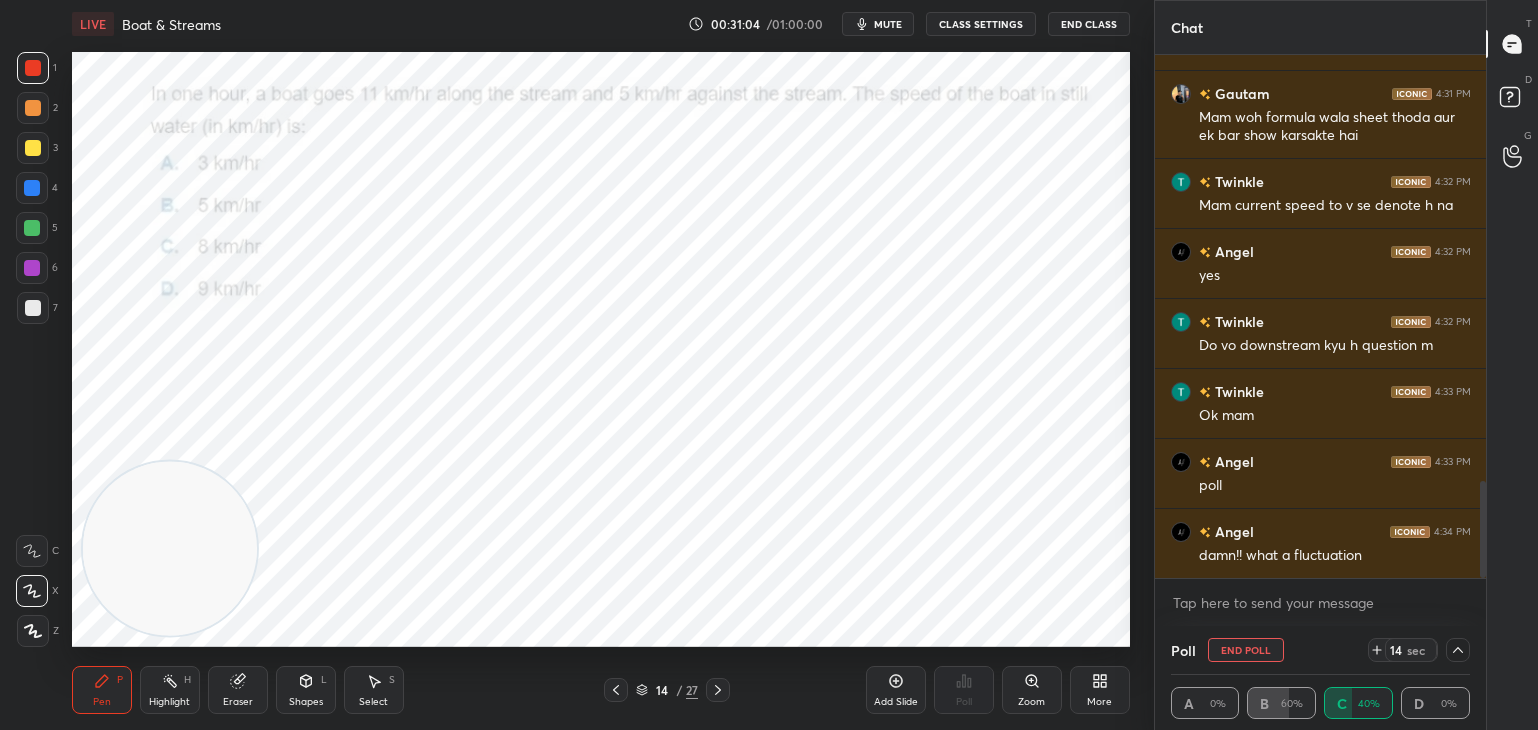 scroll, scrollTop: 71, scrollLeft: 294, axis: both 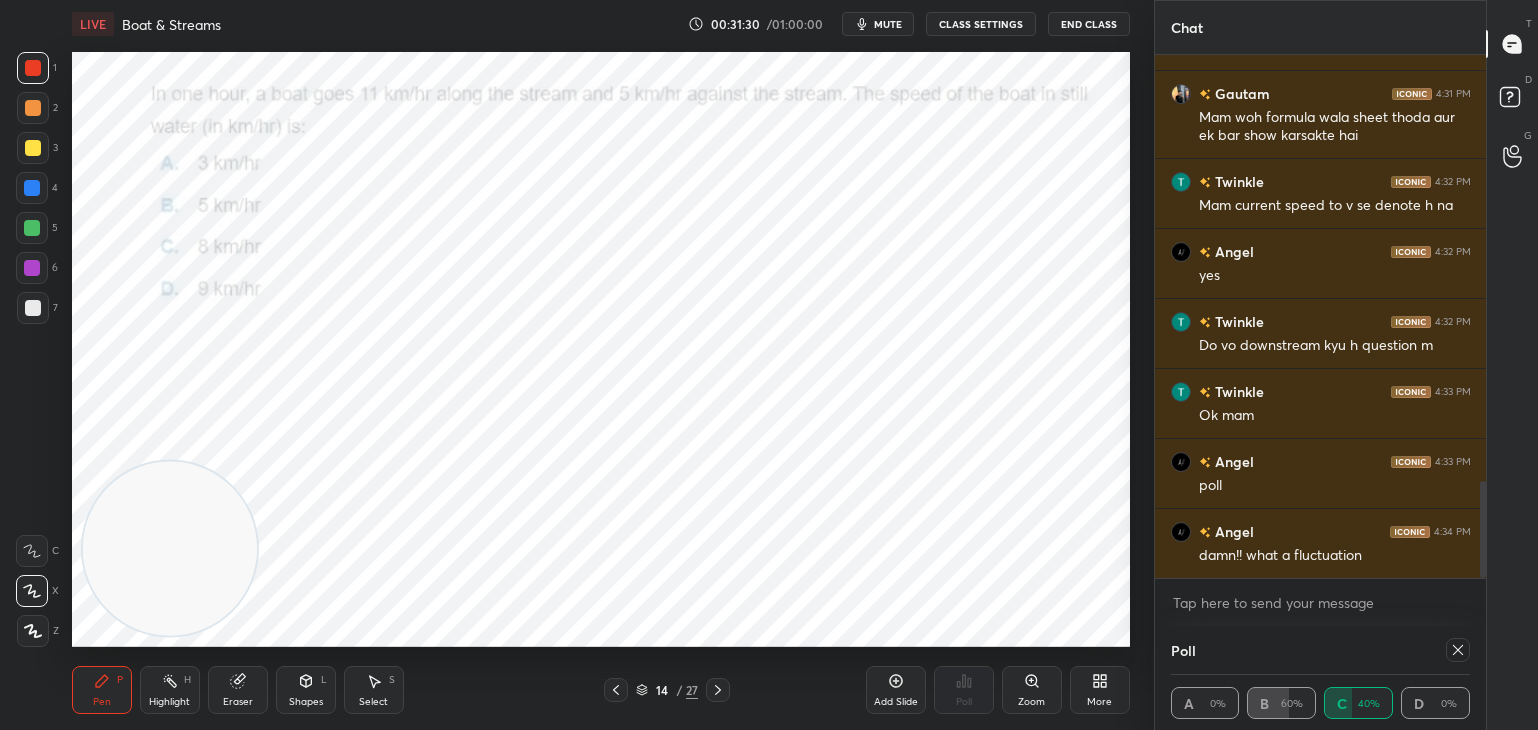 click 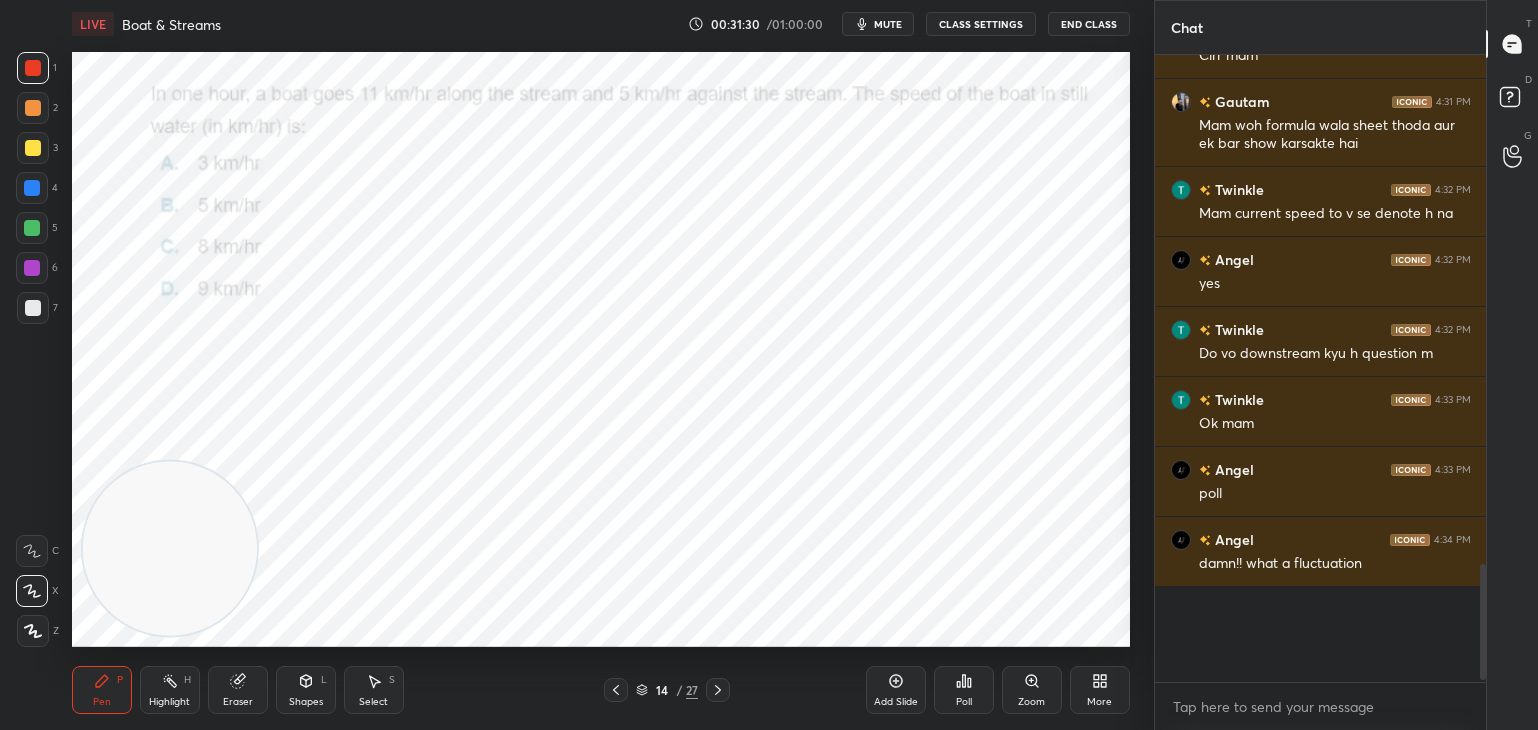 scroll, scrollTop: 584, scrollLeft: 326, axis: both 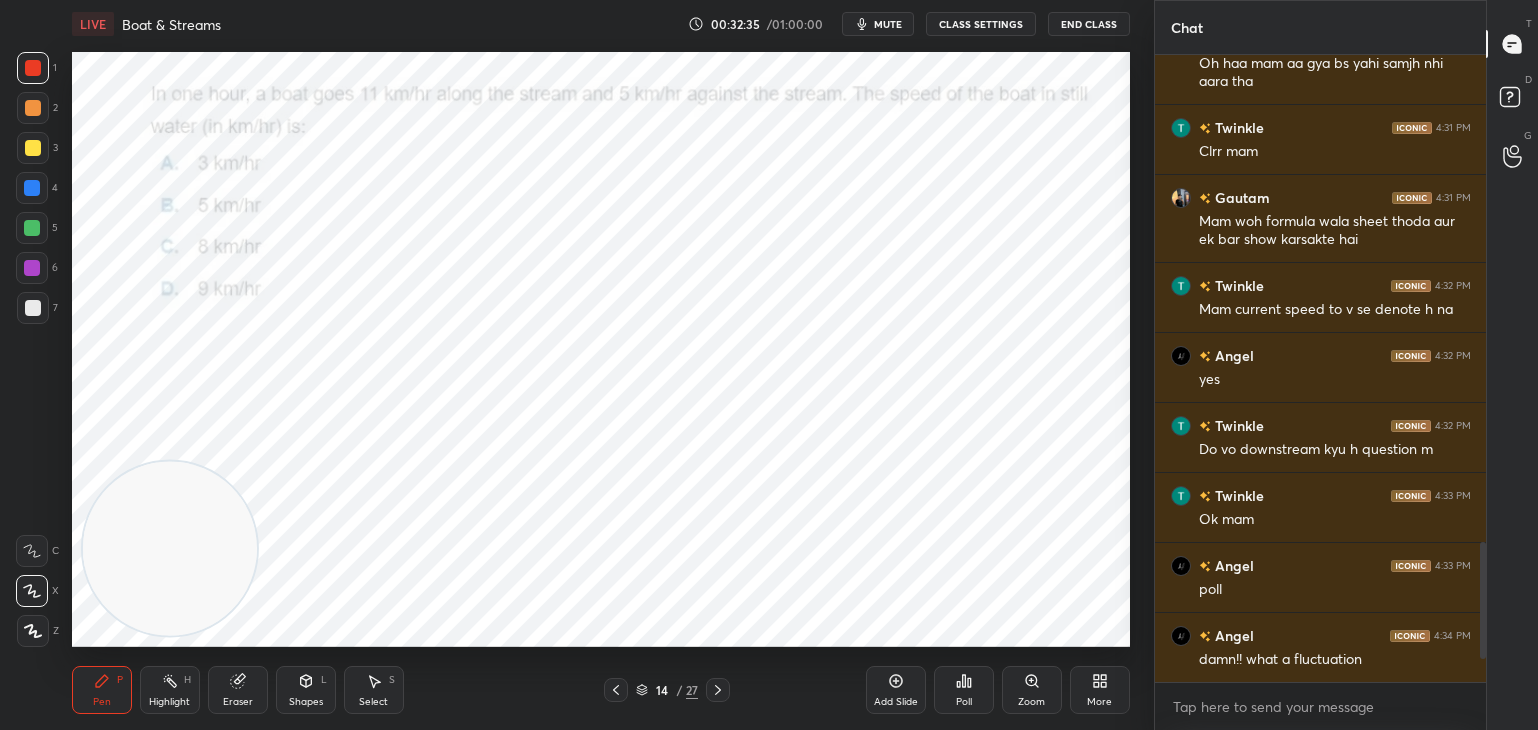click 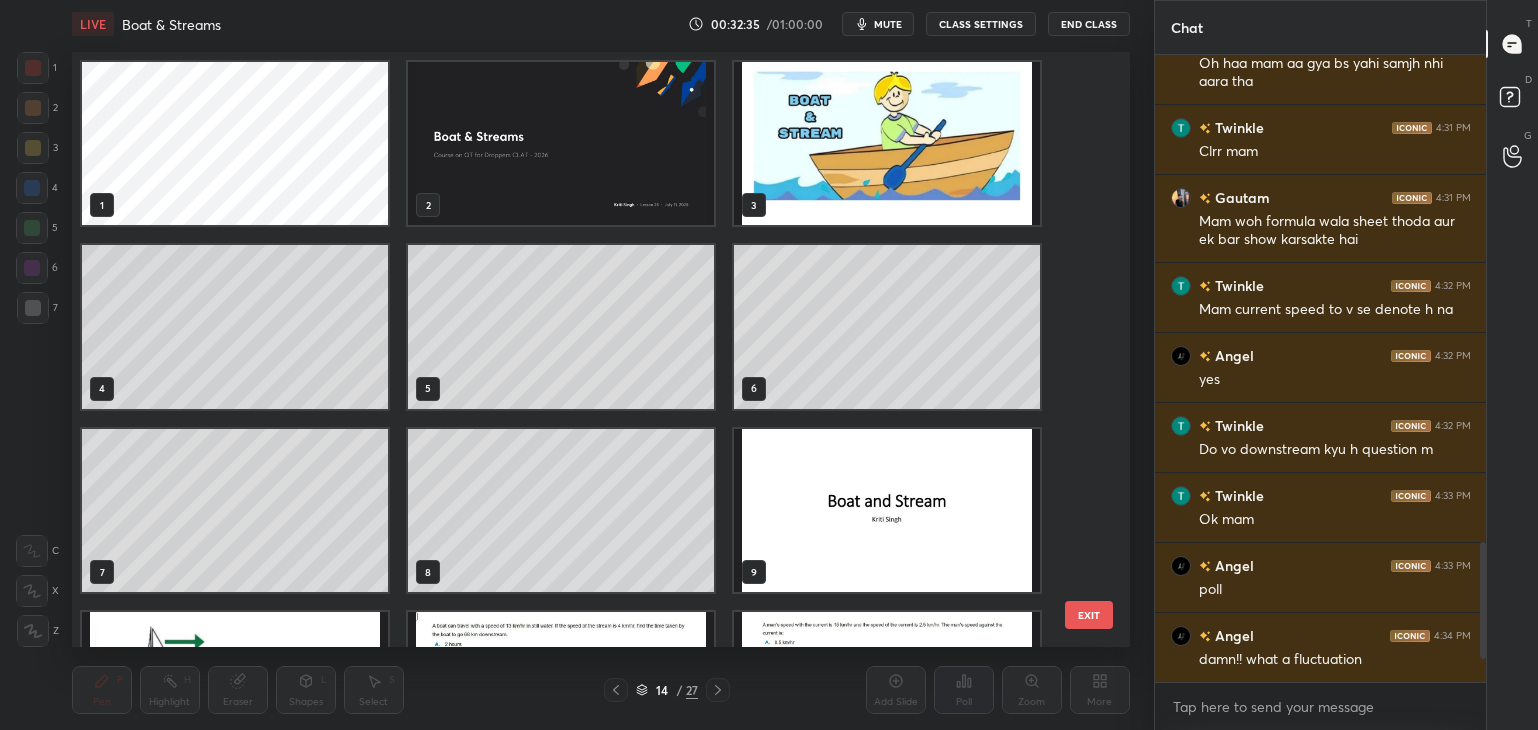 scroll, scrollTop: 321, scrollLeft: 0, axis: vertical 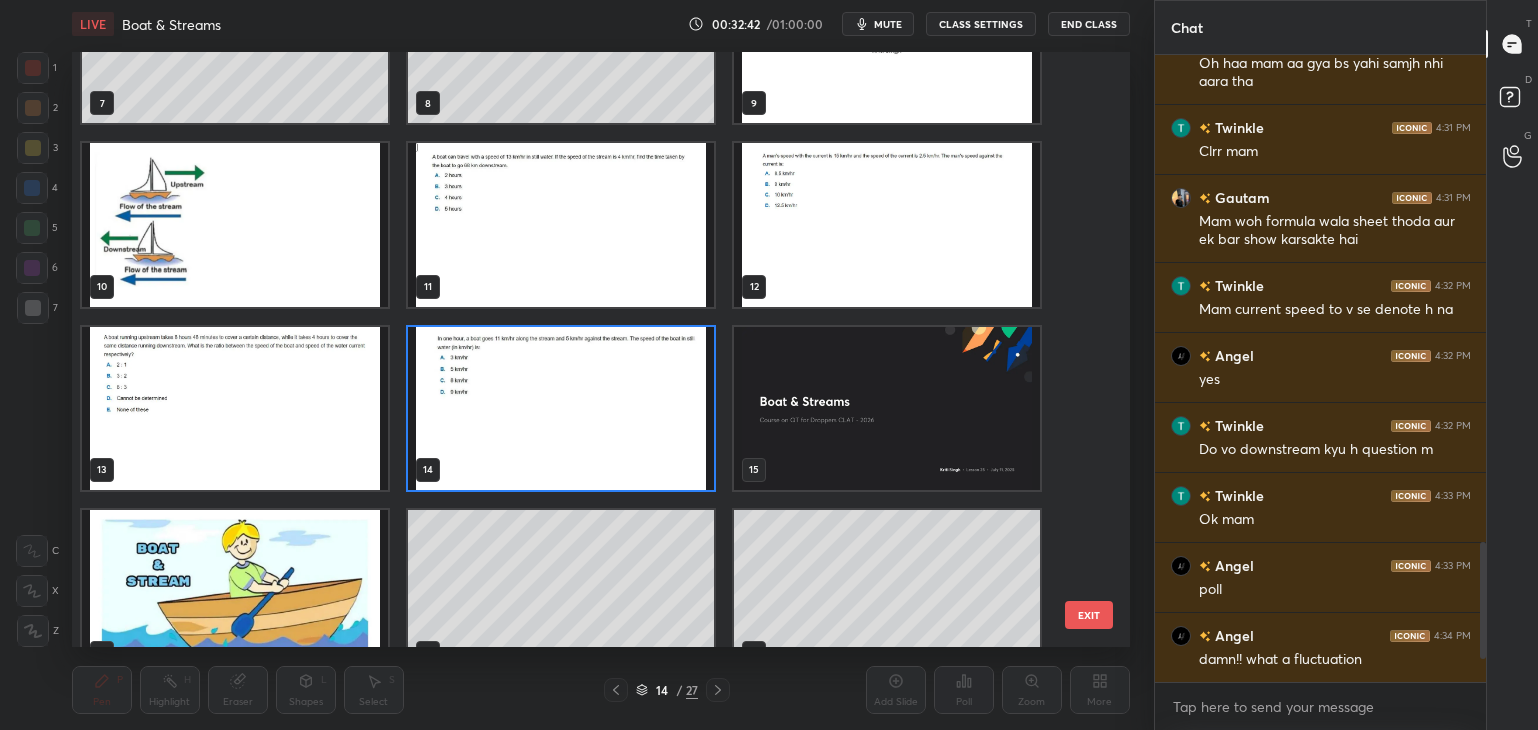 click at bounding box center (561, 407) 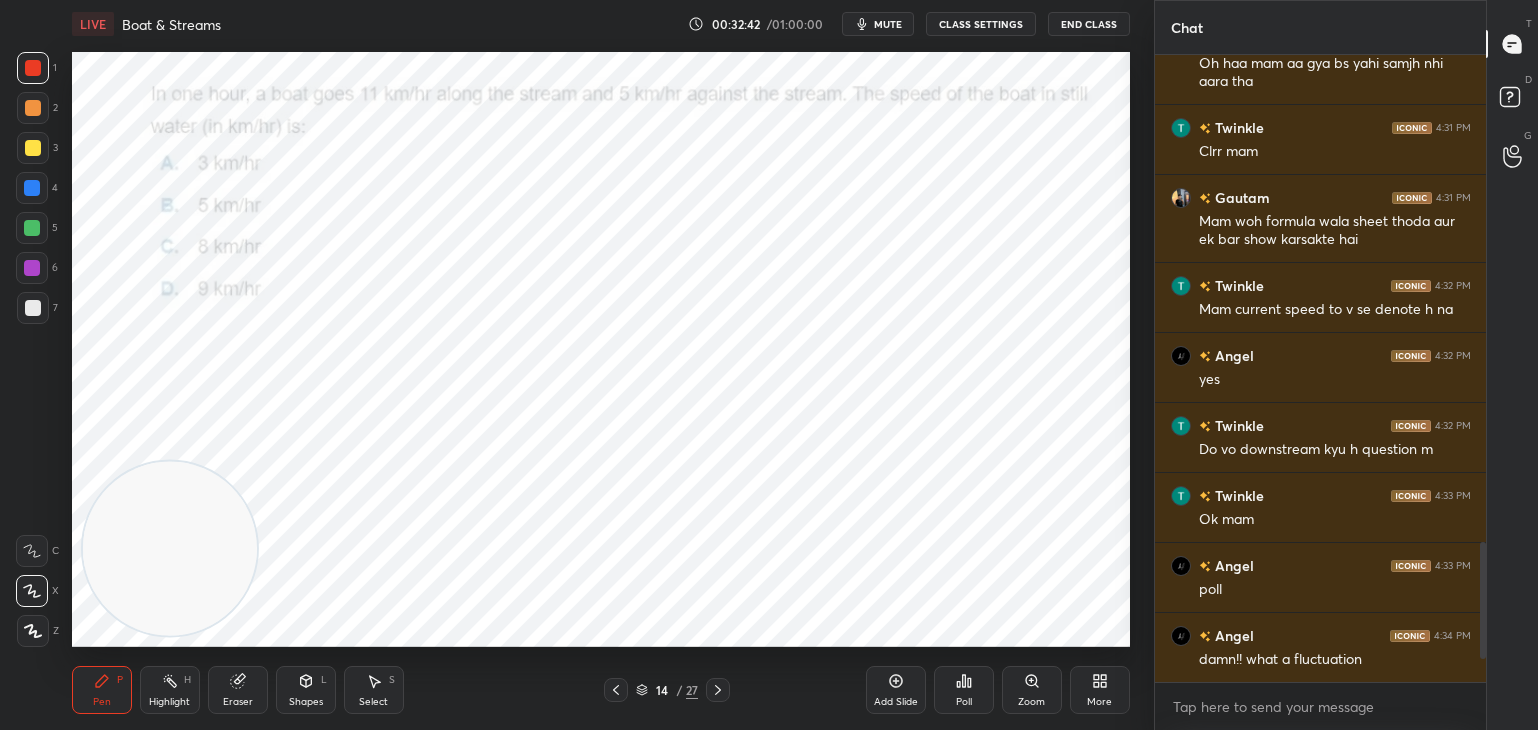 click at bounding box center (561, 407) 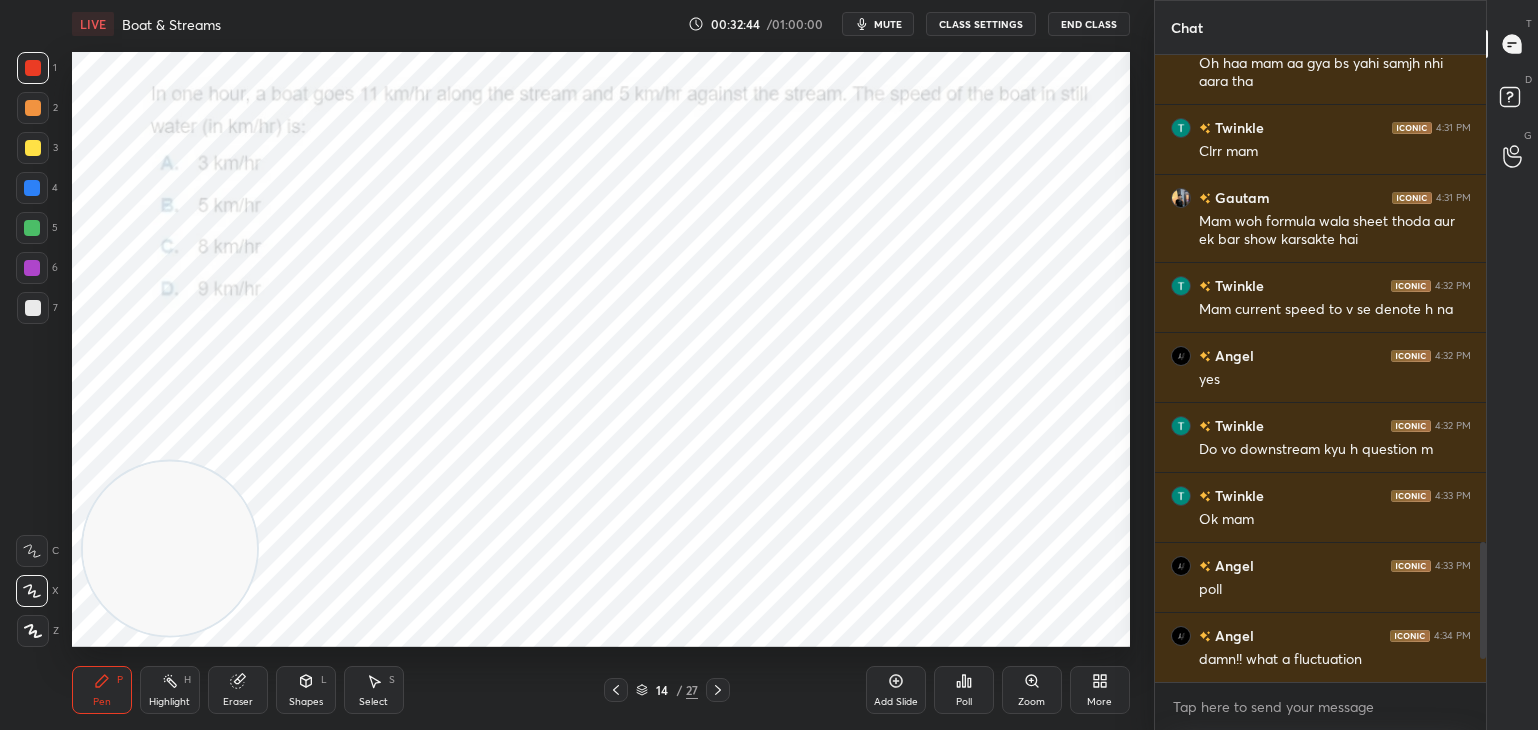 click 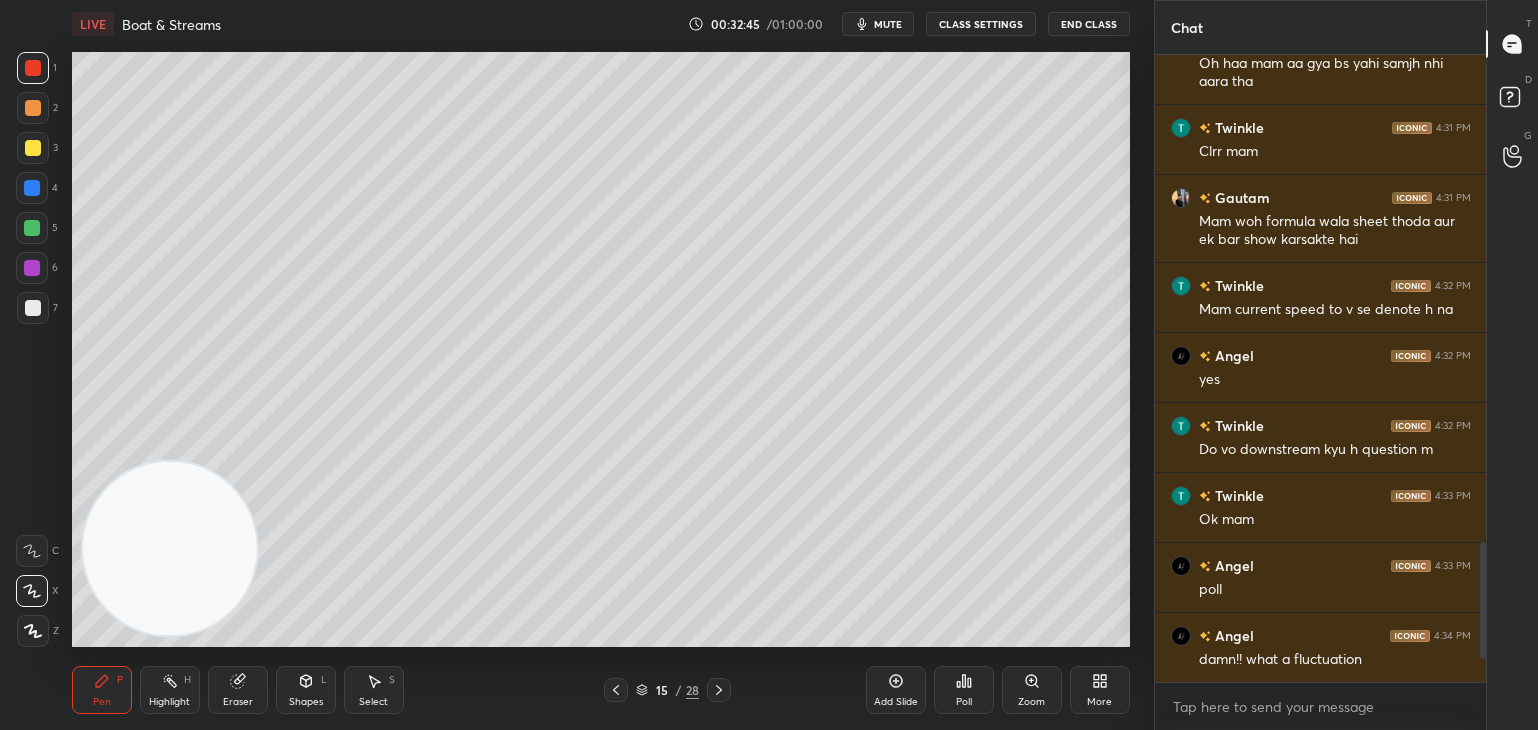 click at bounding box center (33, 148) 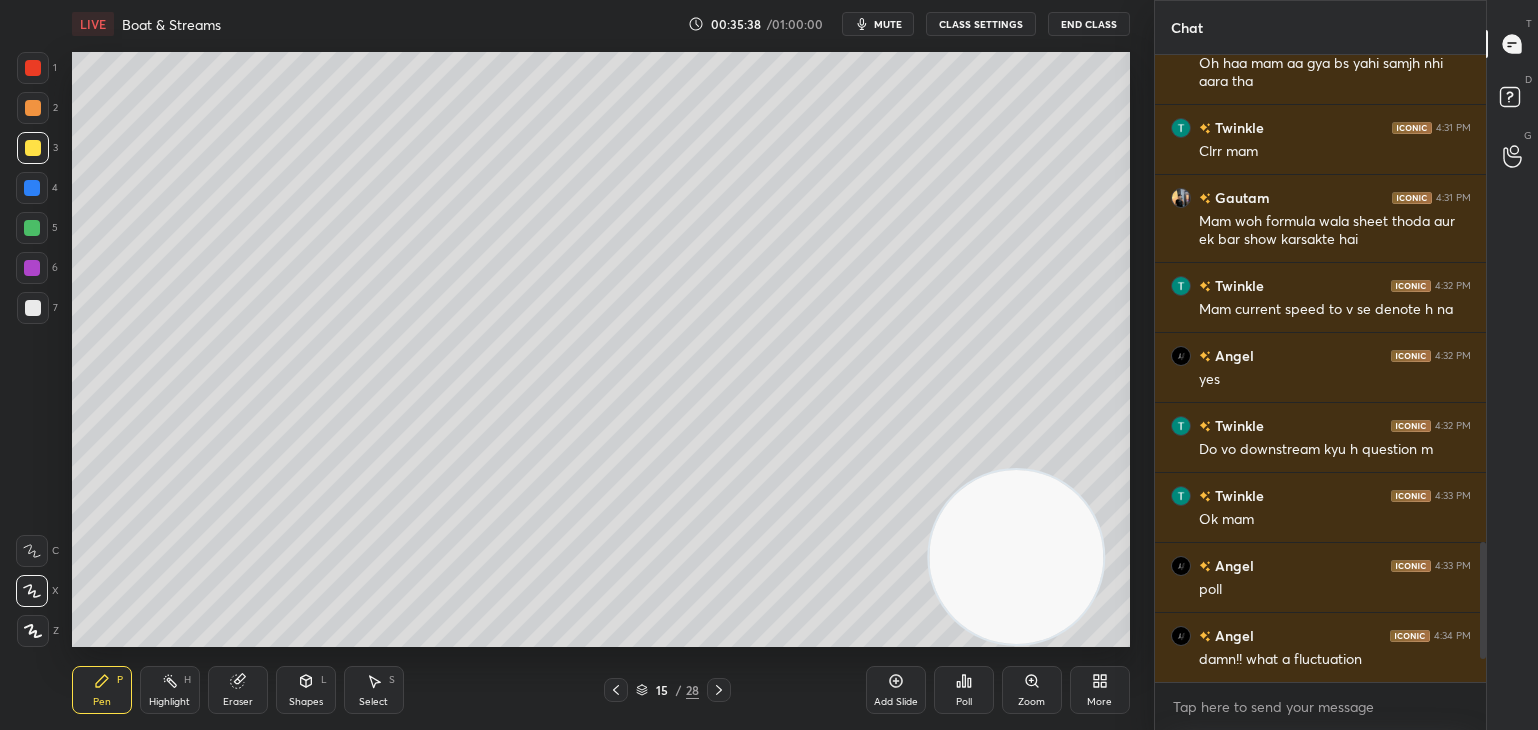 scroll, scrollTop: 2260, scrollLeft: 0, axis: vertical 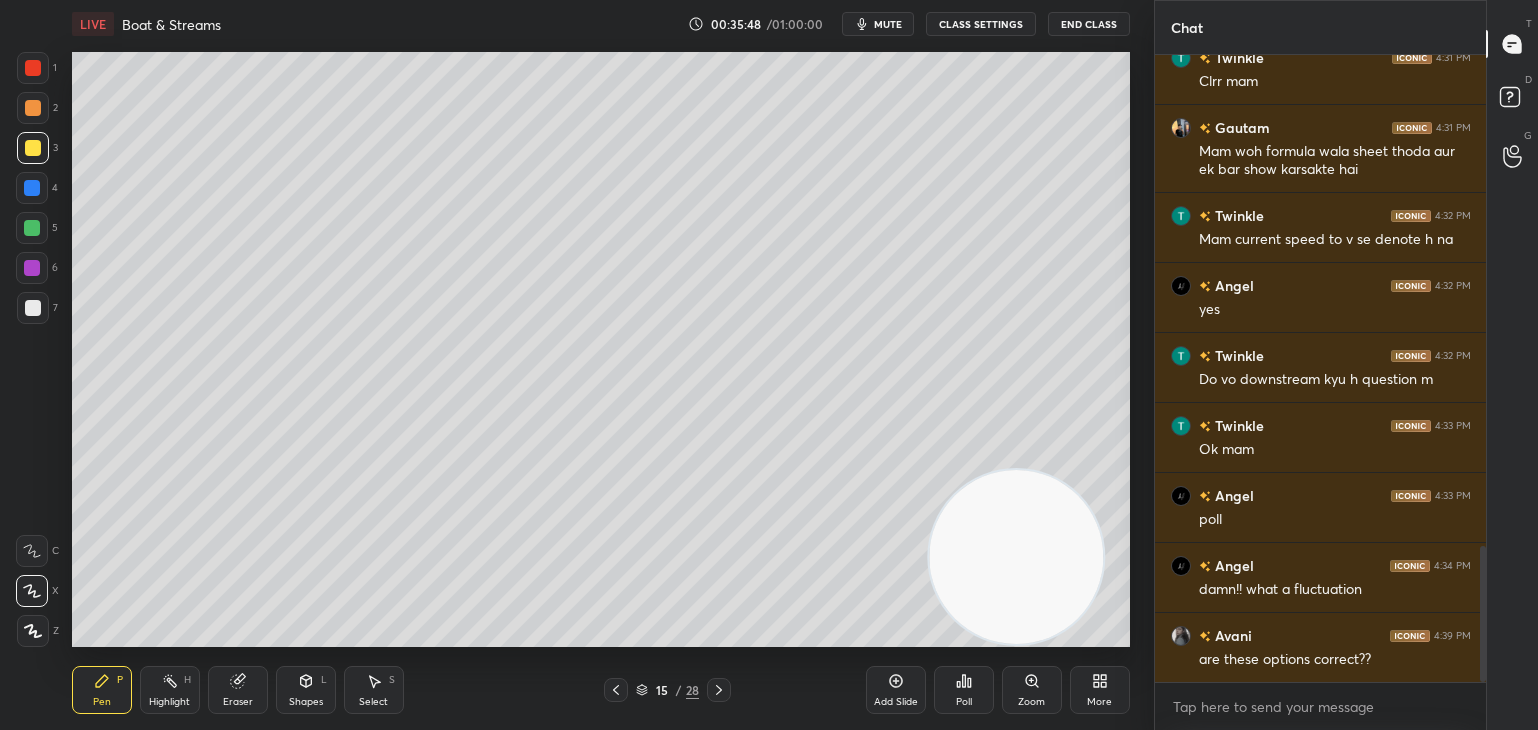 click on "mute" at bounding box center (888, 24) 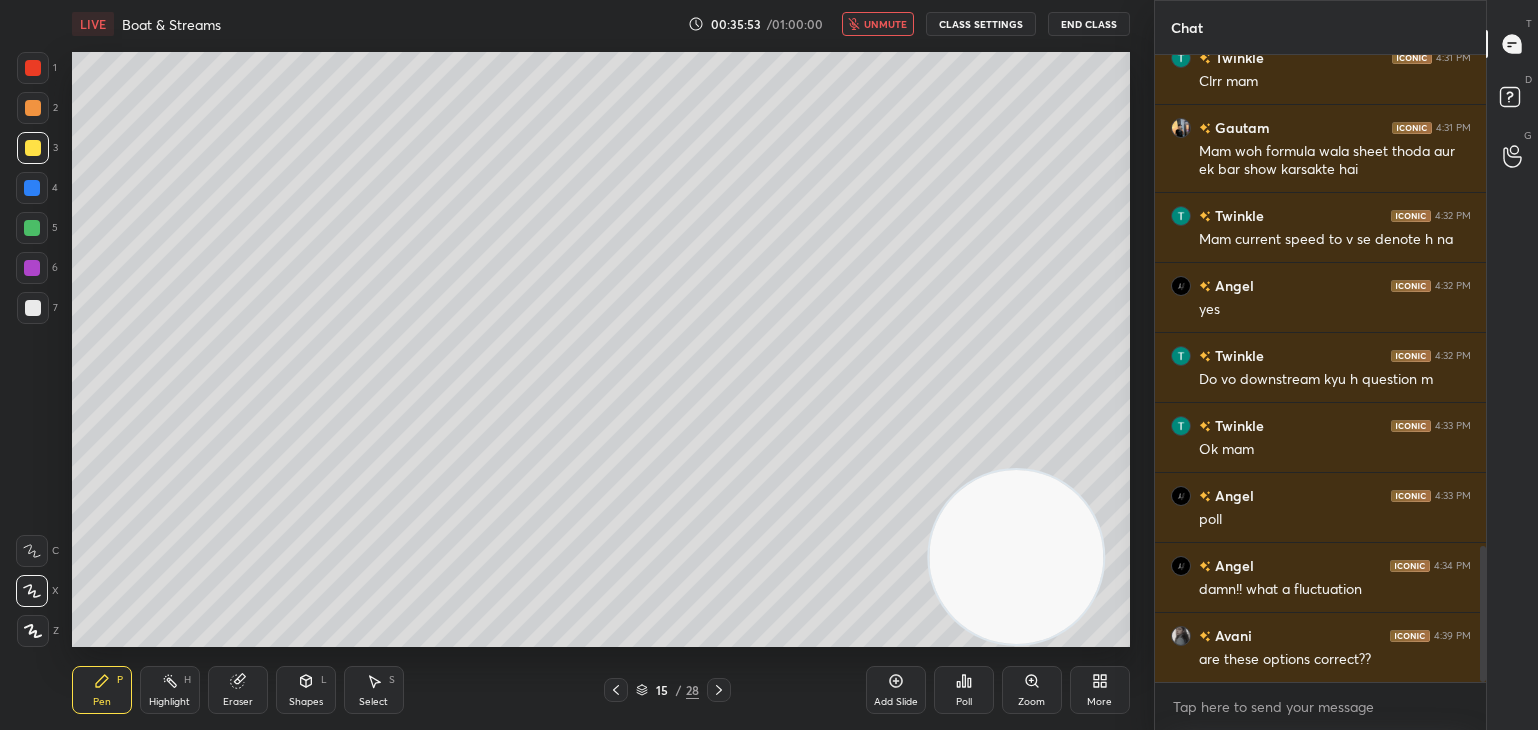 scroll, scrollTop: 2330, scrollLeft: 0, axis: vertical 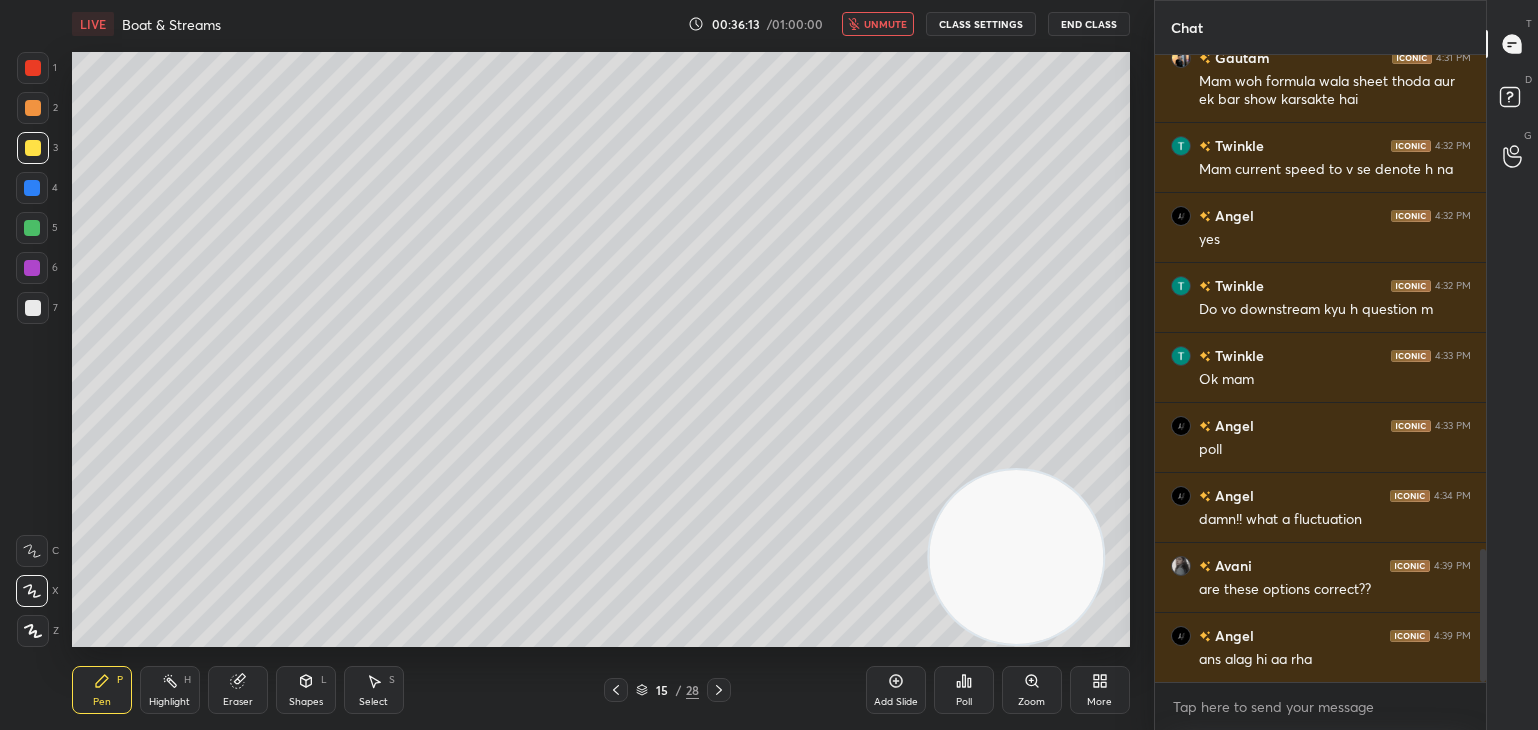 click 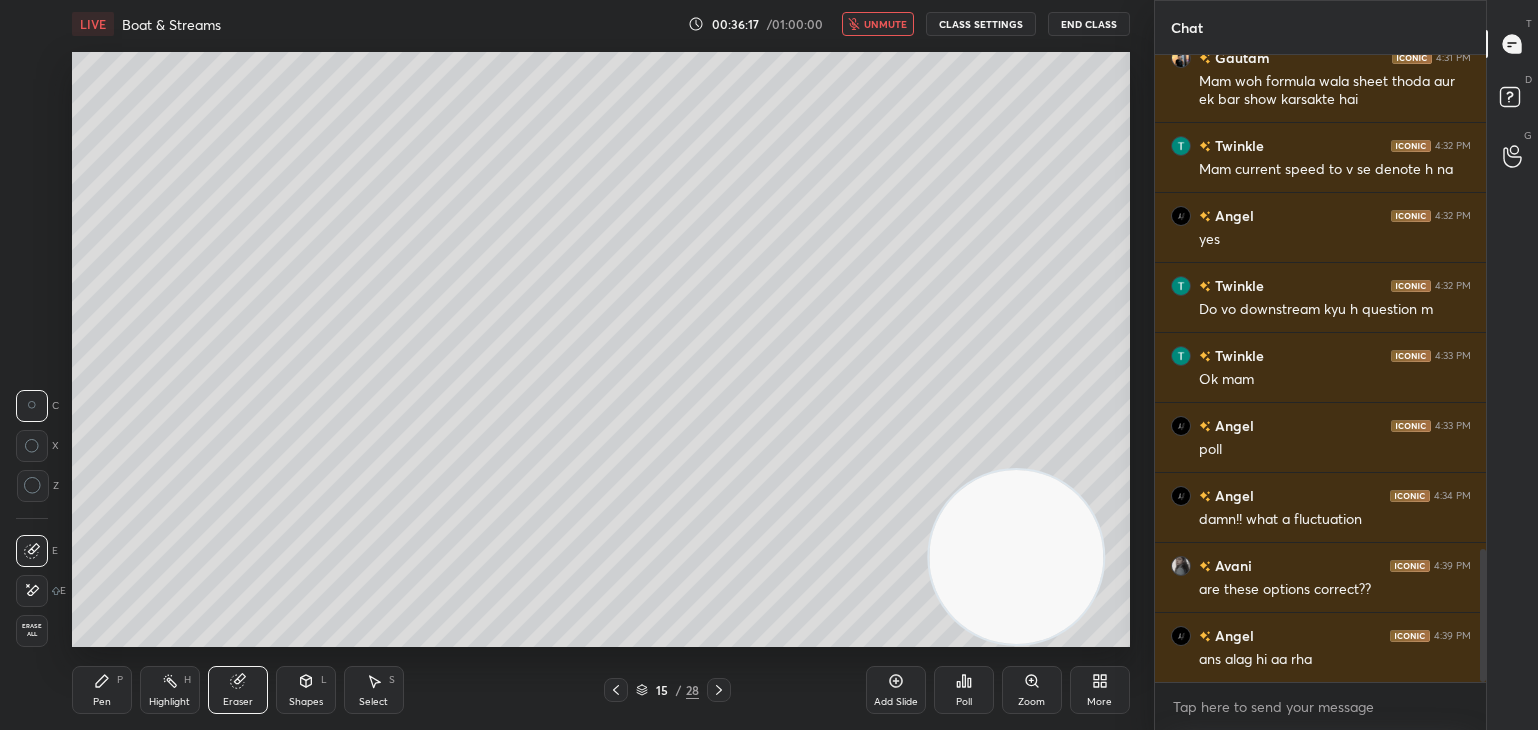scroll, scrollTop: 2400, scrollLeft: 0, axis: vertical 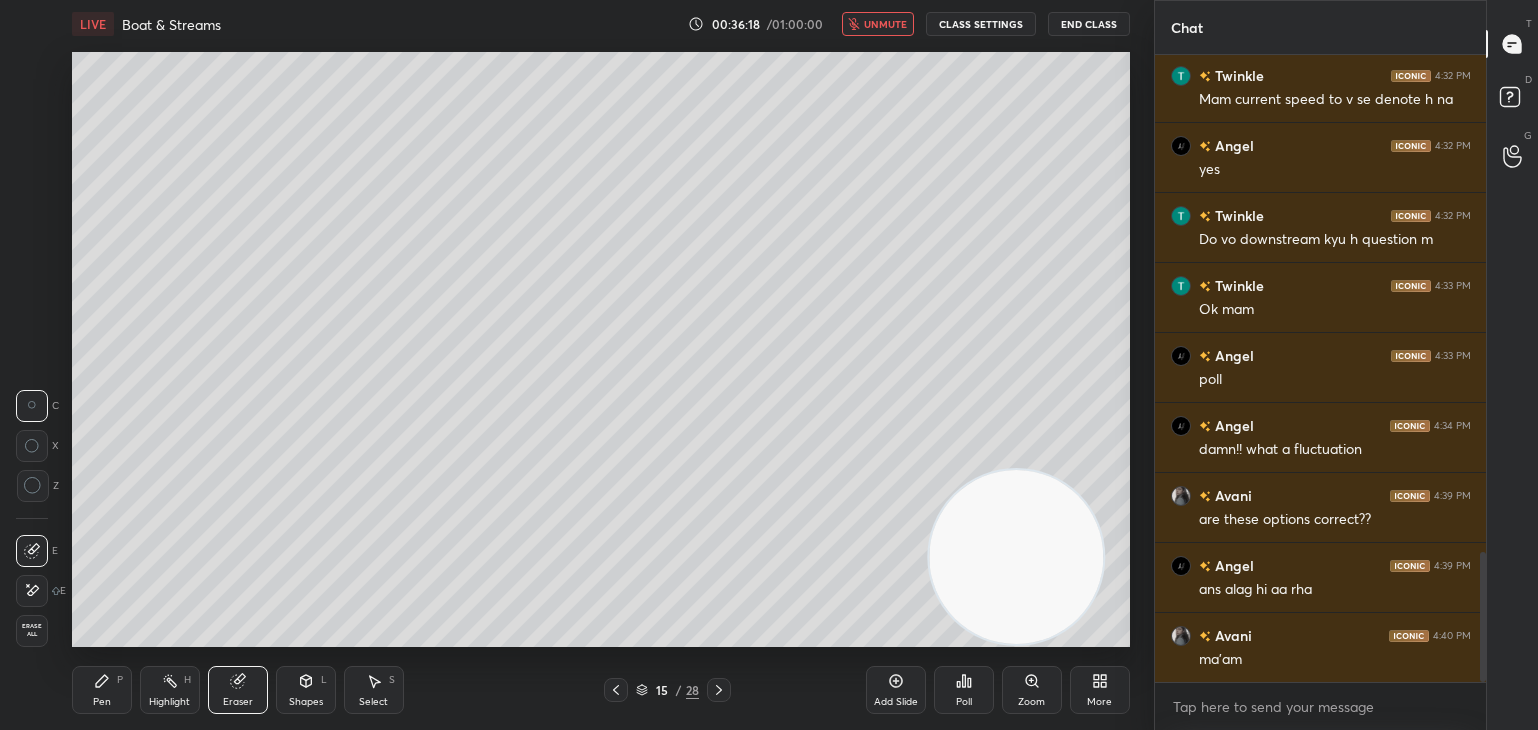 click on "Pen" at bounding box center [102, 702] 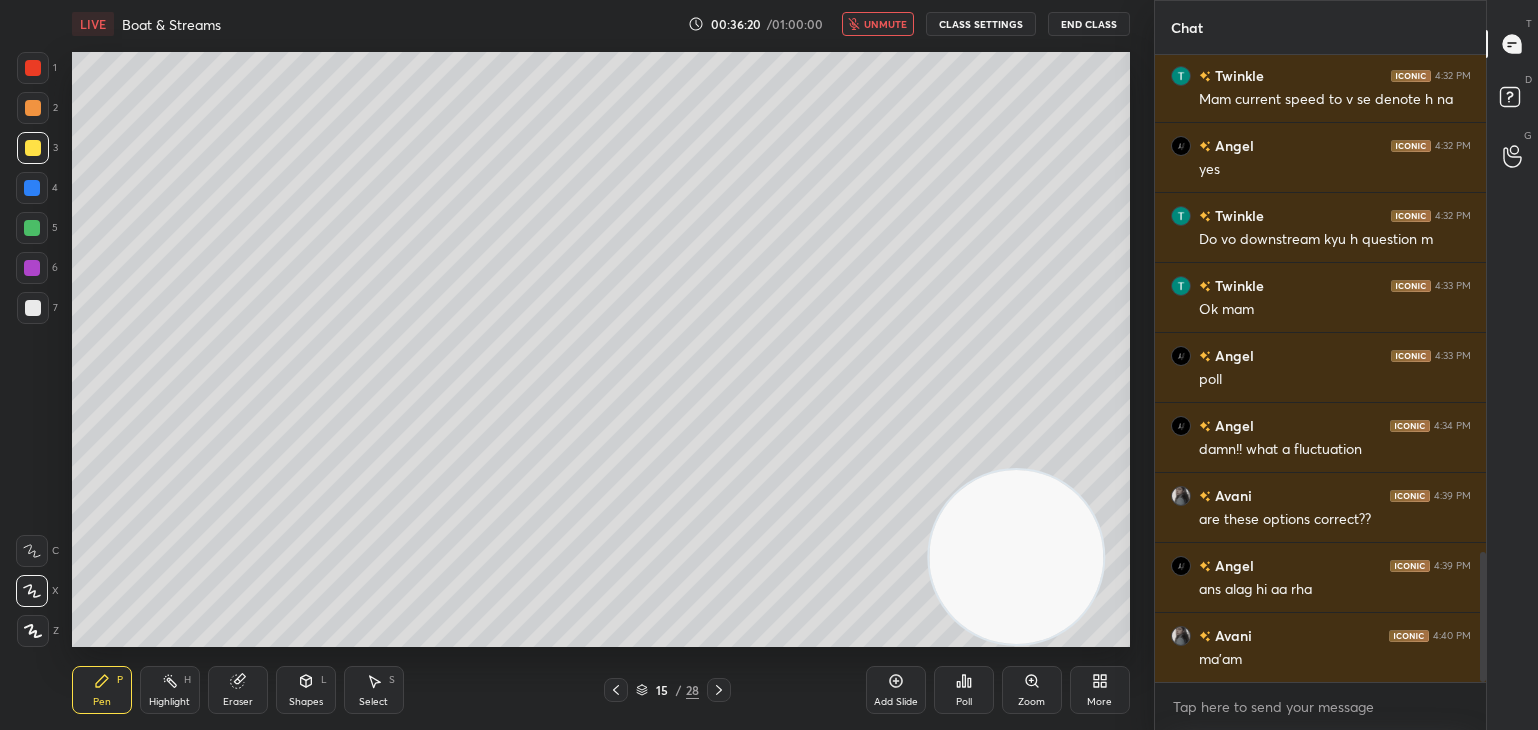 click at bounding box center [32, 228] 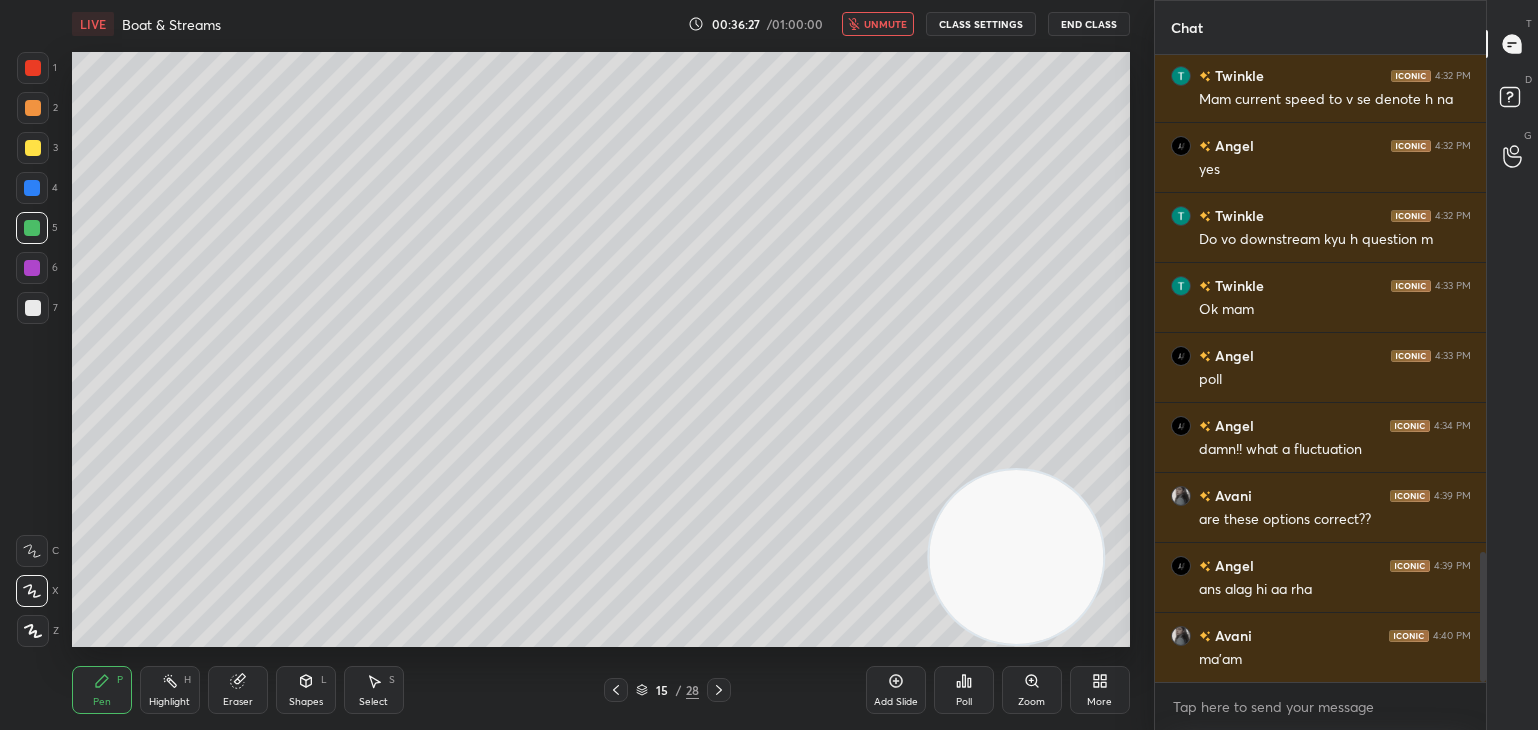 click on "Poll" at bounding box center (964, 690) 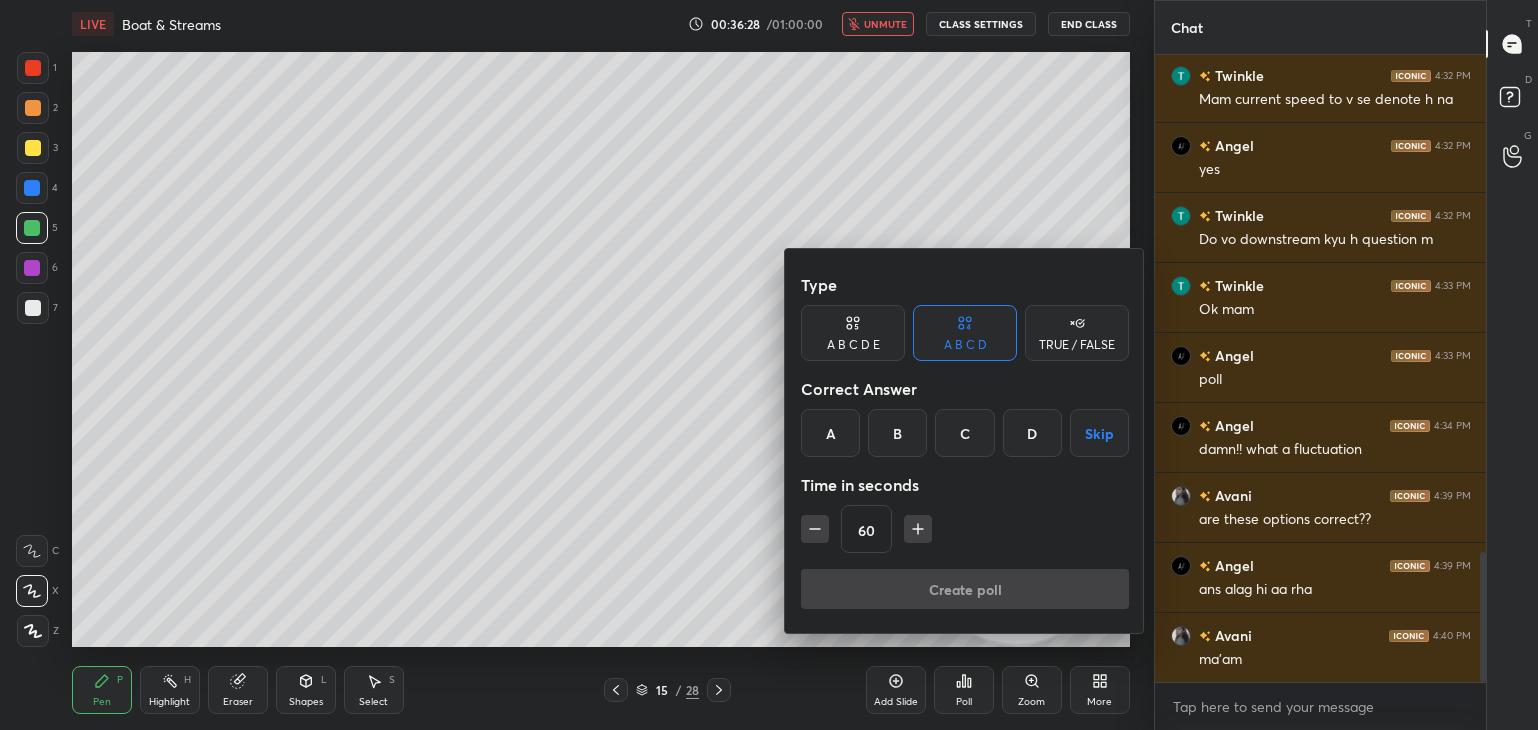 scroll, scrollTop: 2470, scrollLeft: 0, axis: vertical 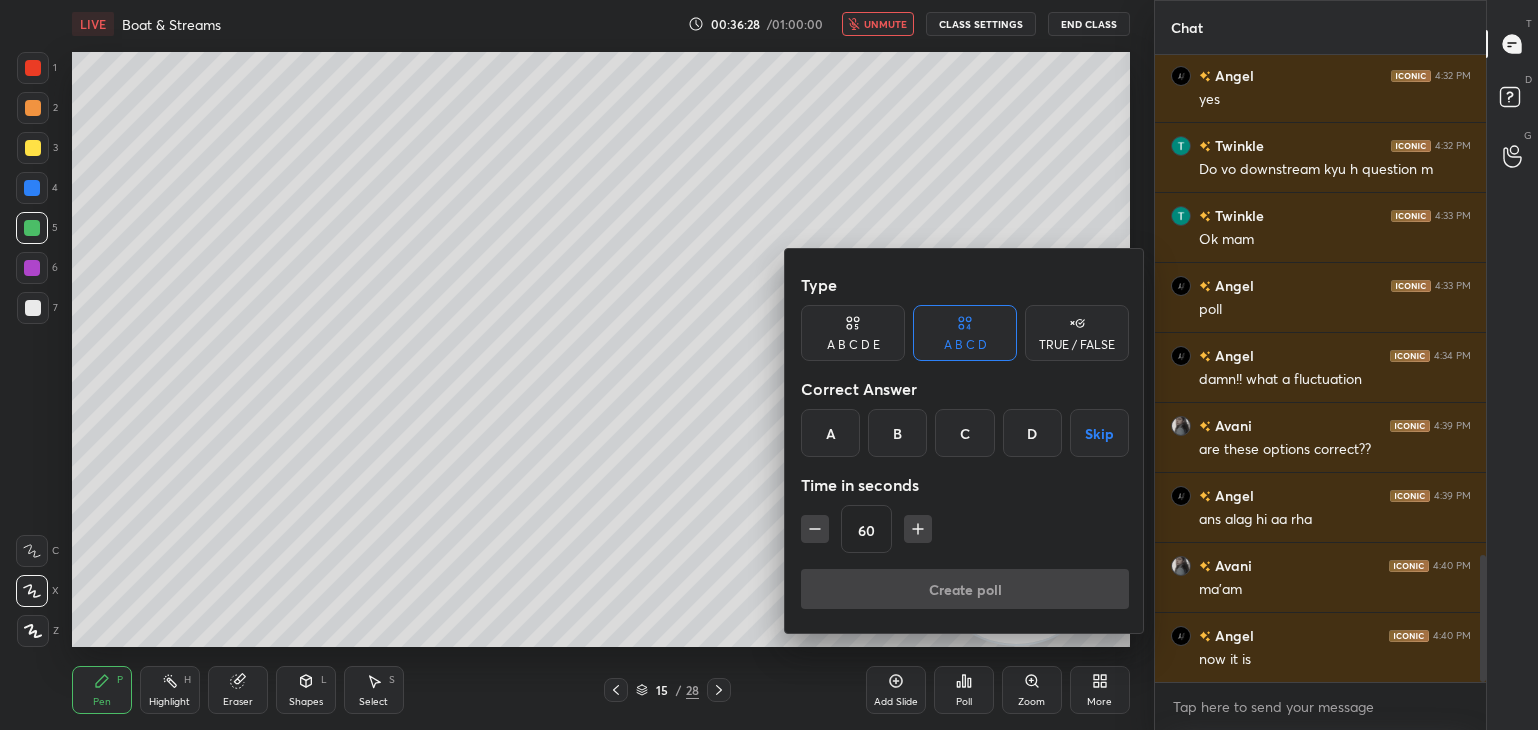 click at bounding box center (769, 365) 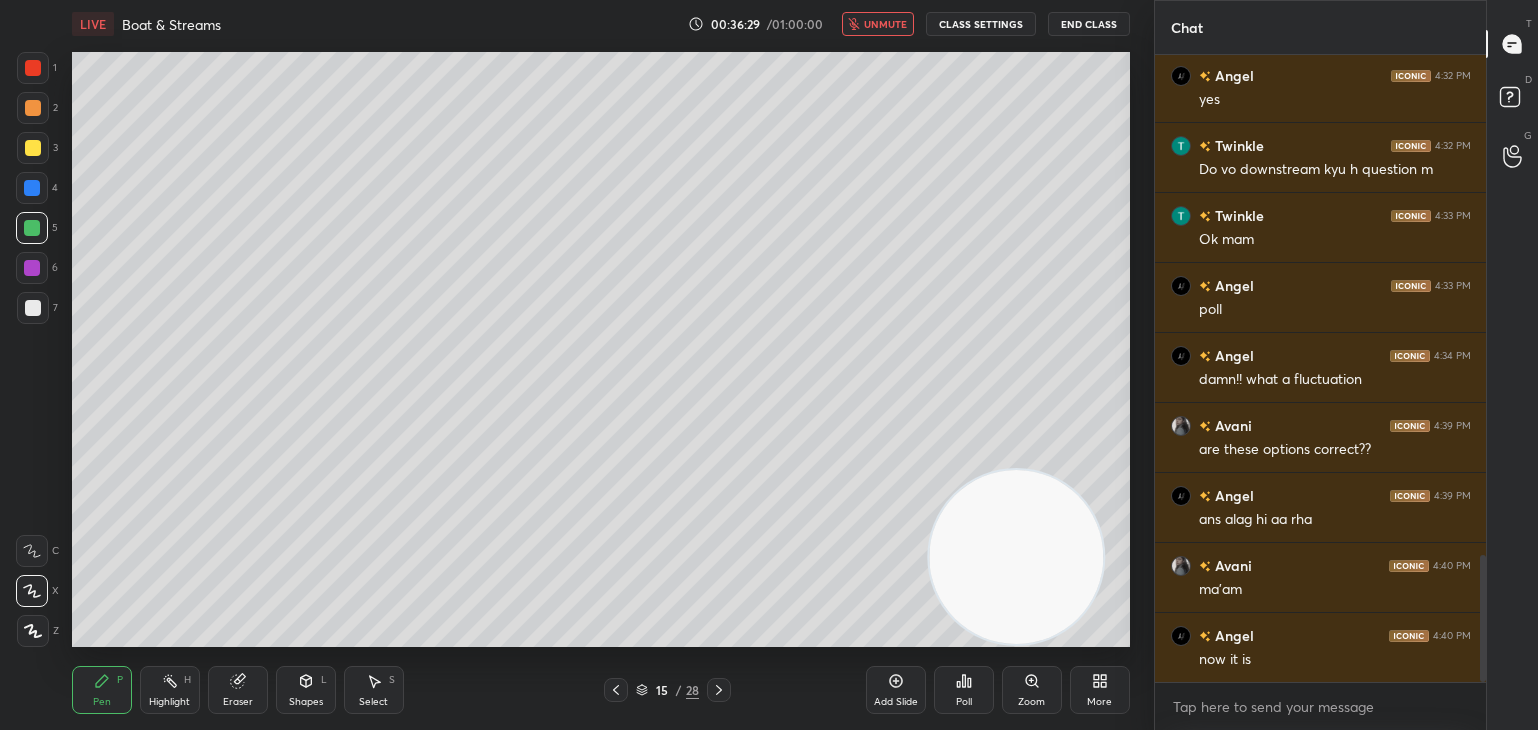 click on "unmute" at bounding box center (885, 24) 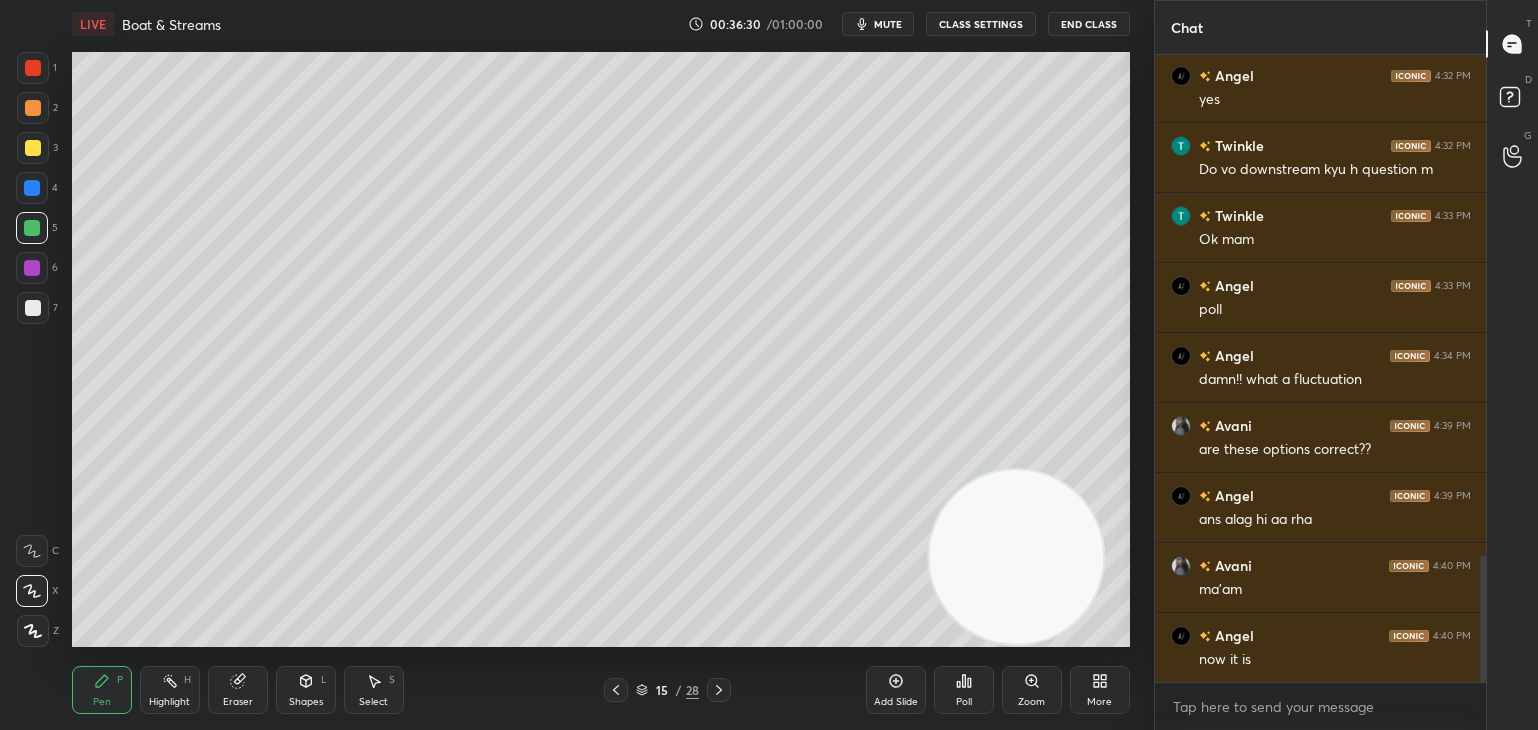 click on "Poll" at bounding box center (964, 702) 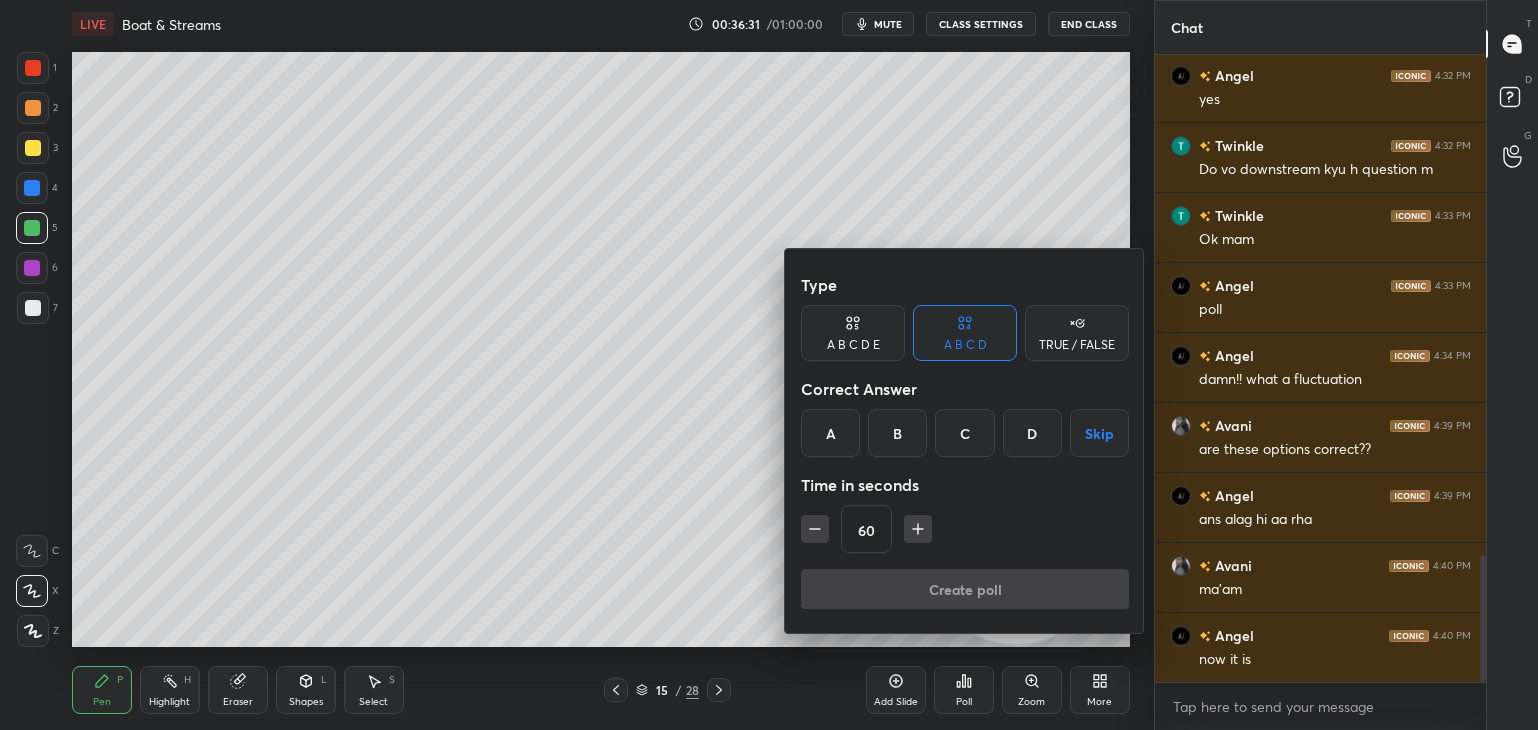 scroll, scrollTop: 2490, scrollLeft: 0, axis: vertical 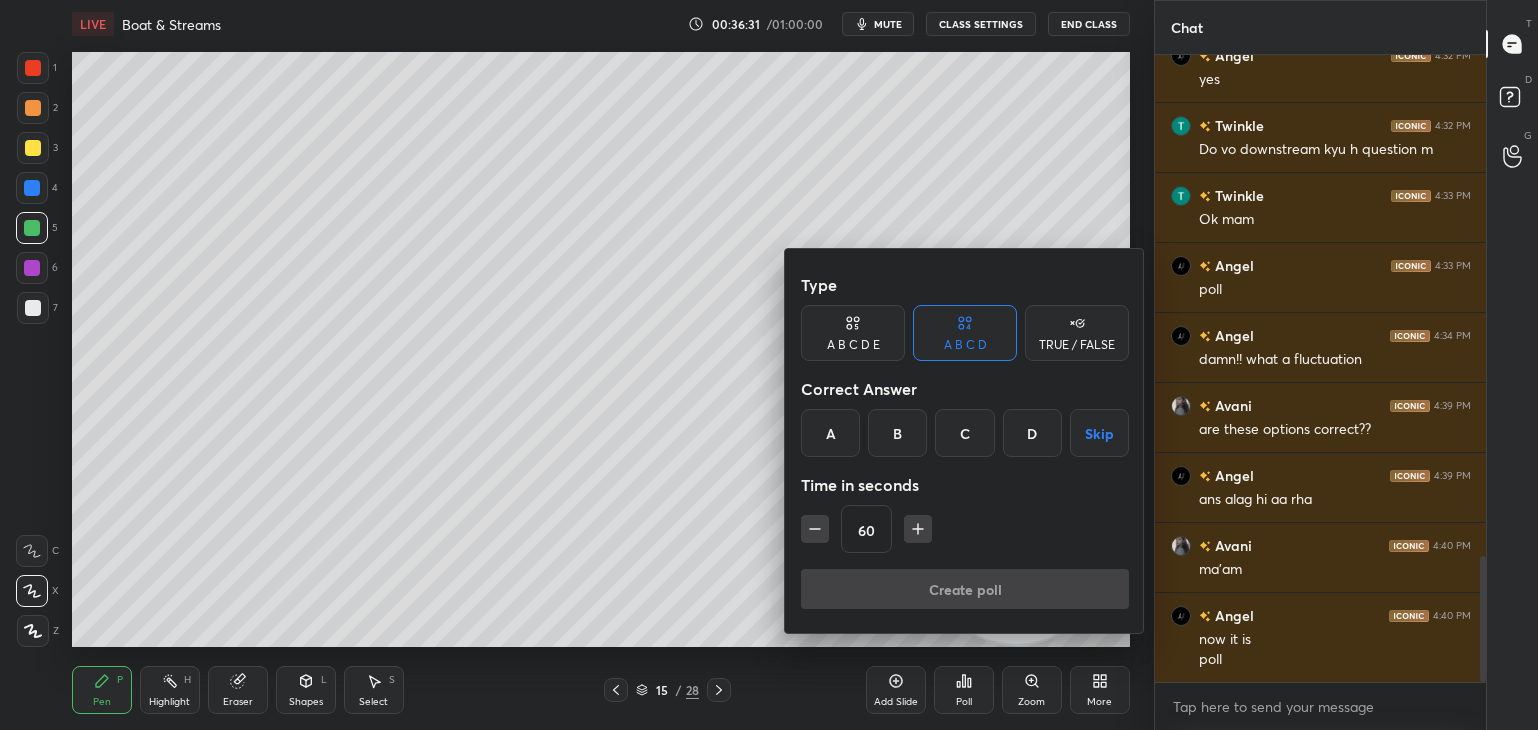 click on "B" at bounding box center (897, 433) 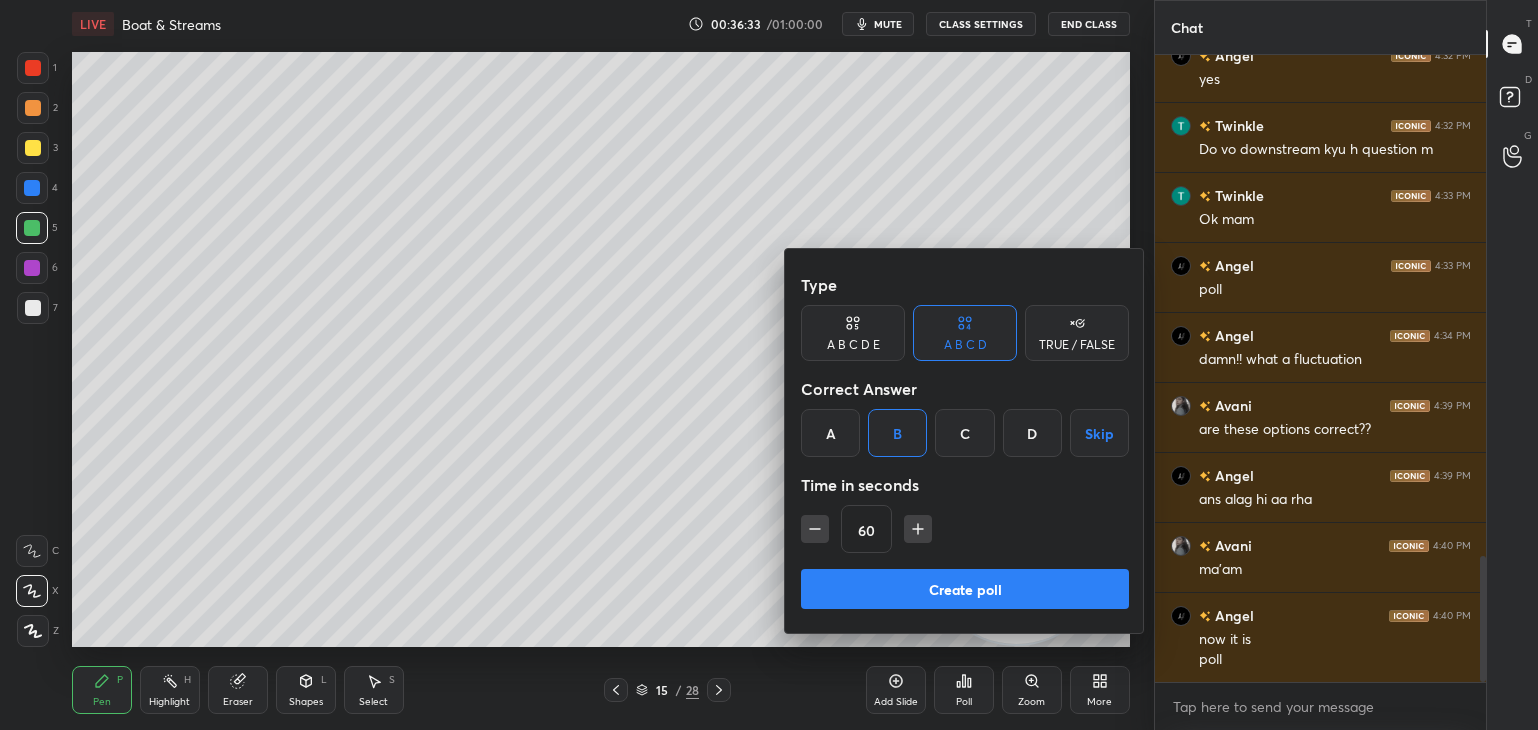 click on "Create poll" at bounding box center (965, 589) 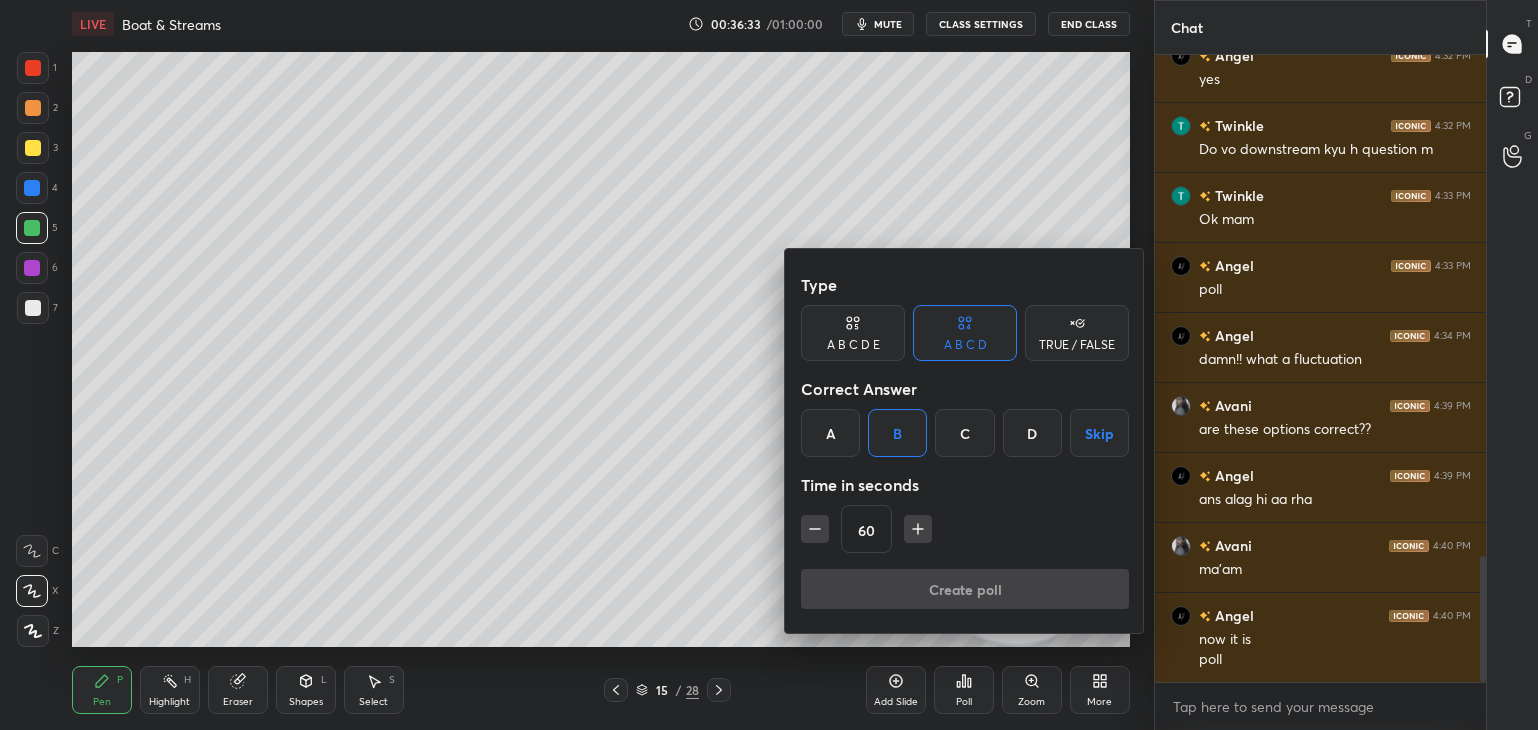 scroll, scrollTop: 602, scrollLeft: 326, axis: both 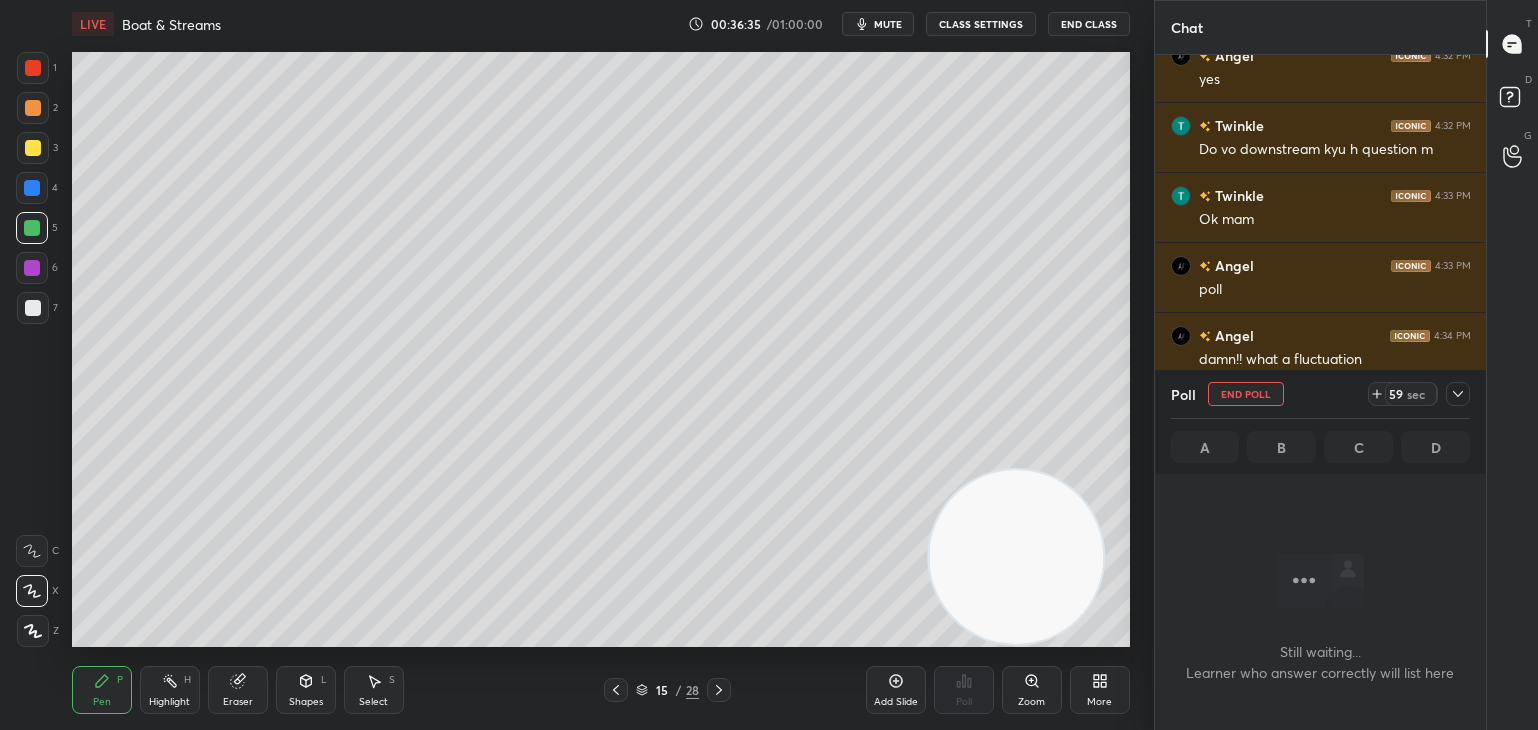 click on "mute" at bounding box center [878, 24] 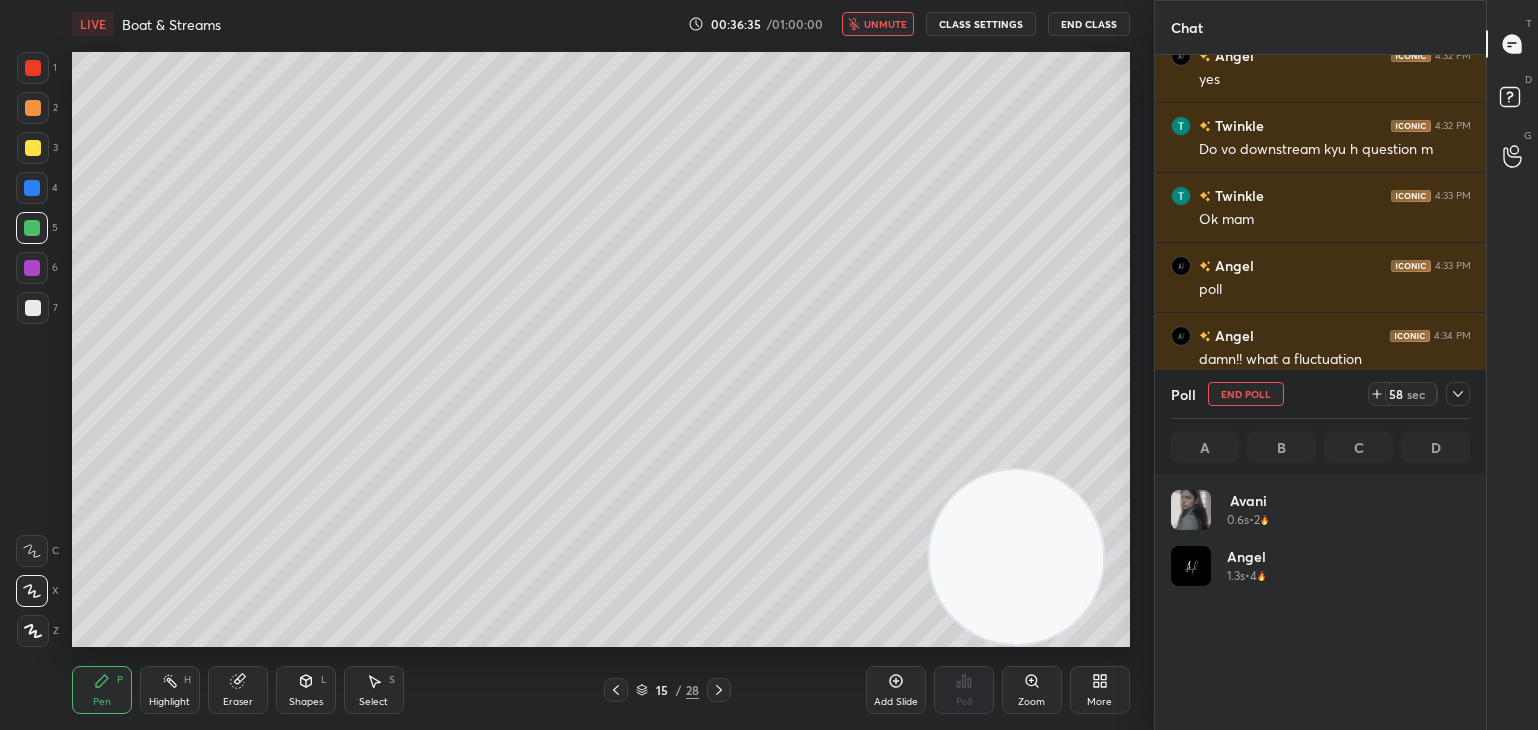 scroll, scrollTop: 6, scrollLeft: 6, axis: both 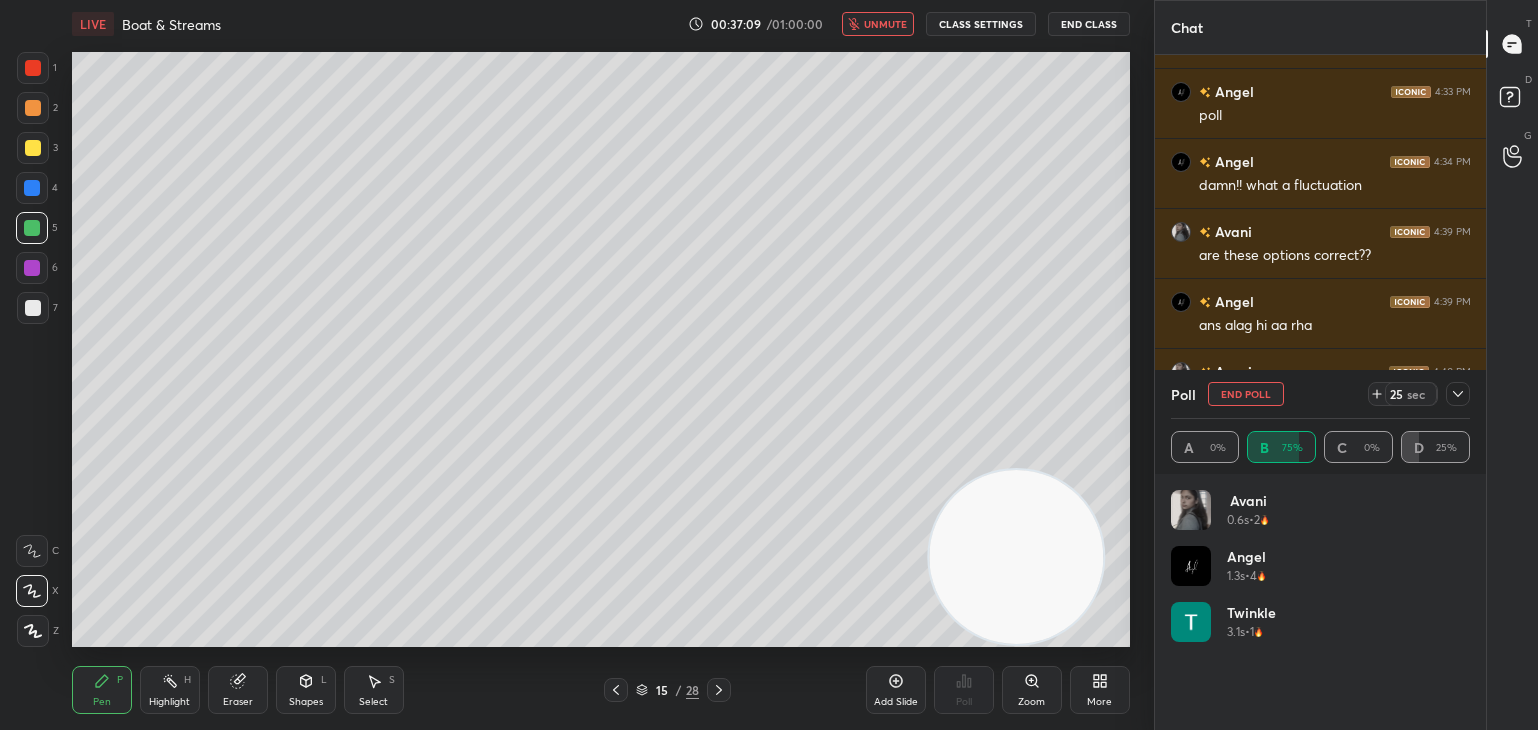 click on "unmute" at bounding box center [885, 24] 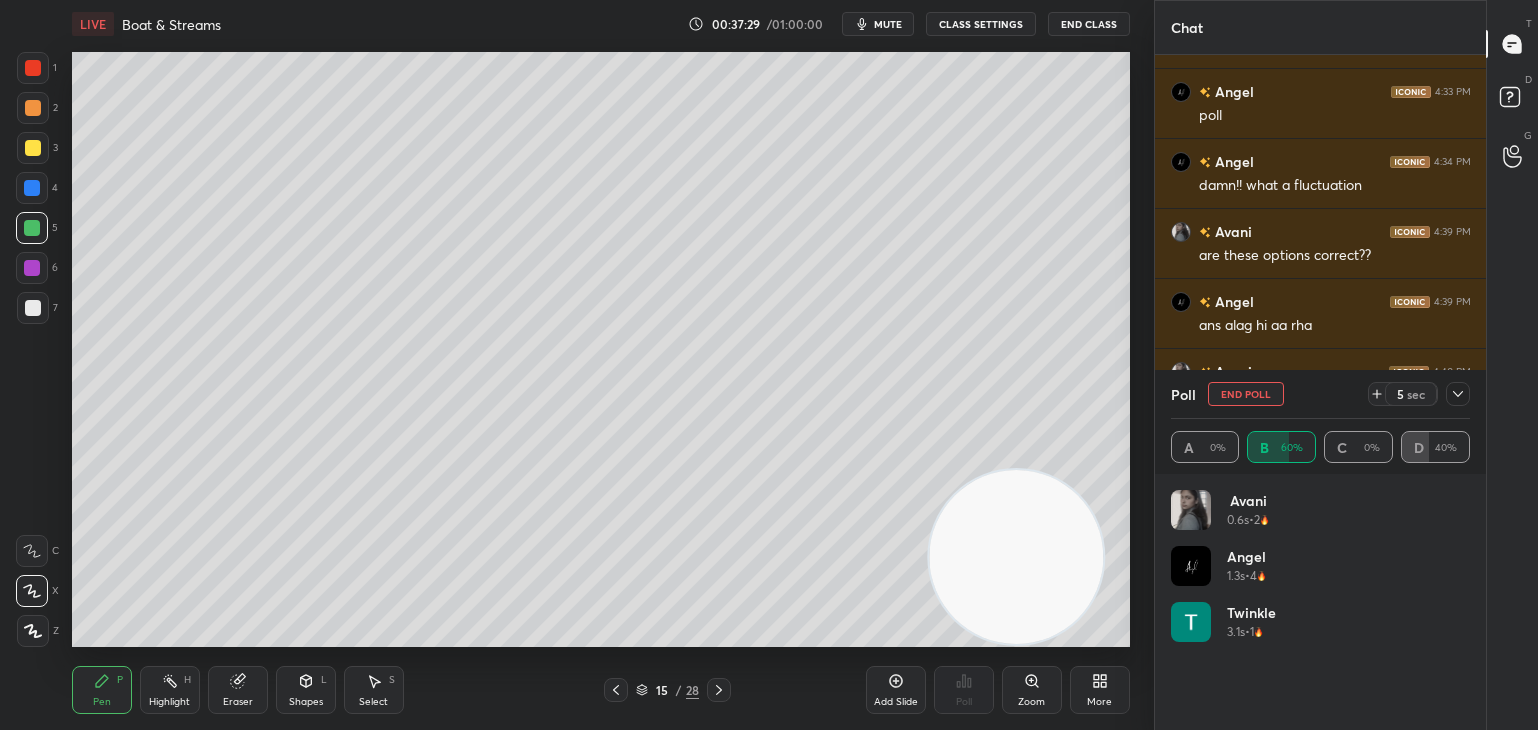 click on "End Poll" at bounding box center [1246, 394] 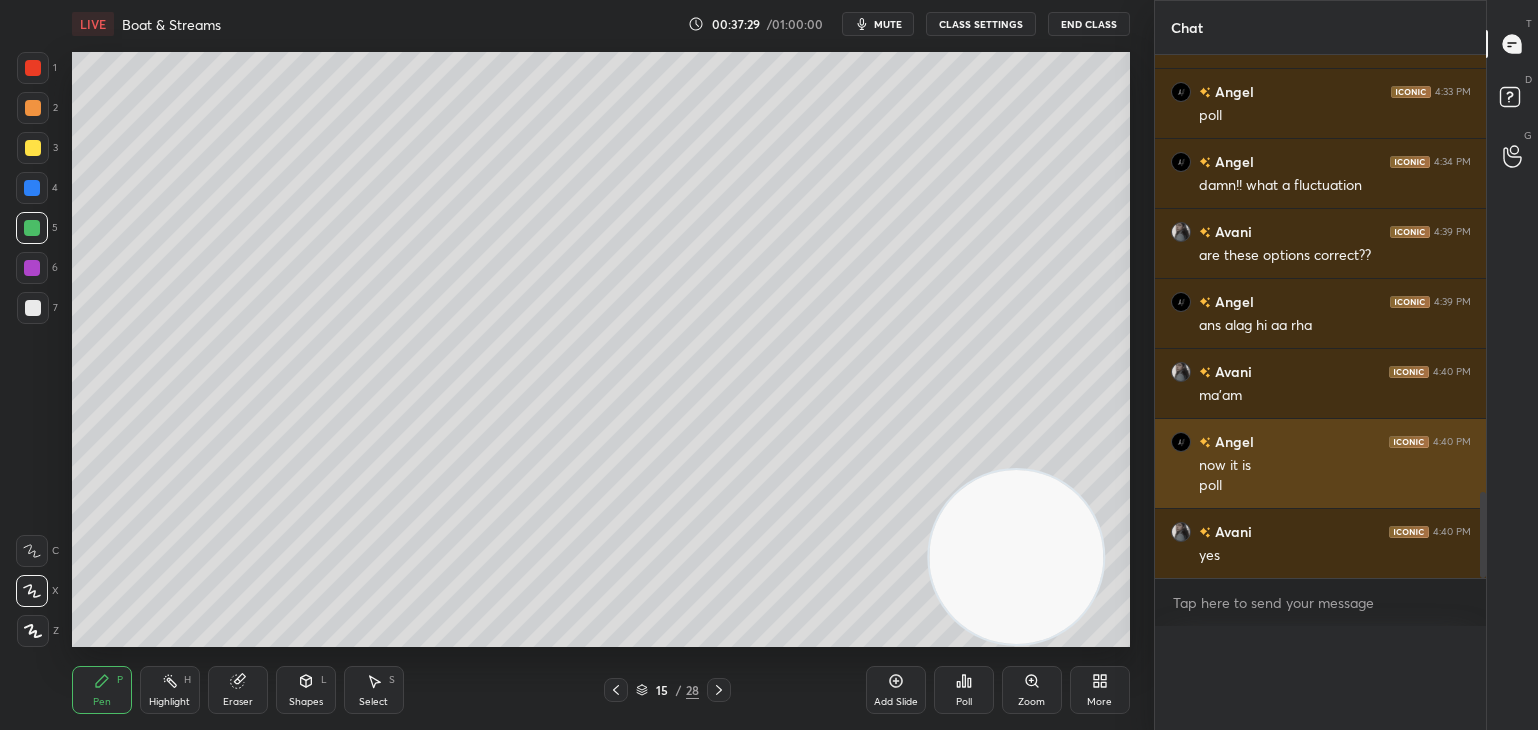 scroll, scrollTop: 0, scrollLeft: 0, axis: both 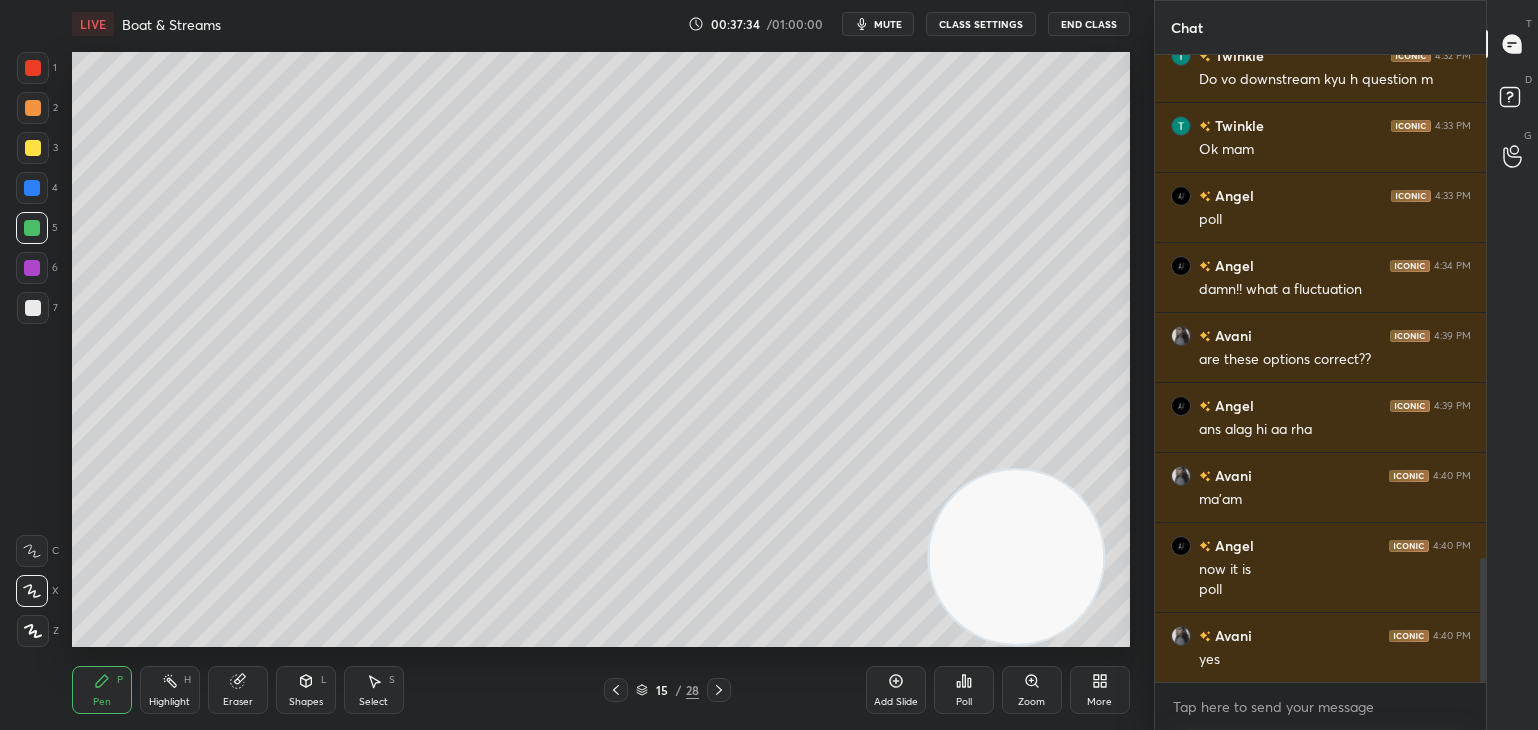 click at bounding box center (33, 308) 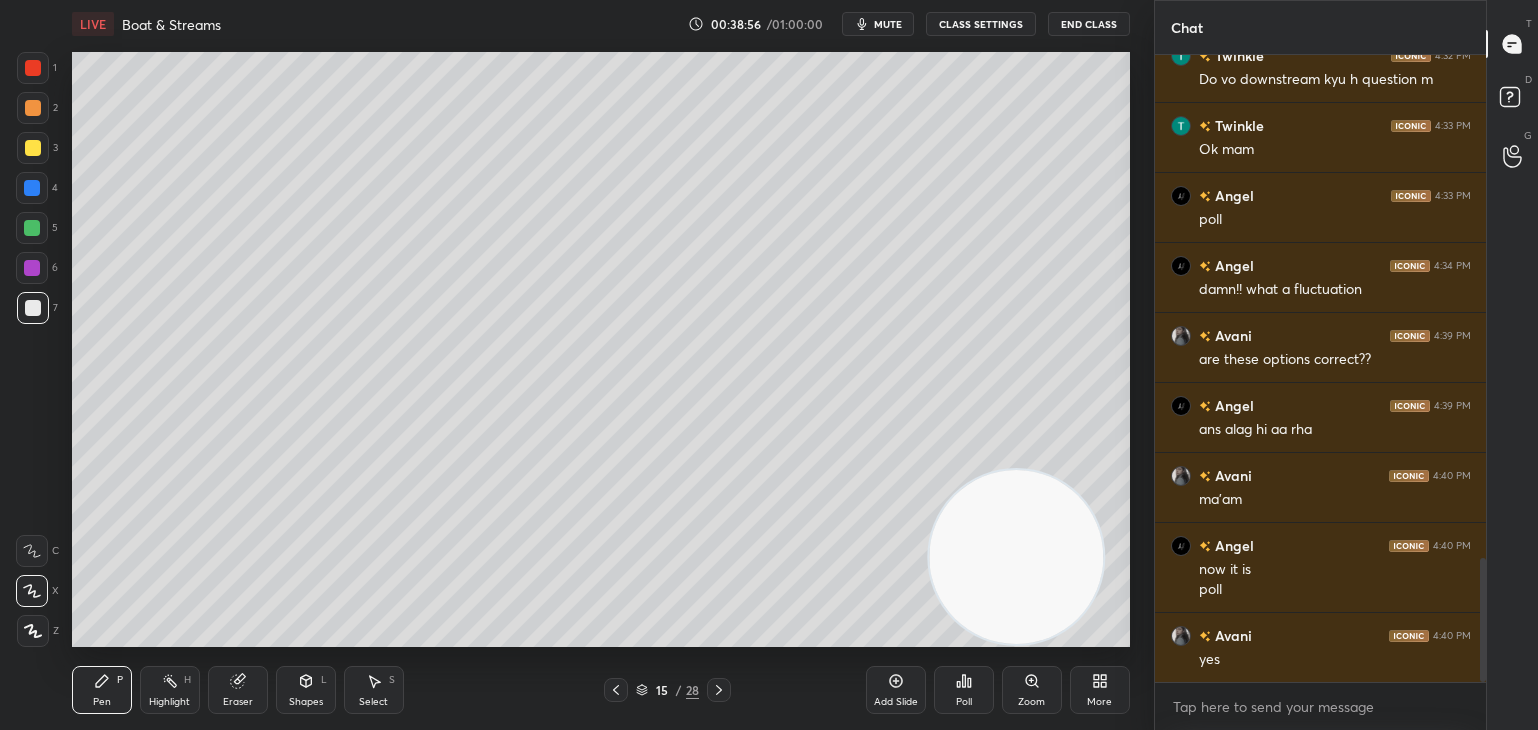 click 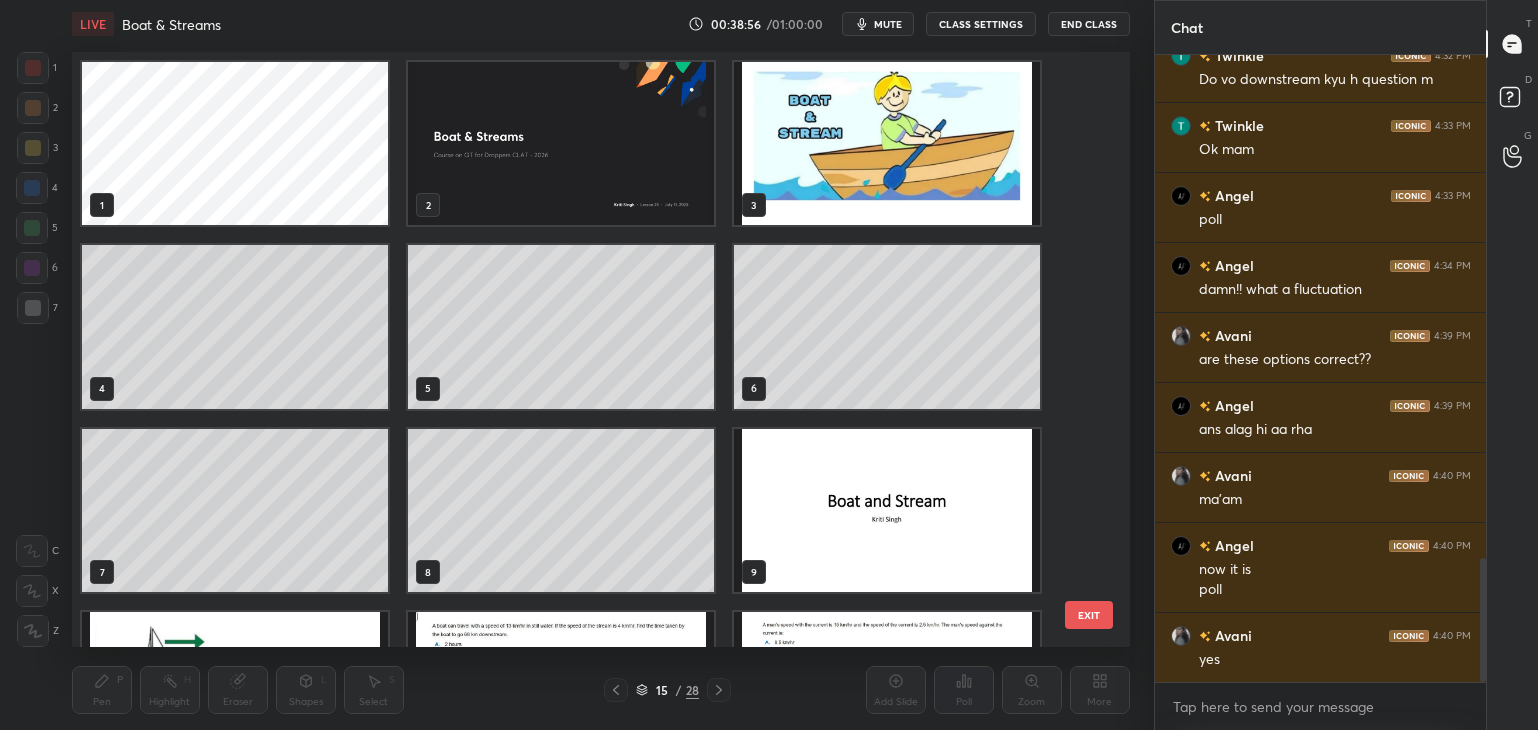 scroll, scrollTop: 321, scrollLeft: 0, axis: vertical 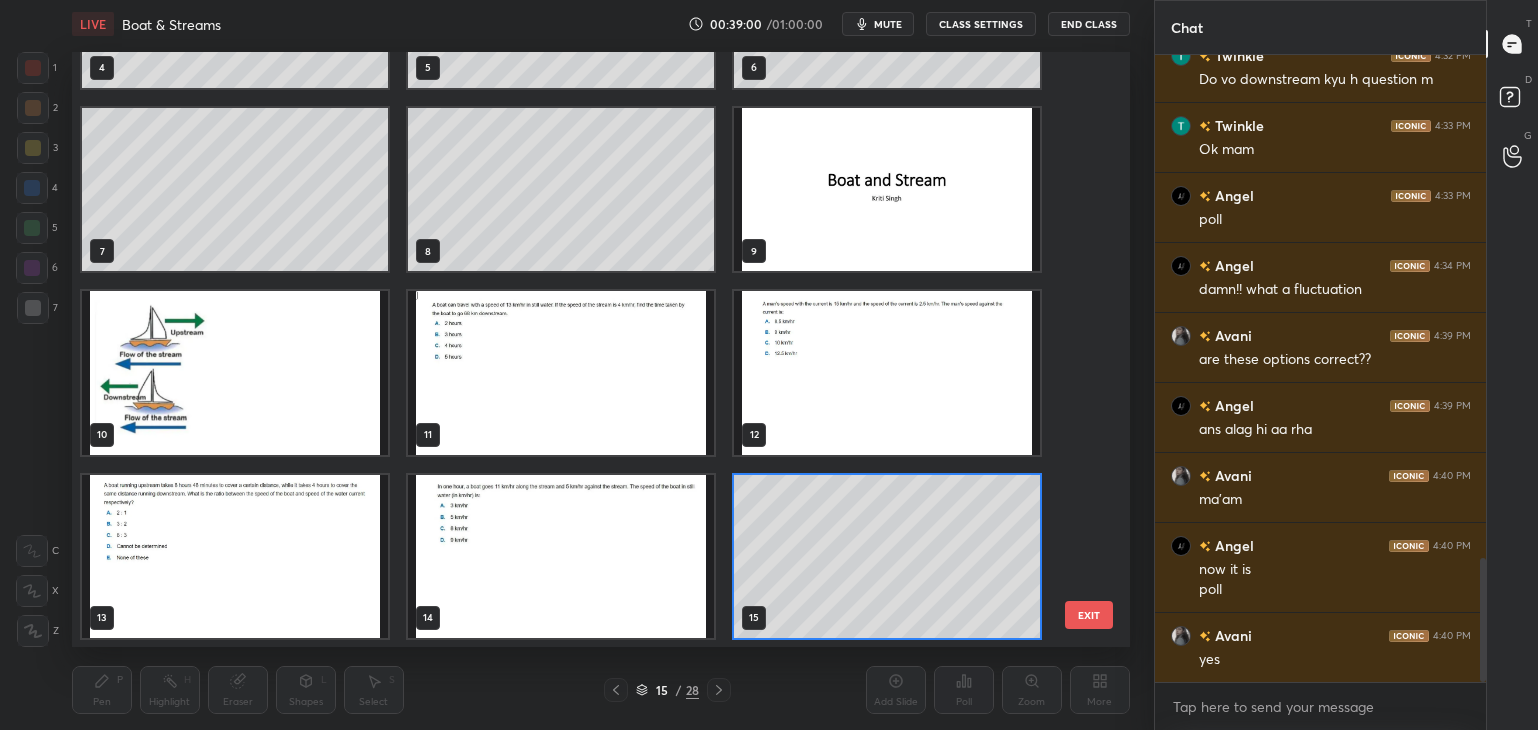 click at bounding box center (235, 555) 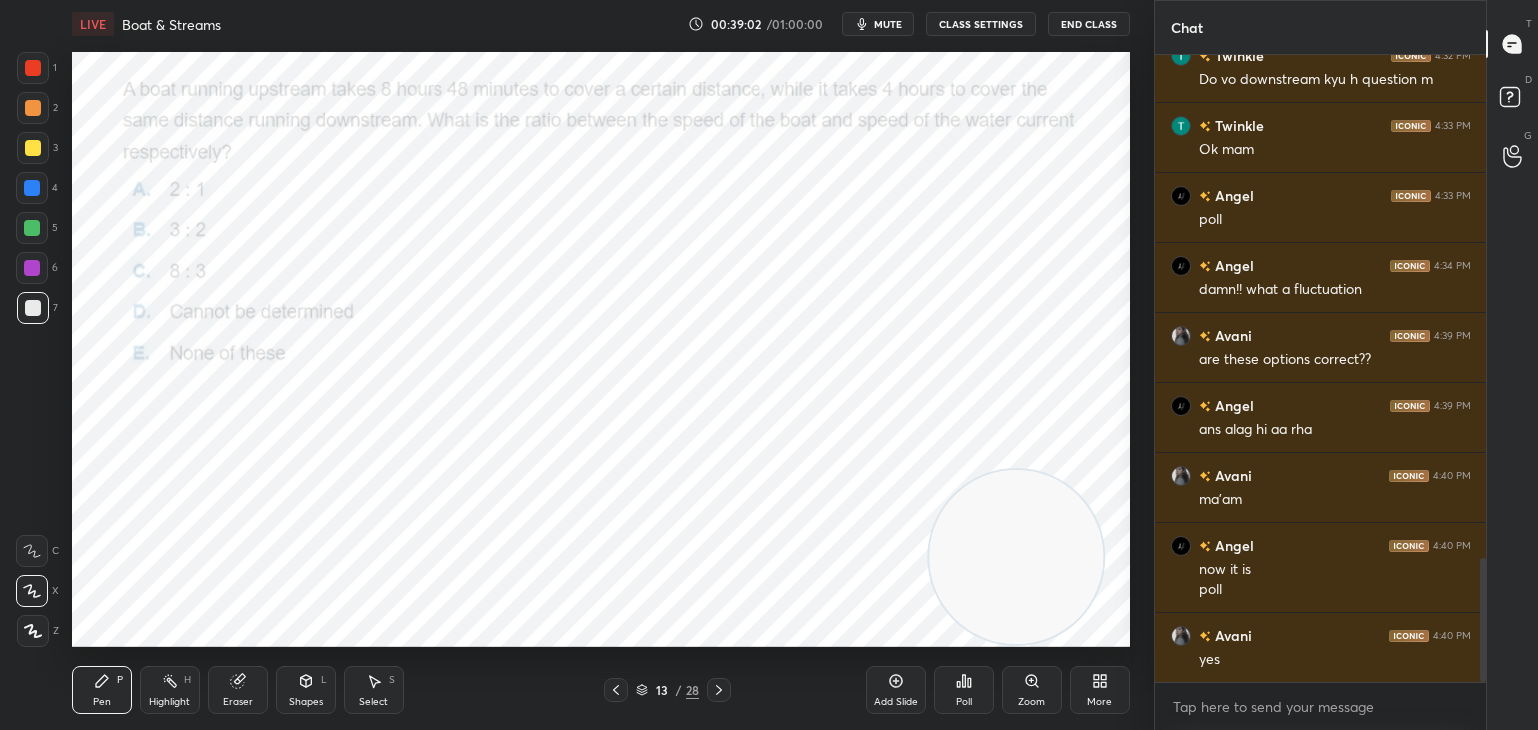 click at bounding box center (33, 68) 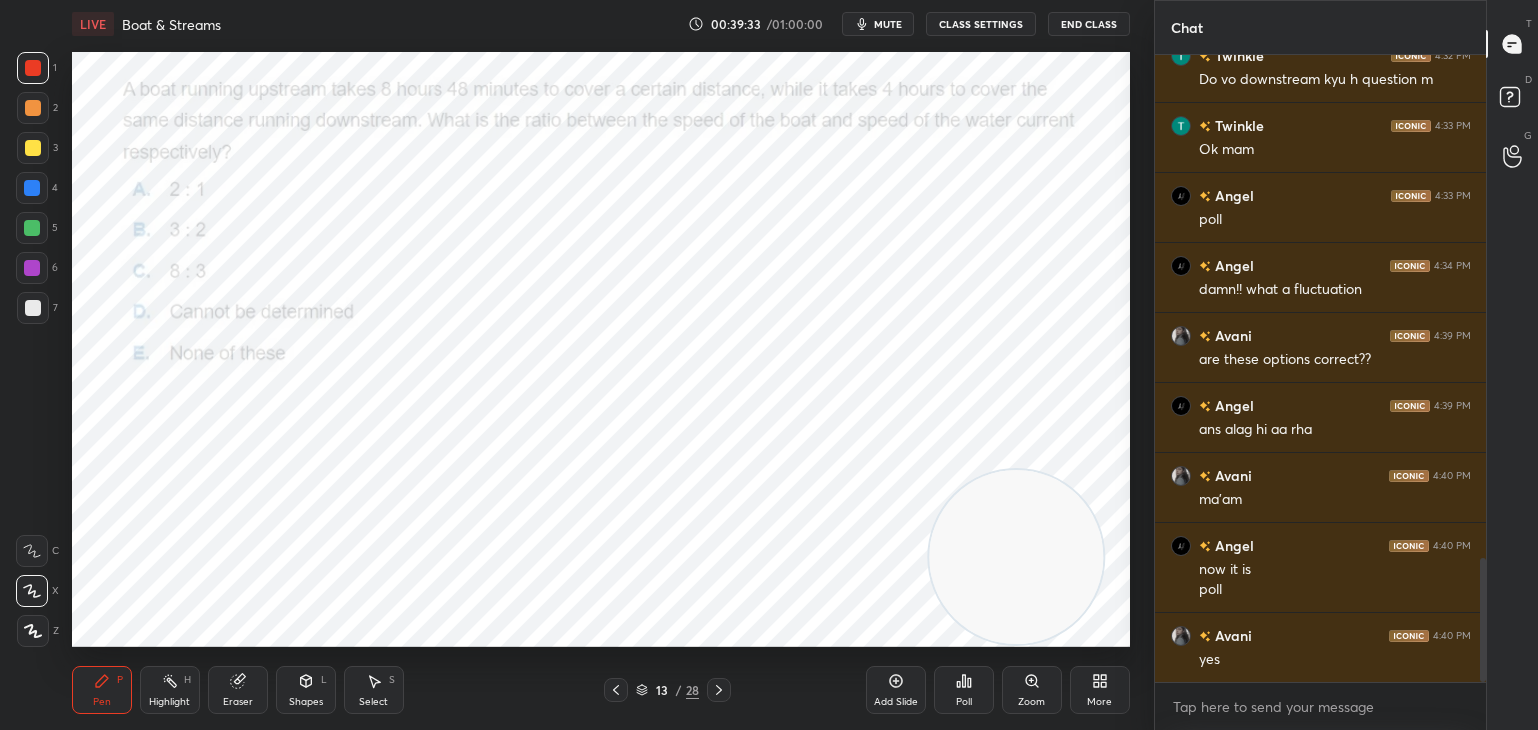 click at bounding box center (33, 308) 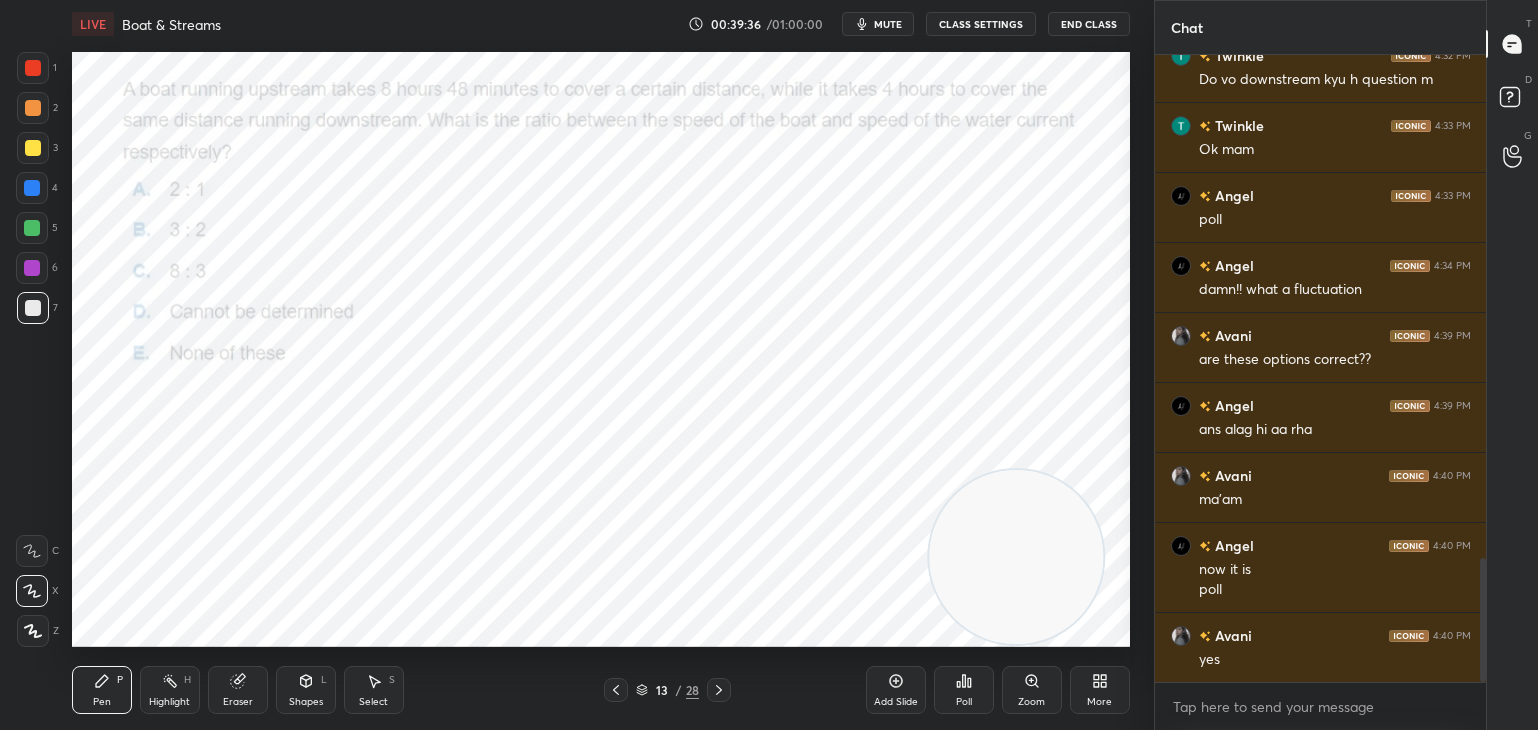 click 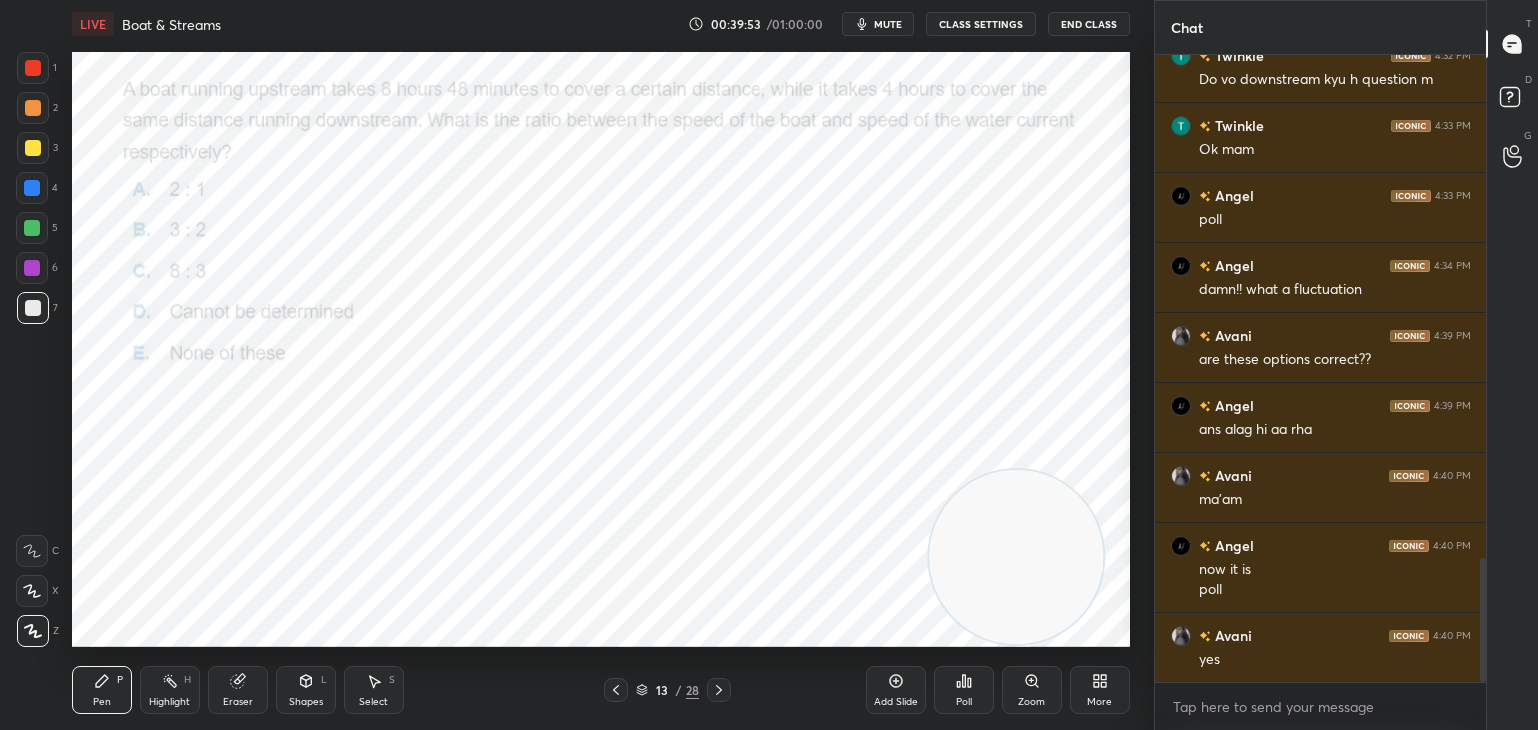 click on "Pen P" at bounding box center (102, 690) 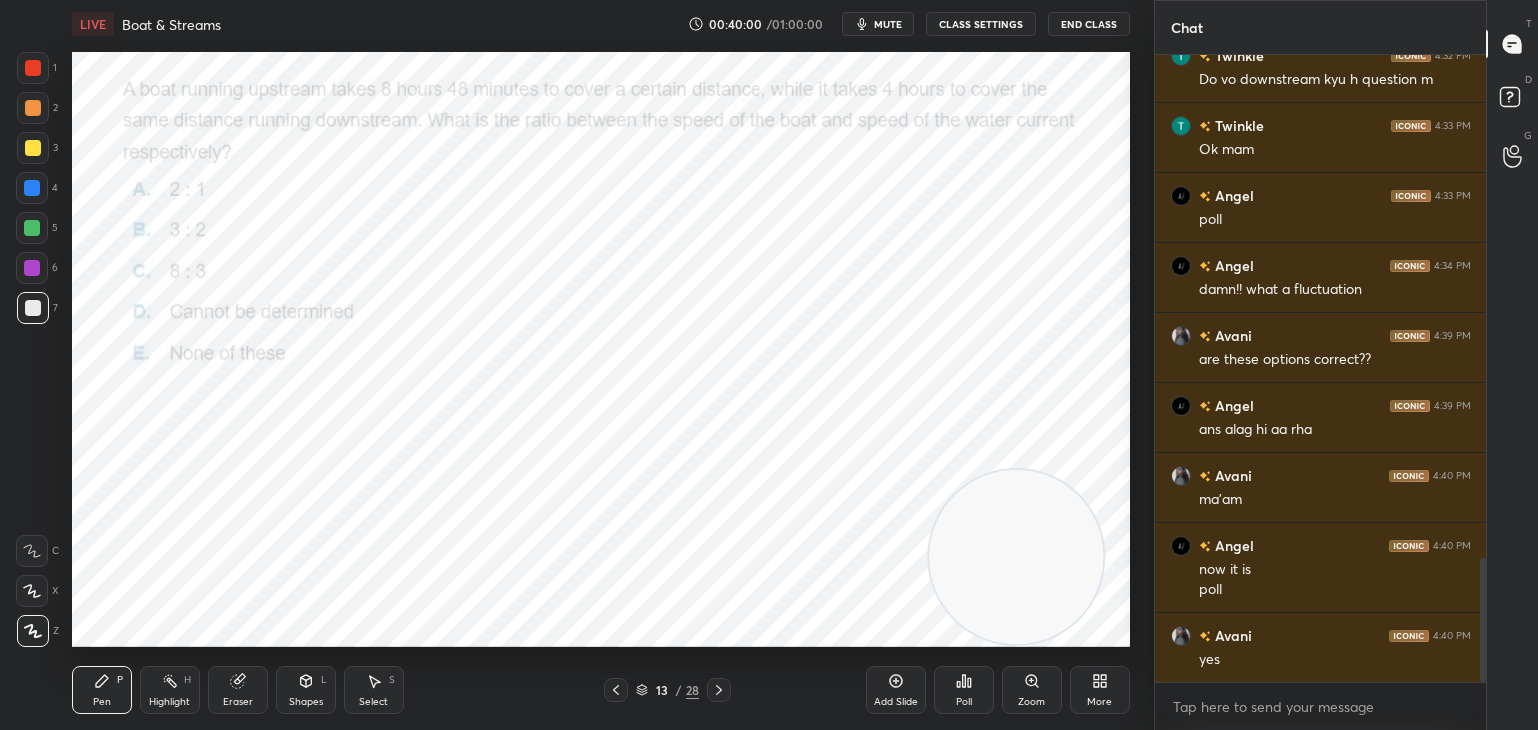 click on "mute" at bounding box center [888, 24] 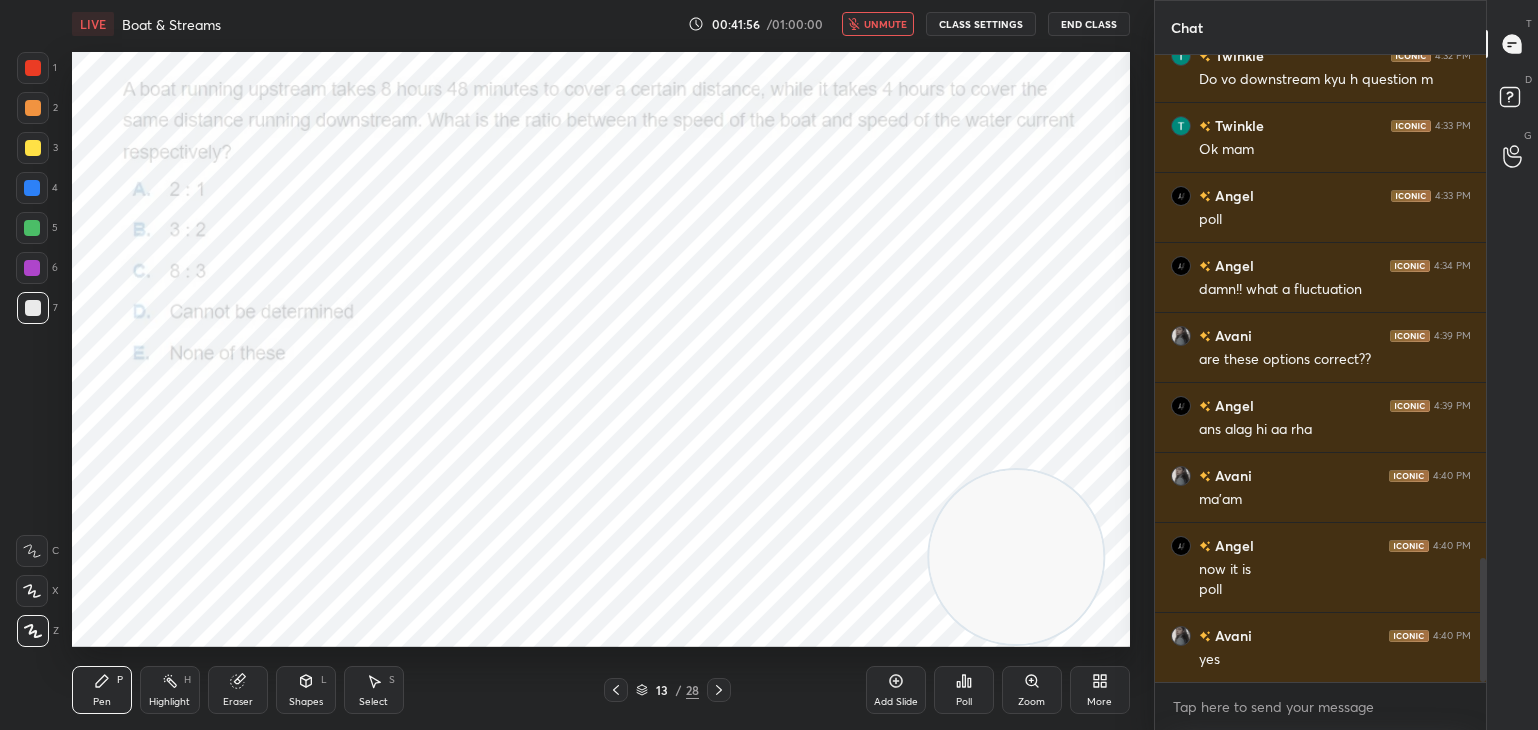 scroll, scrollTop: 2630, scrollLeft: 0, axis: vertical 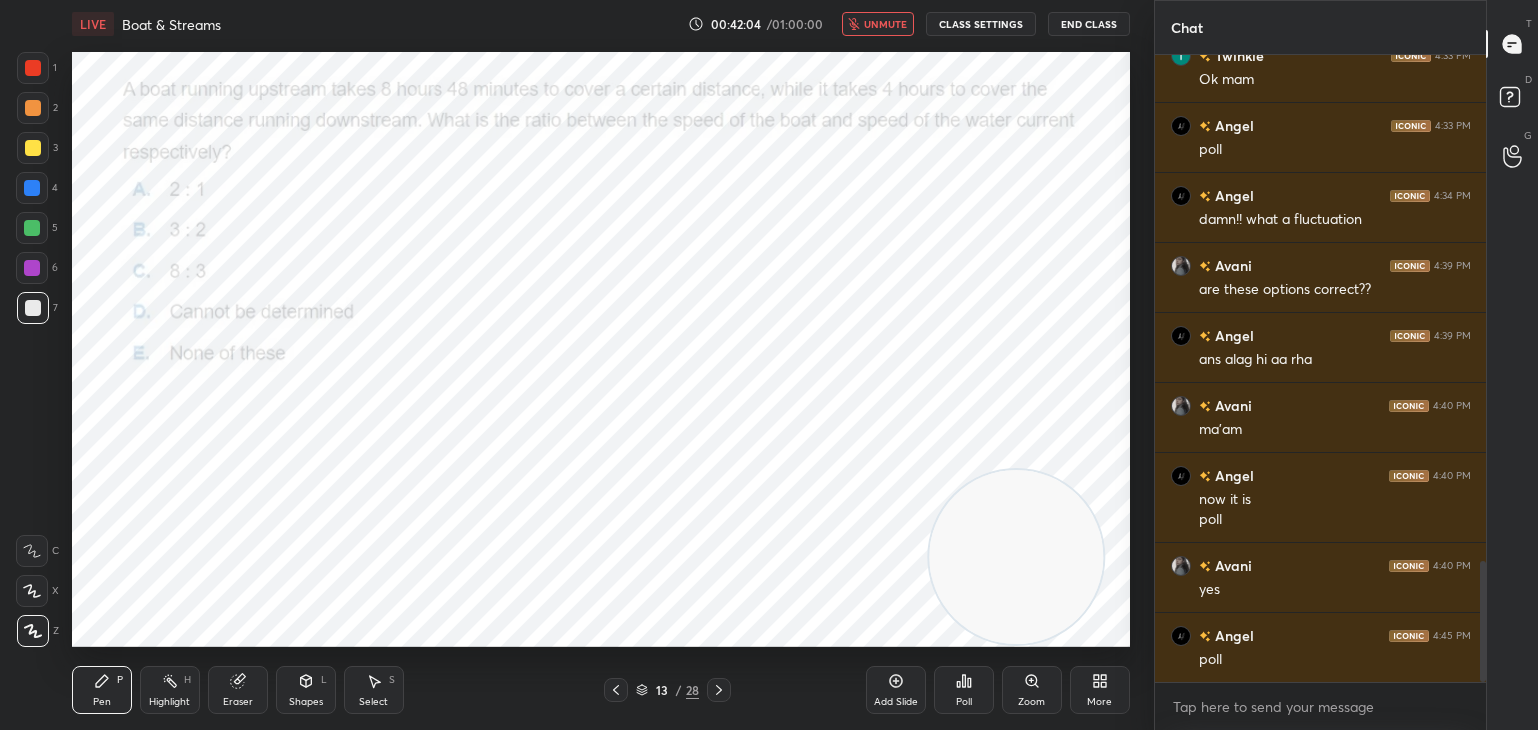 click on "unmute" at bounding box center (885, 24) 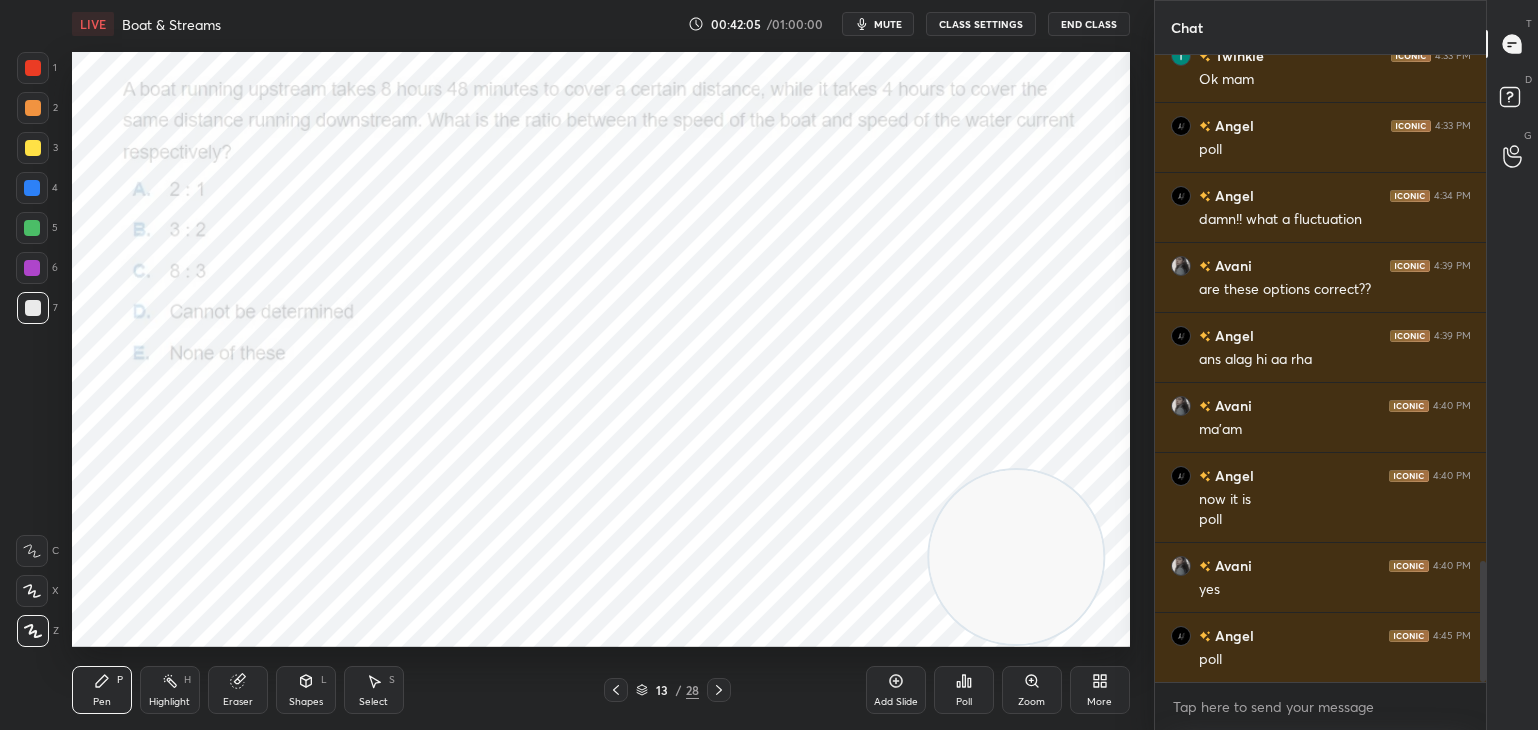 click on "Poll" at bounding box center (964, 690) 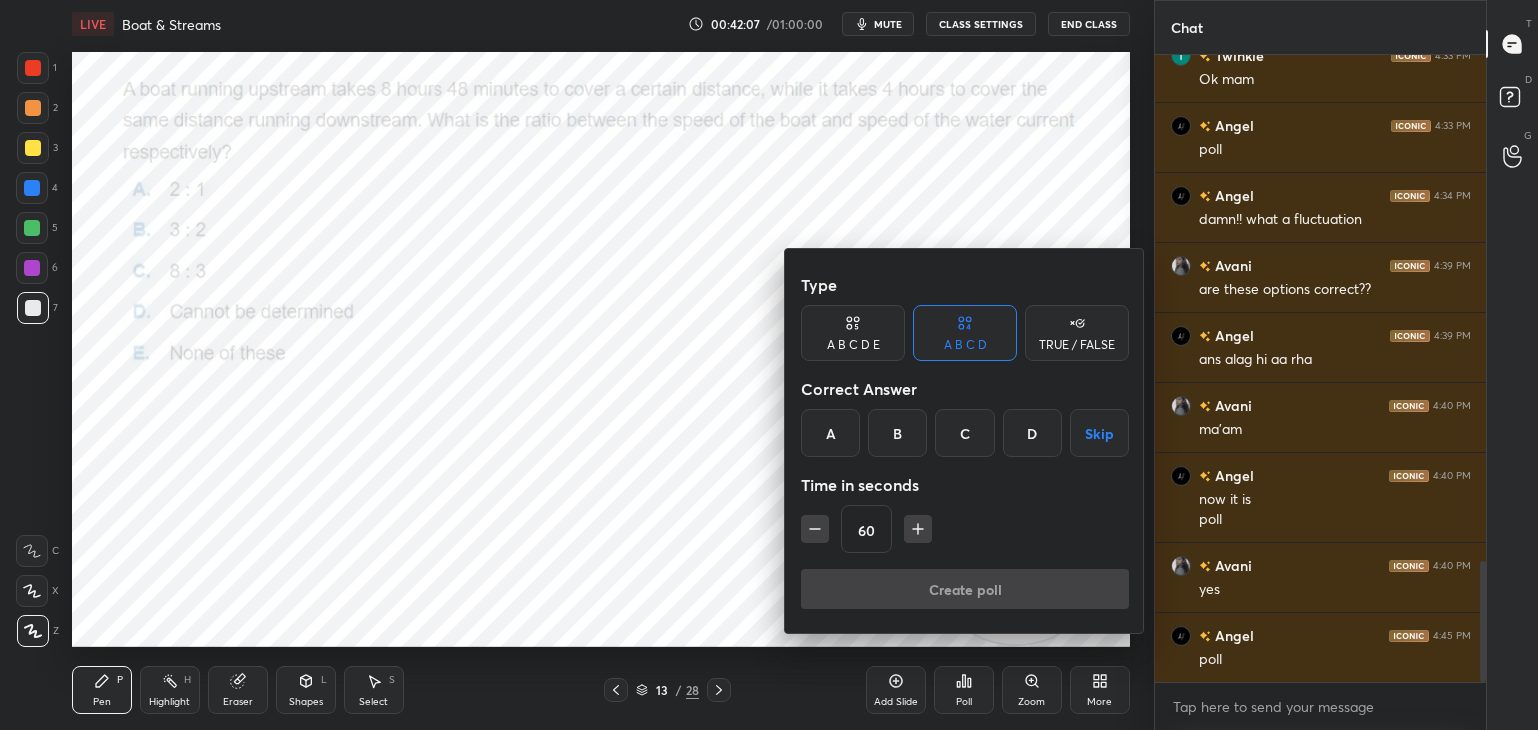click on "C" at bounding box center (964, 433) 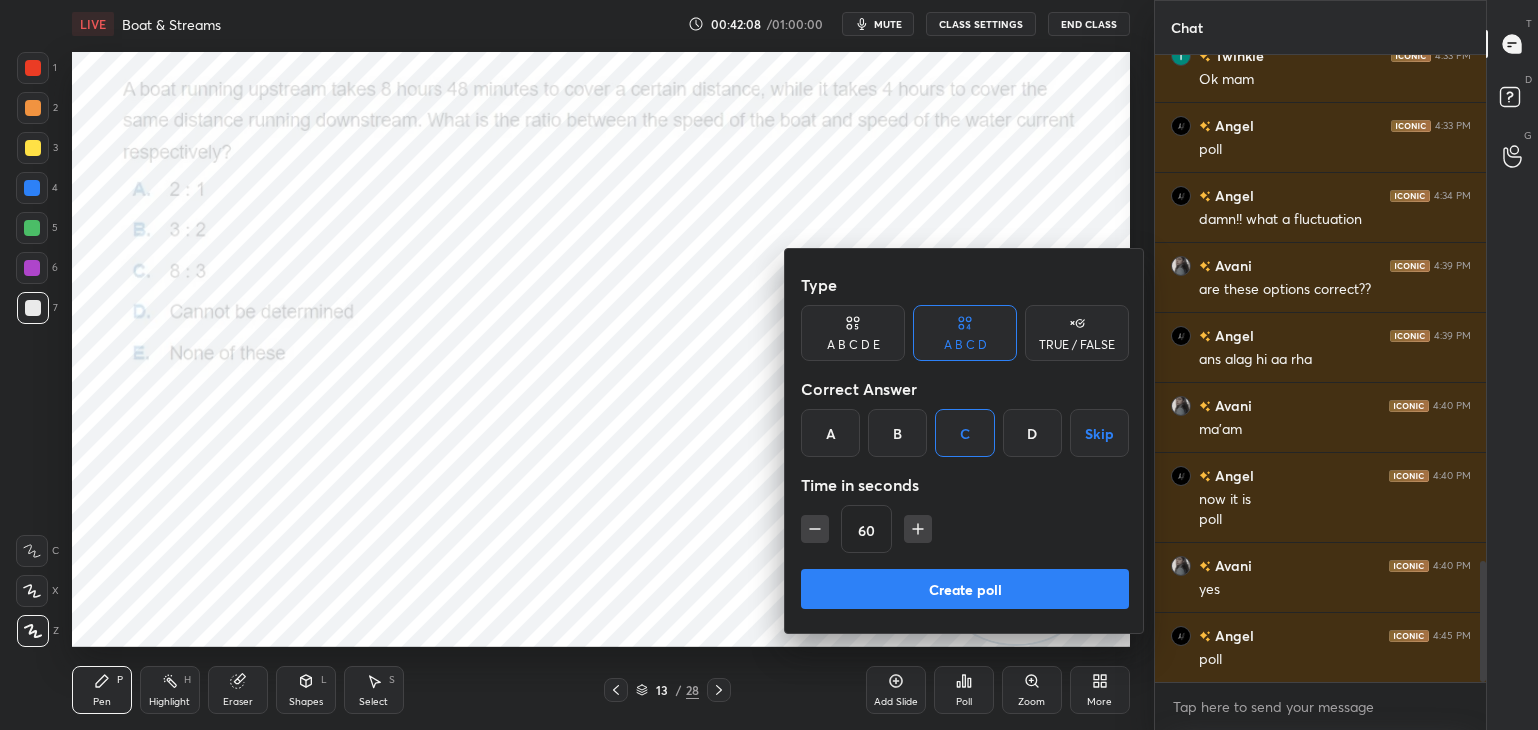 click on "Create poll" at bounding box center (965, 589) 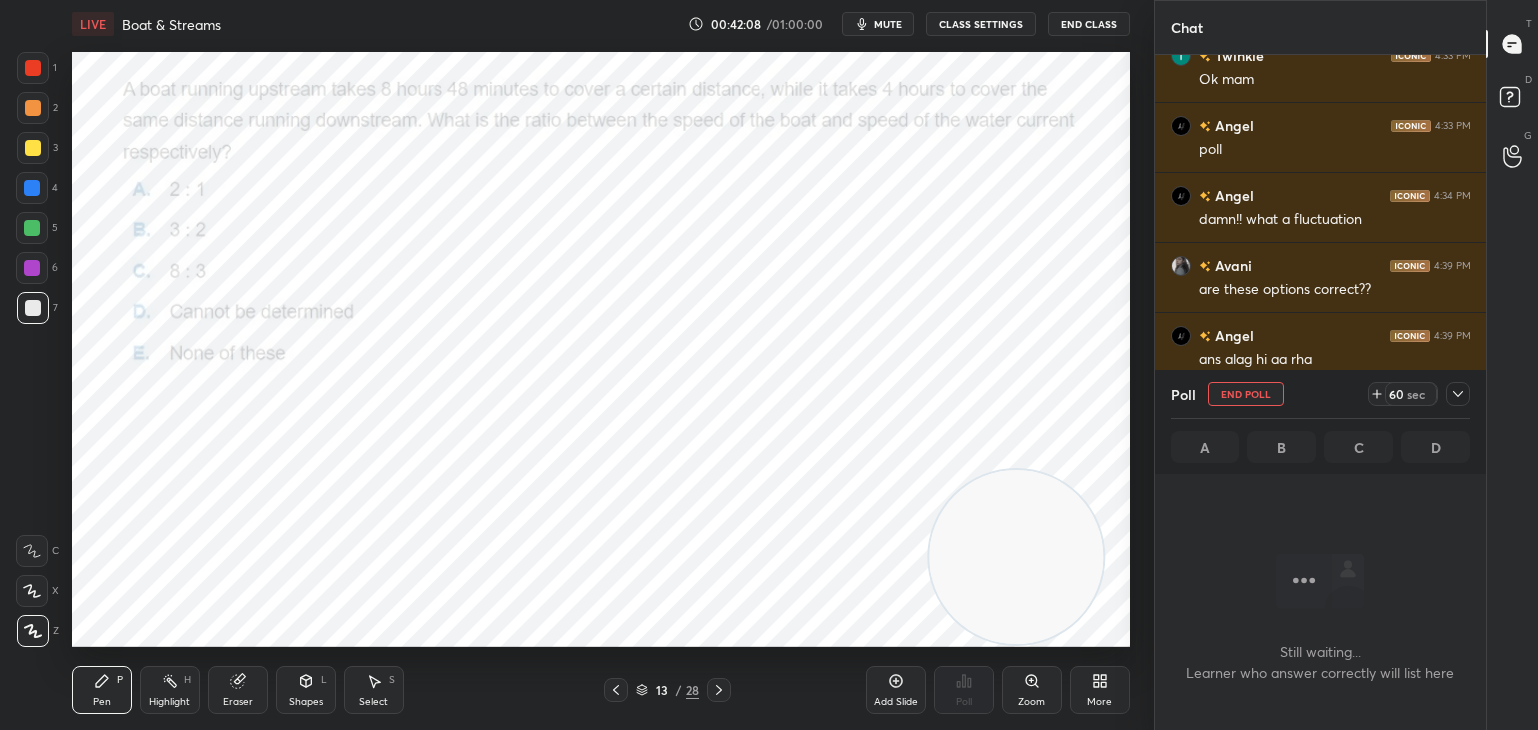 scroll, scrollTop: 555, scrollLeft: 326, axis: both 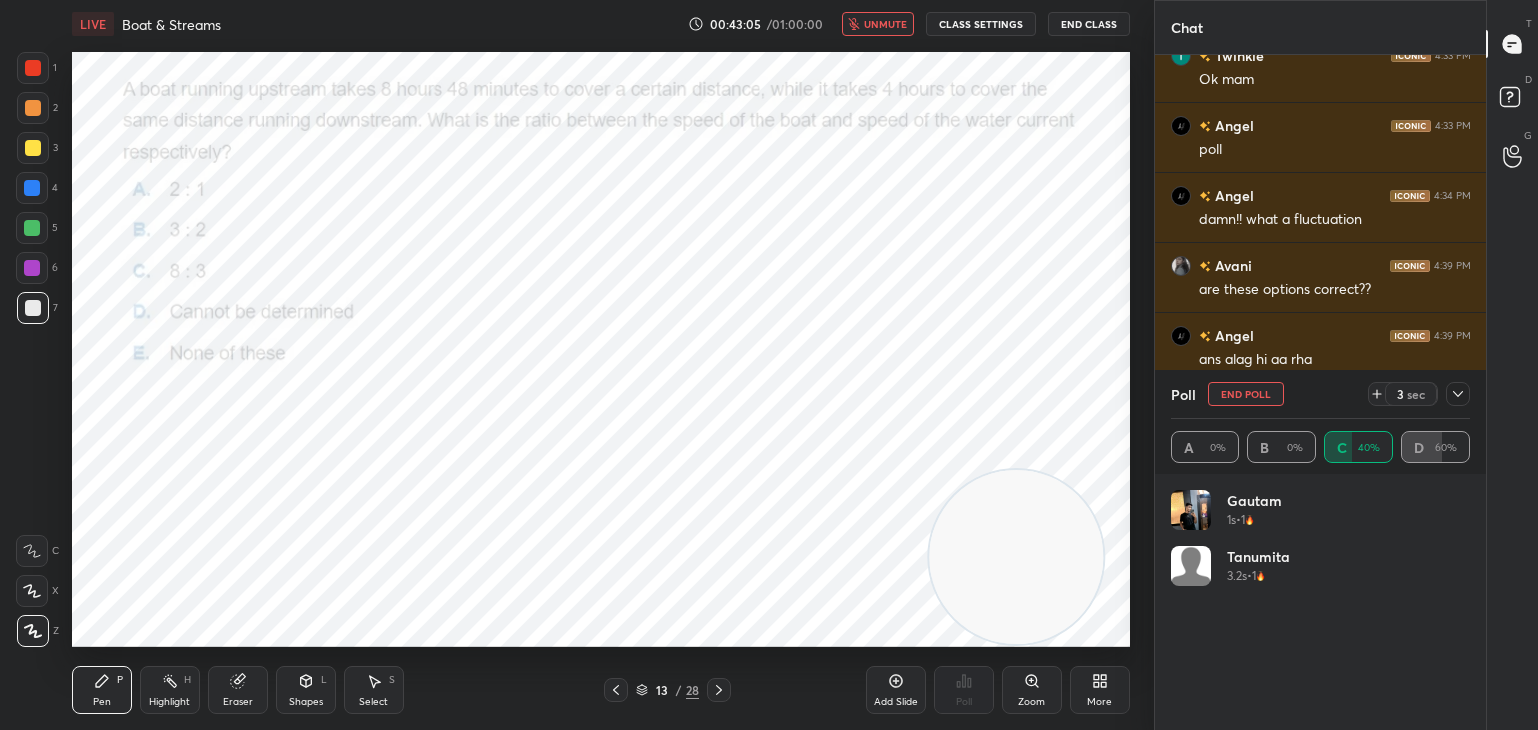 click on "unmute" at bounding box center [885, 24] 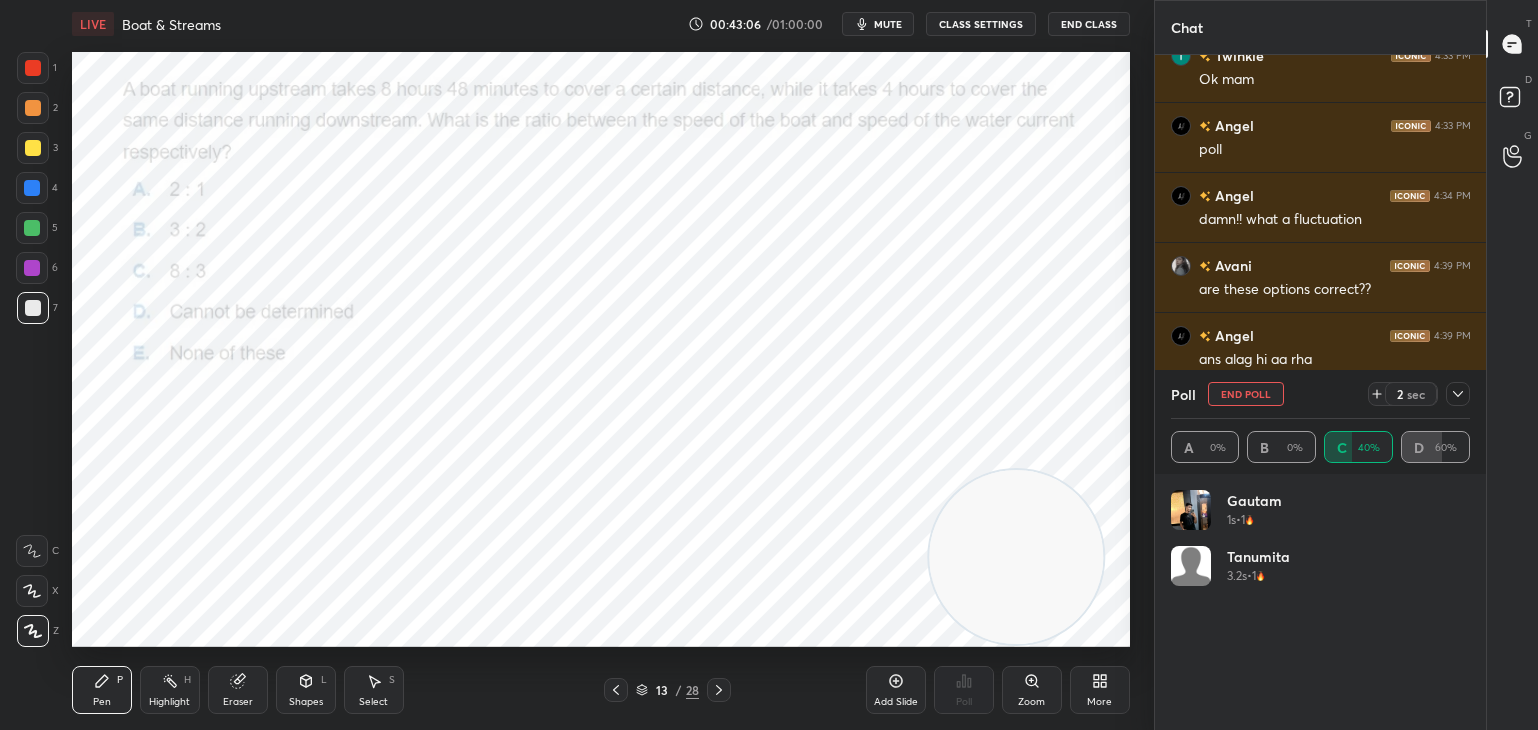 click on "End Poll" at bounding box center [1246, 394] 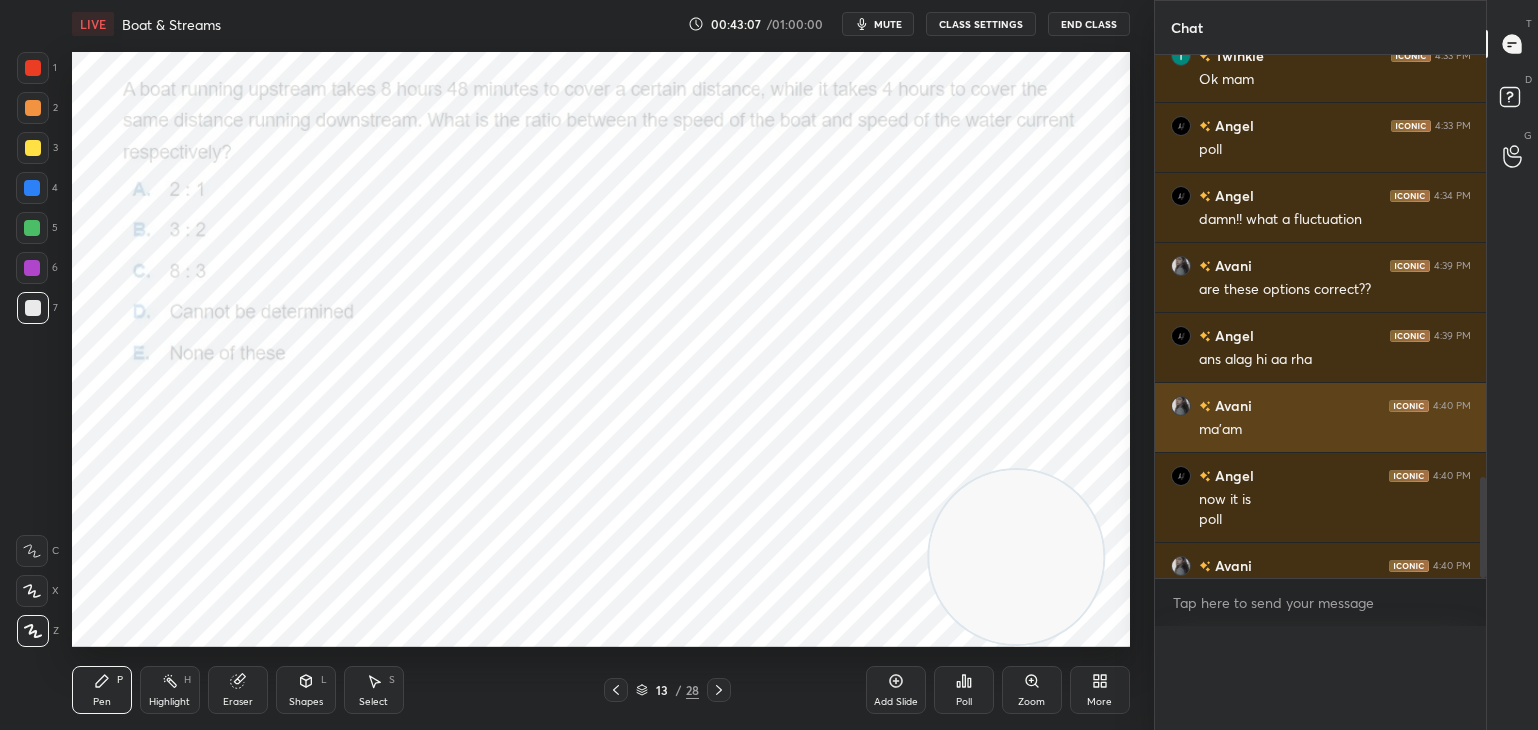 scroll, scrollTop: 6, scrollLeft: 6, axis: both 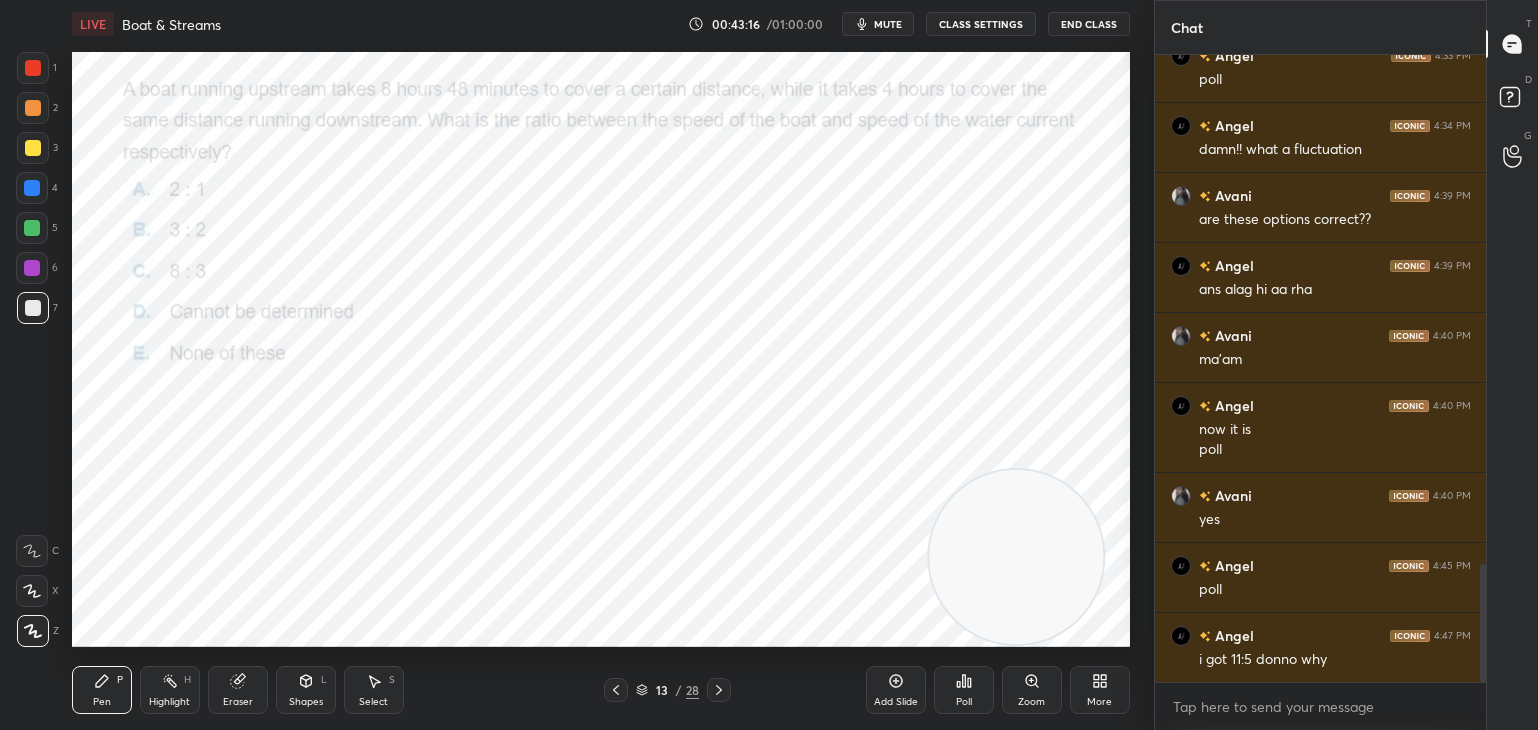 click at bounding box center [33, 68] 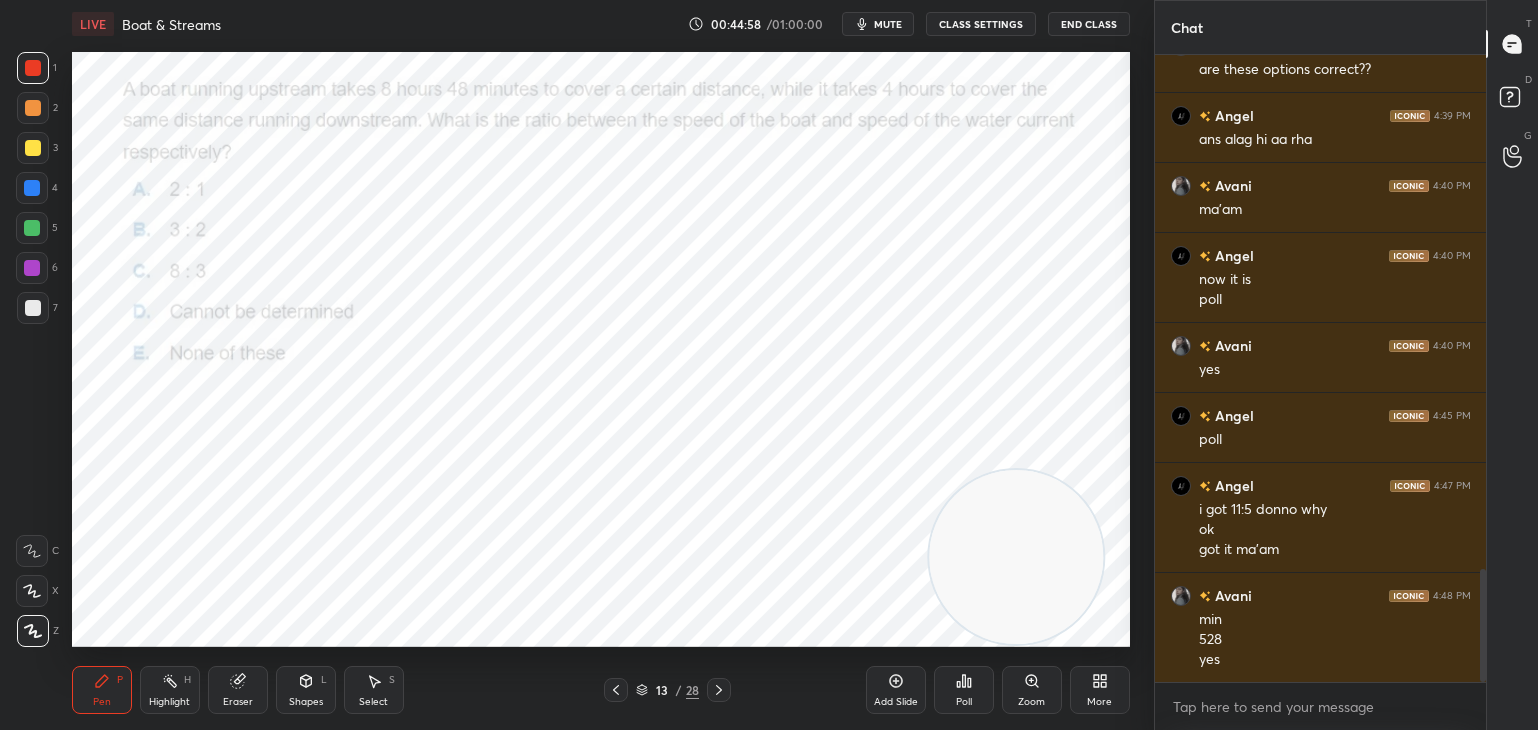 scroll, scrollTop: 2956, scrollLeft: 0, axis: vertical 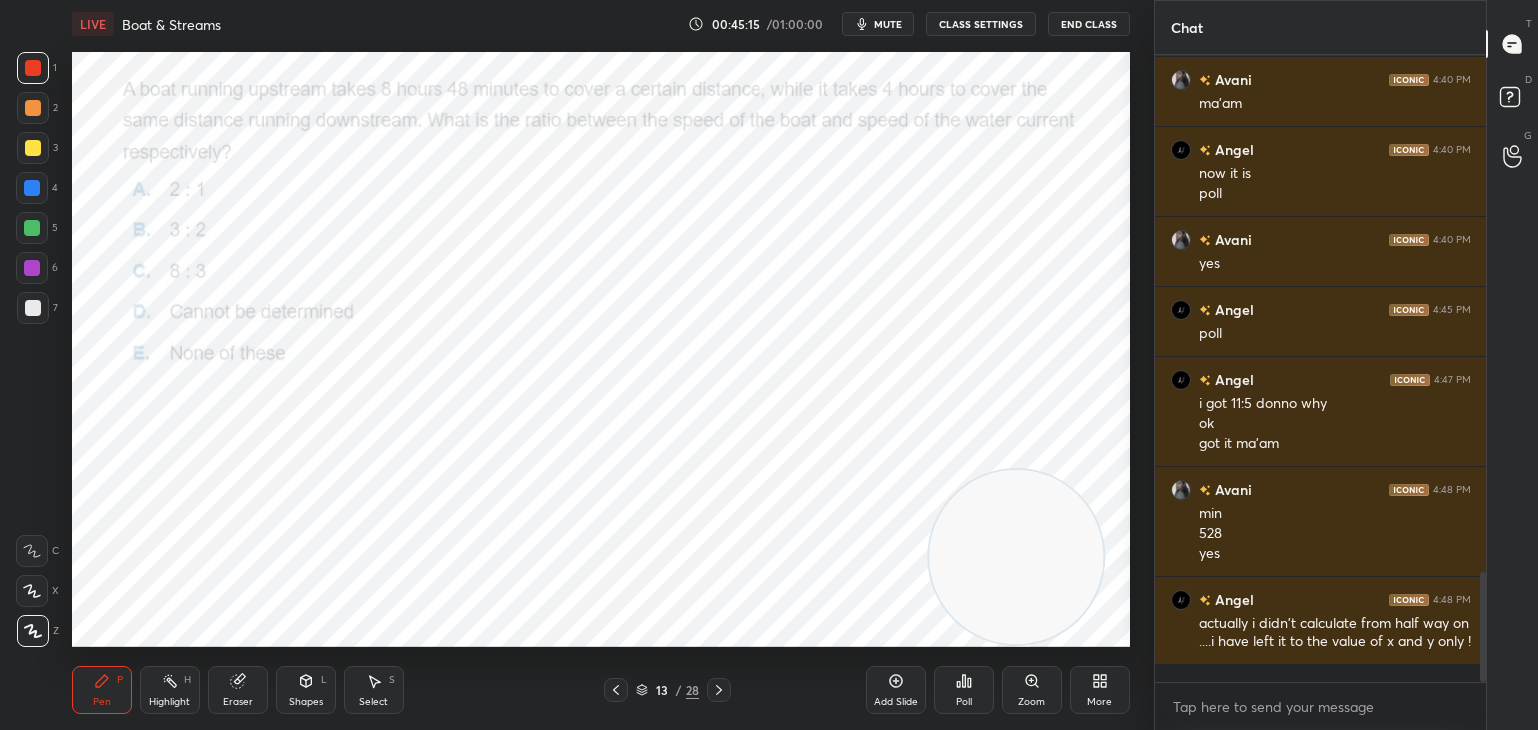 click on "Eraser" at bounding box center [238, 690] 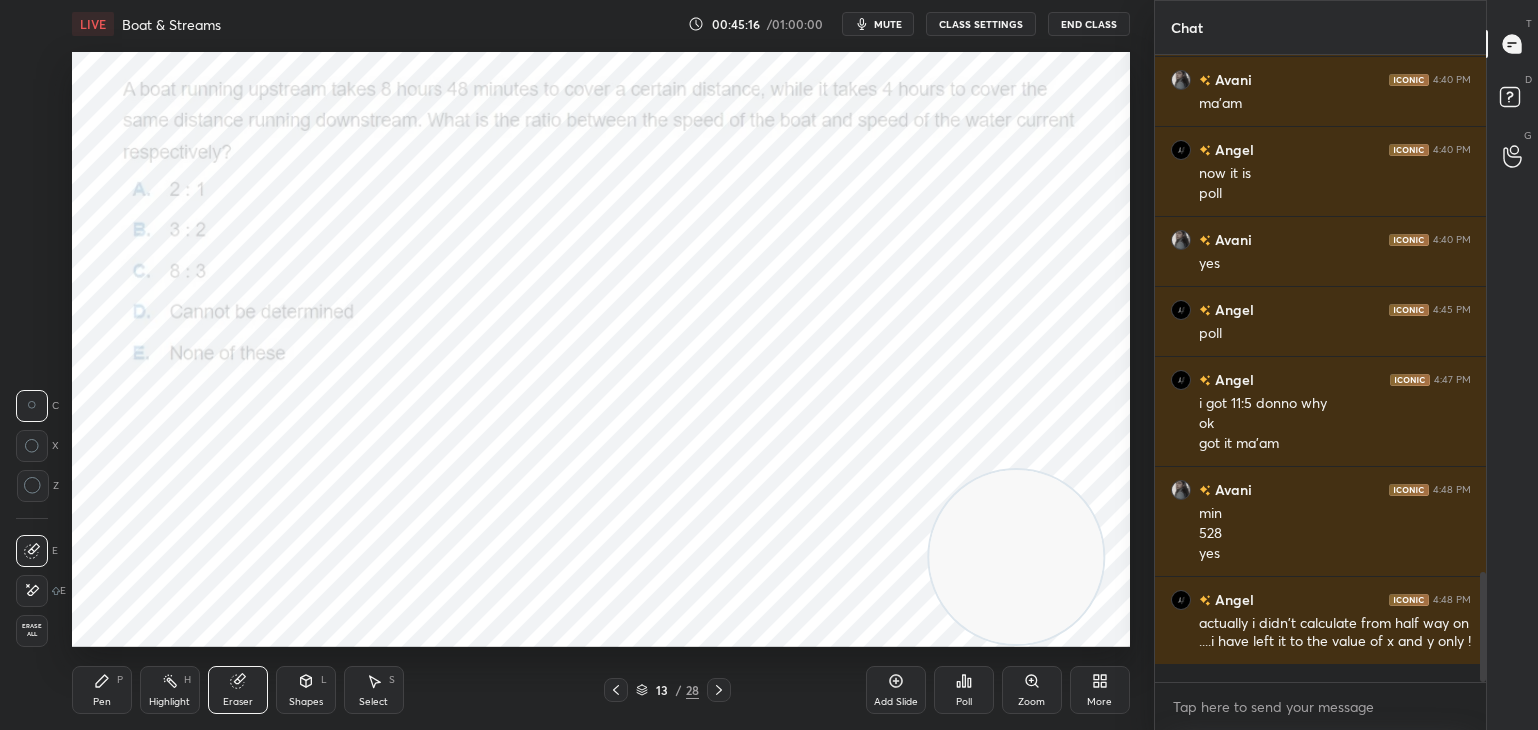click on "Pen P" at bounding box center [102, 690] 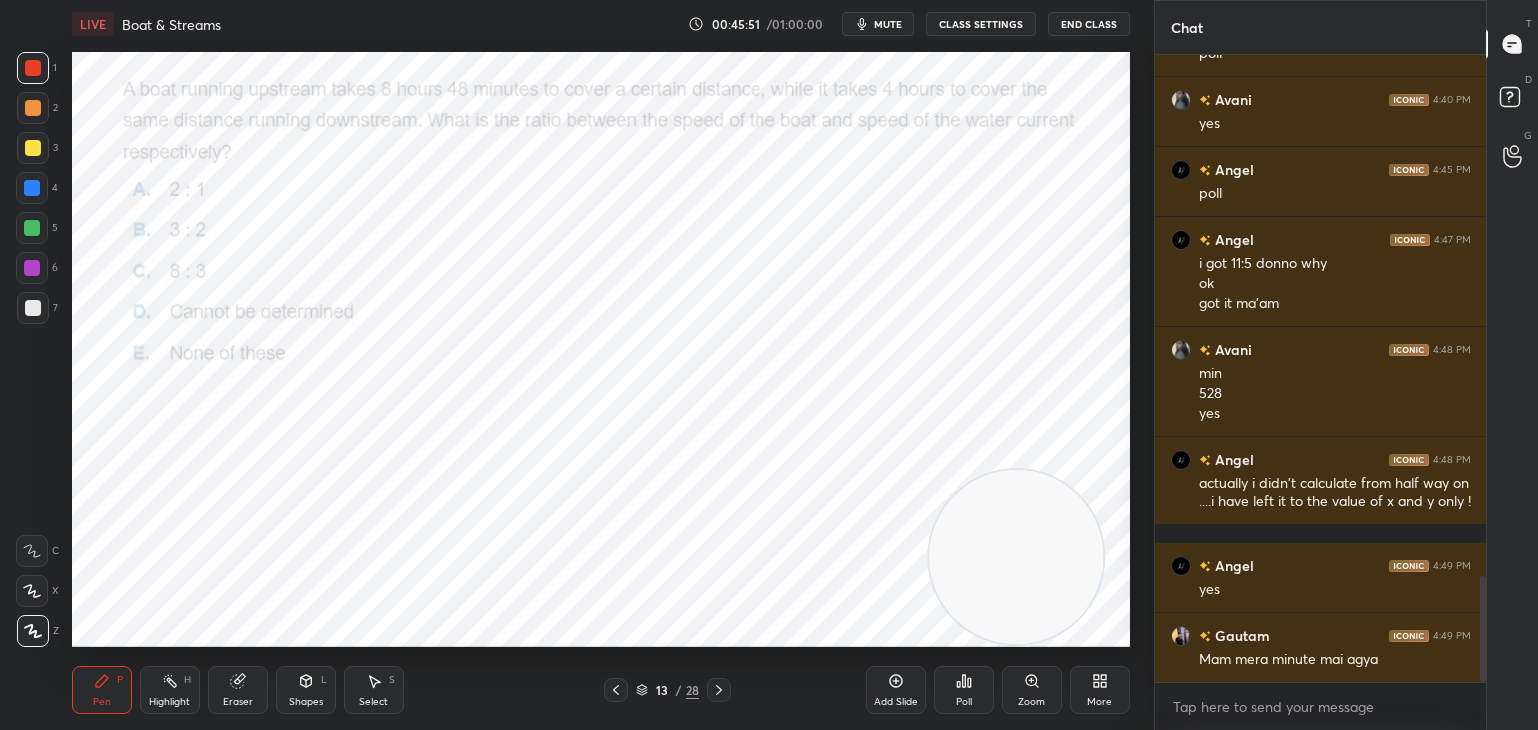 scroll, scrollTop: 3166, scrollLeft: 0, axis: vertical 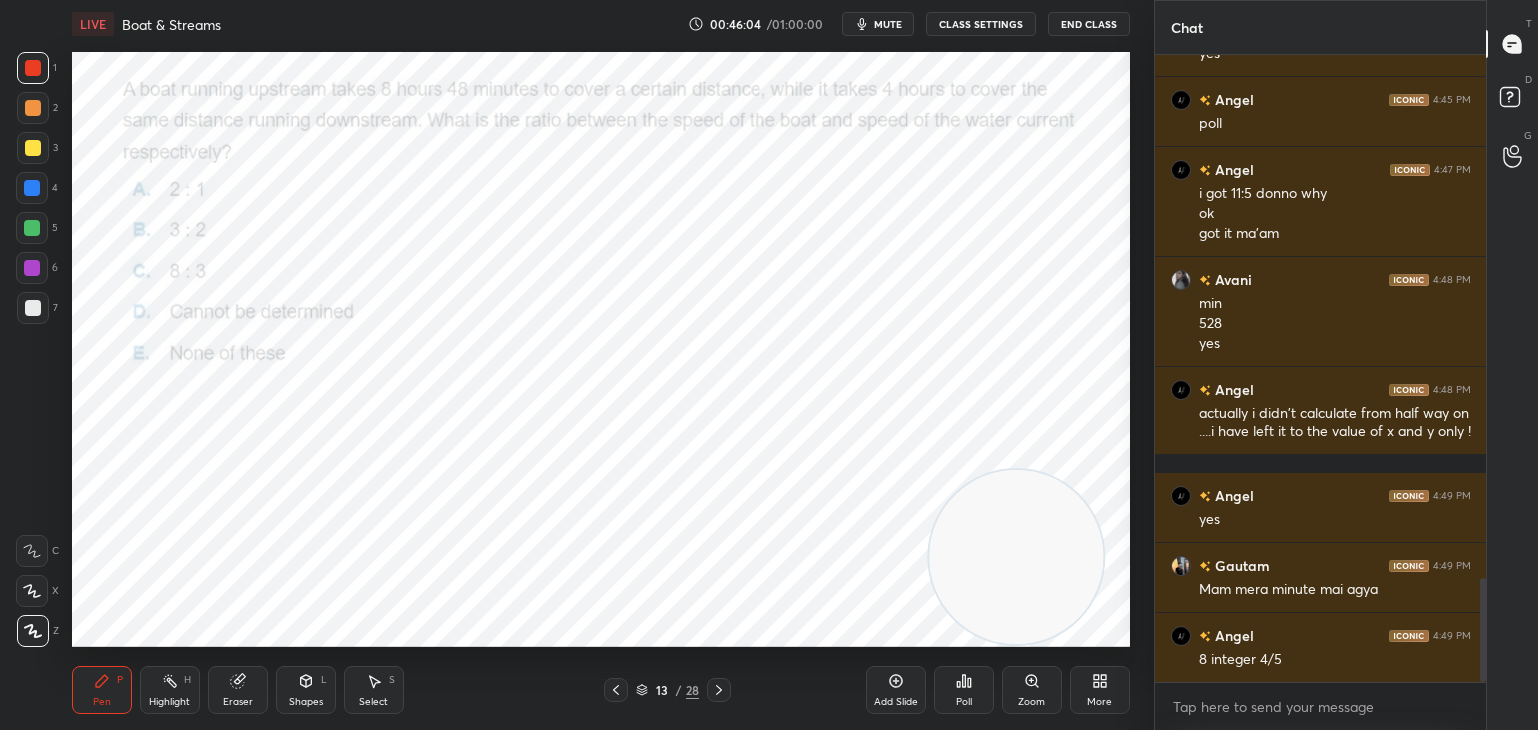 click on "Eraser" at bounding box center (238, 690) 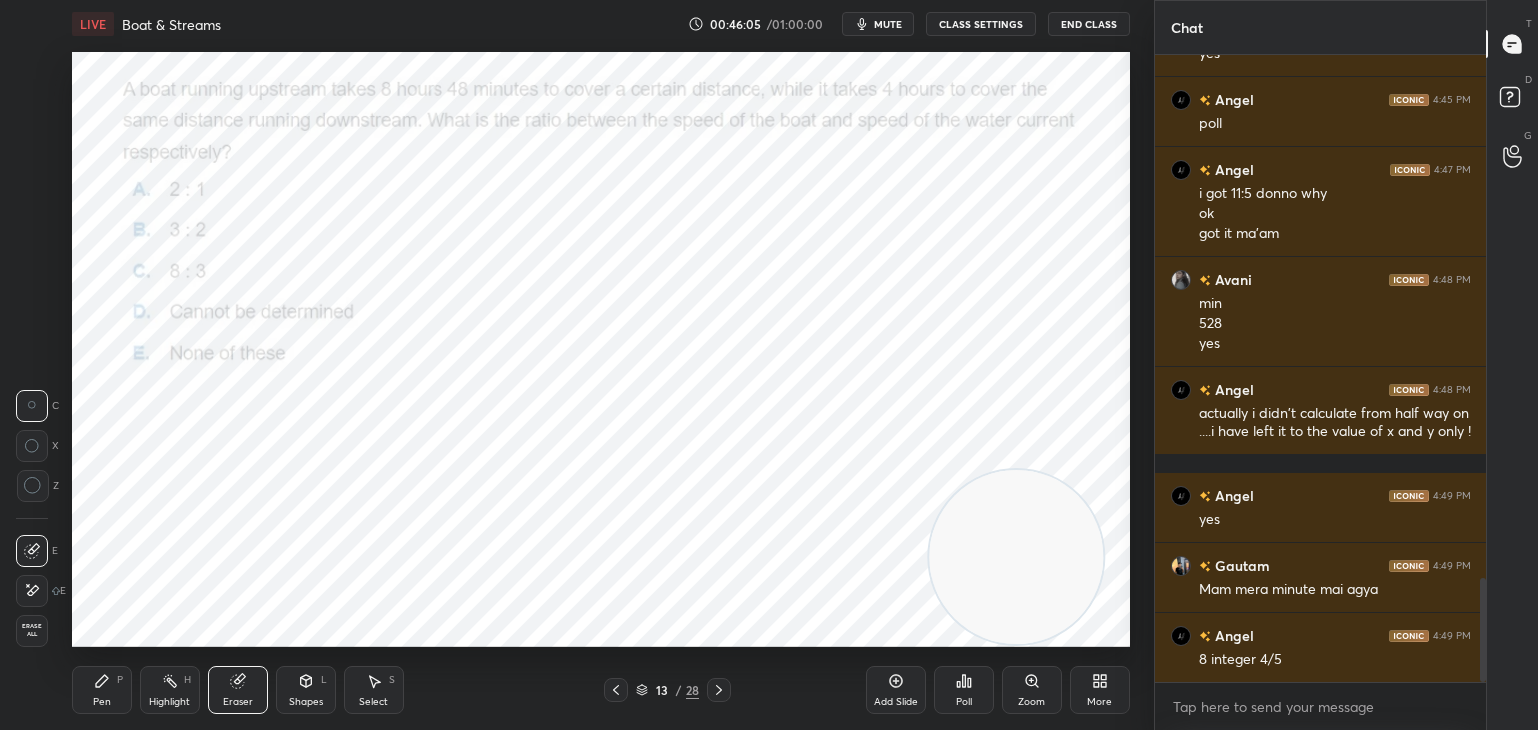 click 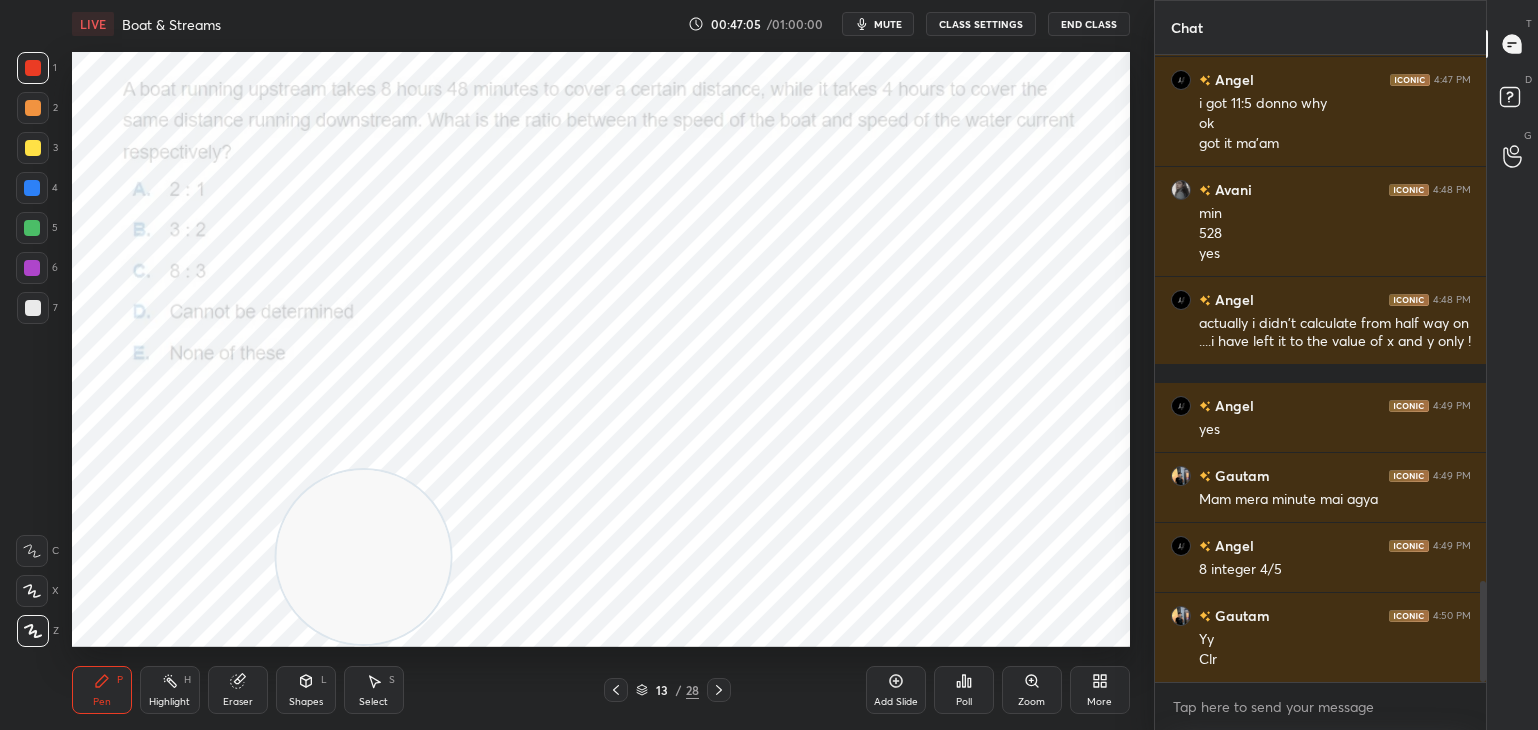 scroll, scrollTop: 3326, scrollLeft: 0, axis: vertical 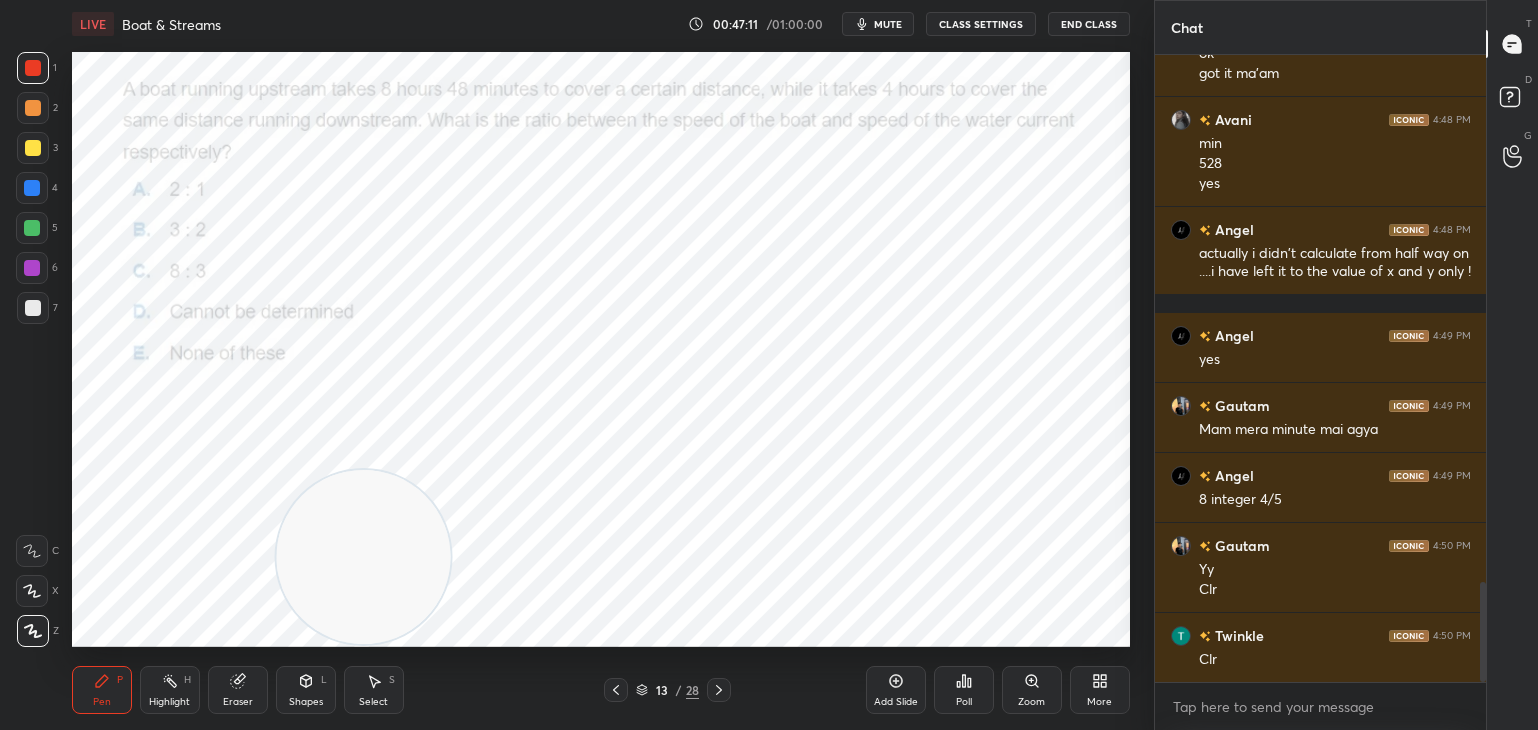 click 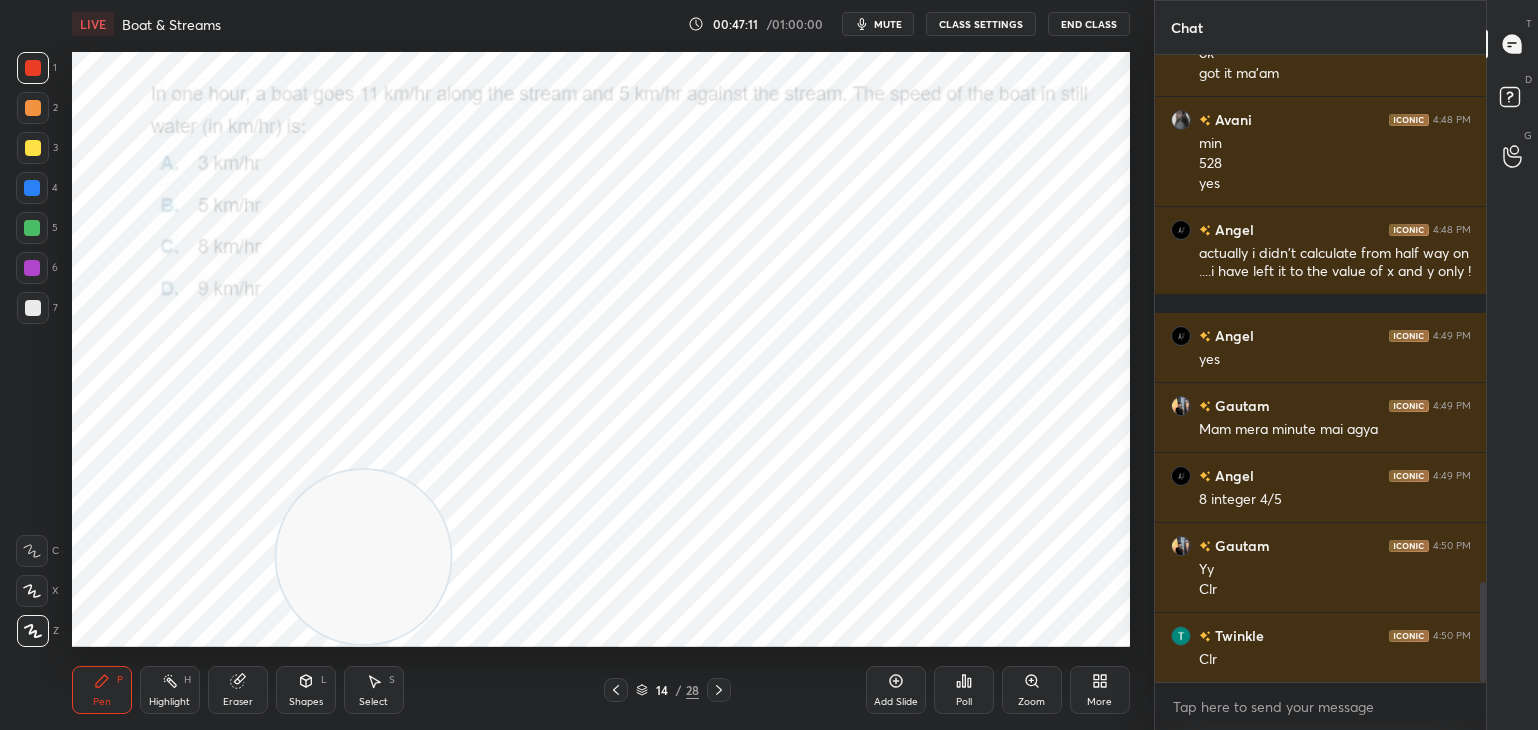 click 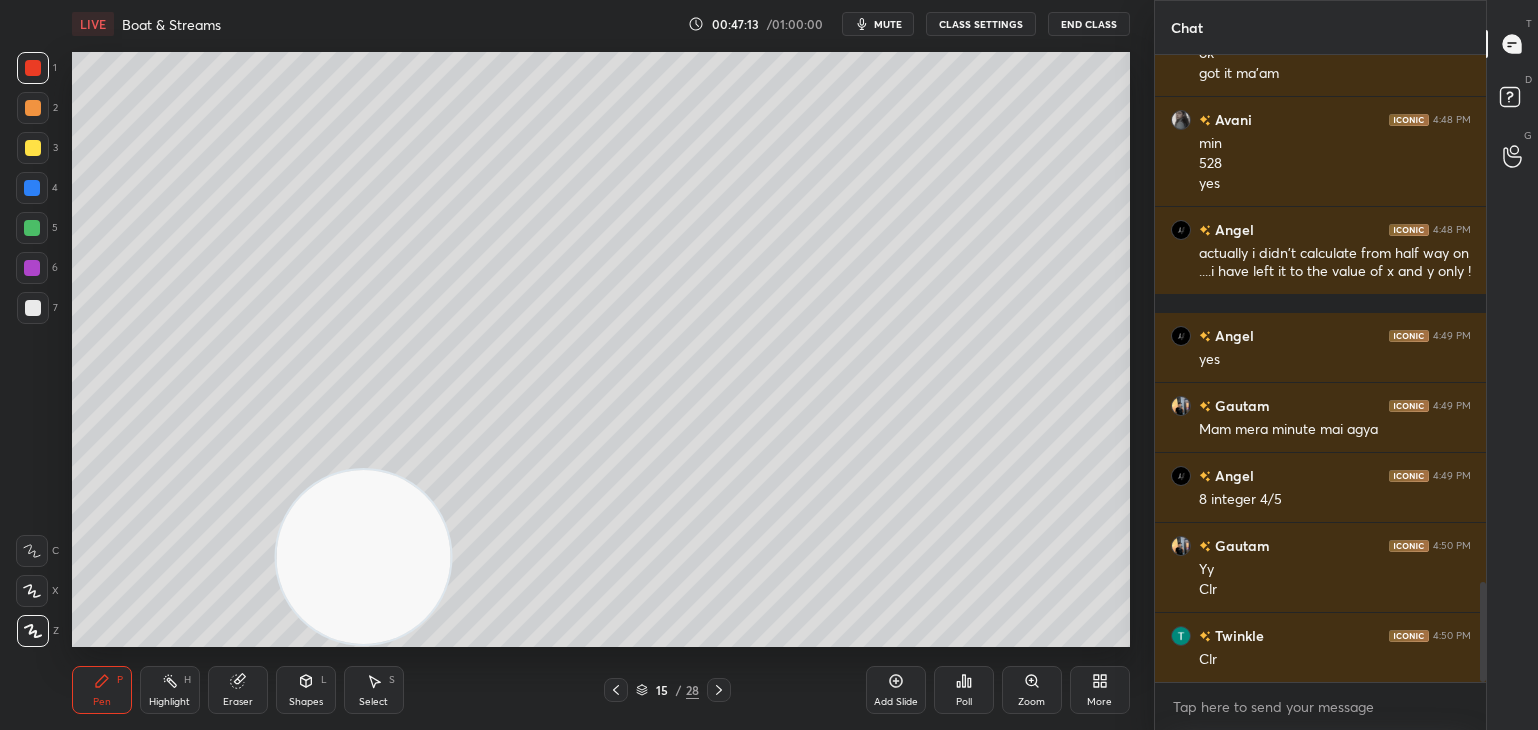 click 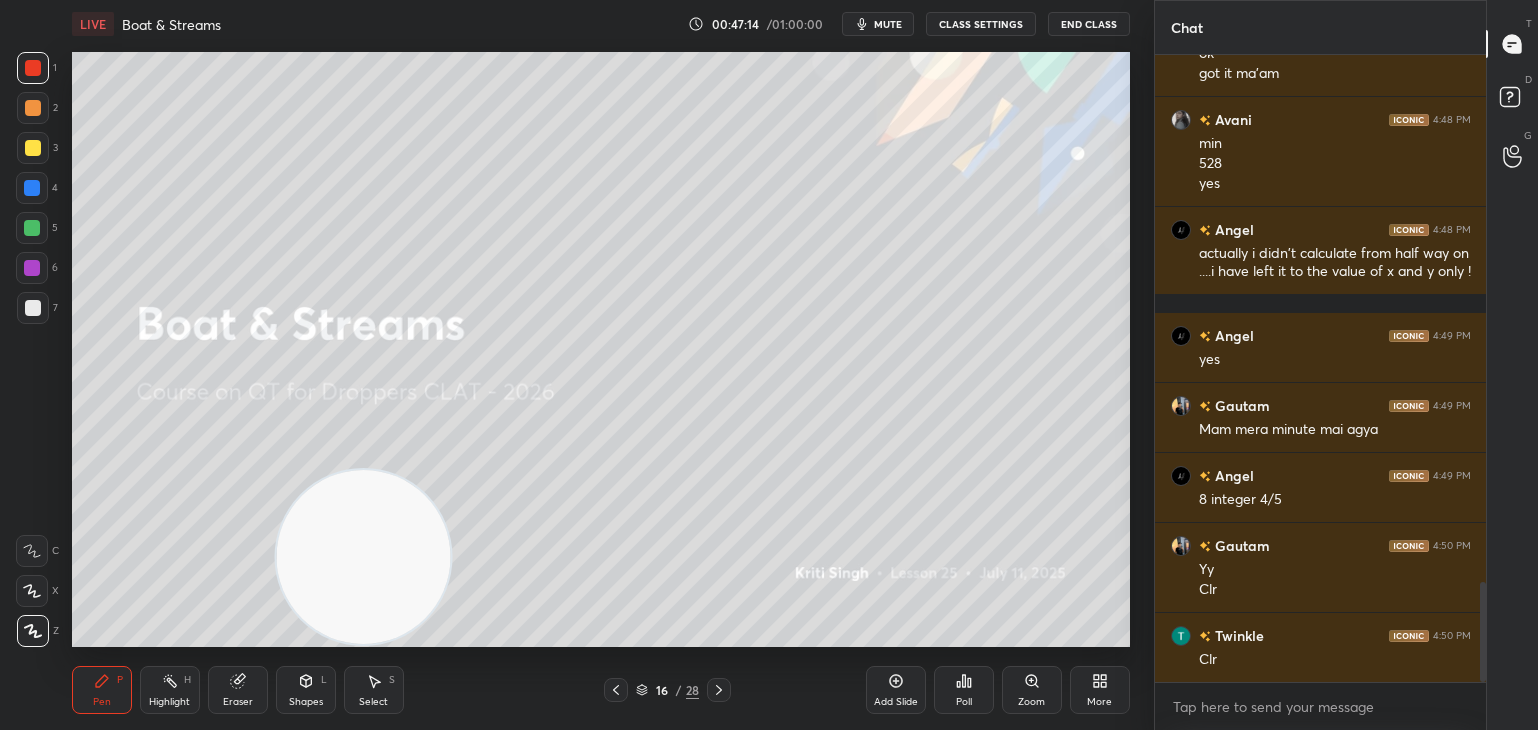 click 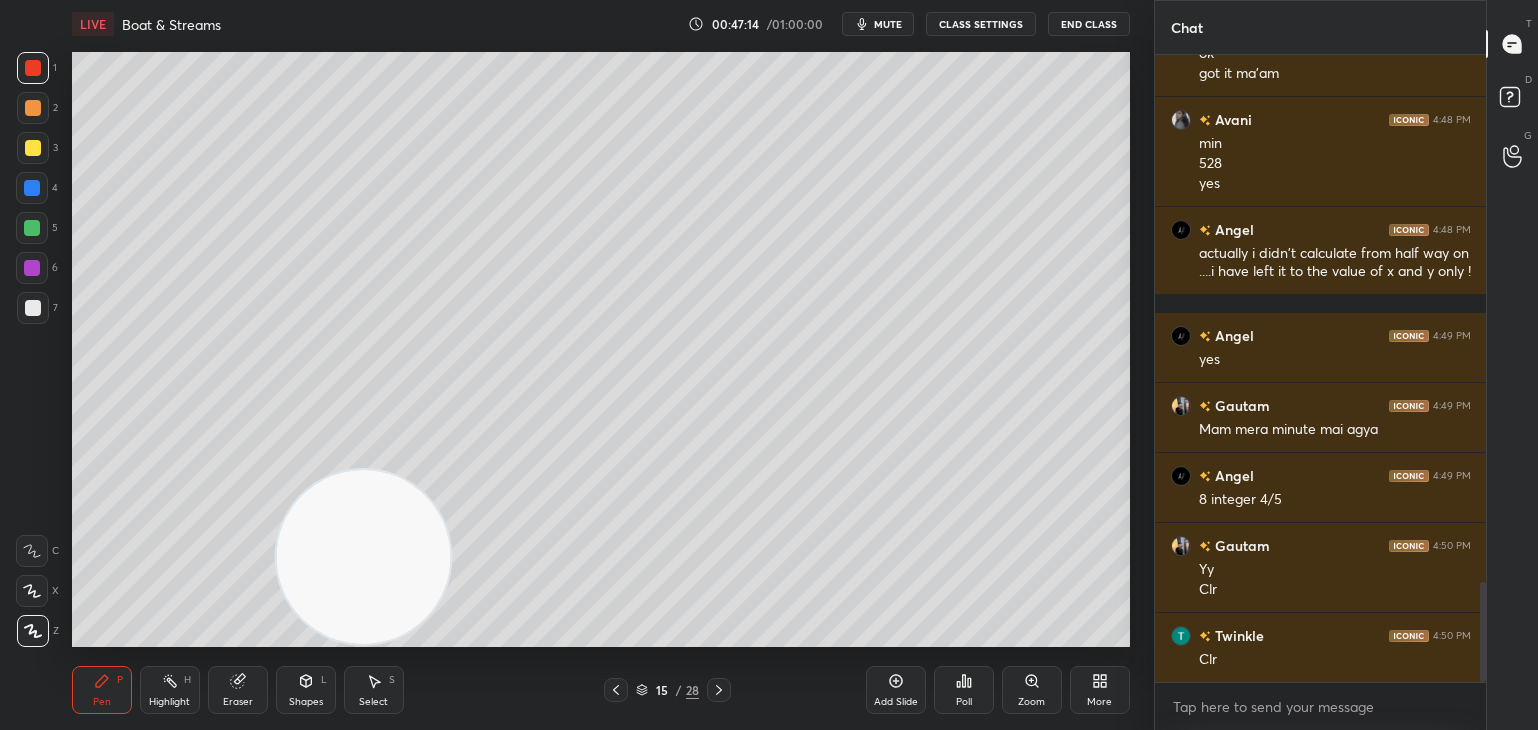 click 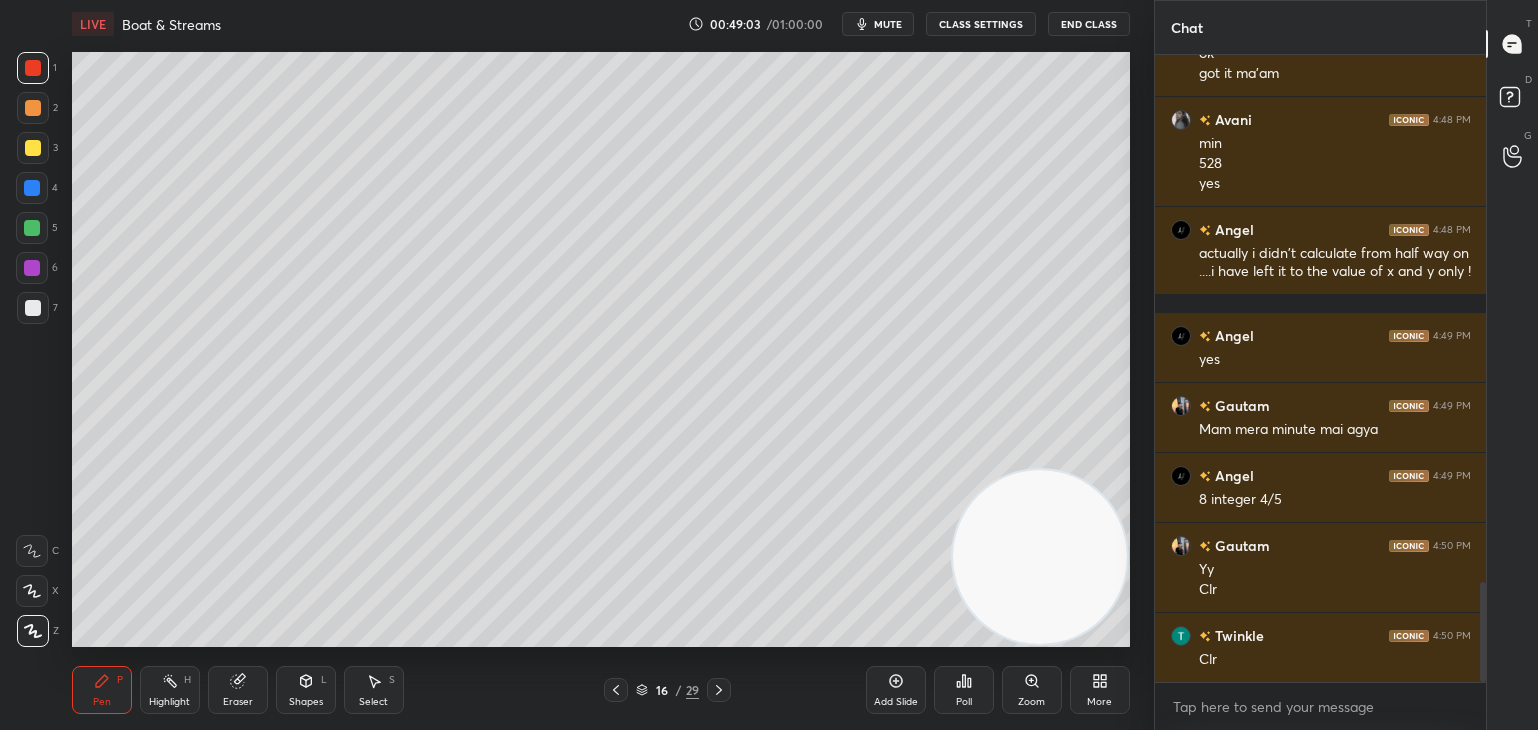 click at bounding box center (33, 148) 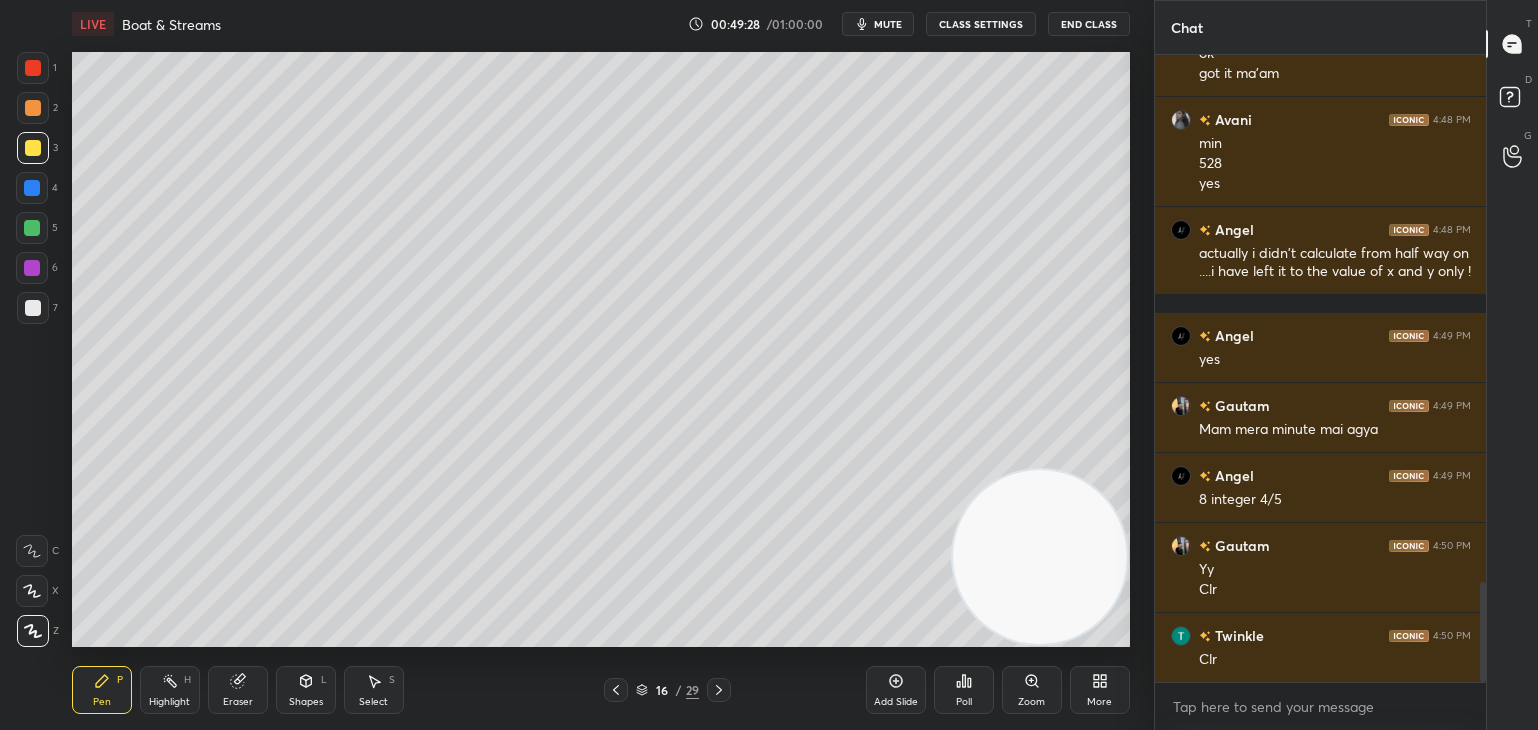scroll, scrollTop: 3396, scrollLeft: 0, axis: vertical 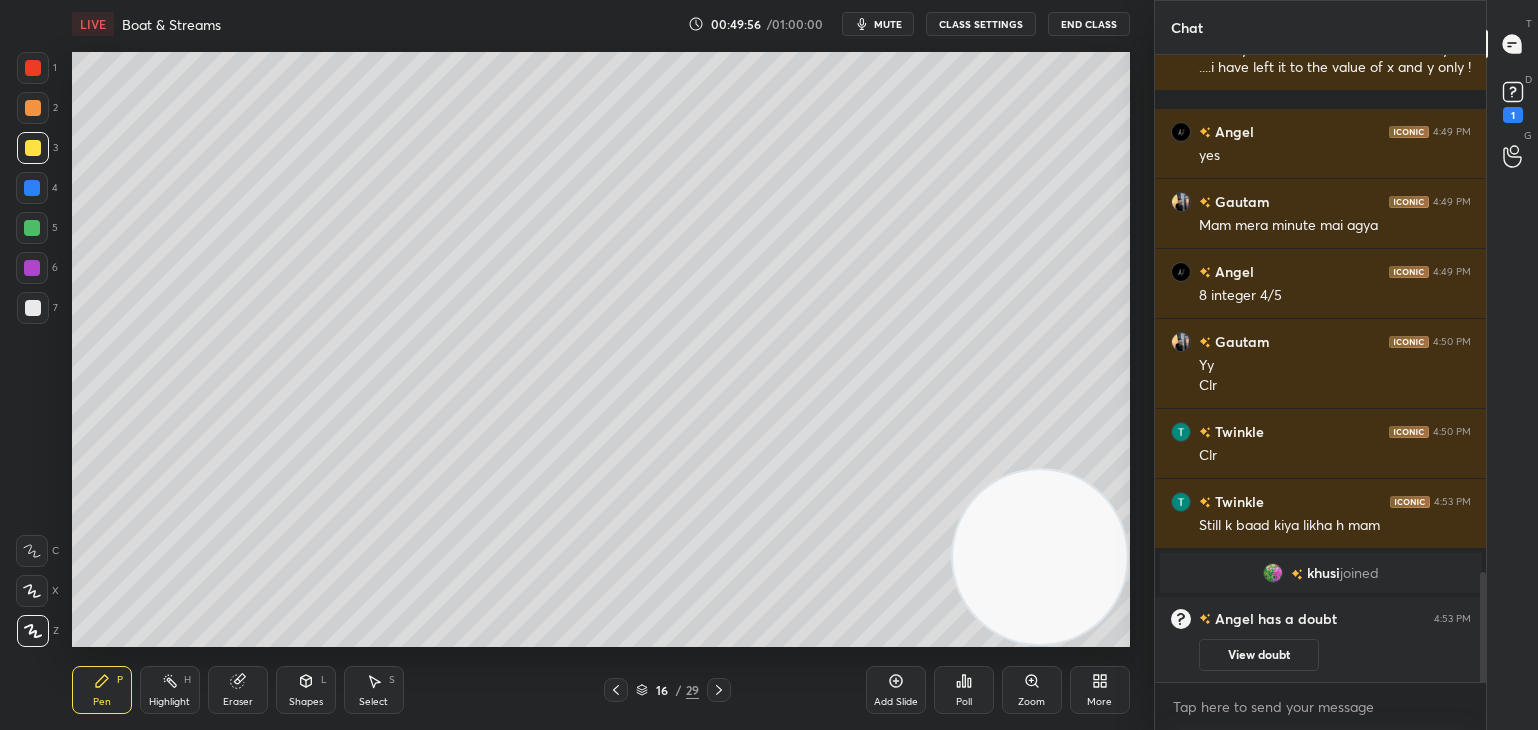 click on "mute" at bounding box center [878, 24] 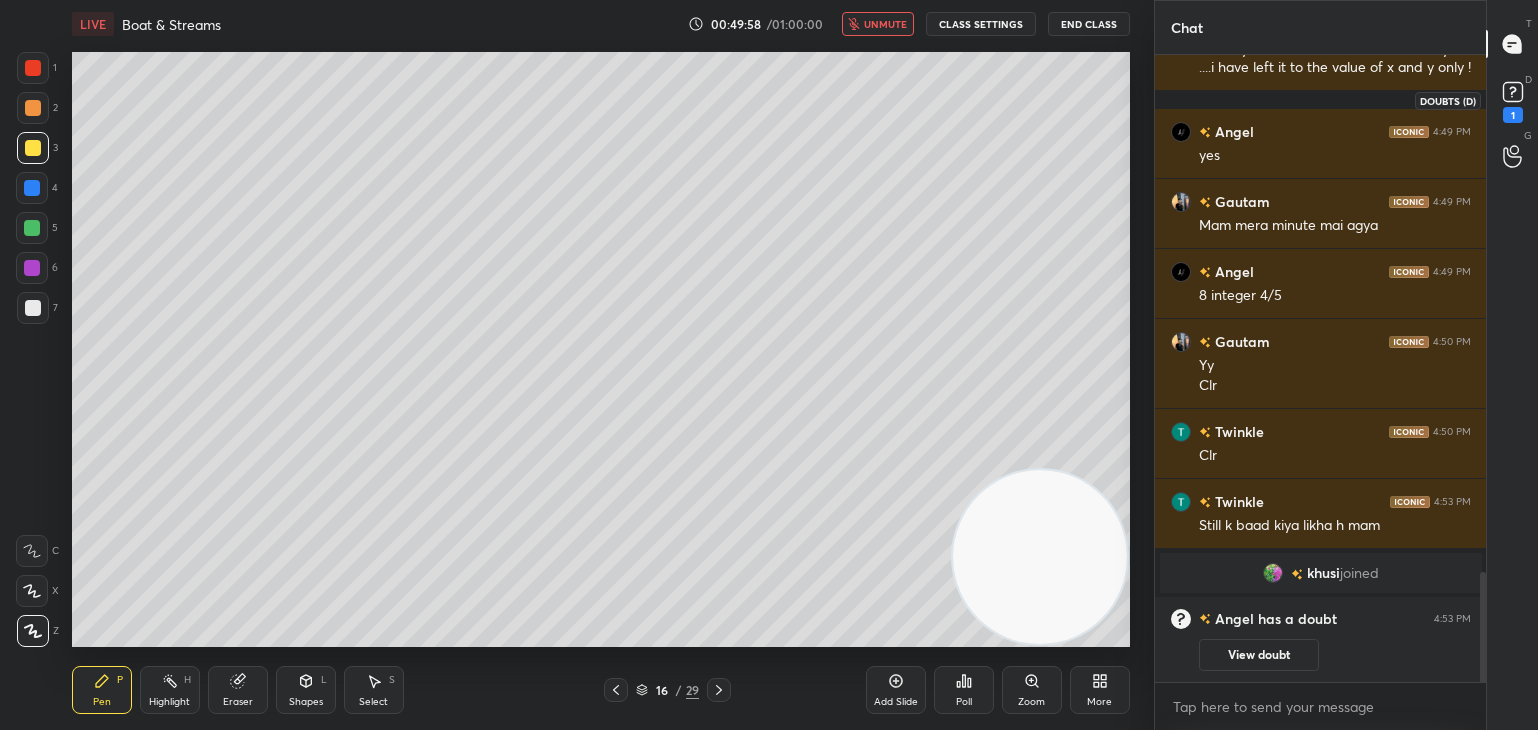 click on "1" at bounding box center [1513, 115] 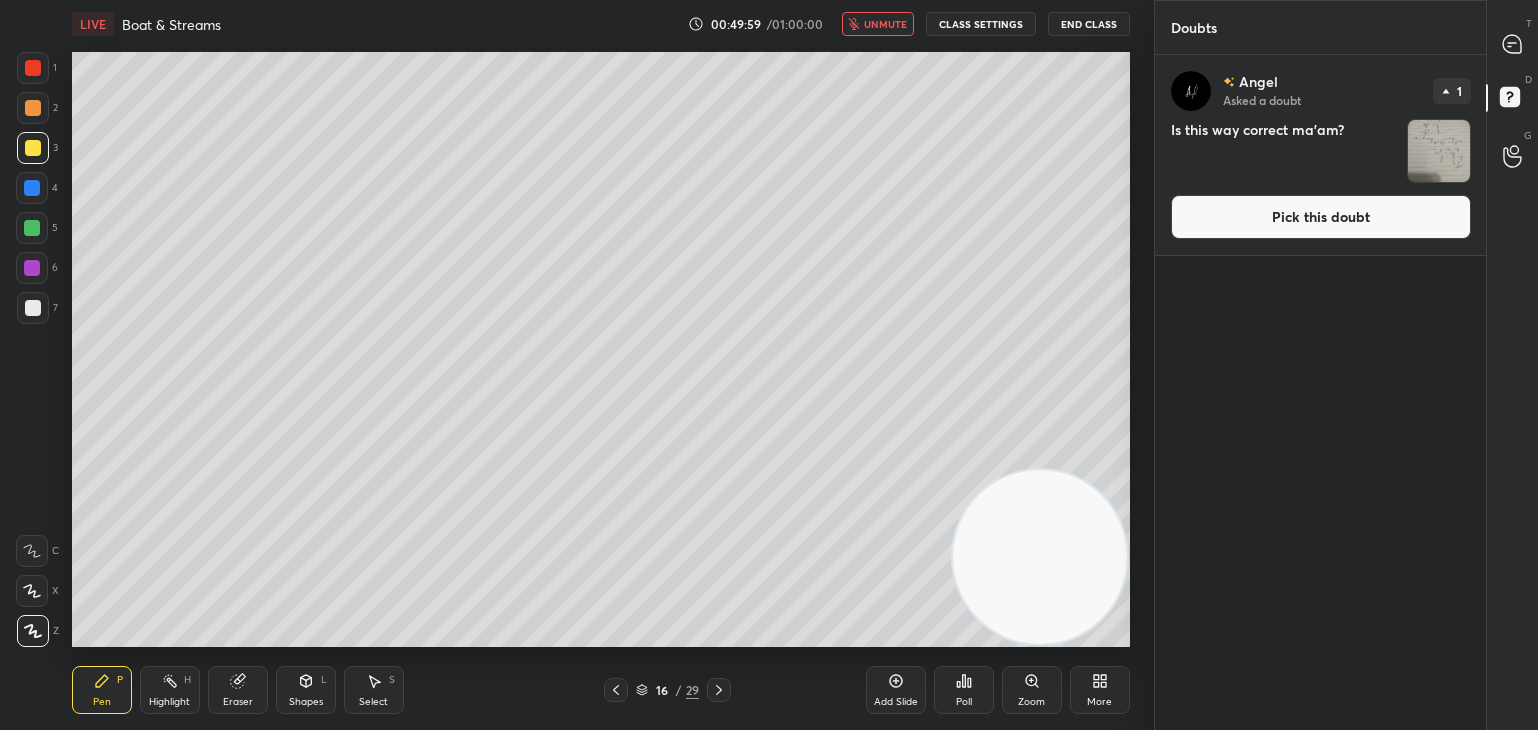 click on "Pick this doubt" at bounding box center [1321, 217] 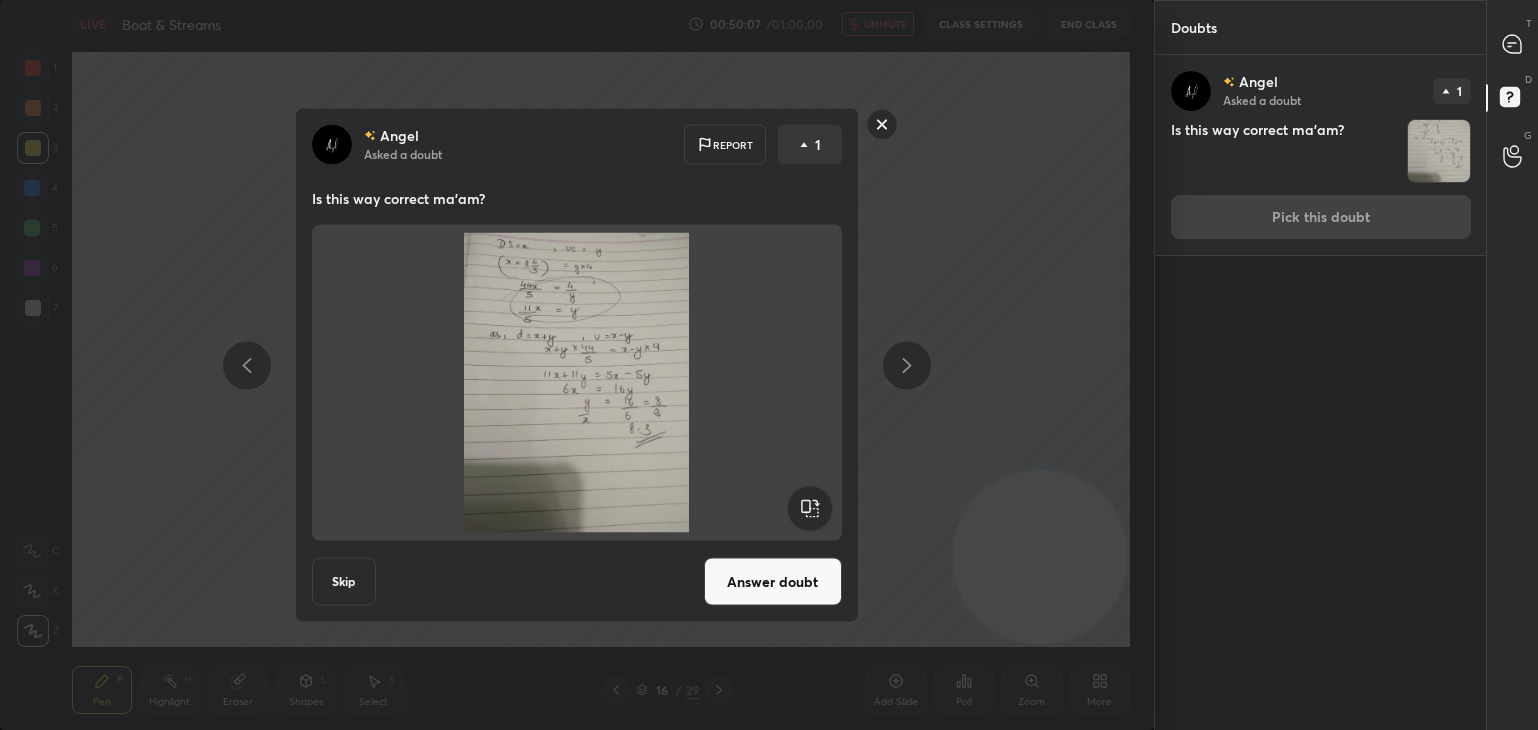 click 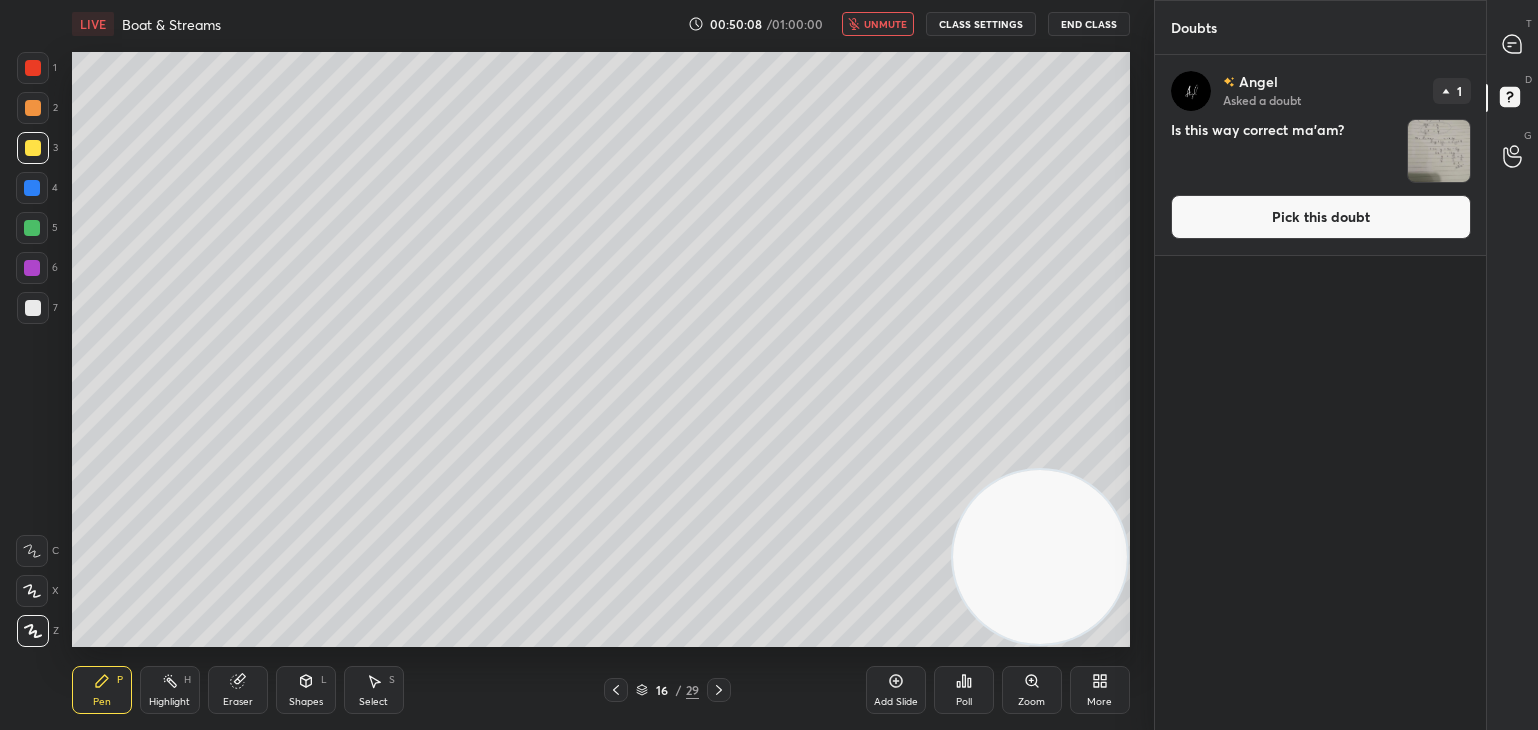 click on "unmute" at bounding box center [885, 24] 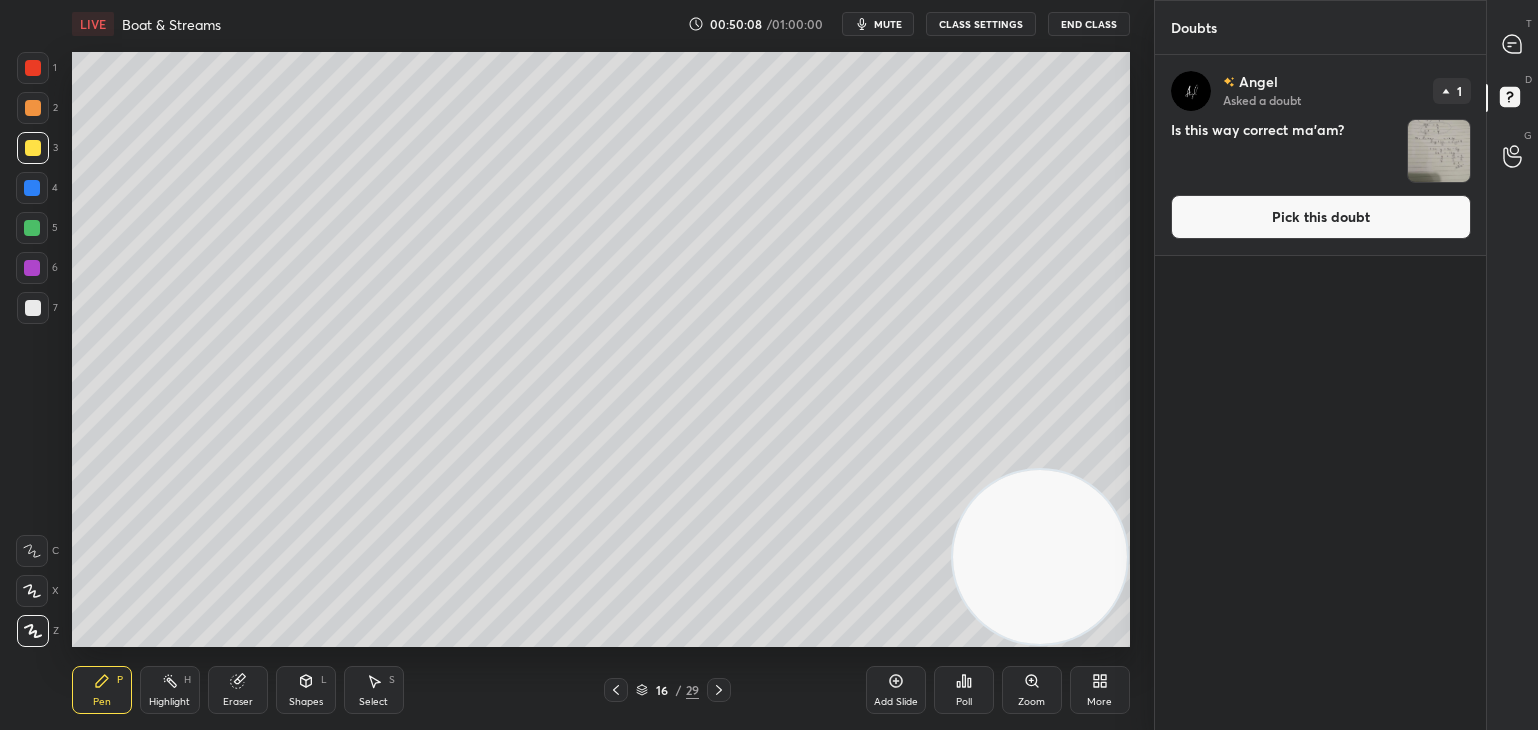 click on "Pick this doubt" at bounding box center (1321, 217) 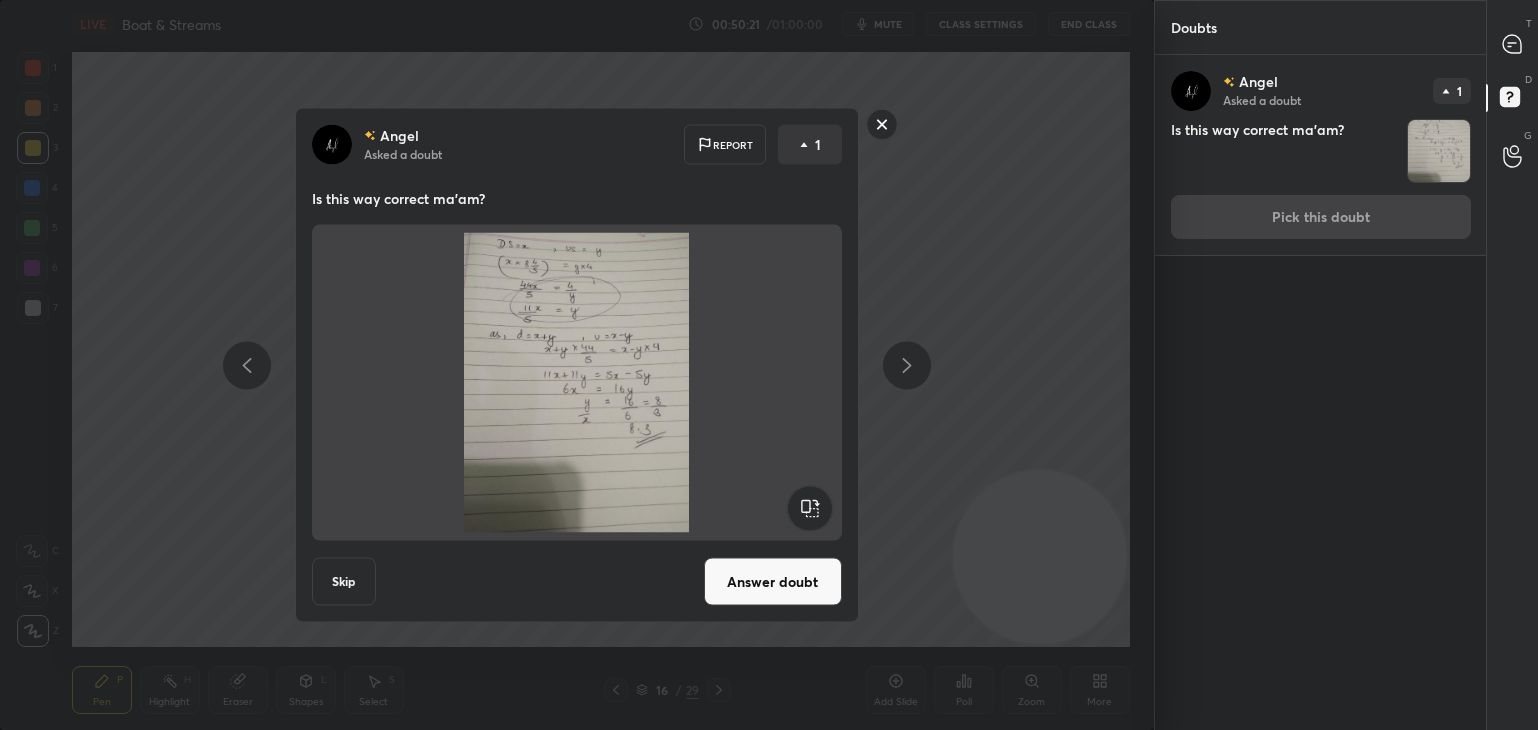 click at bounding box center [577, 383] 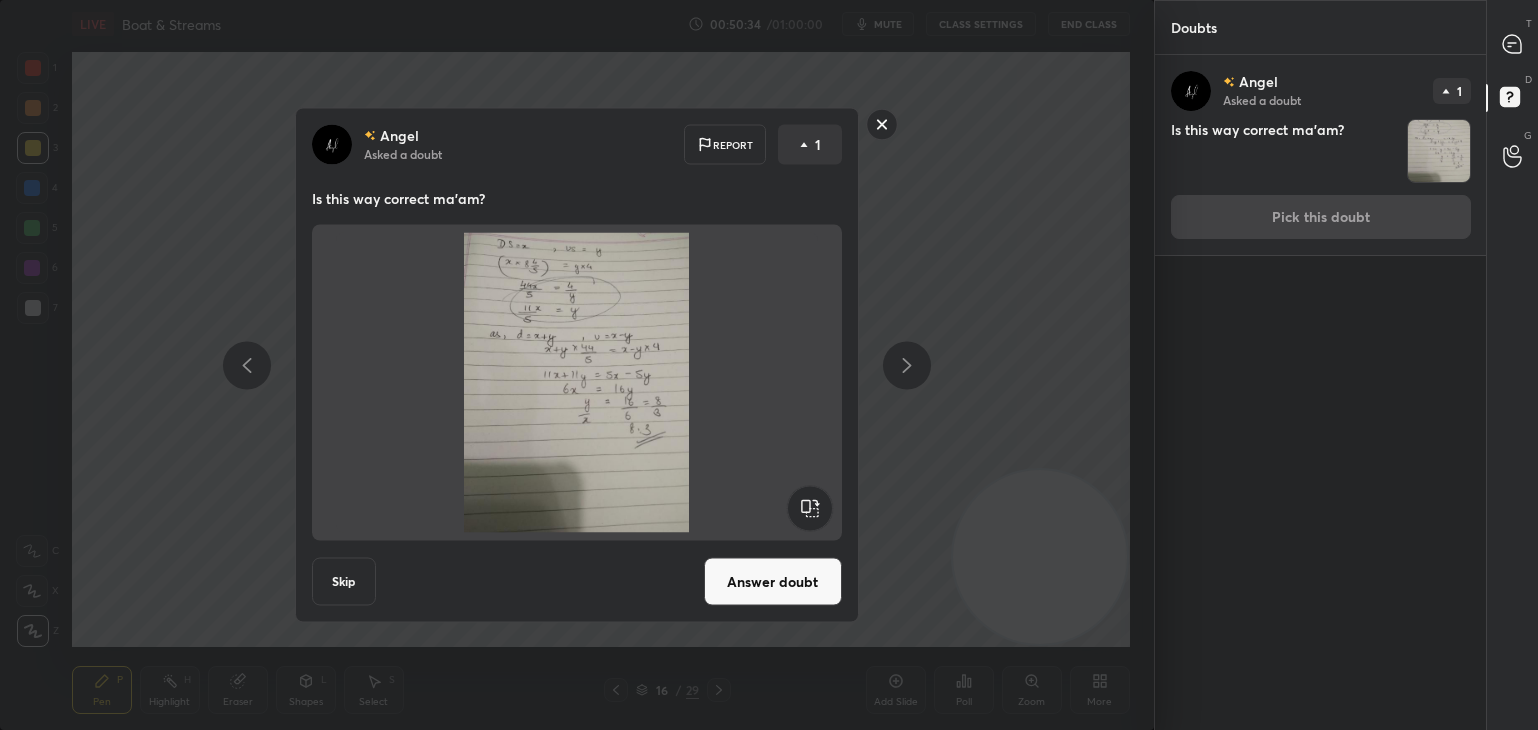click 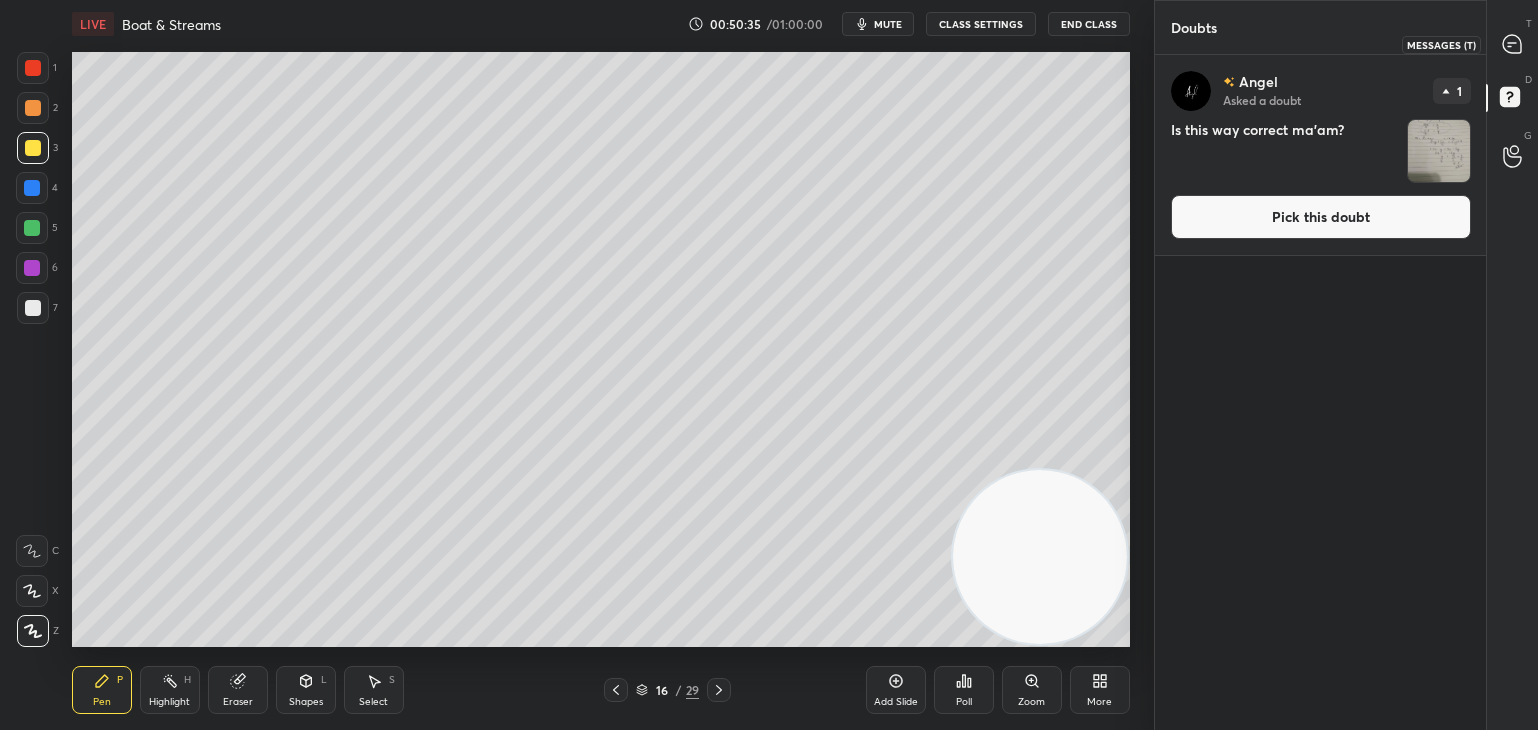click 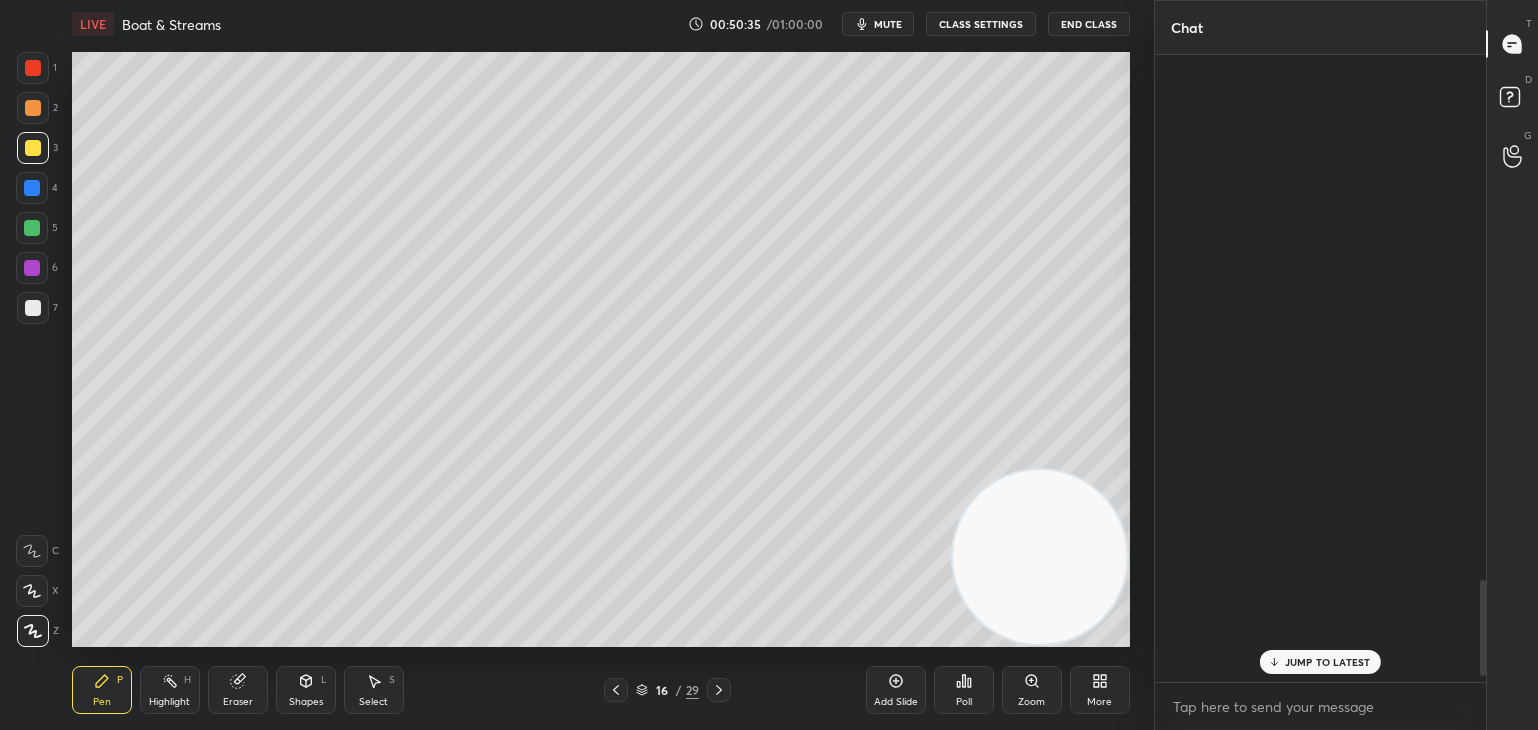 scroll, scrollTop: 3434, scrollLeft: 0, axis: vertical 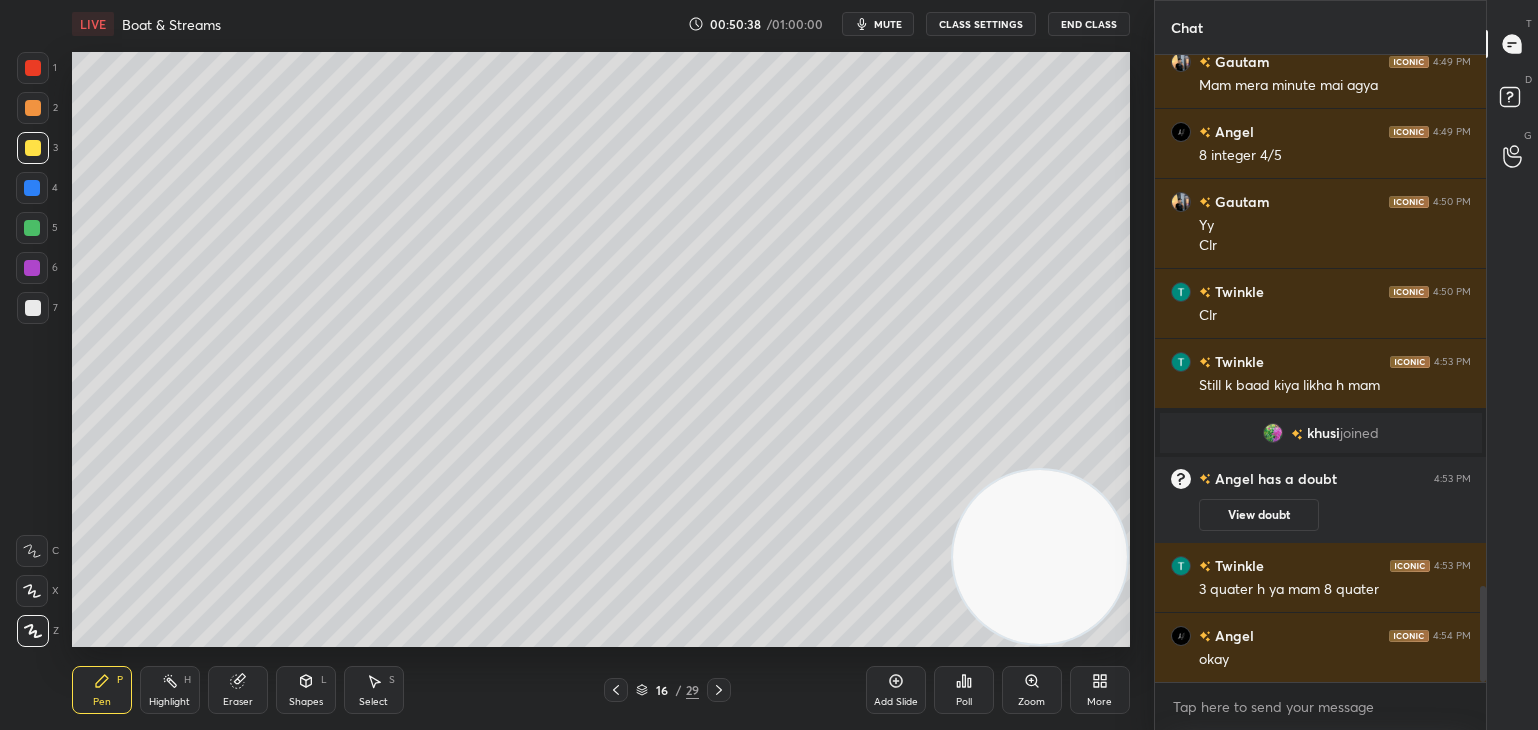 click on "Eraser" at bounding box center (238, 690) 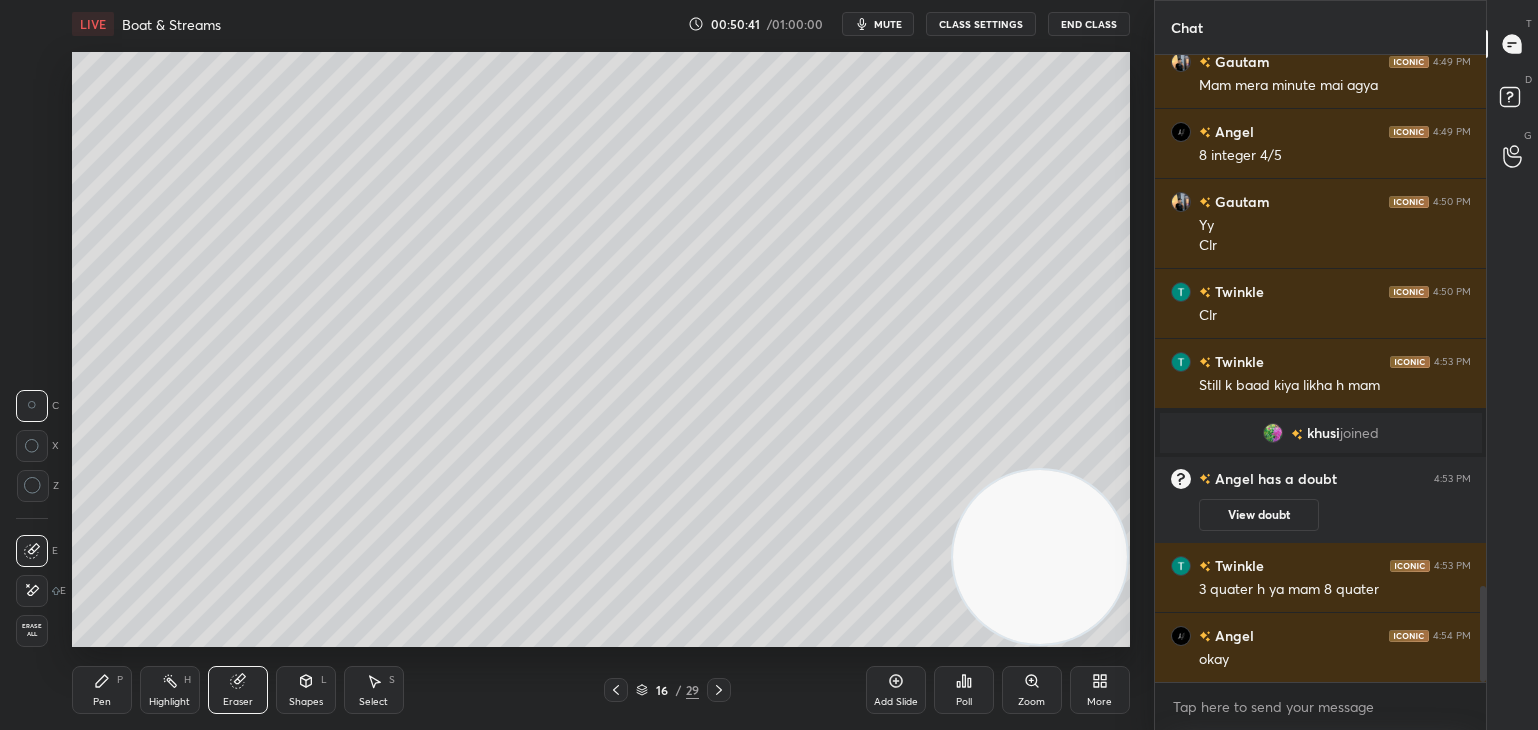 click on "Pen P" at bounding box center (102, 690) 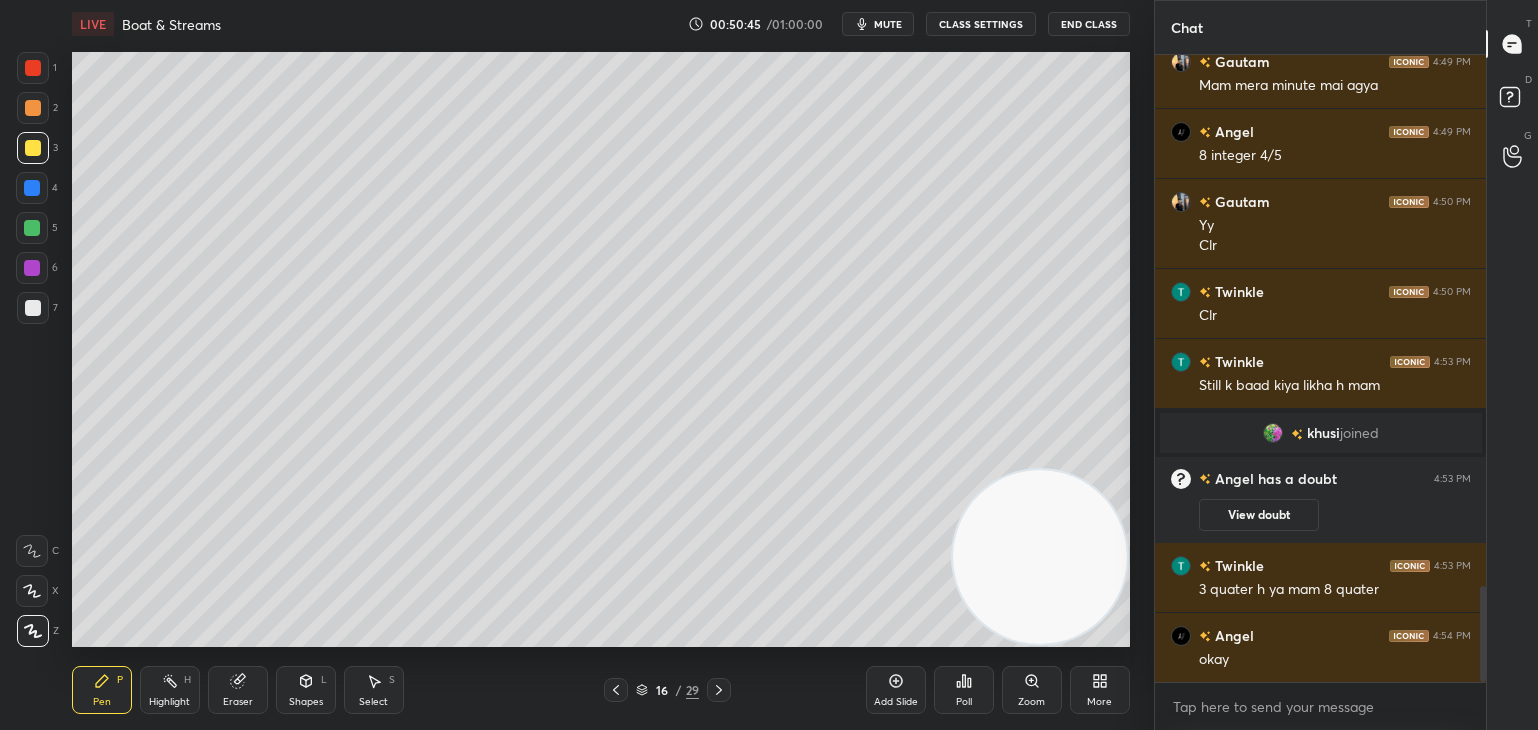 click on "mute" at bounding box center (888, 24) 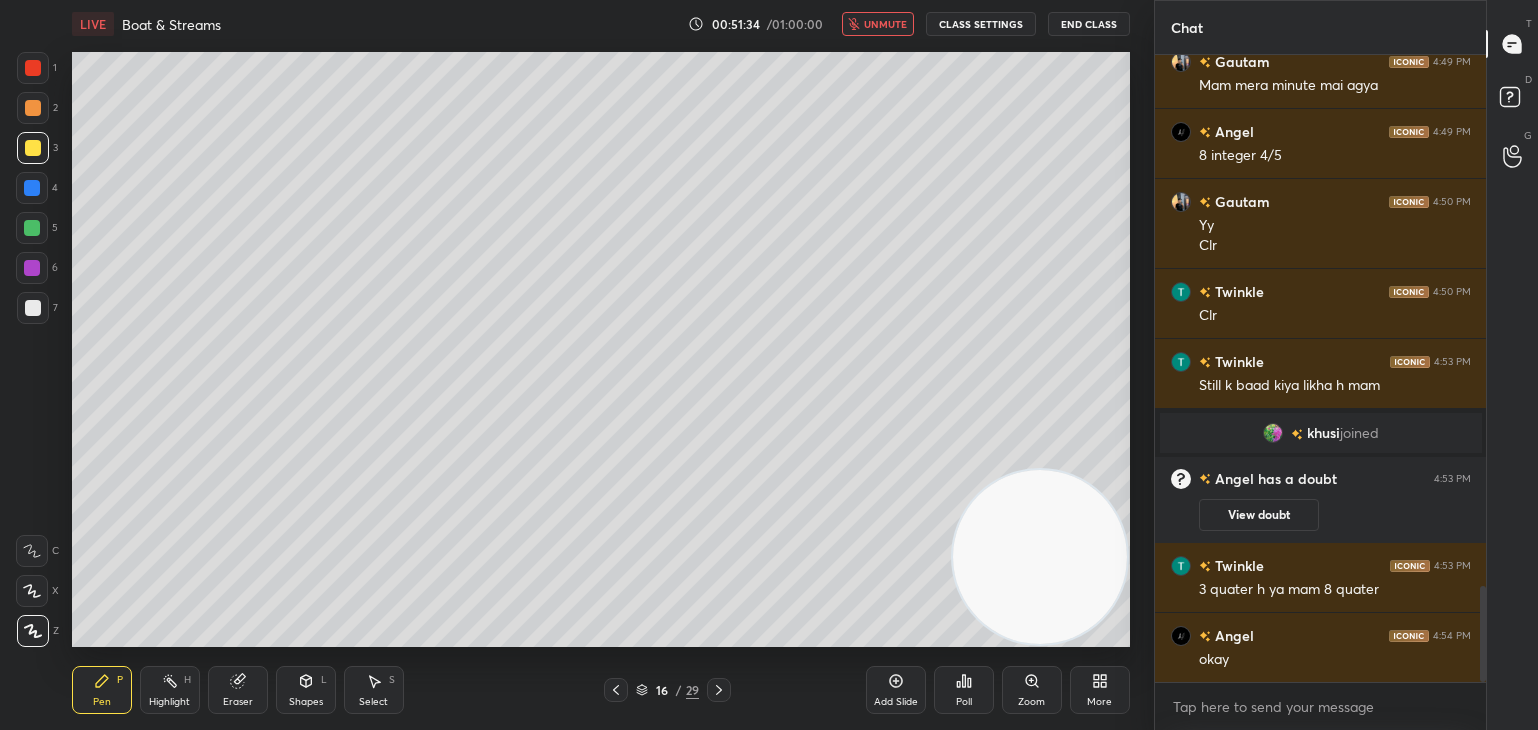 click on "unmute" at bounding box center (885, 24) 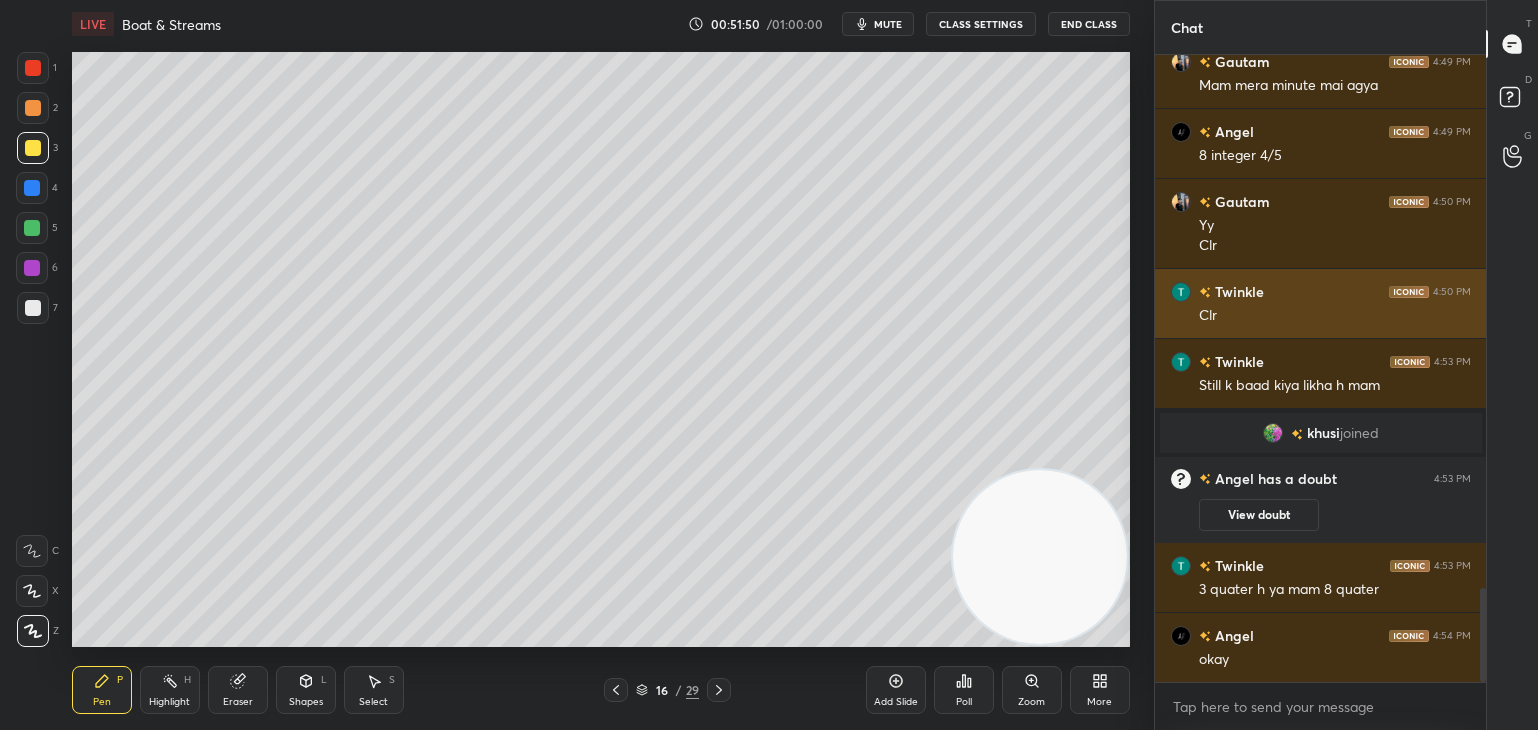 scroll, scrollTop: 3544, scrollLeft: 0, axis: vertical 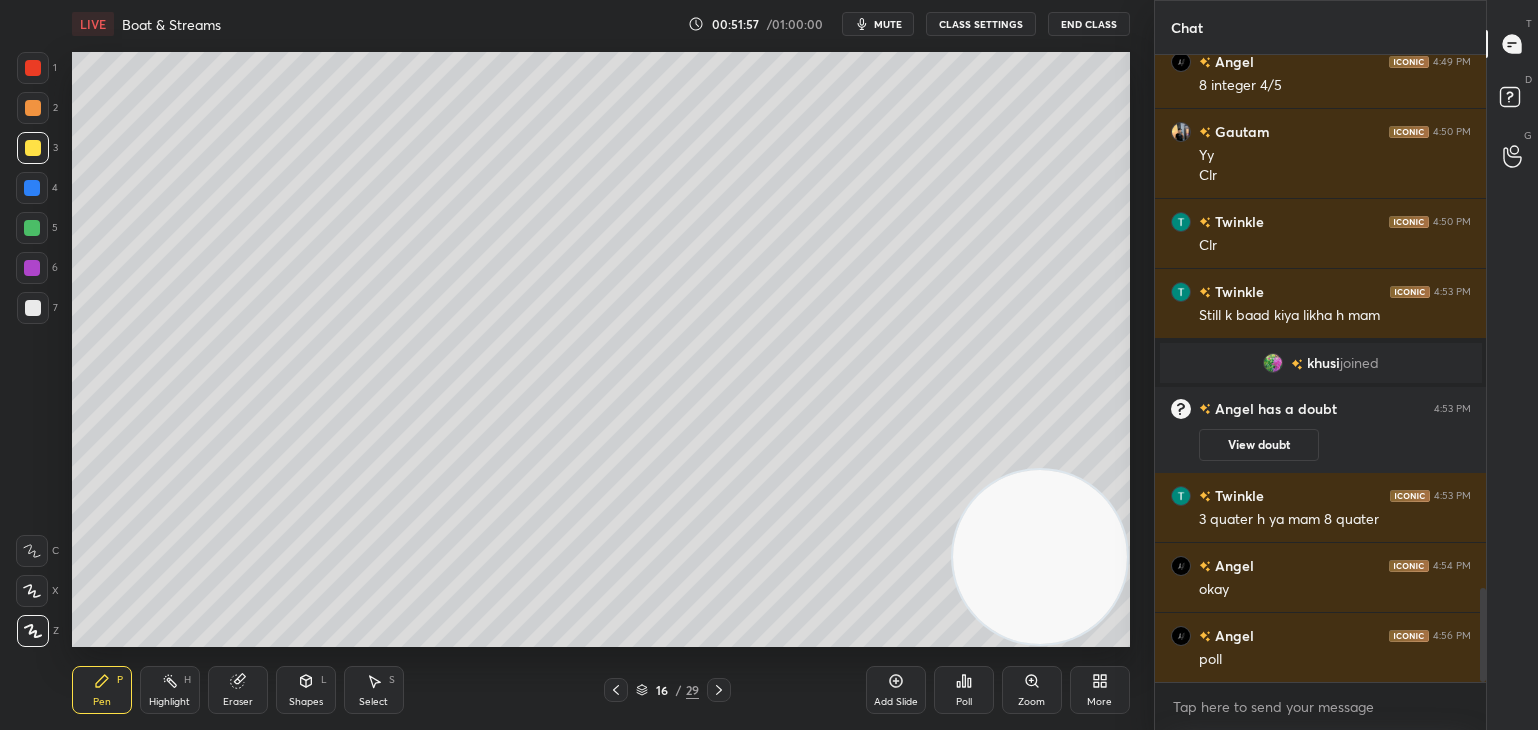 click on "Poll" at bounding box center [964, 690] 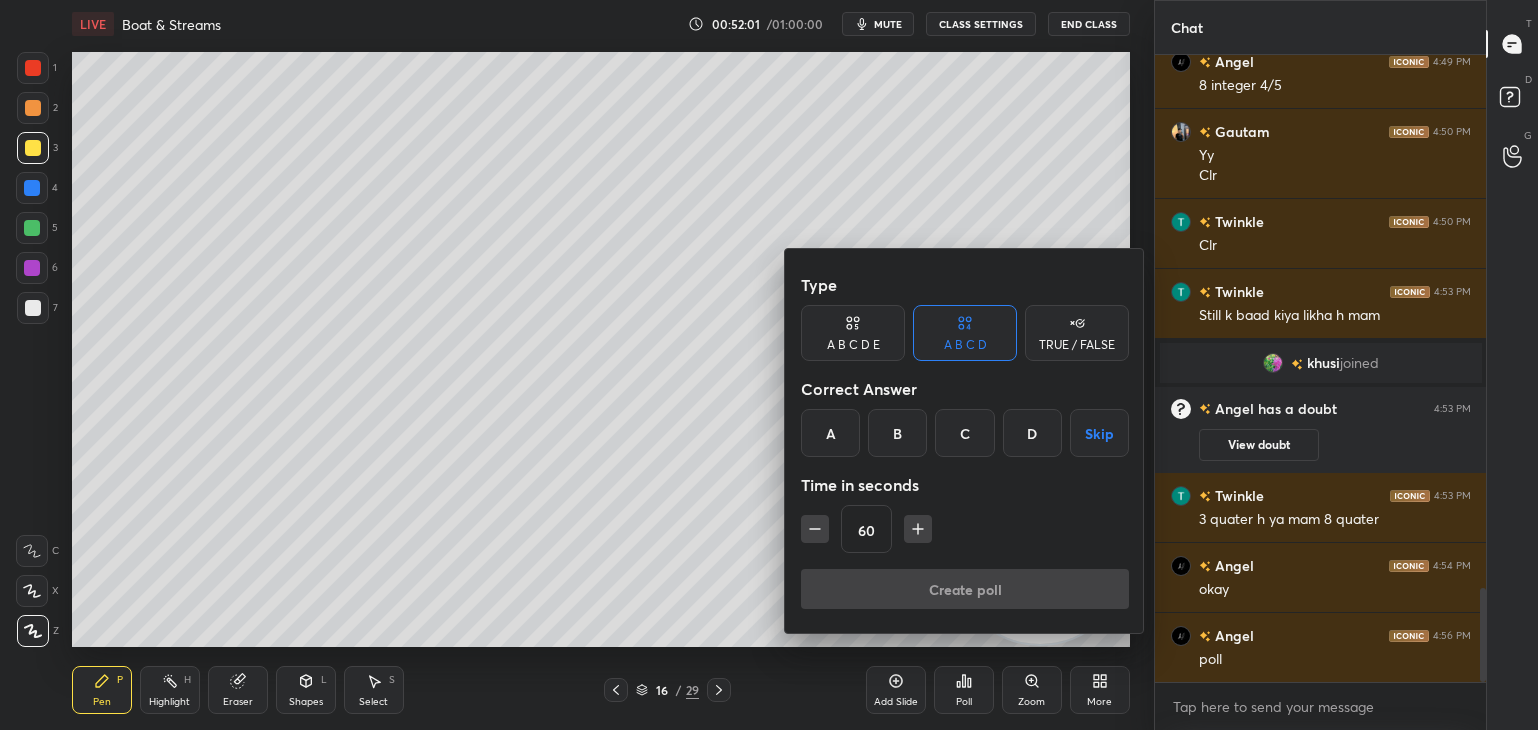 click at bounding box center [769, 365] 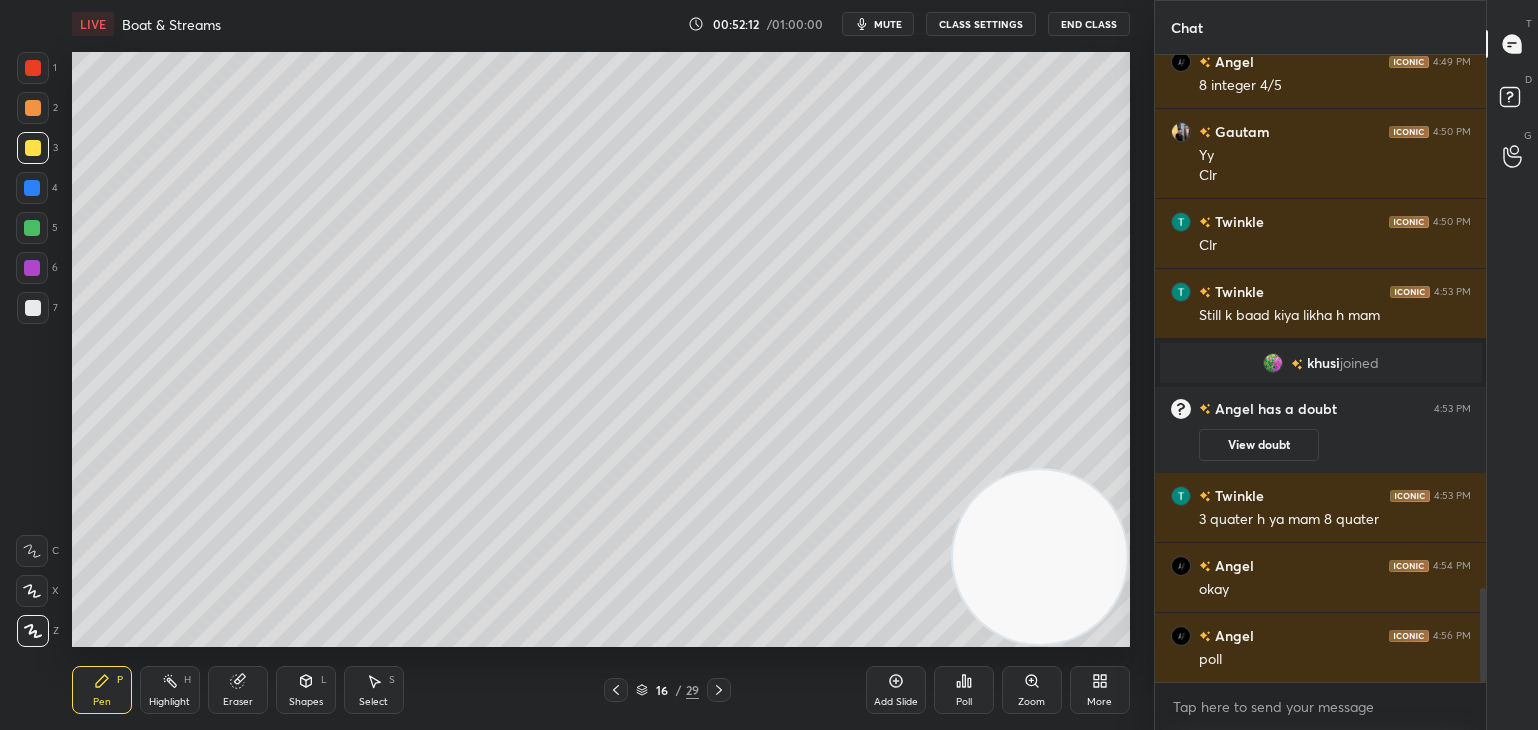 click on "Poll" at bounding box center [964, 690] 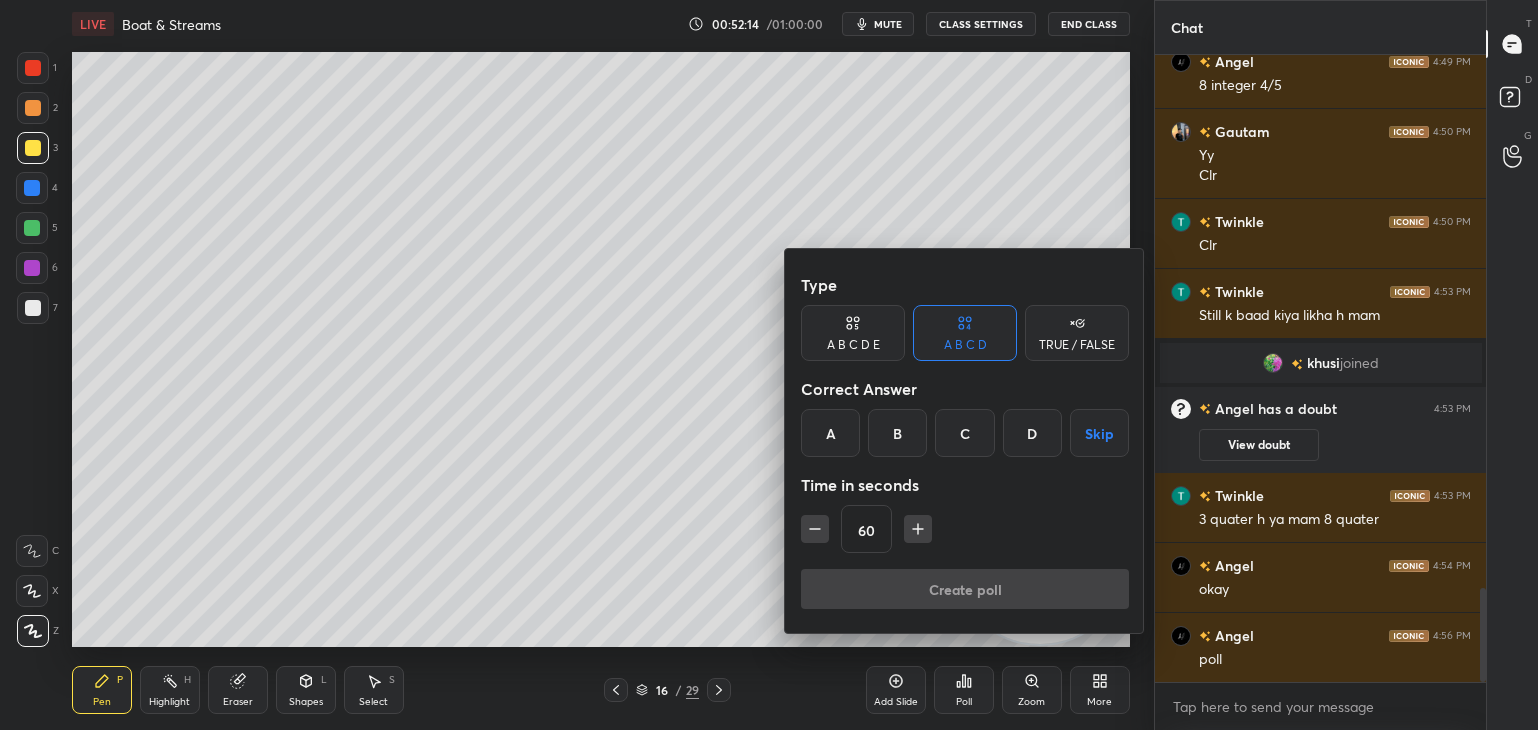 click on "D" at bounding box center [1032, 433] 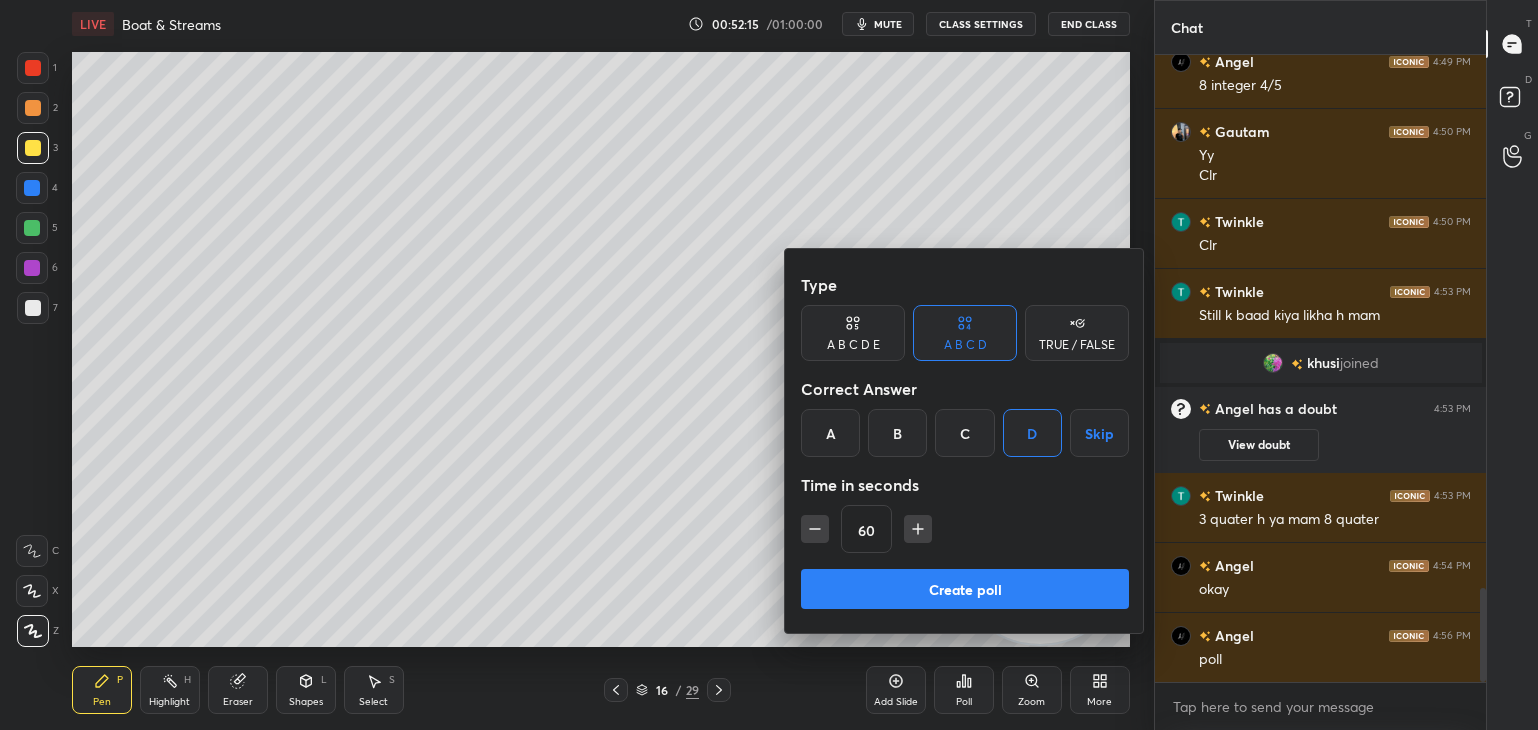 click 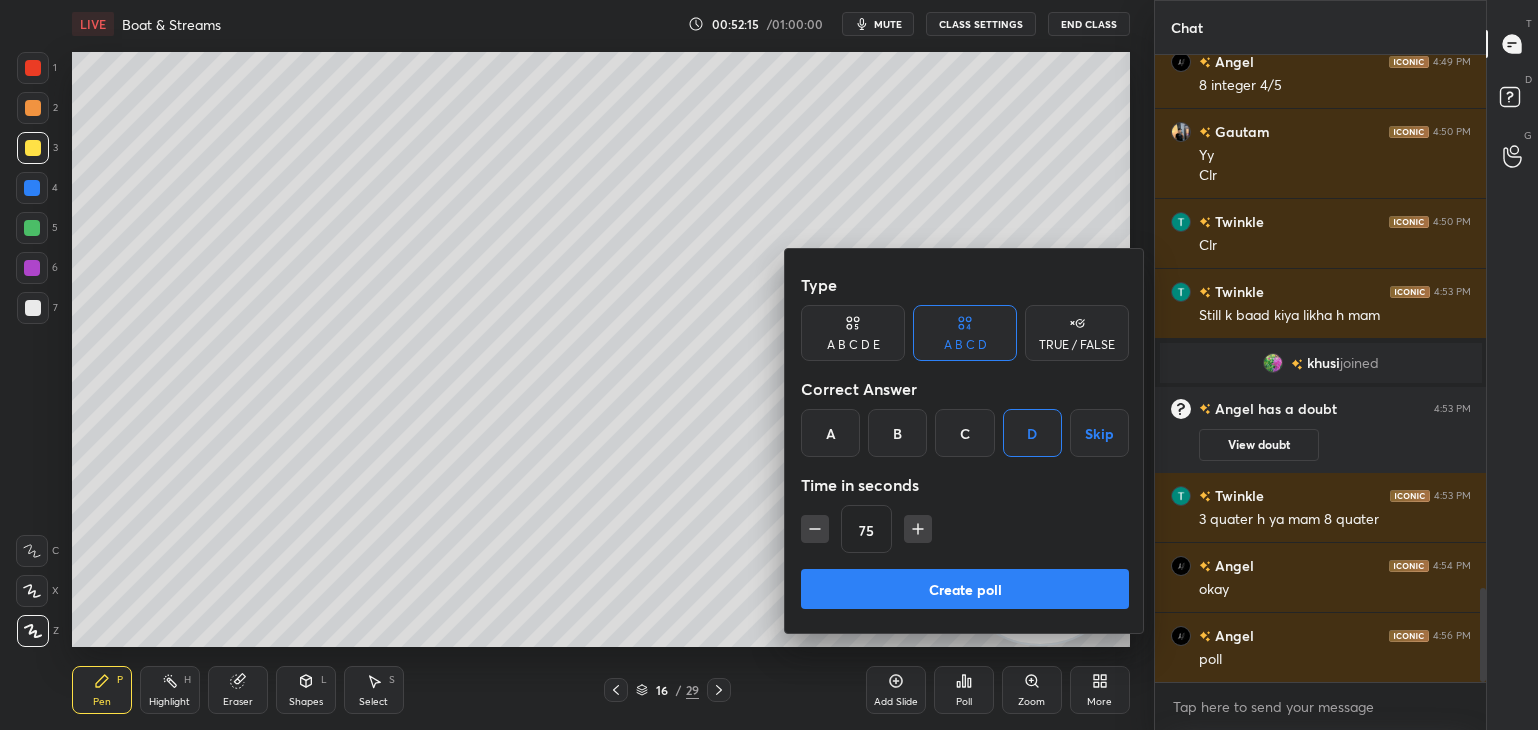 click on "Create poll" at bounding box center [965, 589] 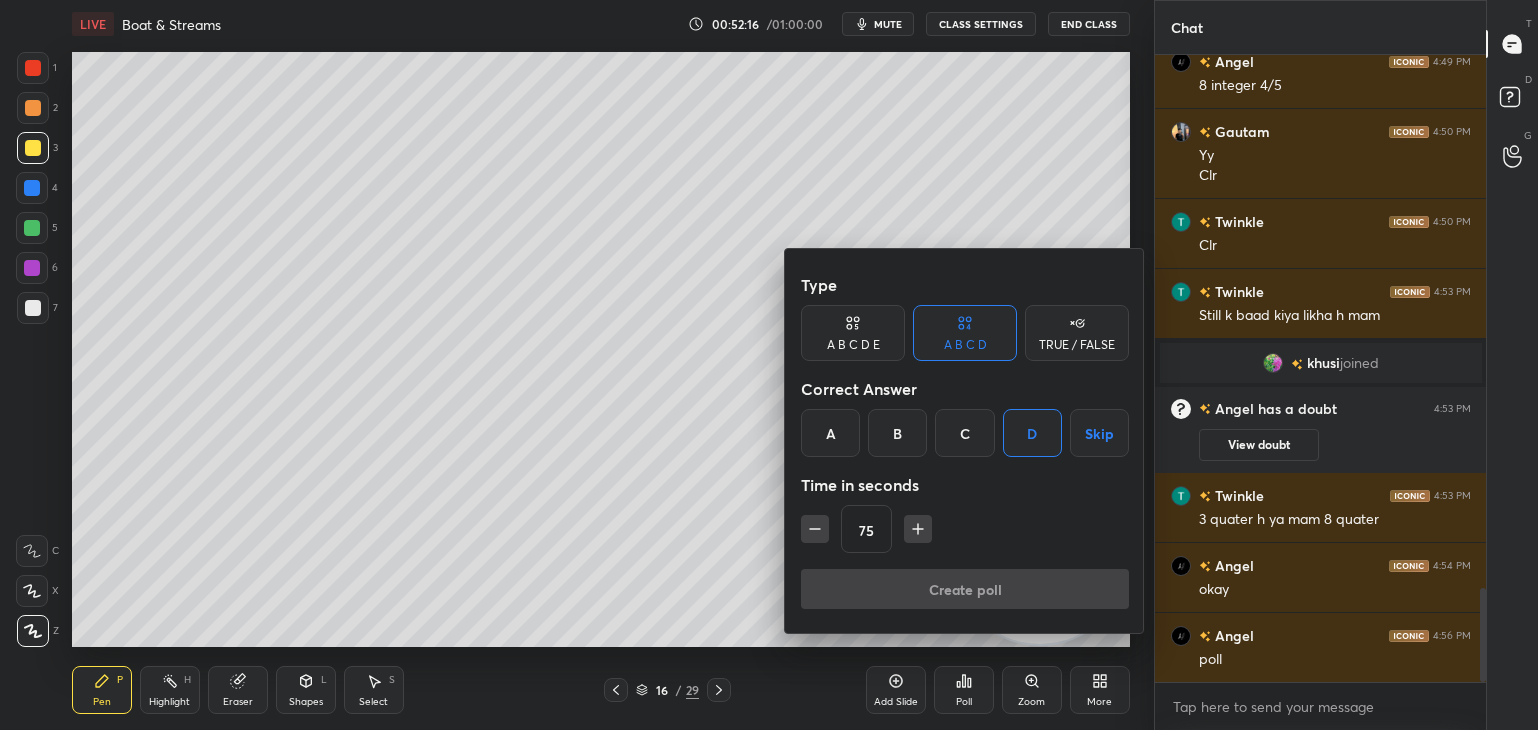scroll, scrollTop: 649, scrollLeft: 326, axis: both 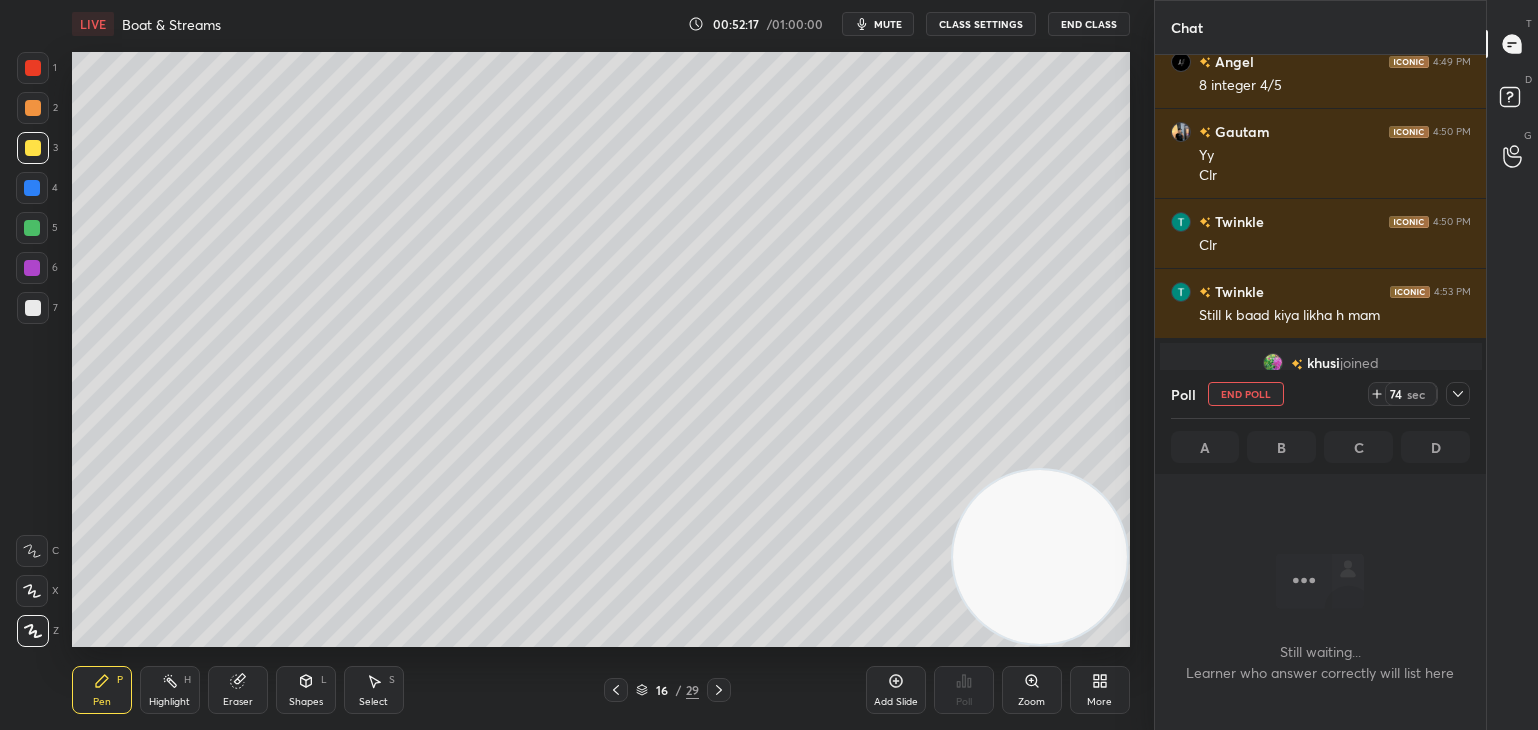 click on "mute" at bounding box center (878, 24) 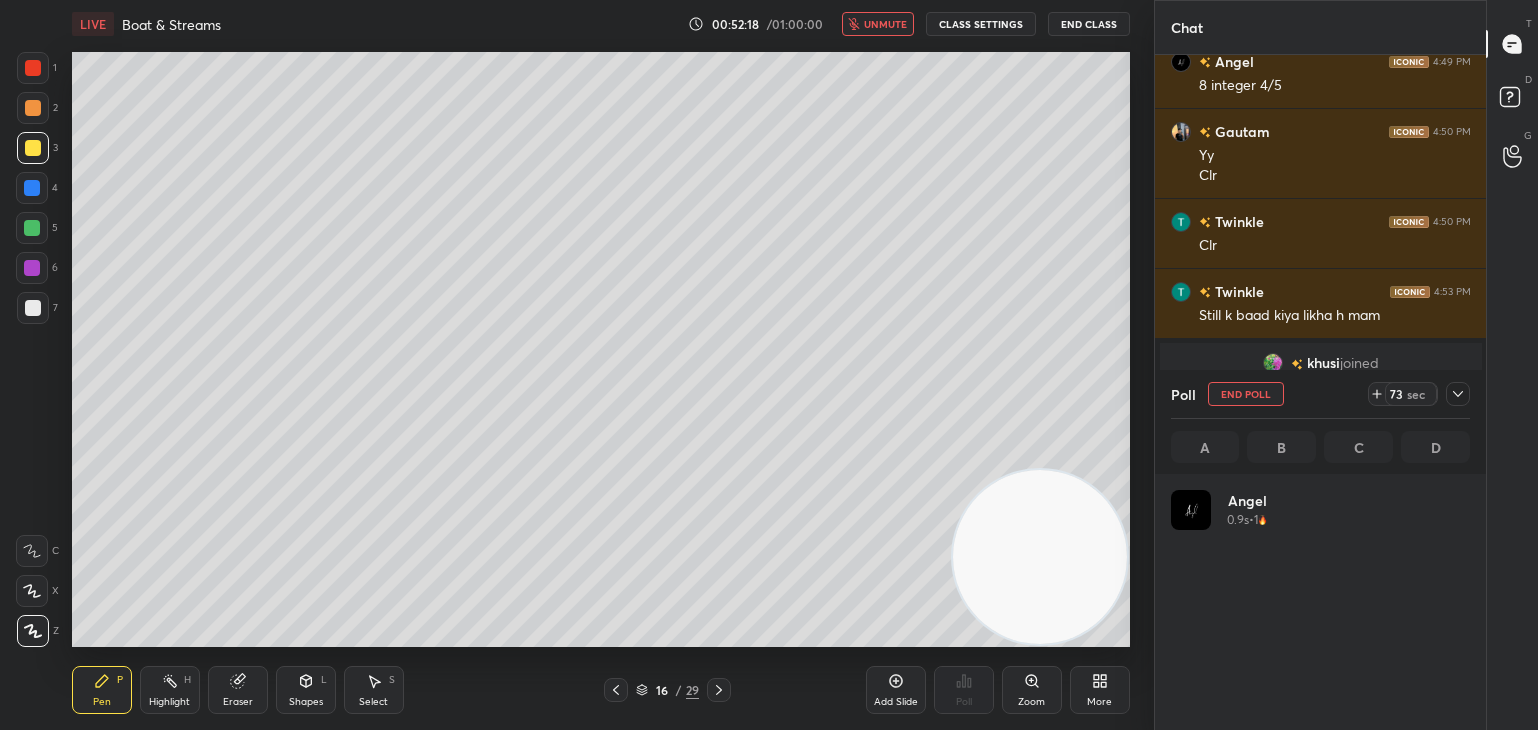 scroll, scrollTop: 6, scrollLeft: 6, axis: both 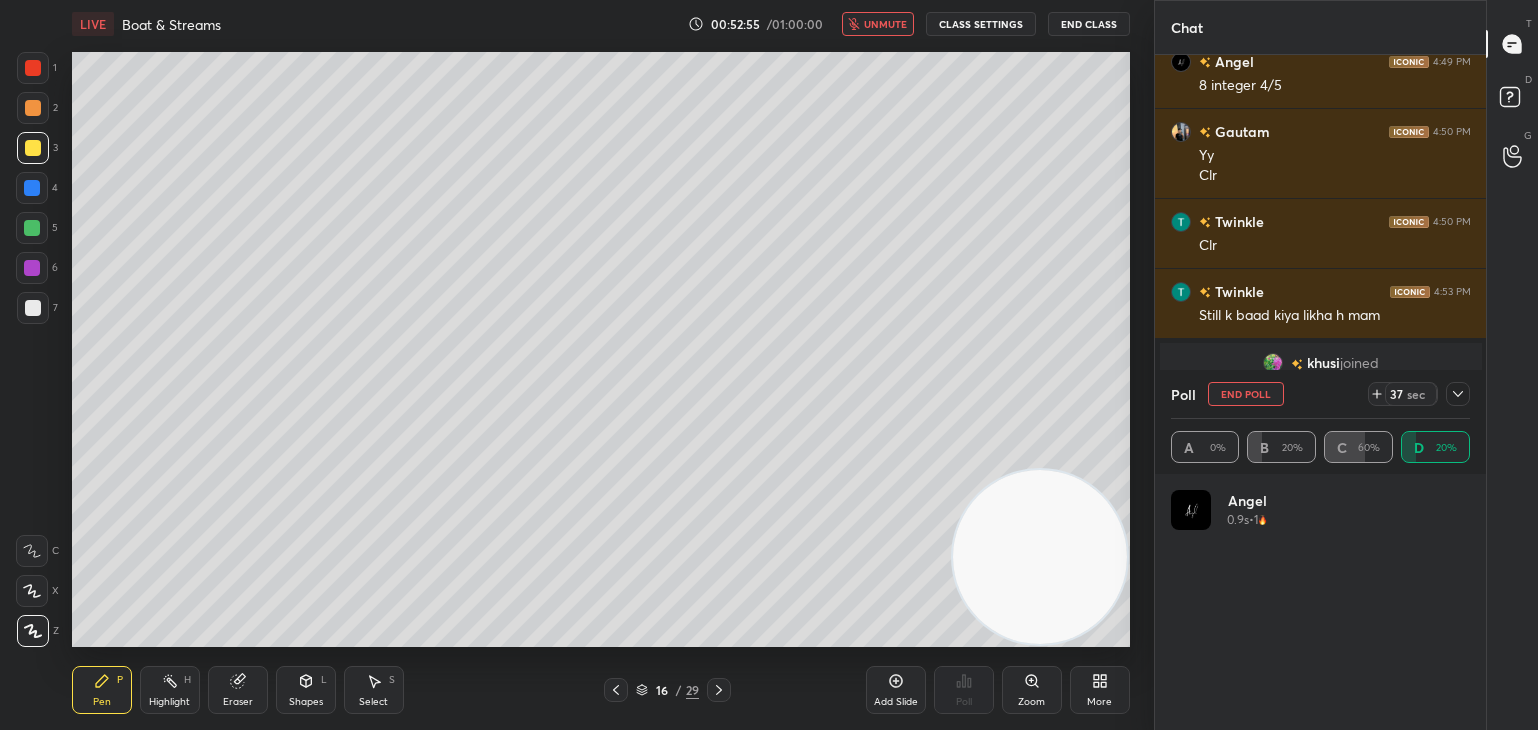 click on "unmute" at bounding box center [878, 24] 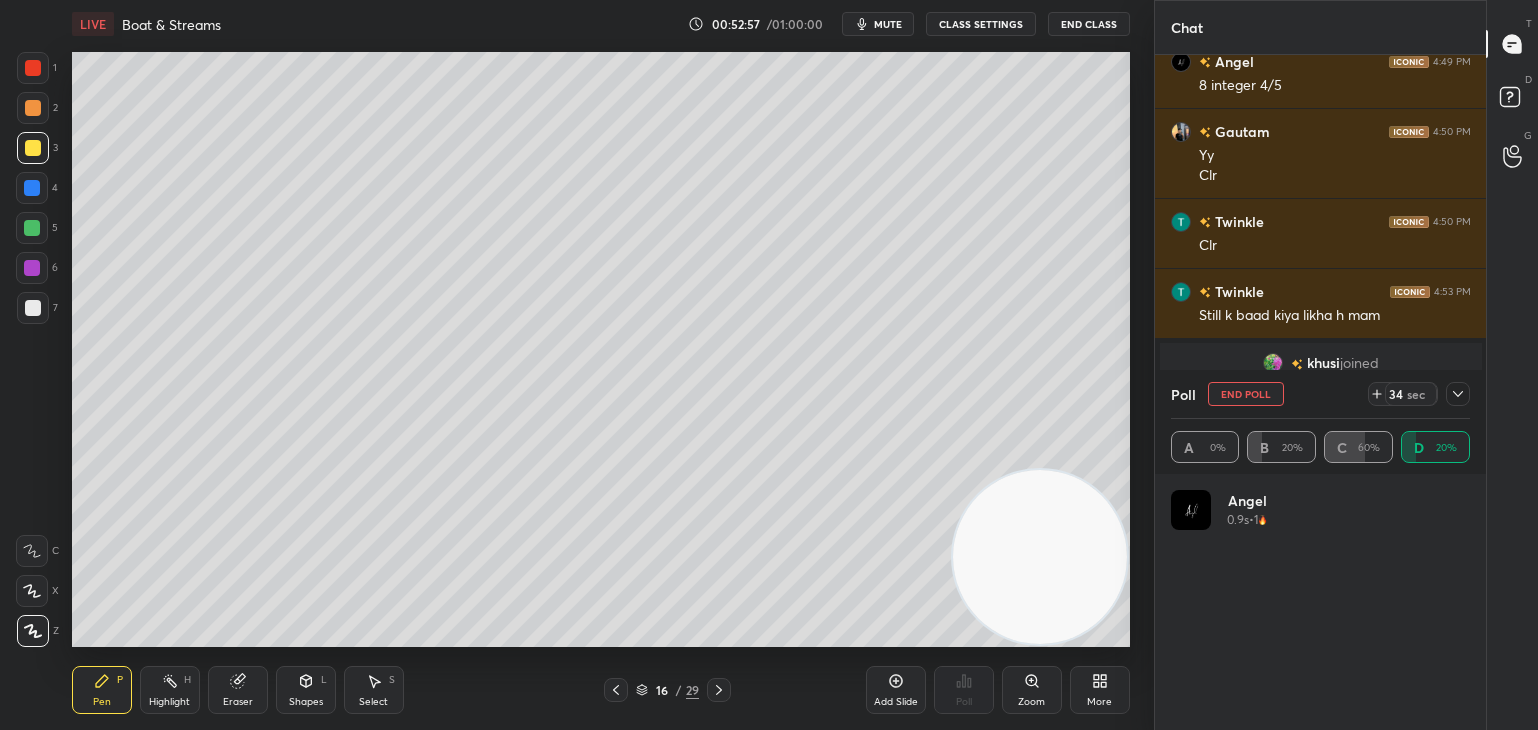 click 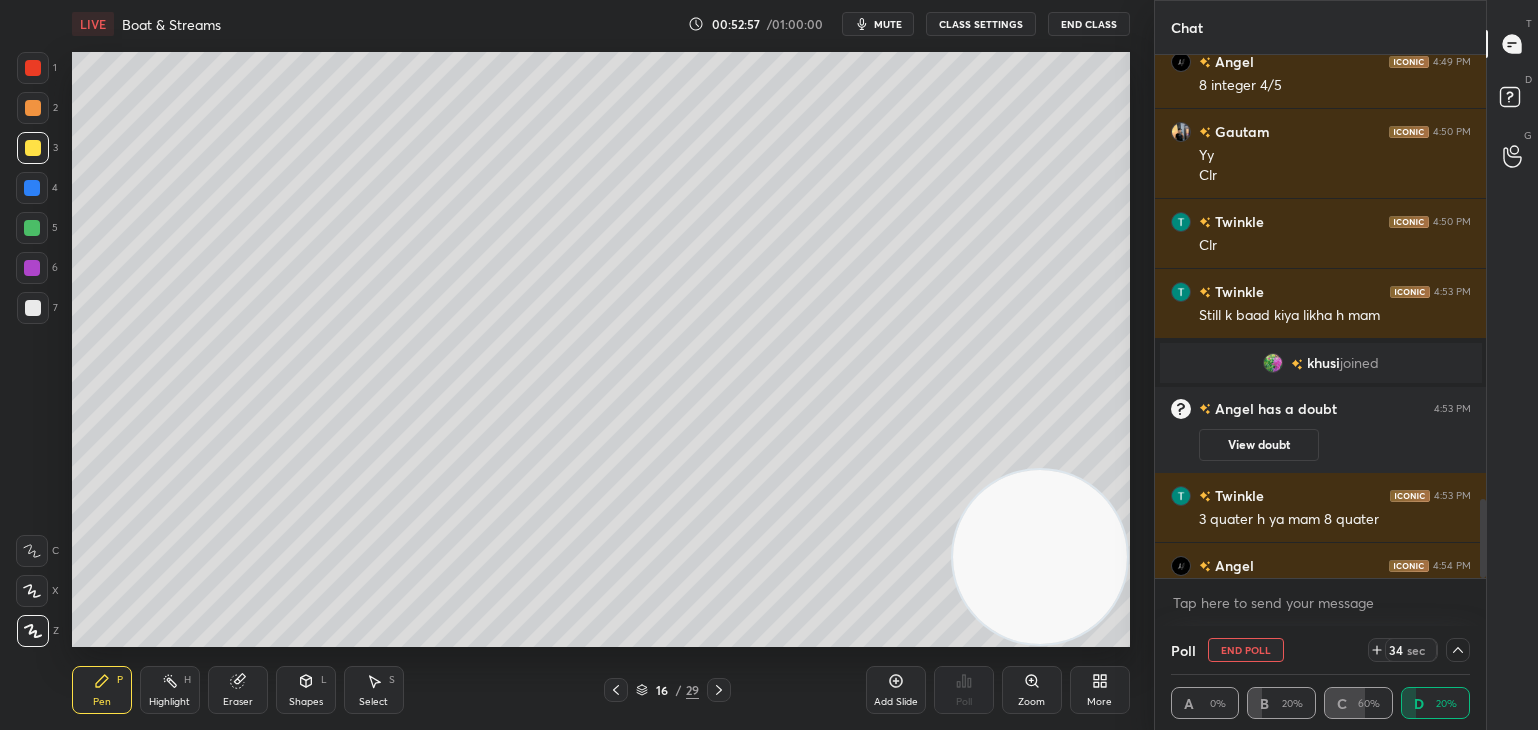 scroll, scrollTop: 0, scrollLeft: 0, axis: both 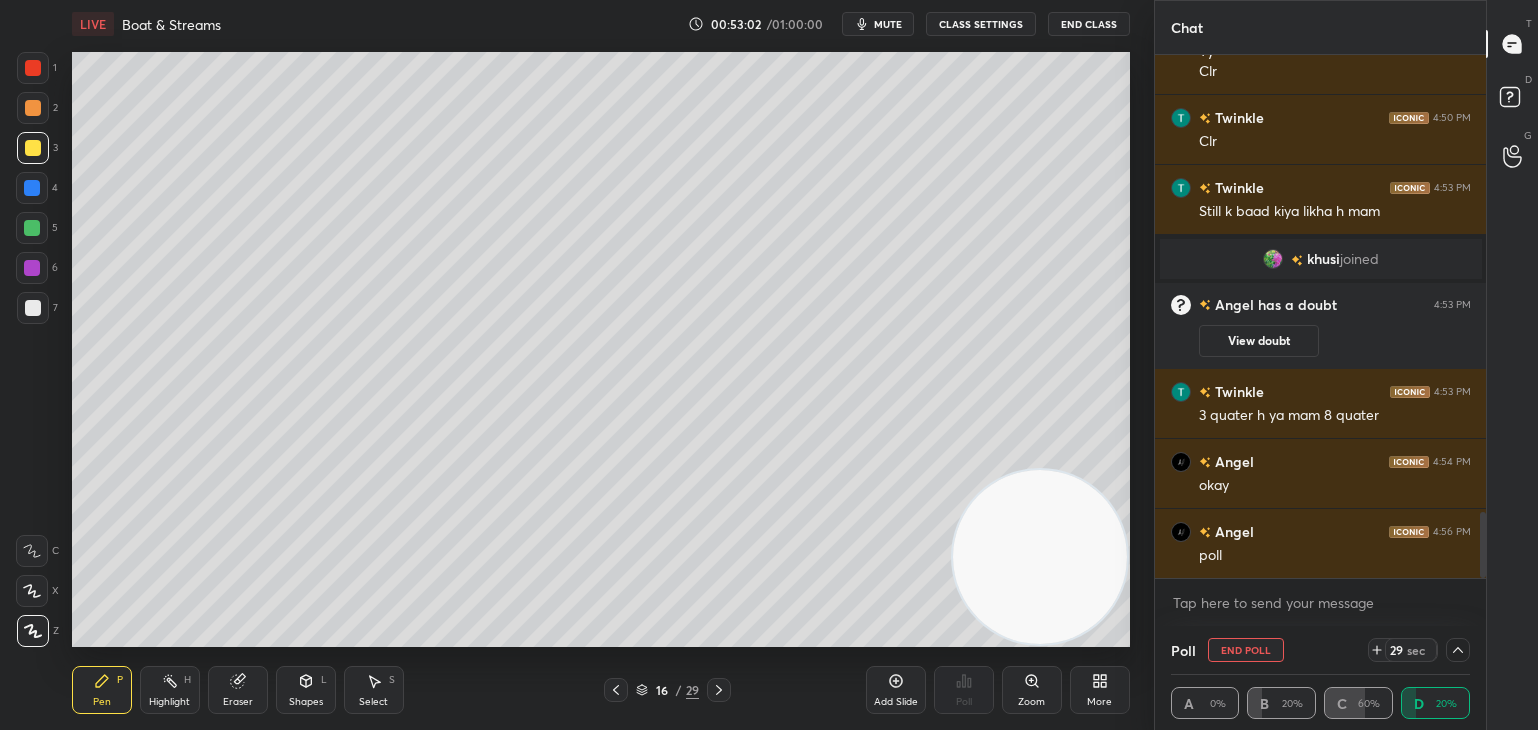 click on "End Poll" at bounding box center (1246, 650) 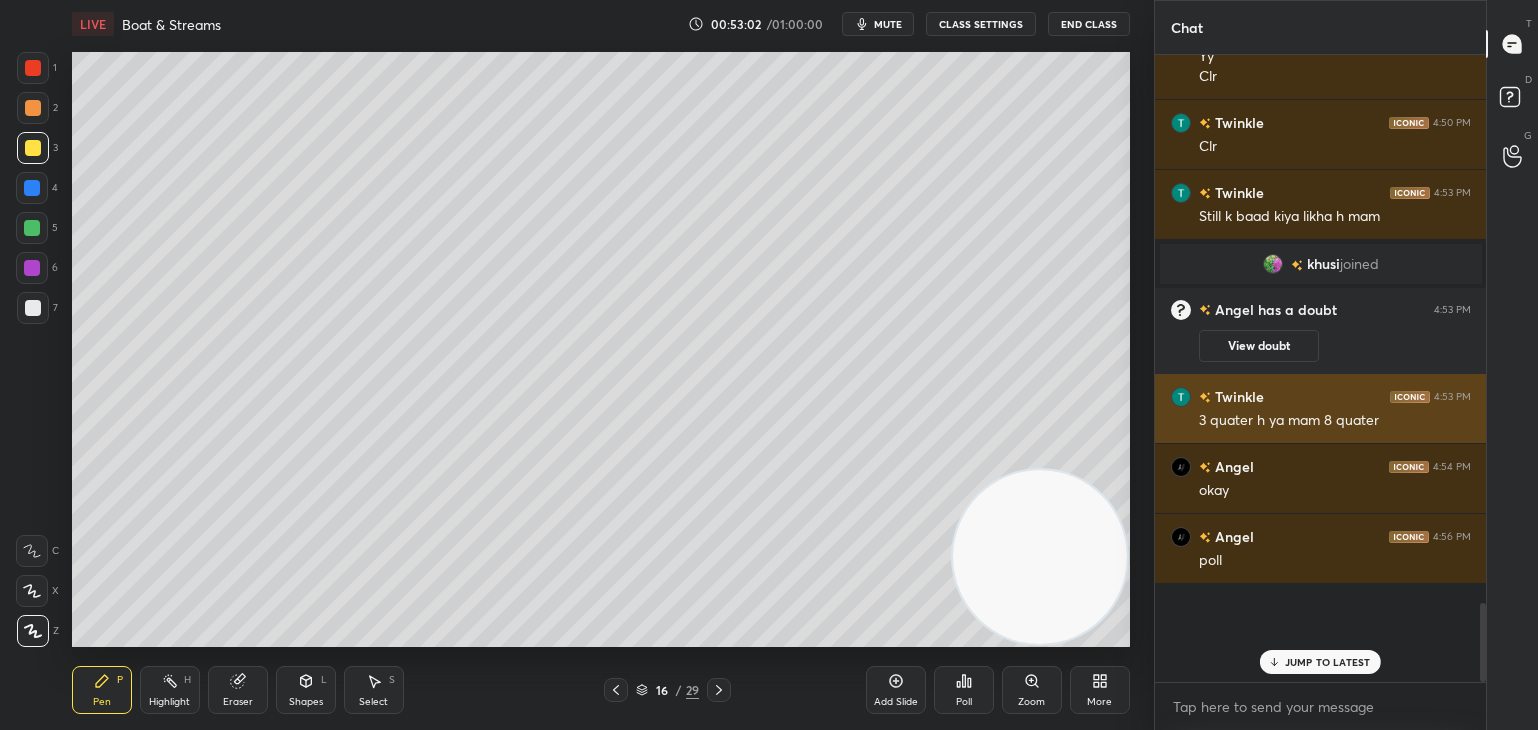 scroll, scrollTop: 574, scrollLeft: 326, axis: both 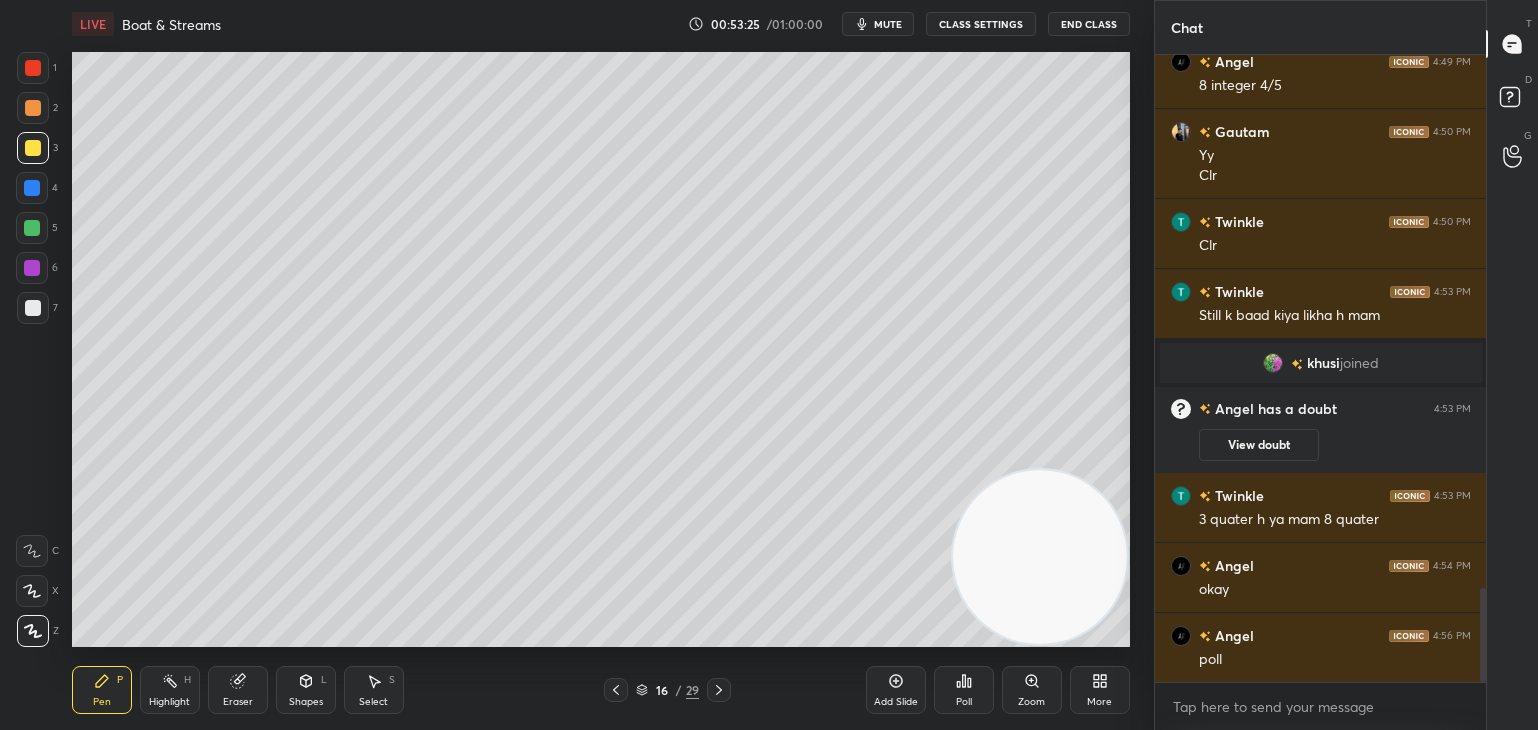 click at bounding box center [32, 591] 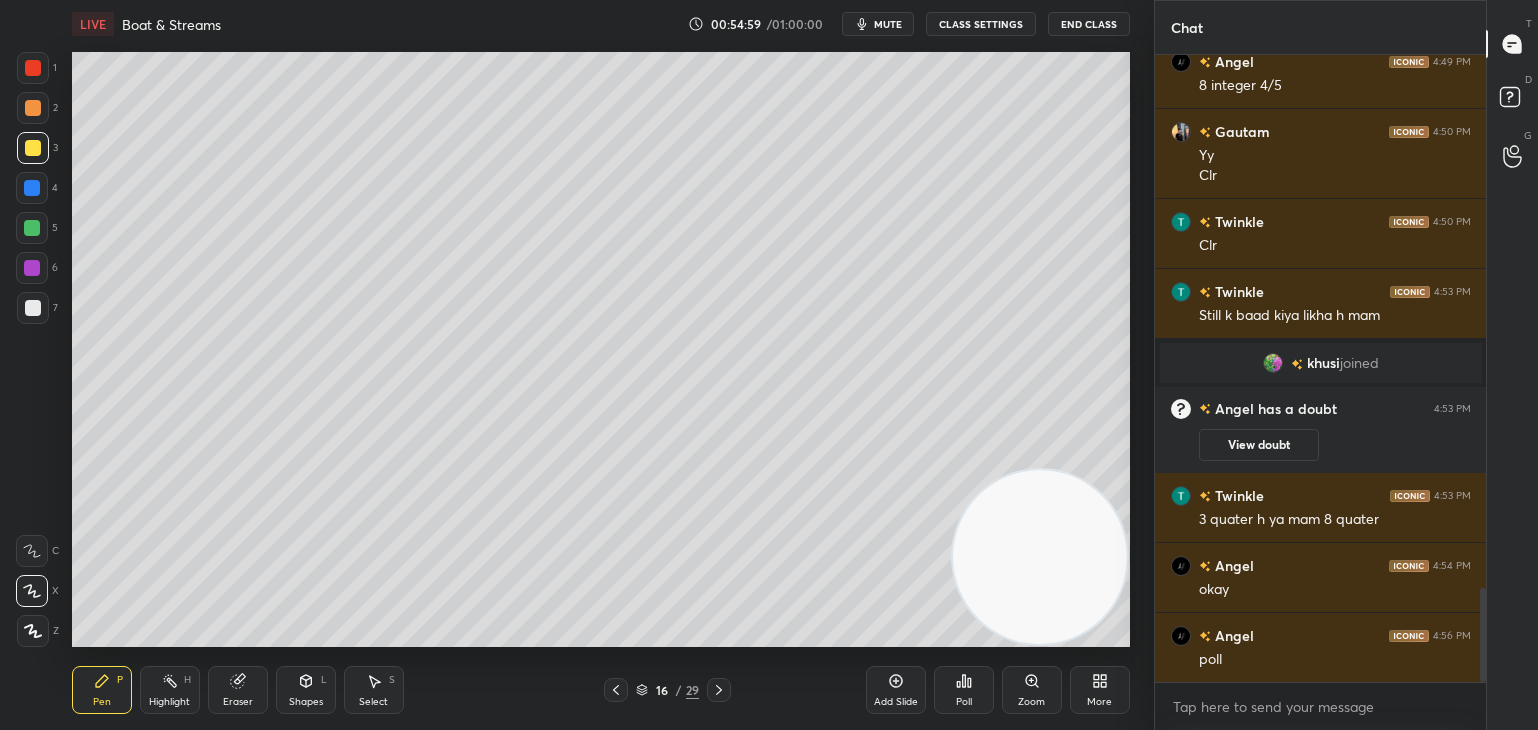 click on "Eraser" at bounding box center (238, 690) 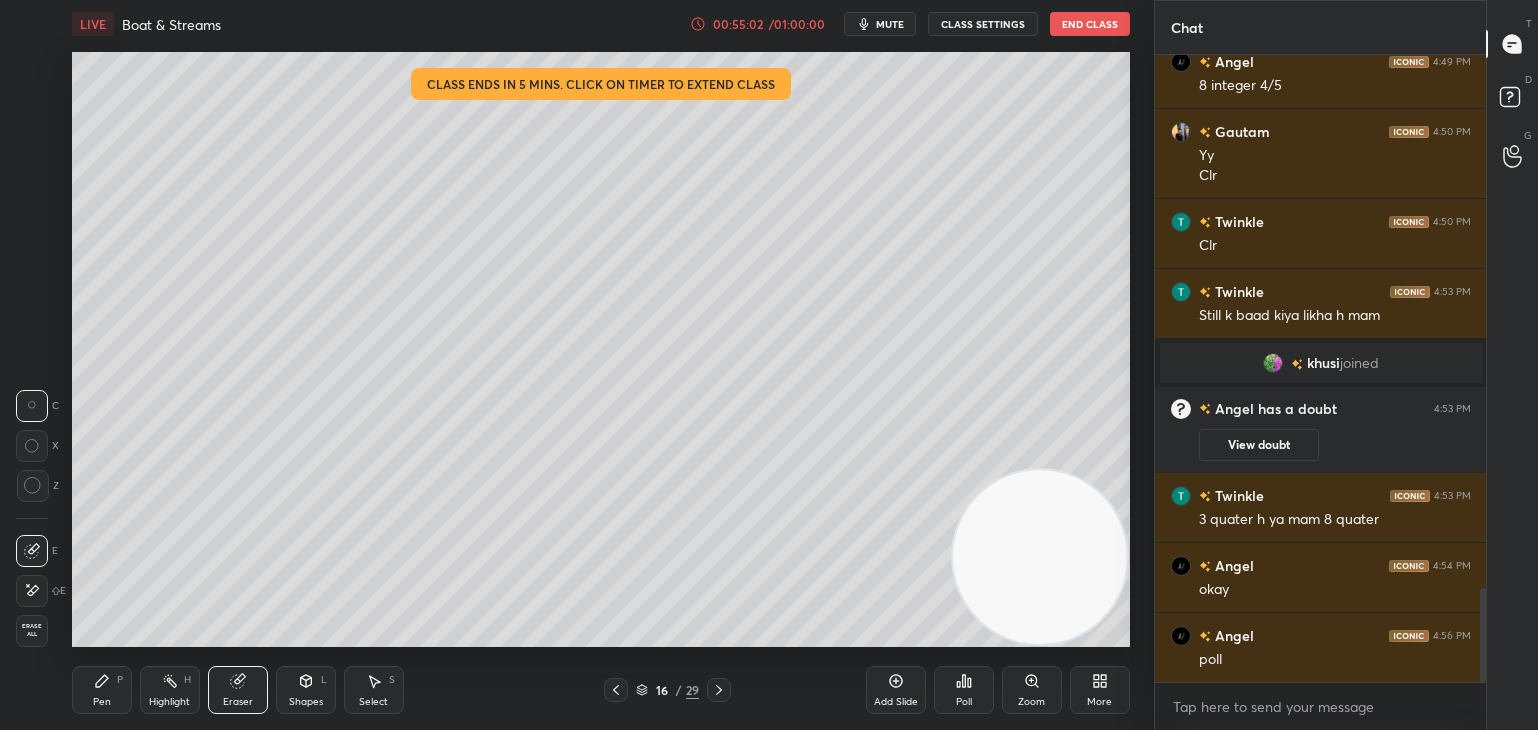 click on "Pen P" at bounding box center [102, 690] 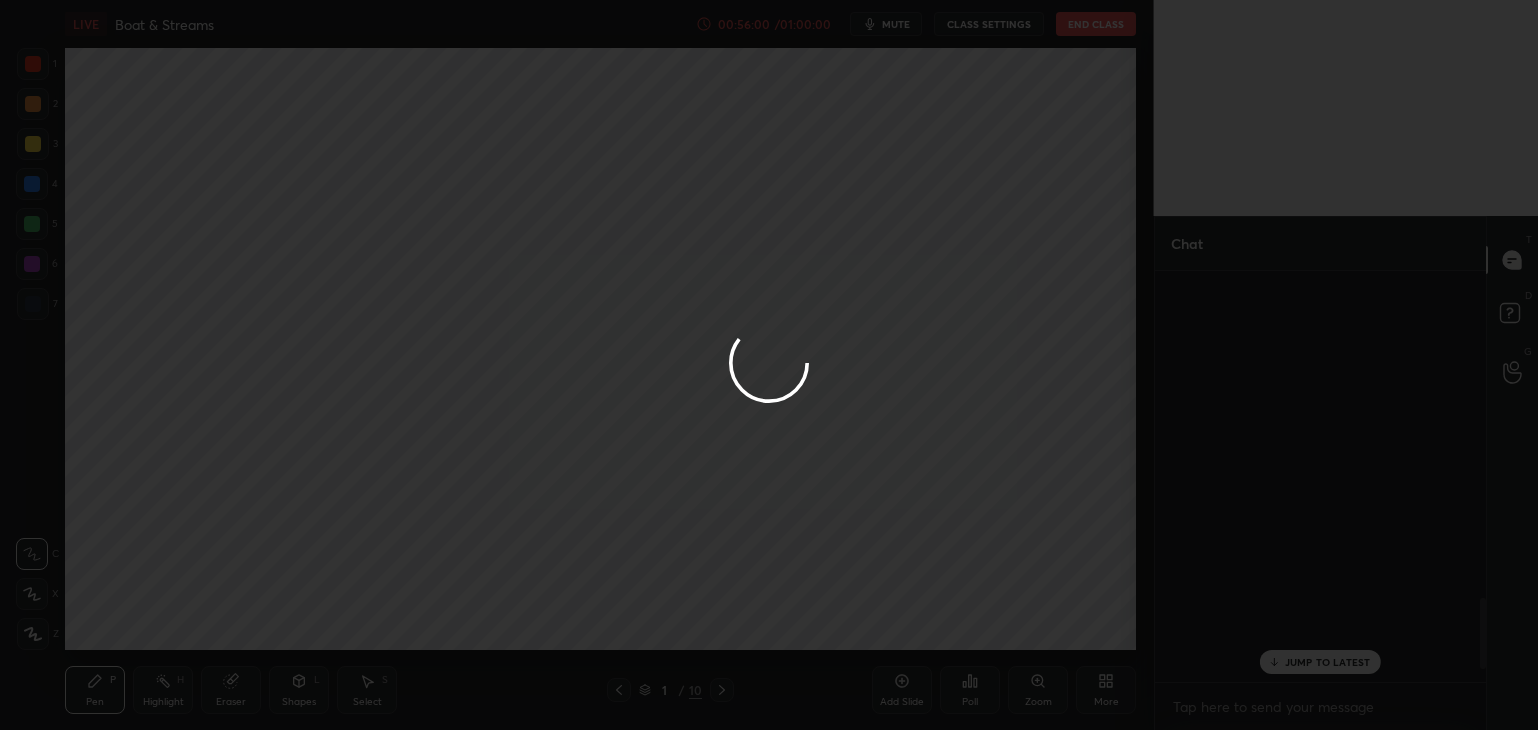 scroll, scrollTop: 0, scrollLeft: 0, axis: both 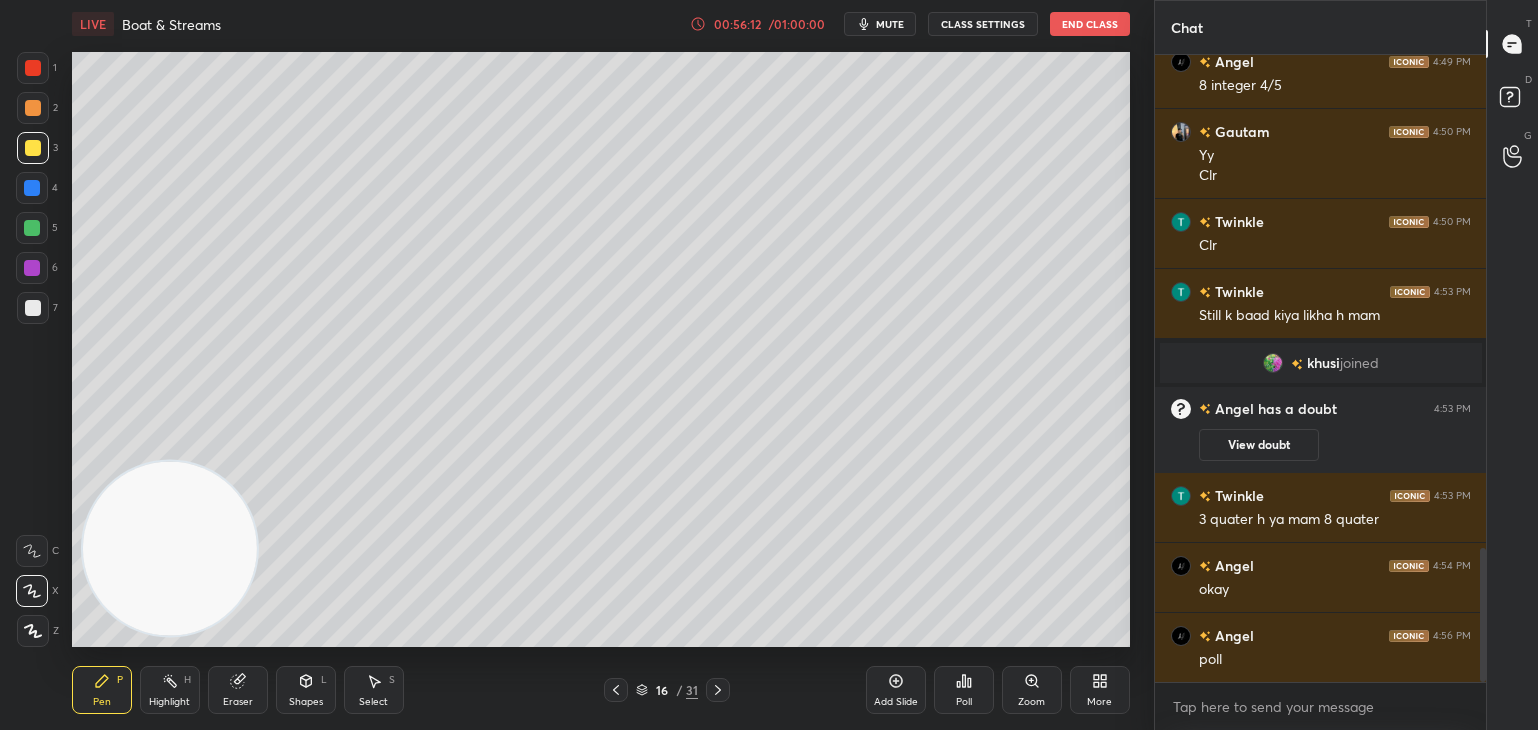 click on "Eraser" at bounding box center [238, 690] 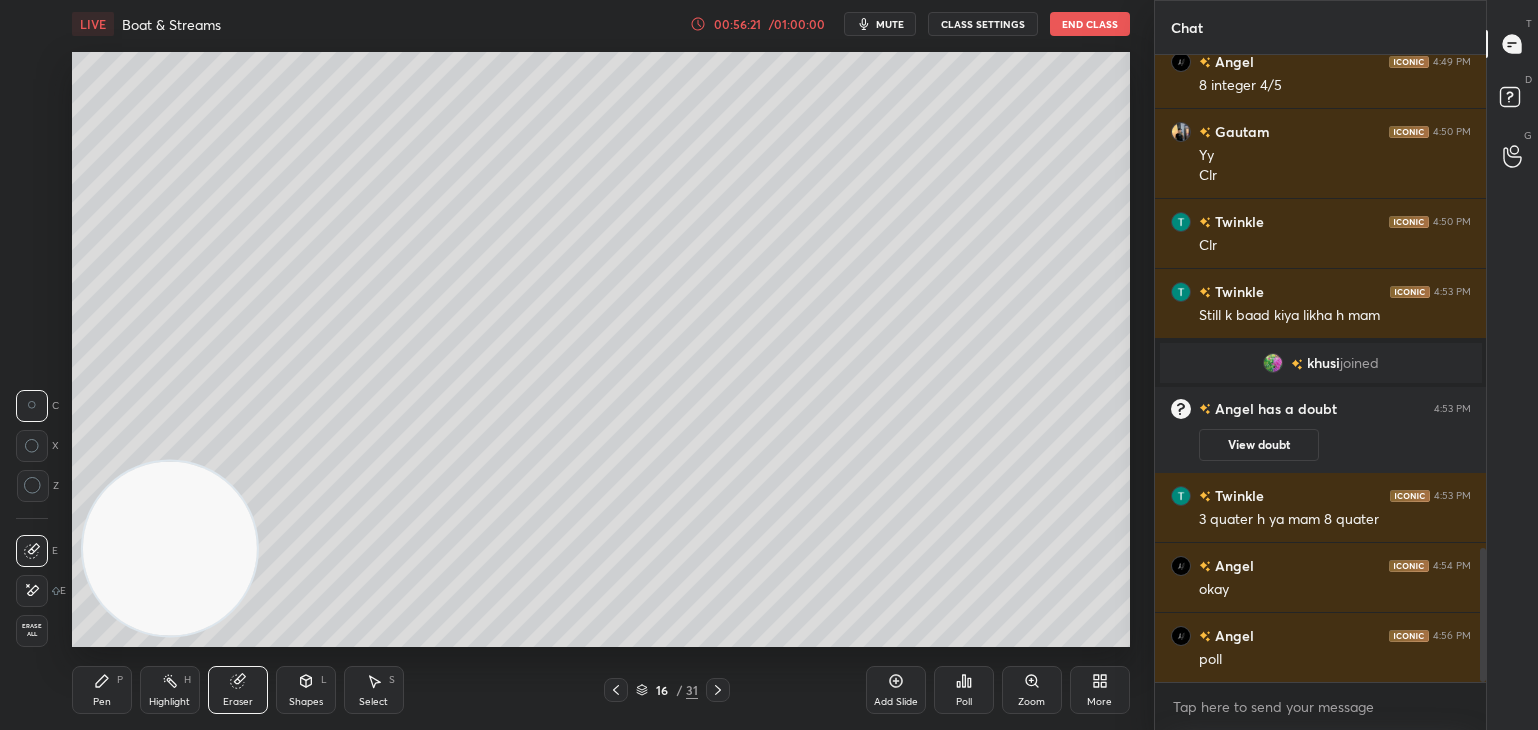 click on "Pen P" at bounding box center [102, 690] 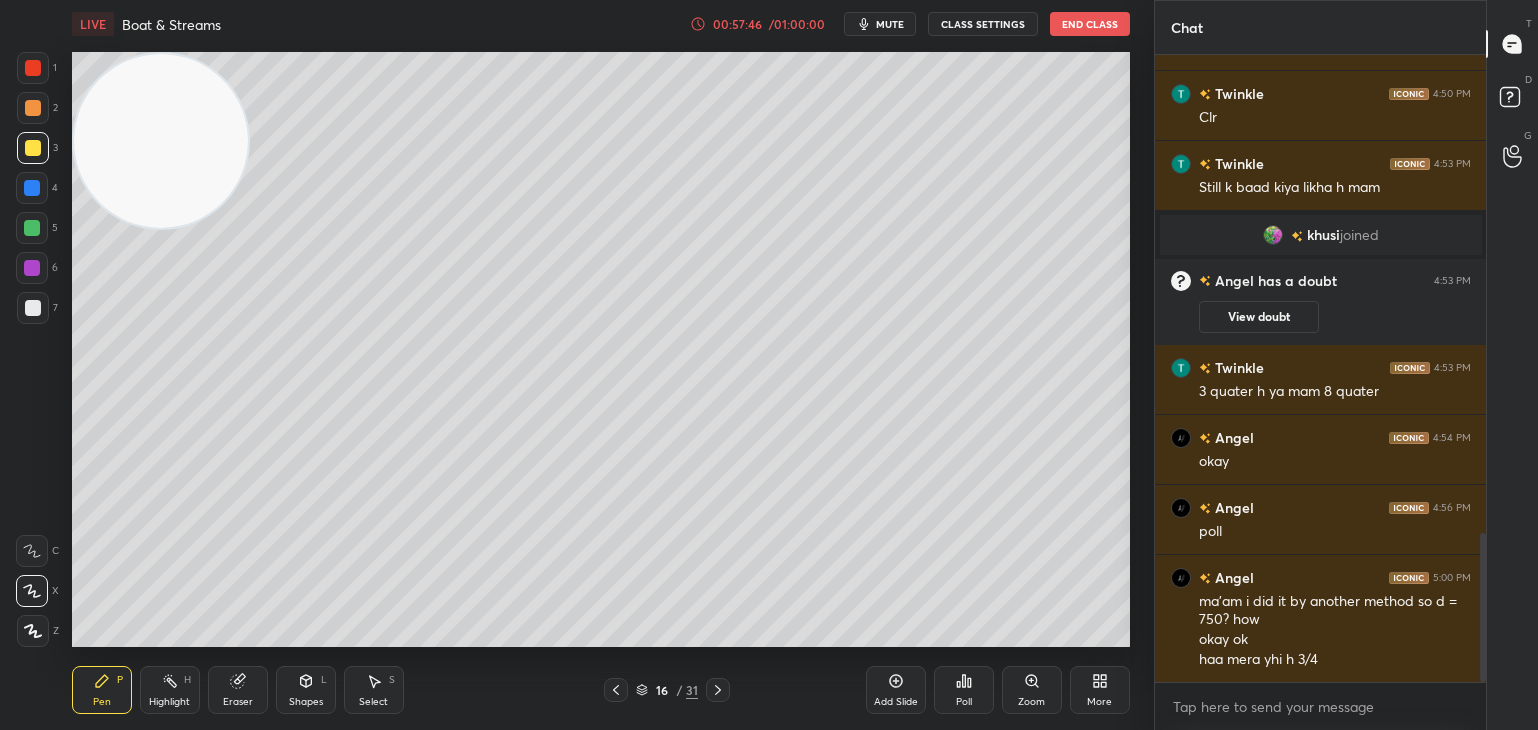scroll, scrollTop: 2080, scrollLeft: 0, axis: vertical 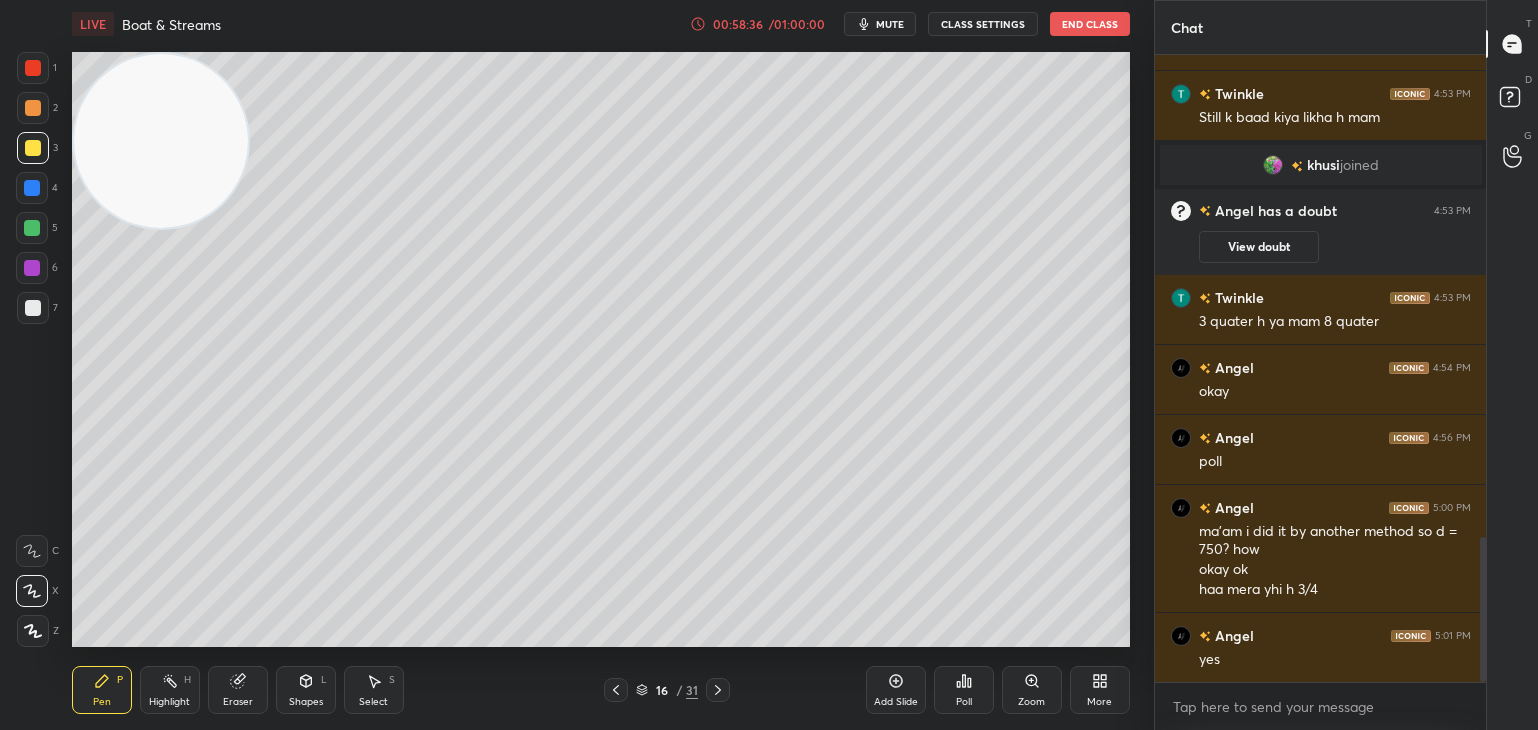 click 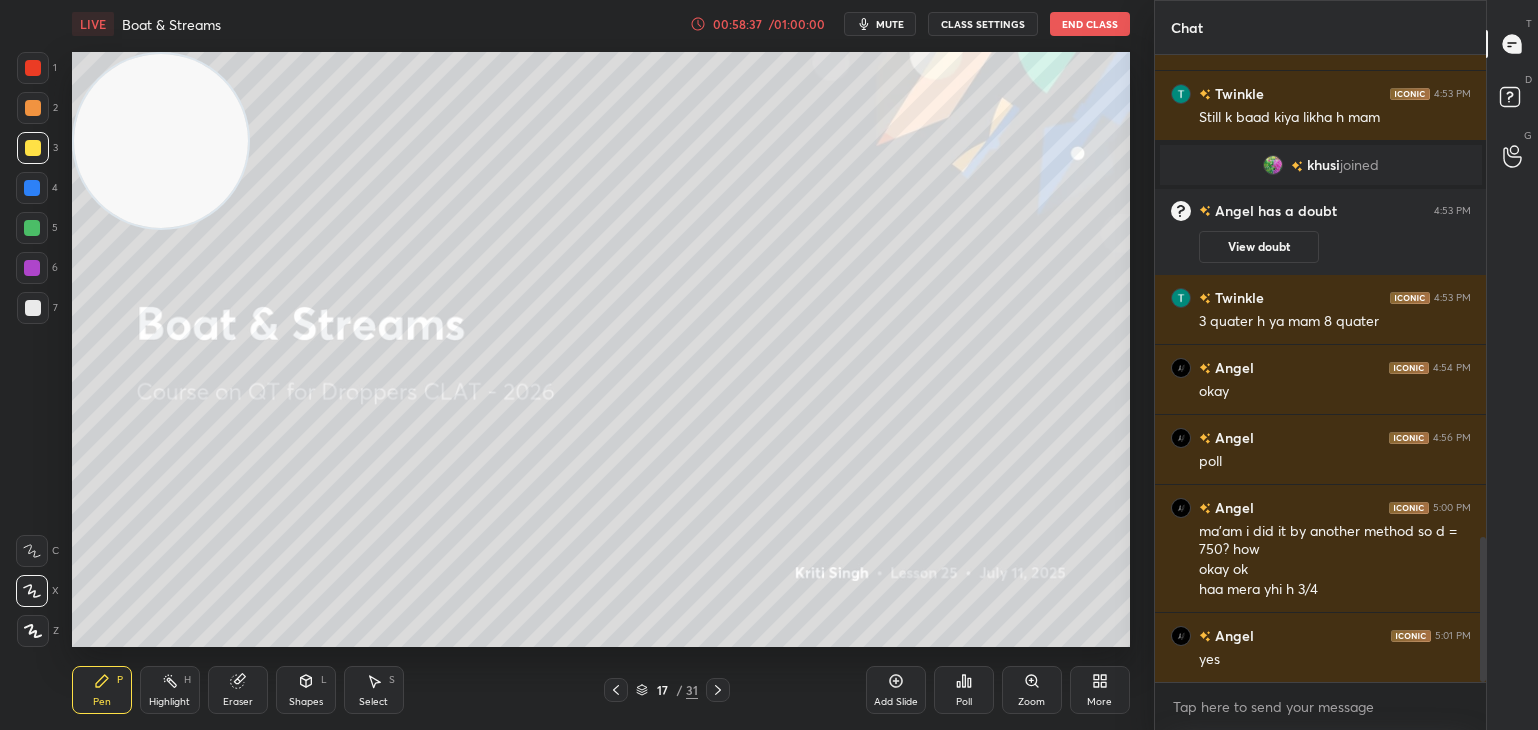 click 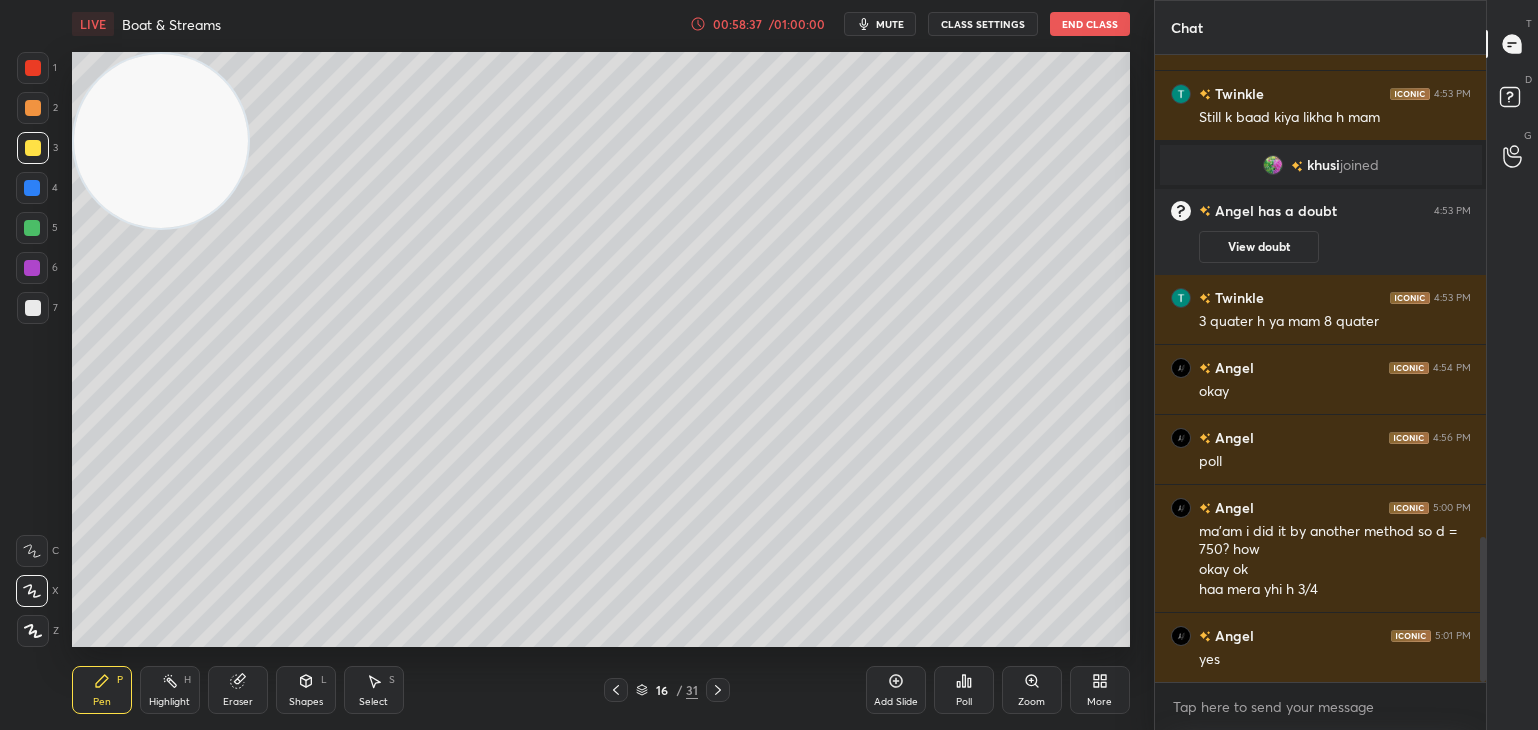 click 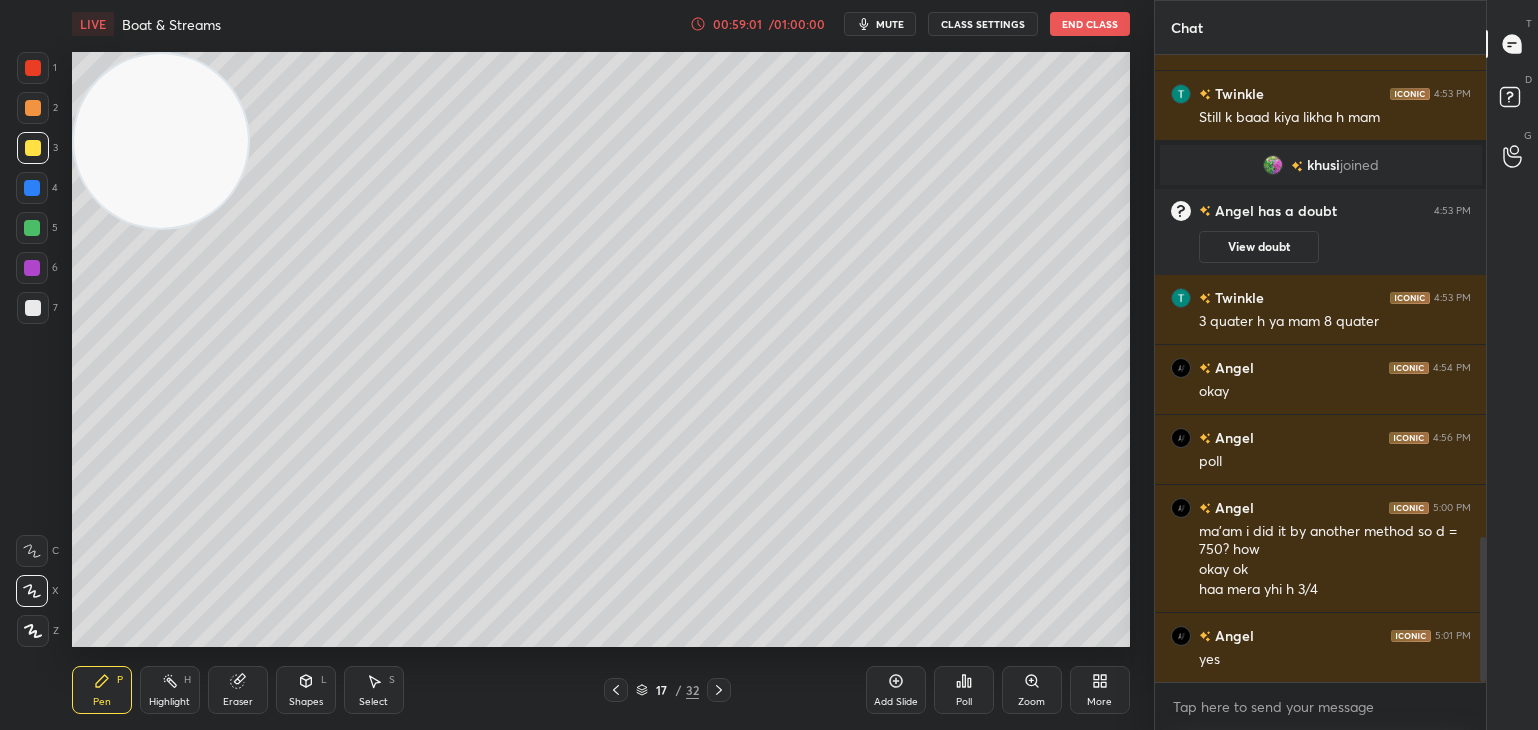 click 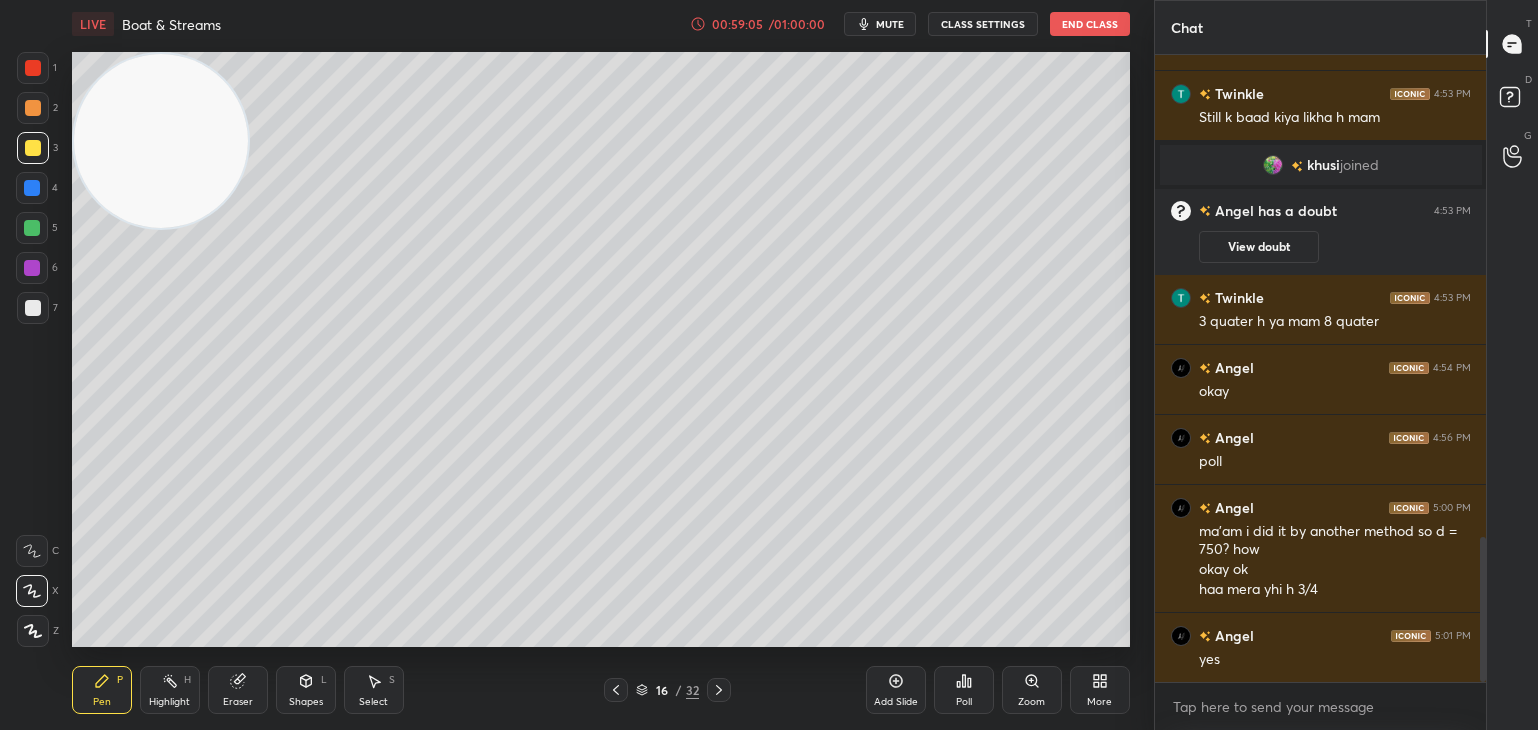 click at bounding box center (33, 308) 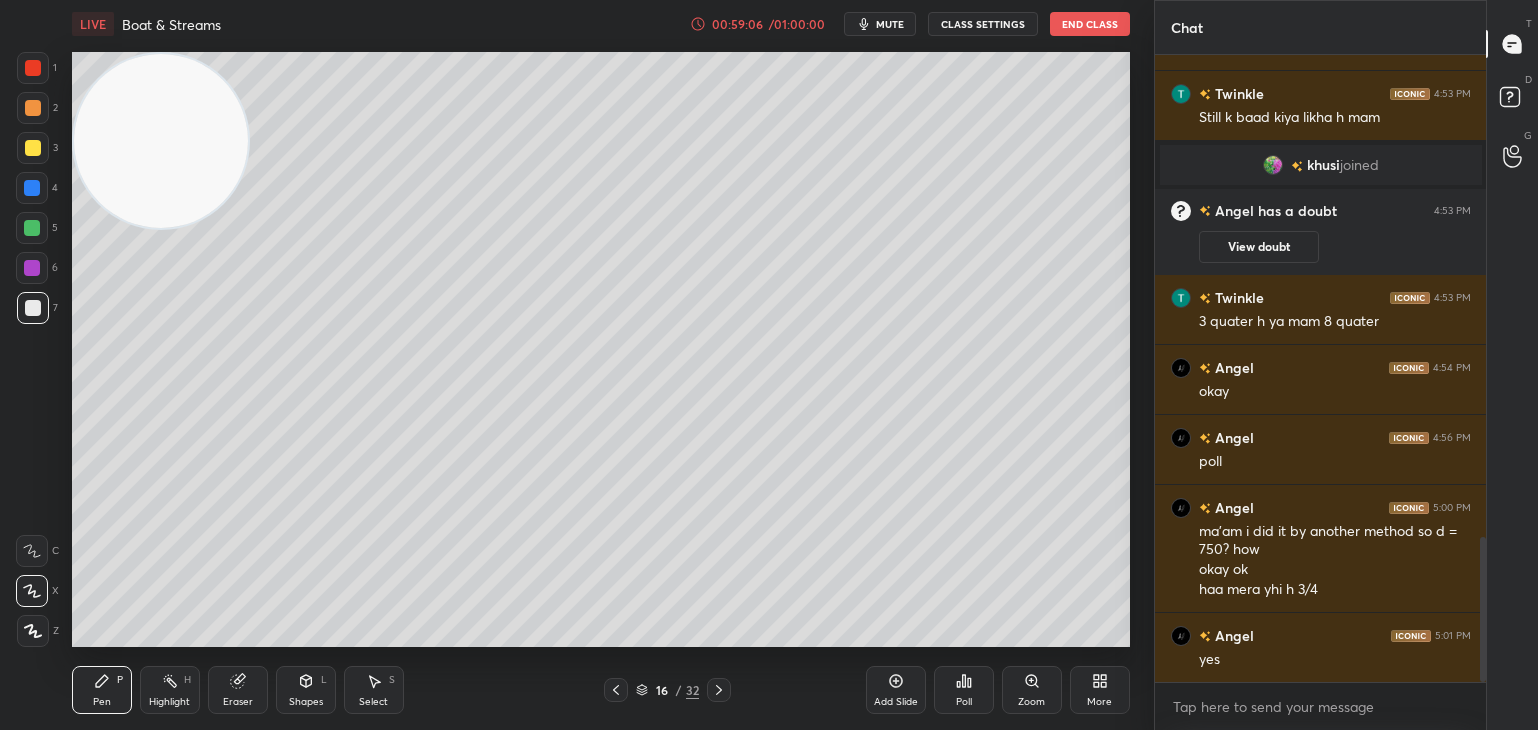 click 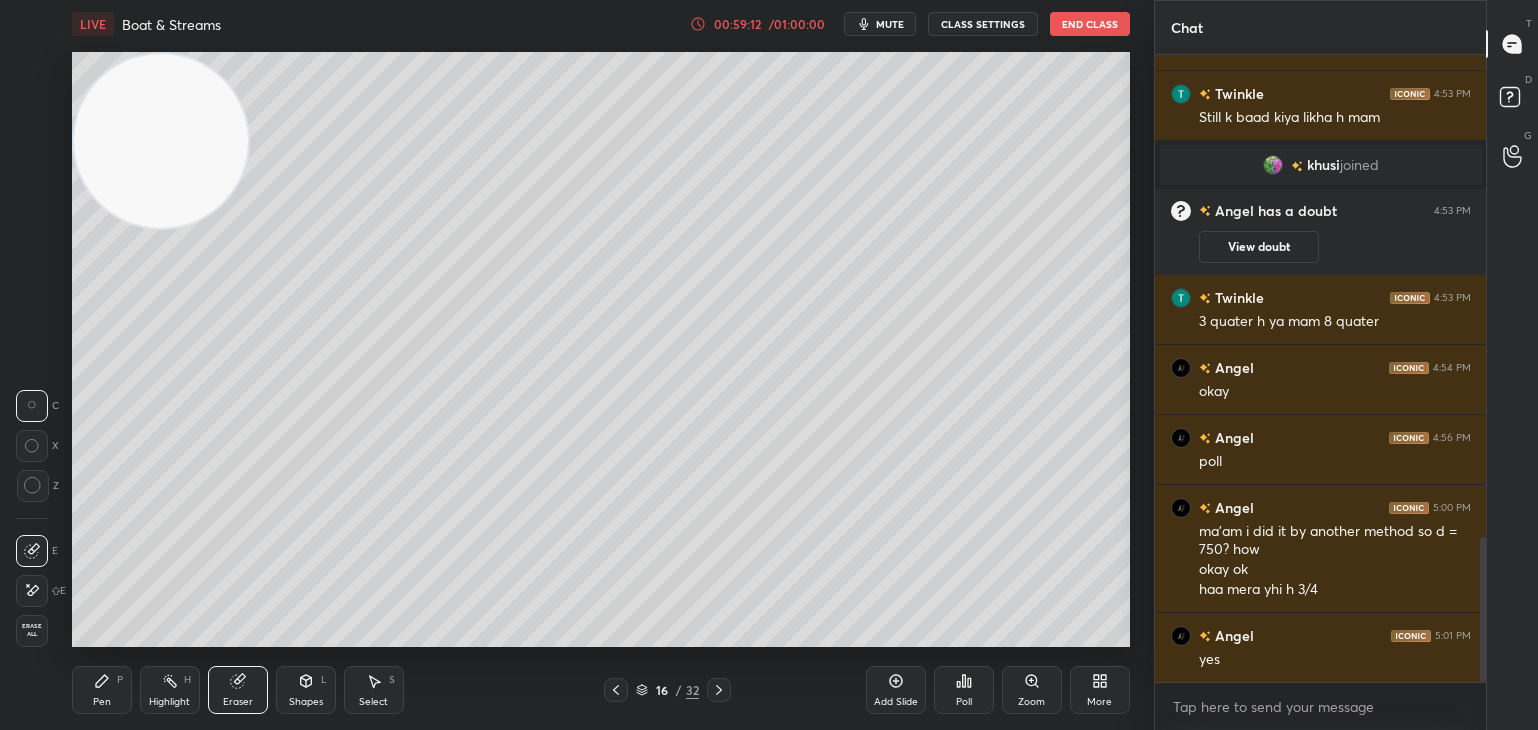 scroll, scrollTop: 2150, scrollLeft: 0, axis: vertical 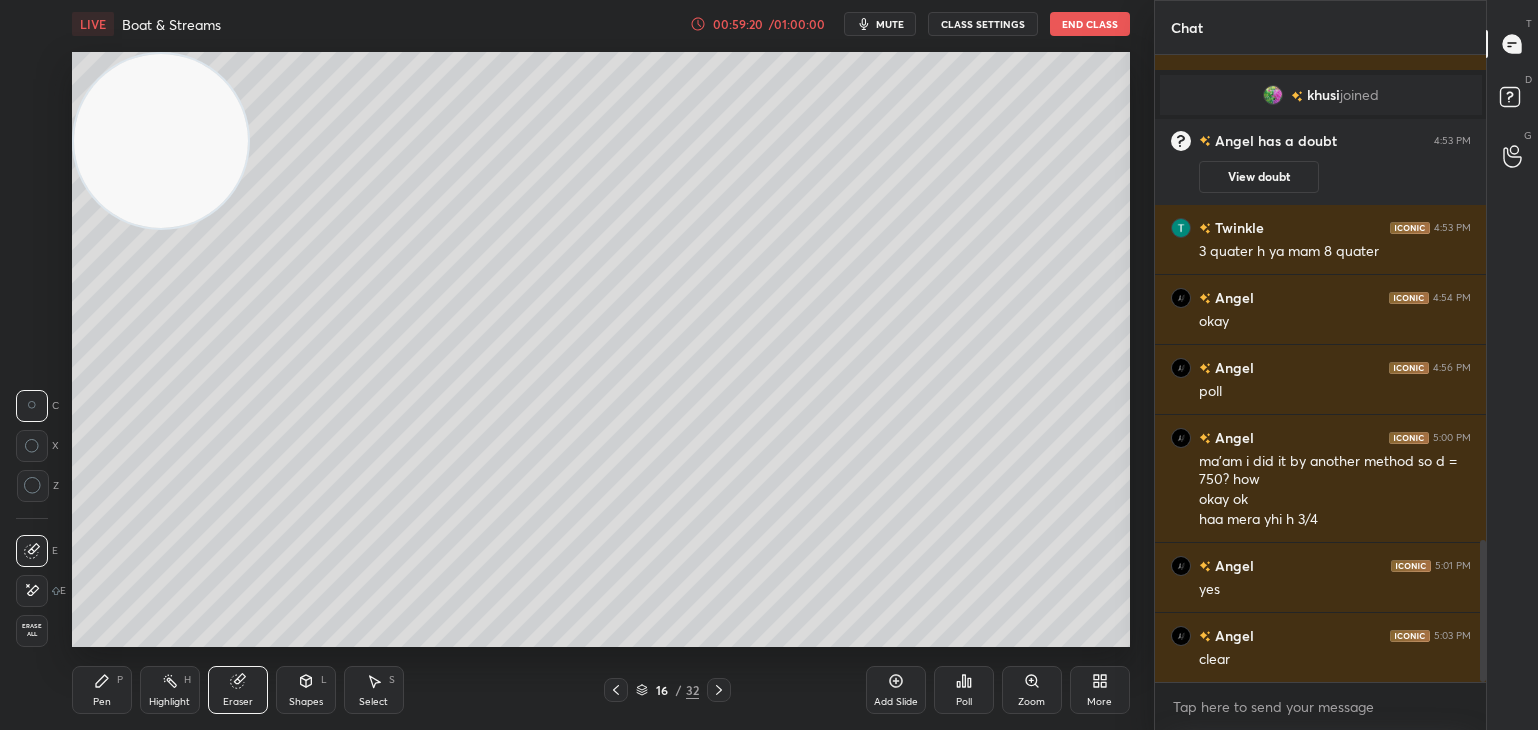 click on "Pen P" at bounding box center (102, 690) 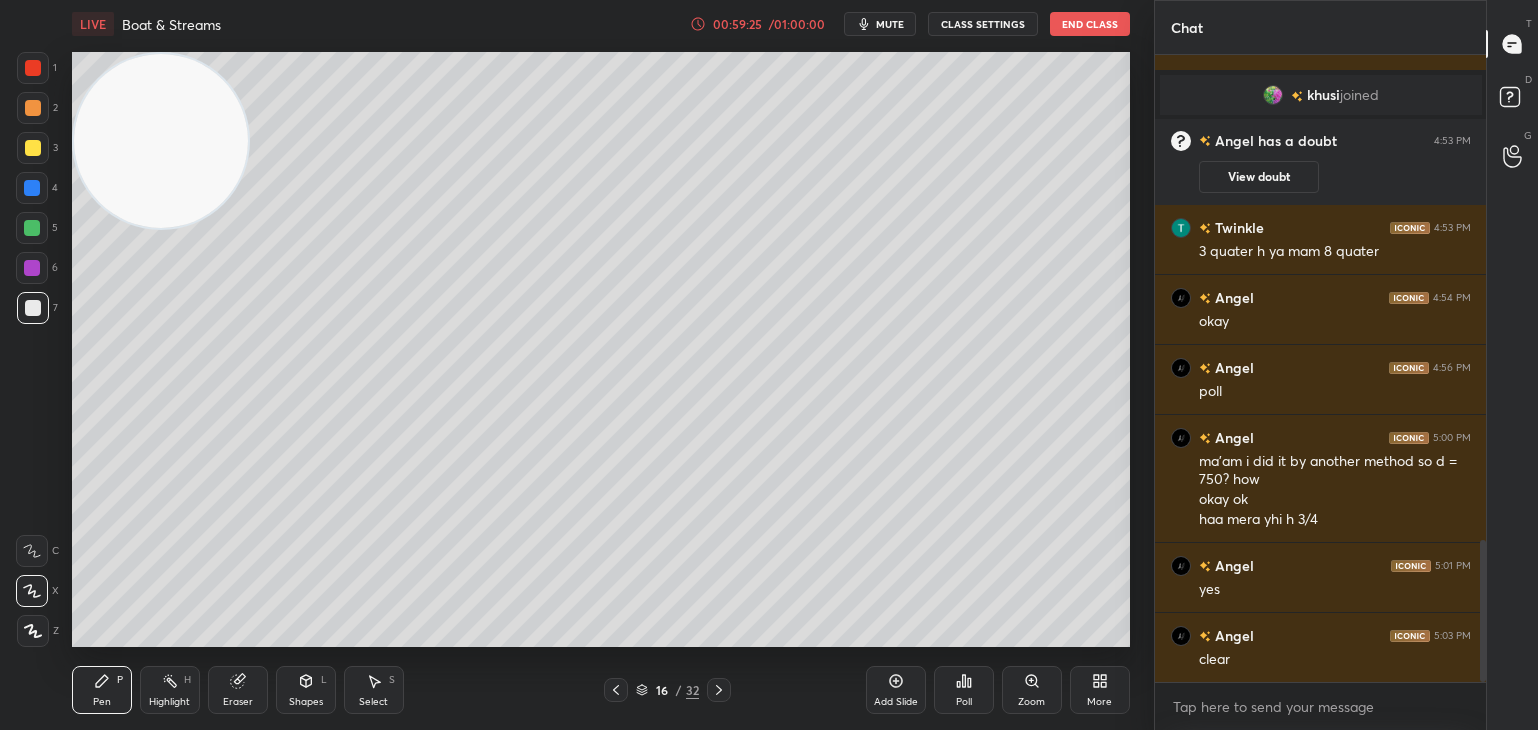 click 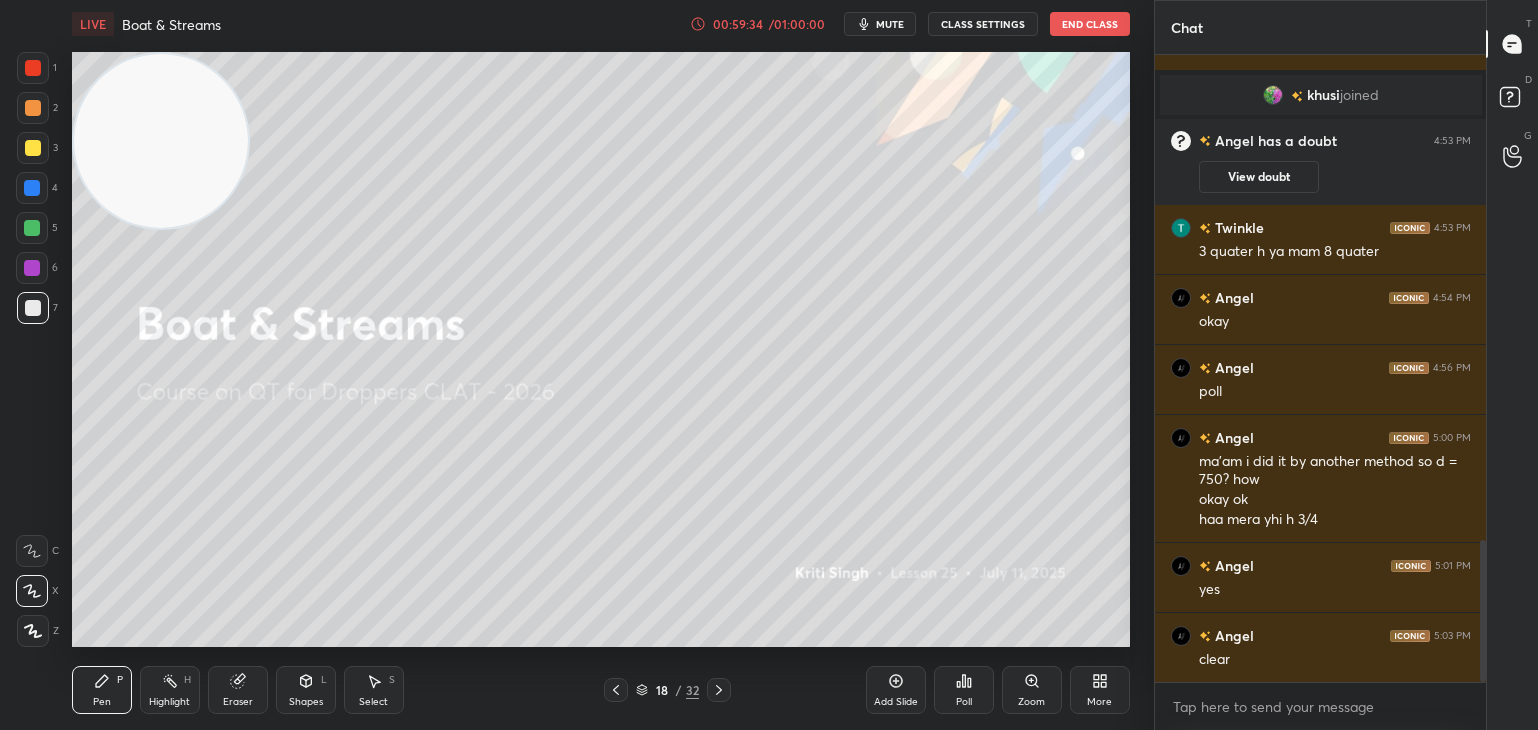 click 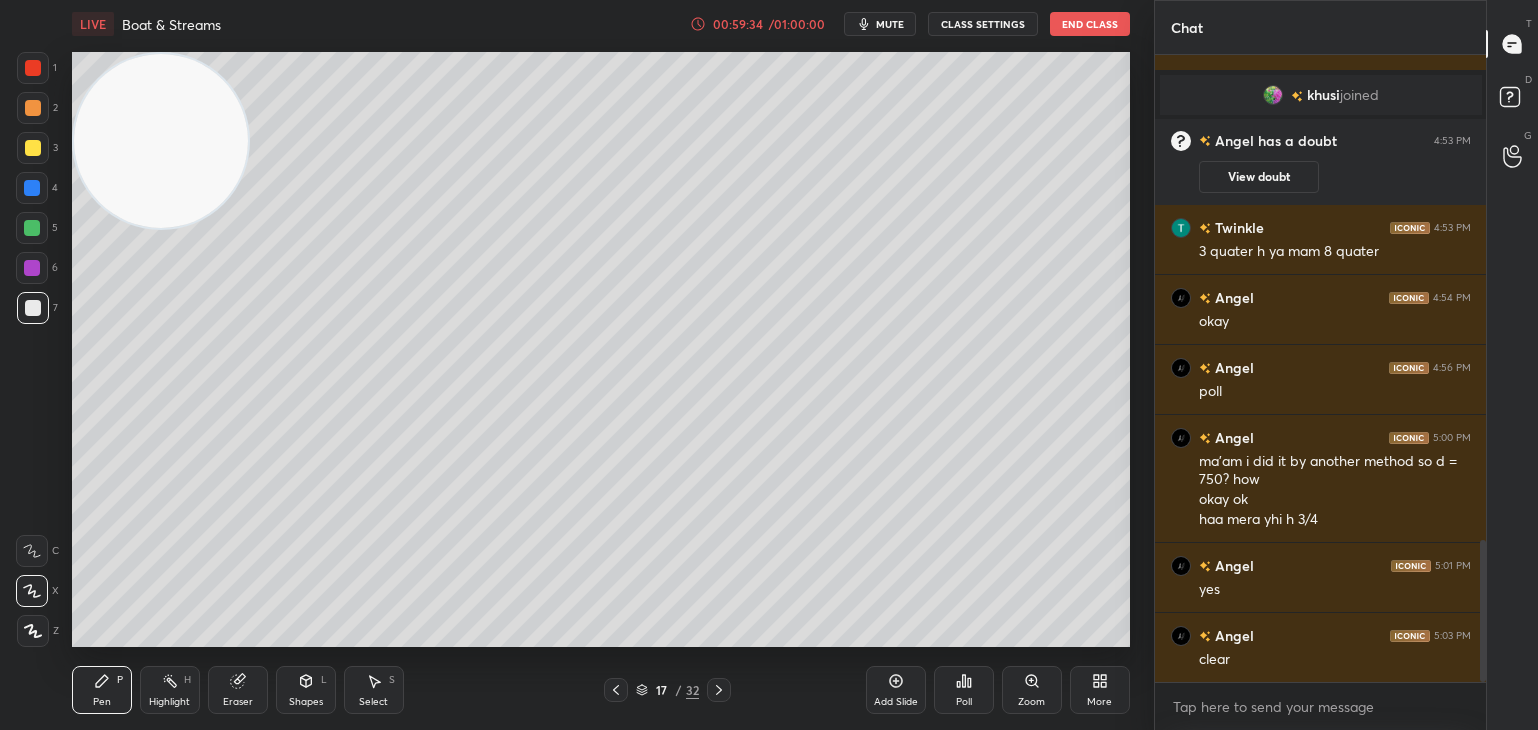 scroll, scrollTop: 2220, scrollLeft: 0, axis: vertical 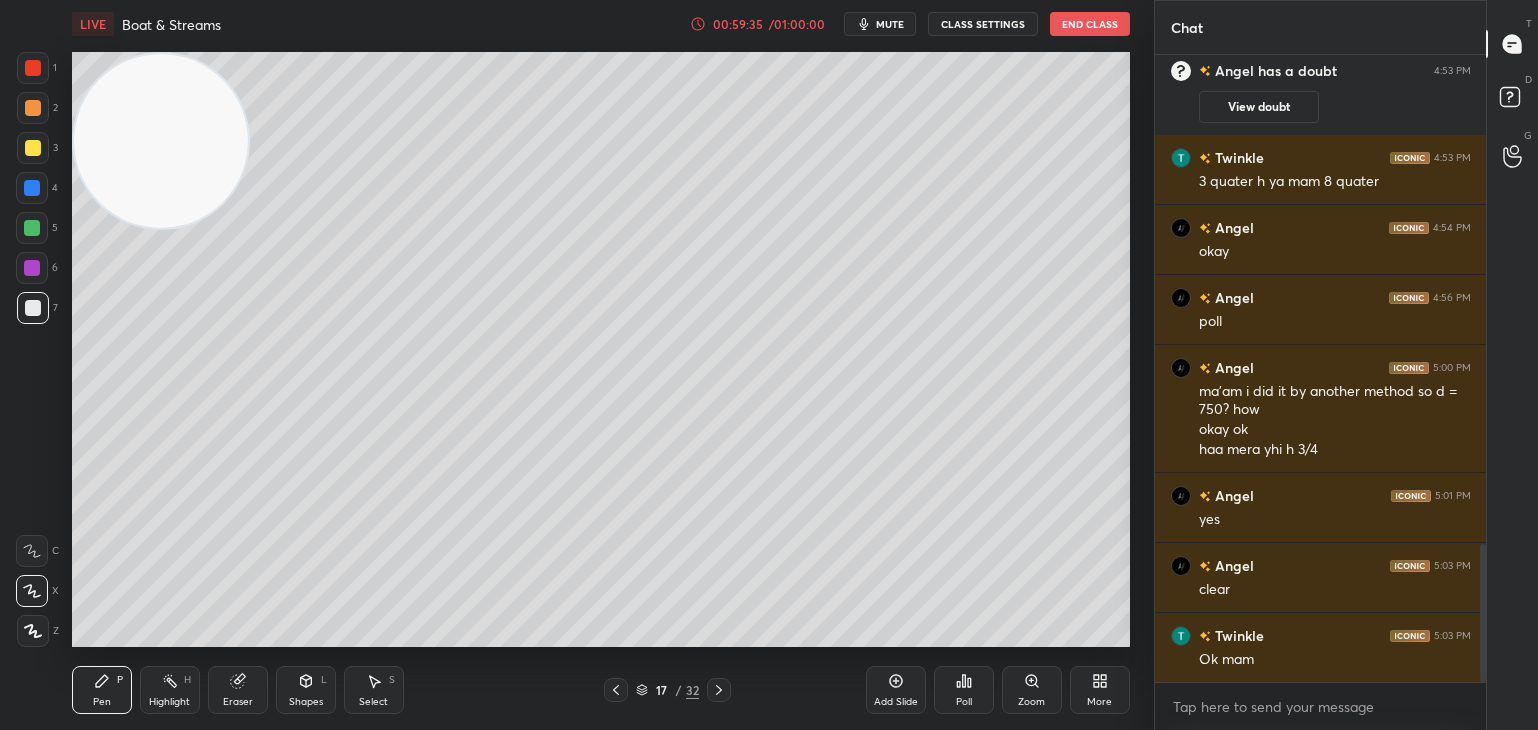 click 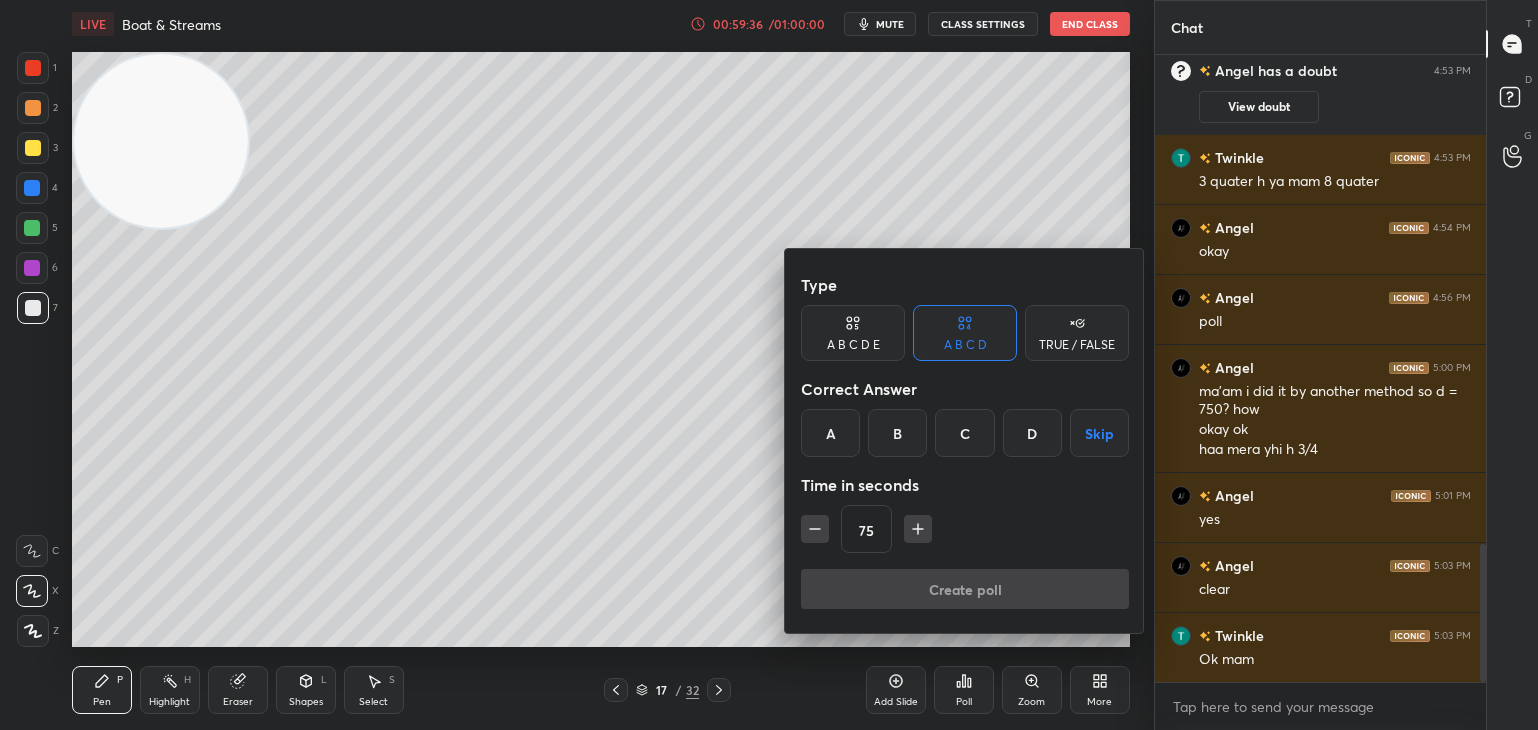 click at bounding box center (769, 365) 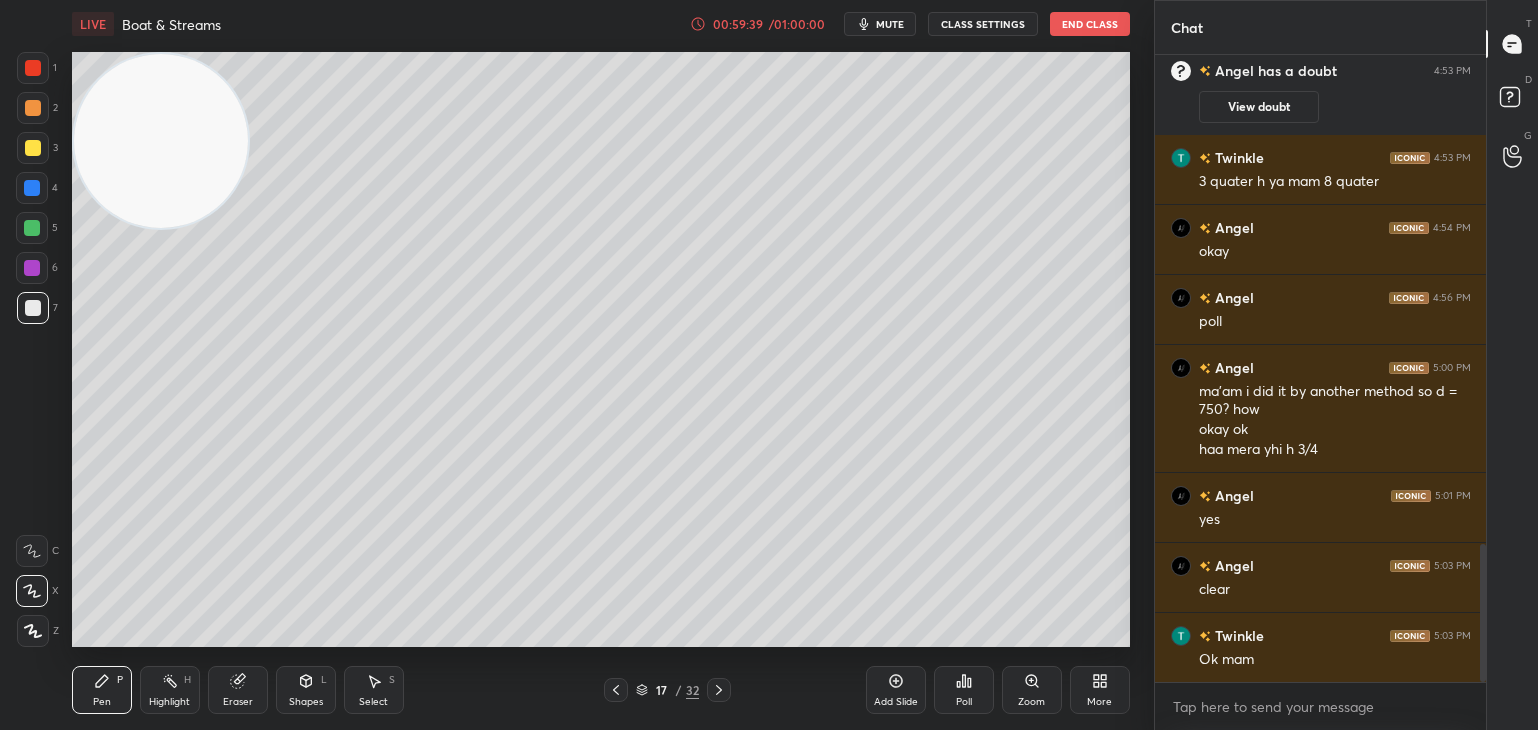 click on "End Class" at bounding box center (1090, 24) 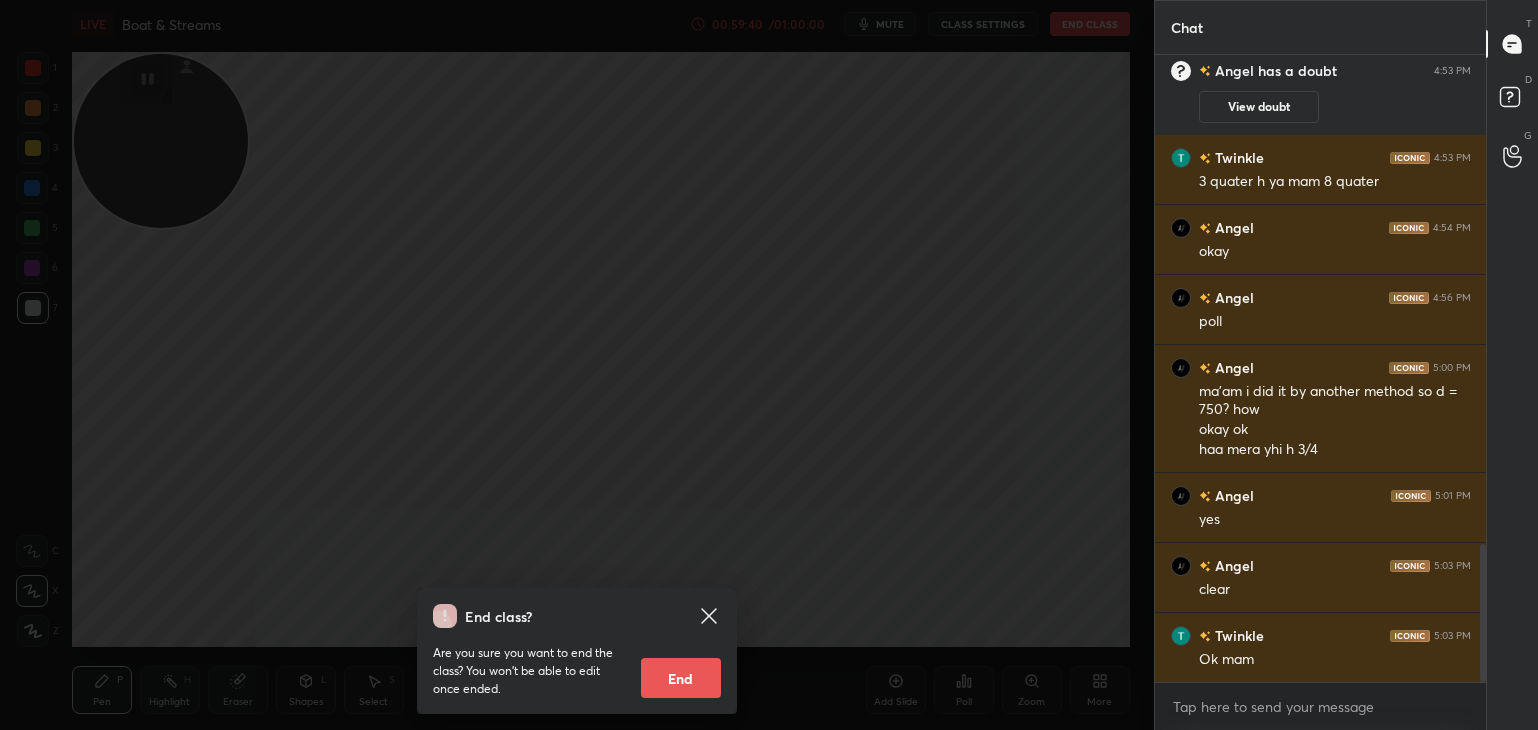 click on "End" at bounding box center (681, 678) 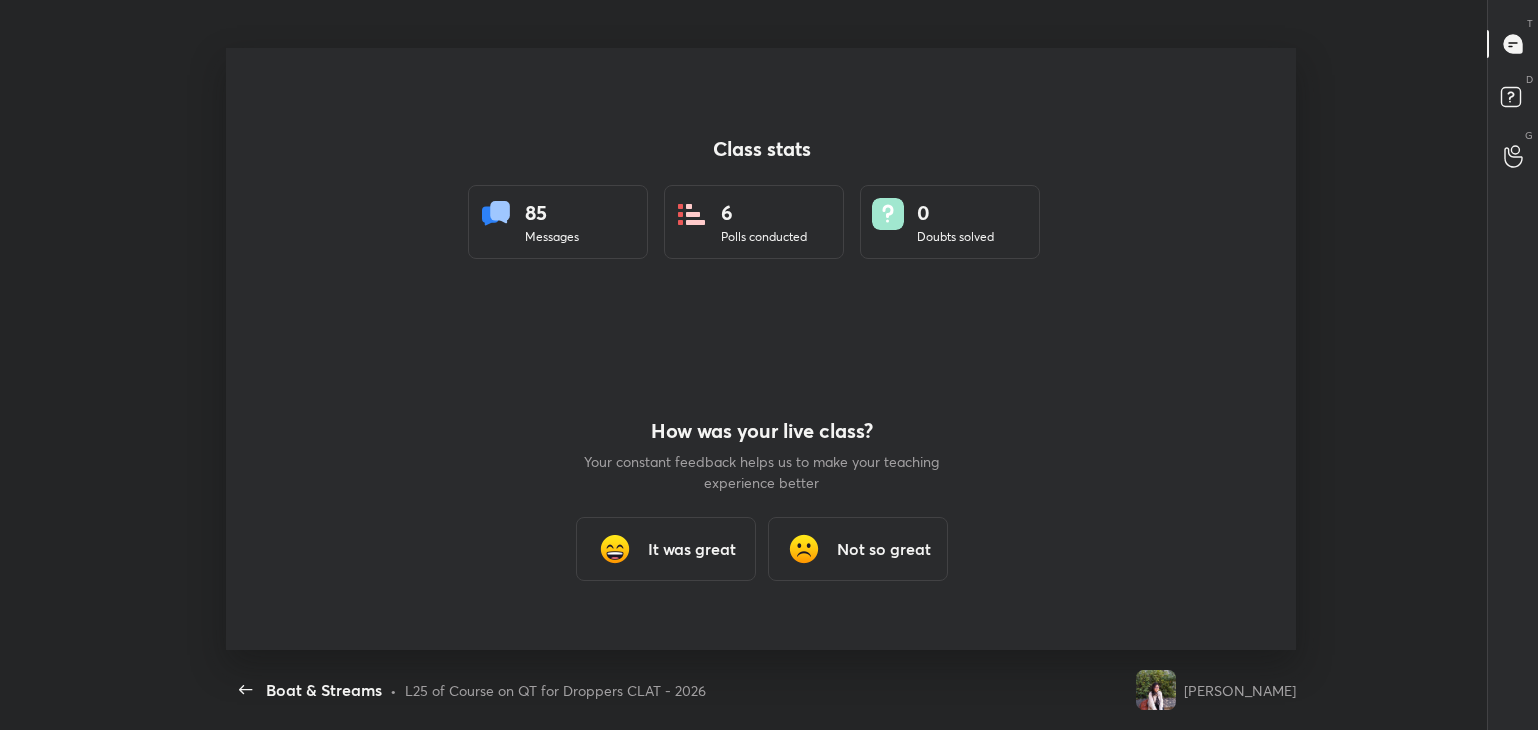 scroll, scrollTop: 99397, scrollLeft: 98626, axis: both 